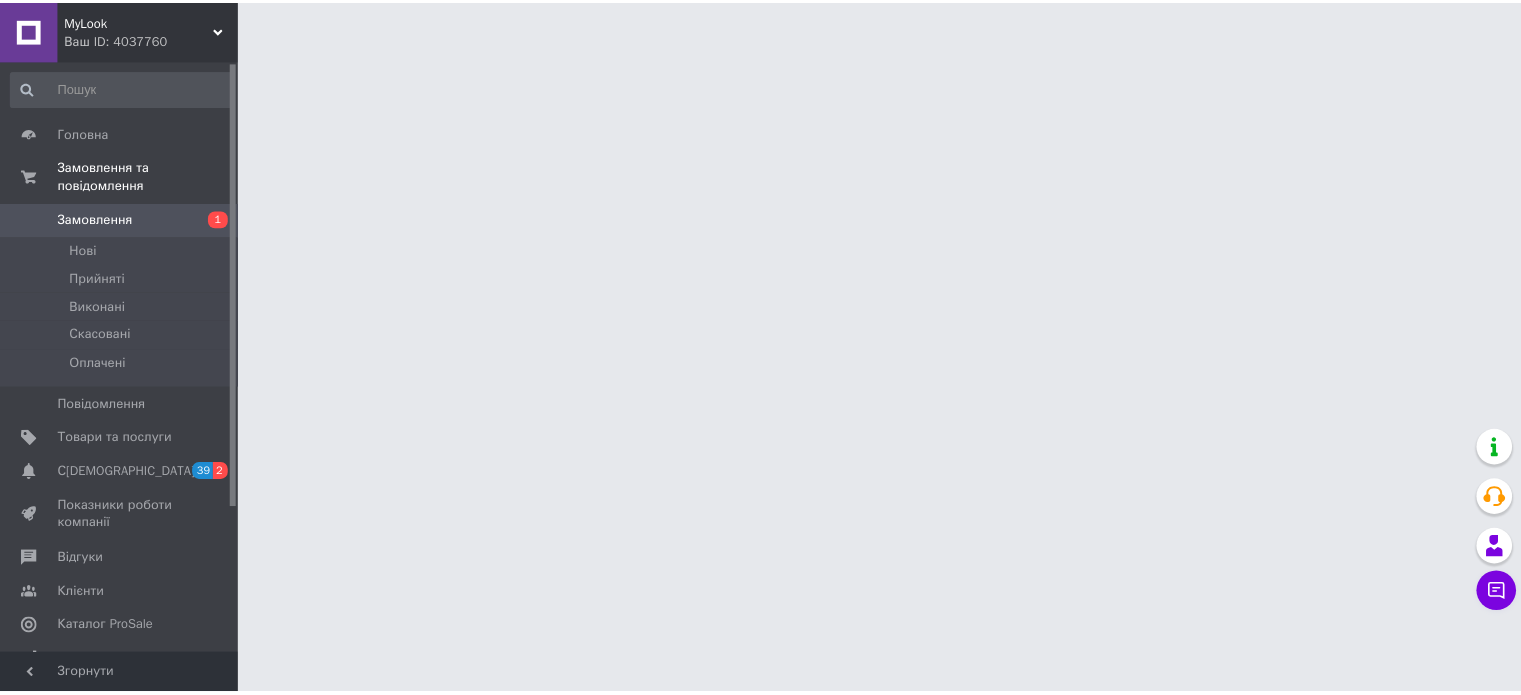 scroll, scrollTop: 0, scrollLeft: 0, axis: both 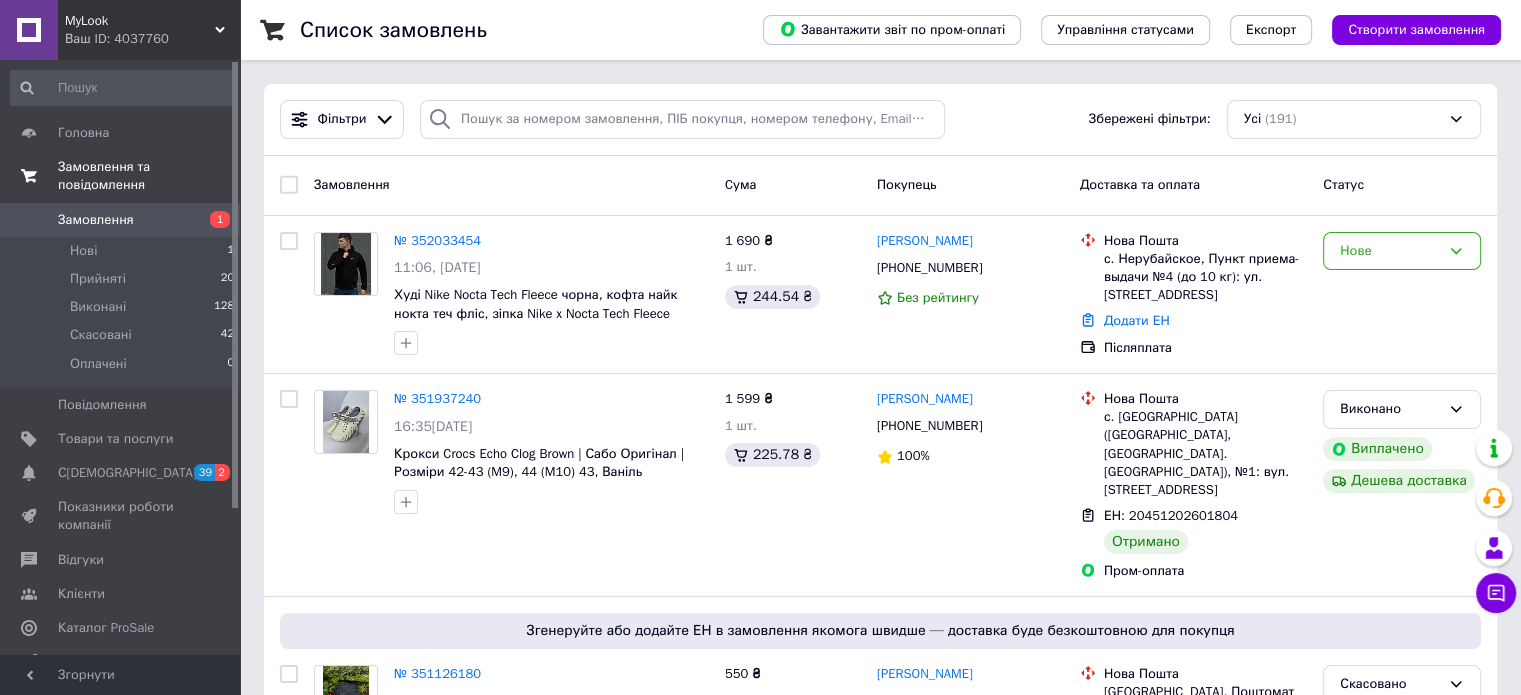 click on "Замовлення та повідомлення" at bounding box center (149, 176) 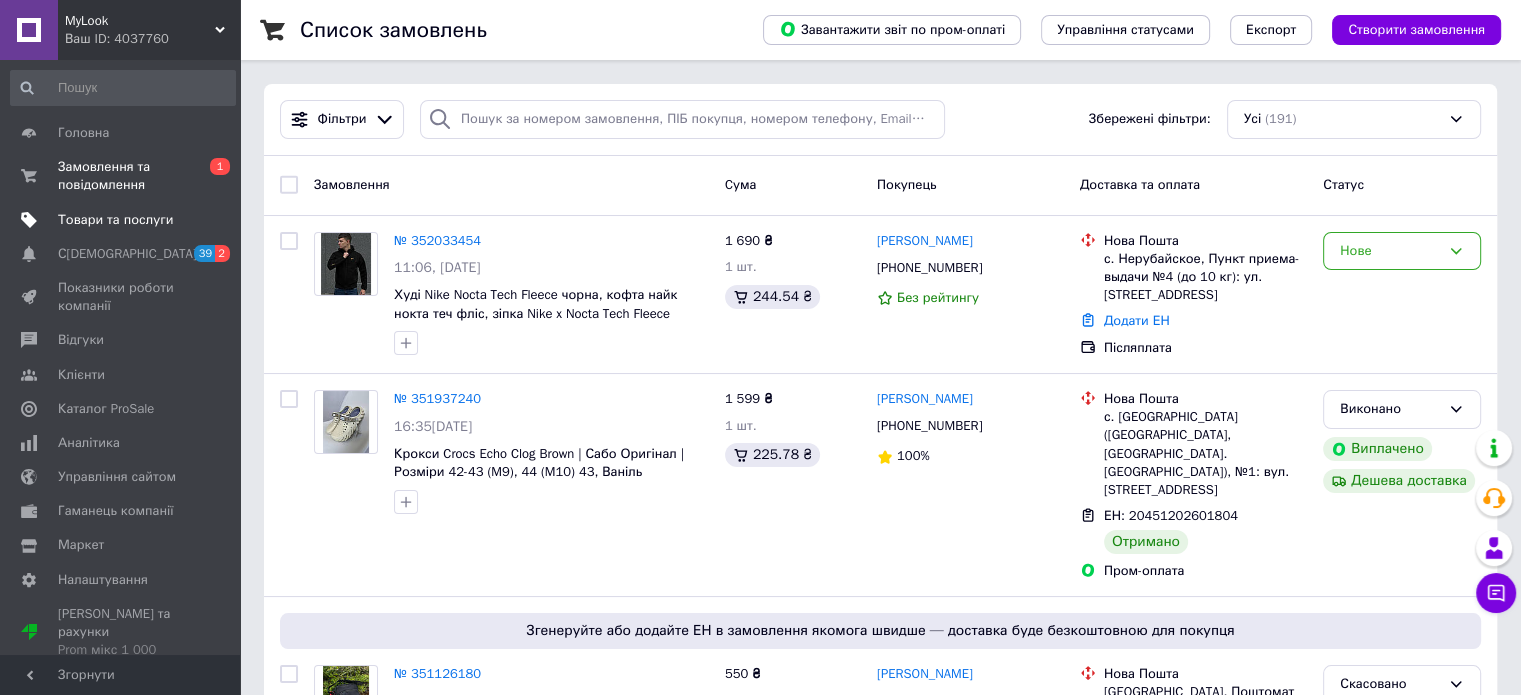 click on "Товари та послуги" at bounding box center [115, 220] 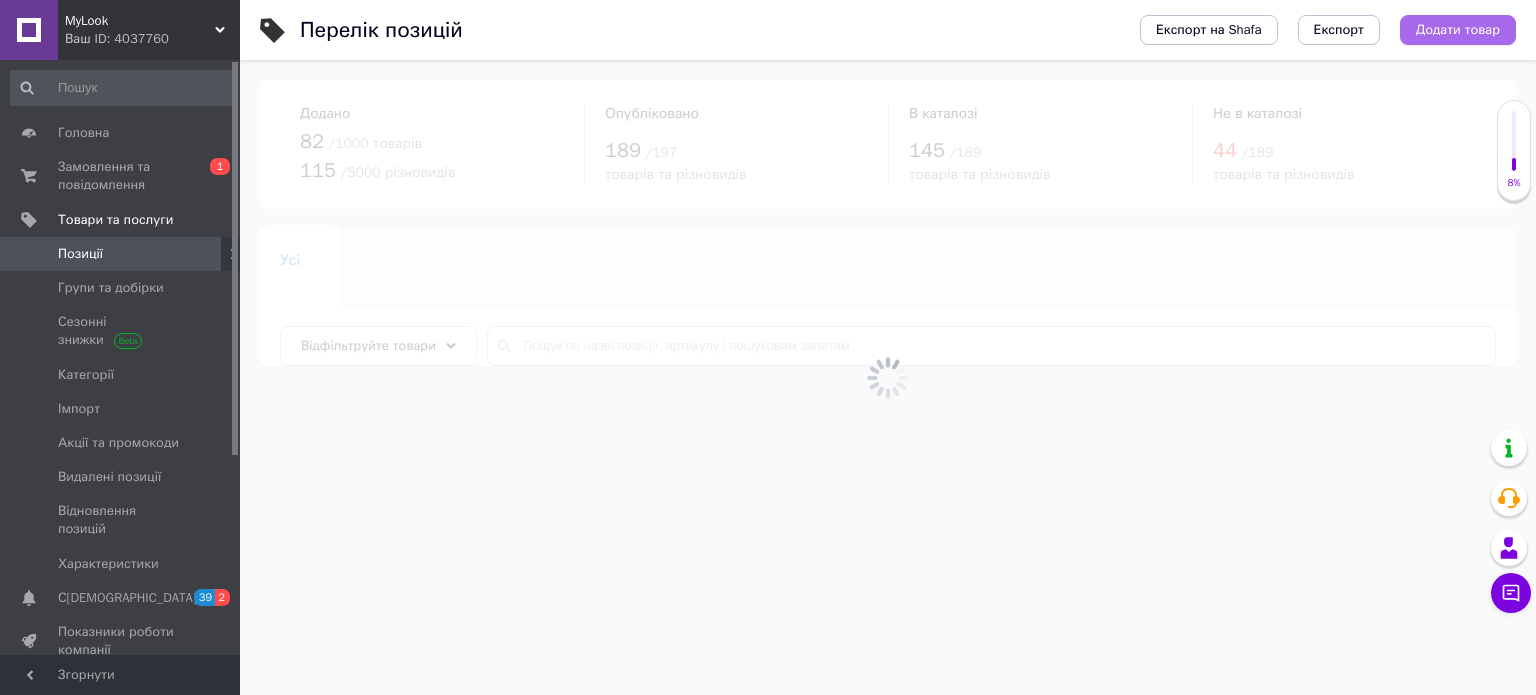 click on "Додати товар" at bounding box center [1458, 30] 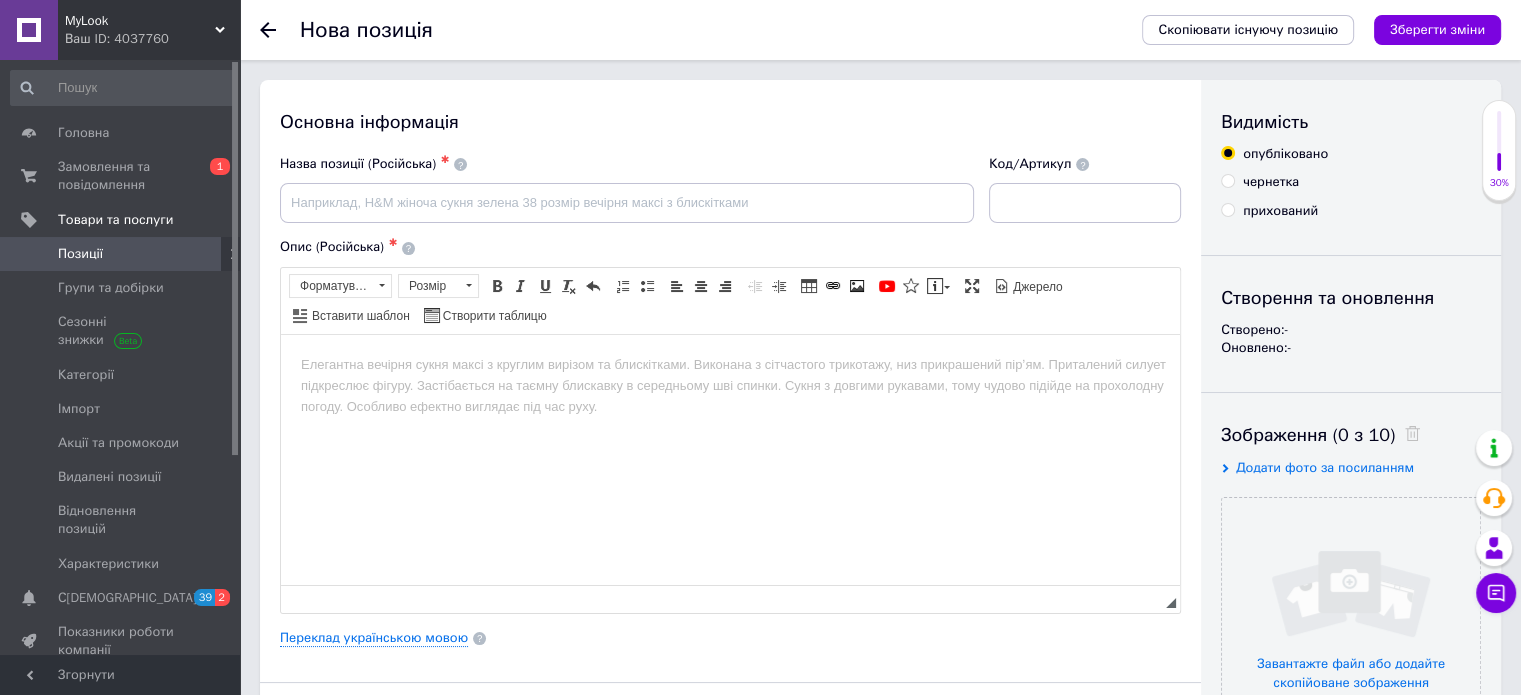 scroll, scrollTop: 0, scrollLeft: 0, axis: both 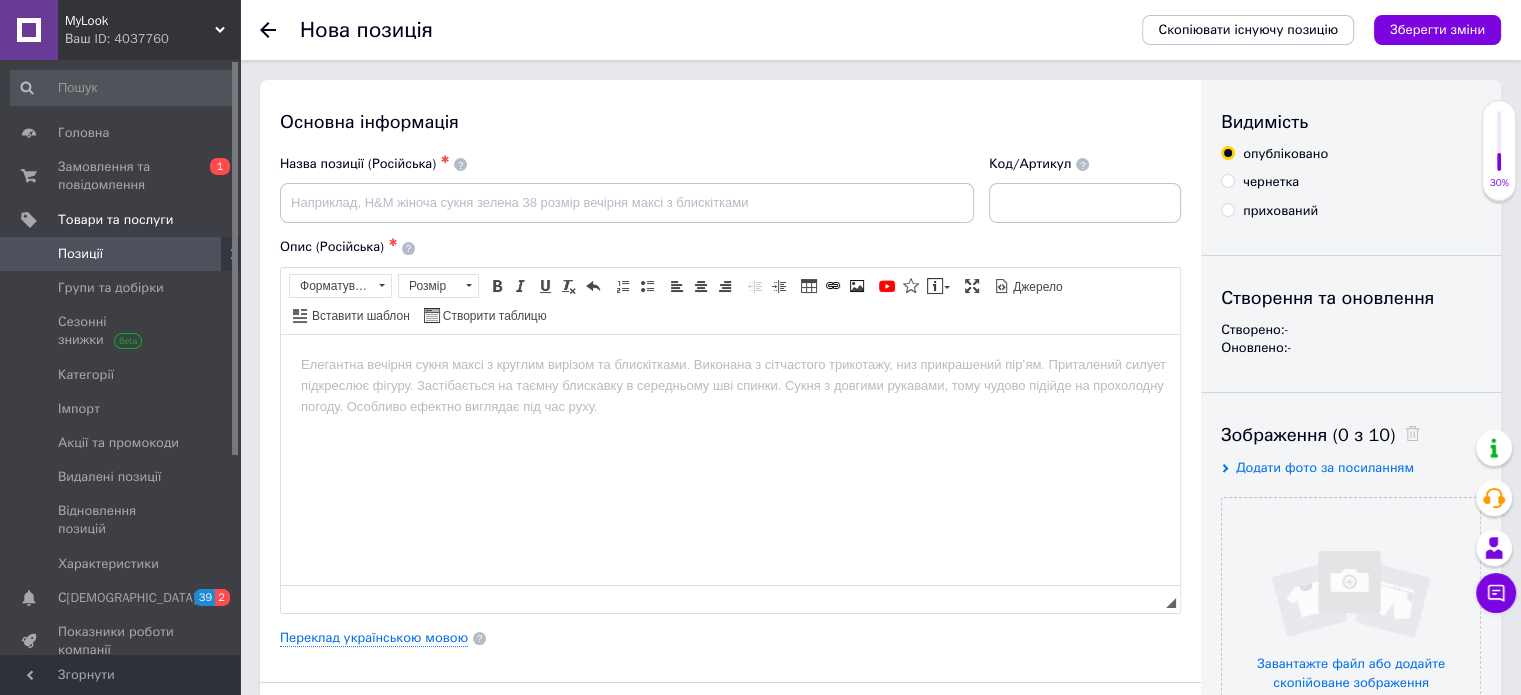 click on "Додати фото за посиланням" at bounding box center (1325, 467) 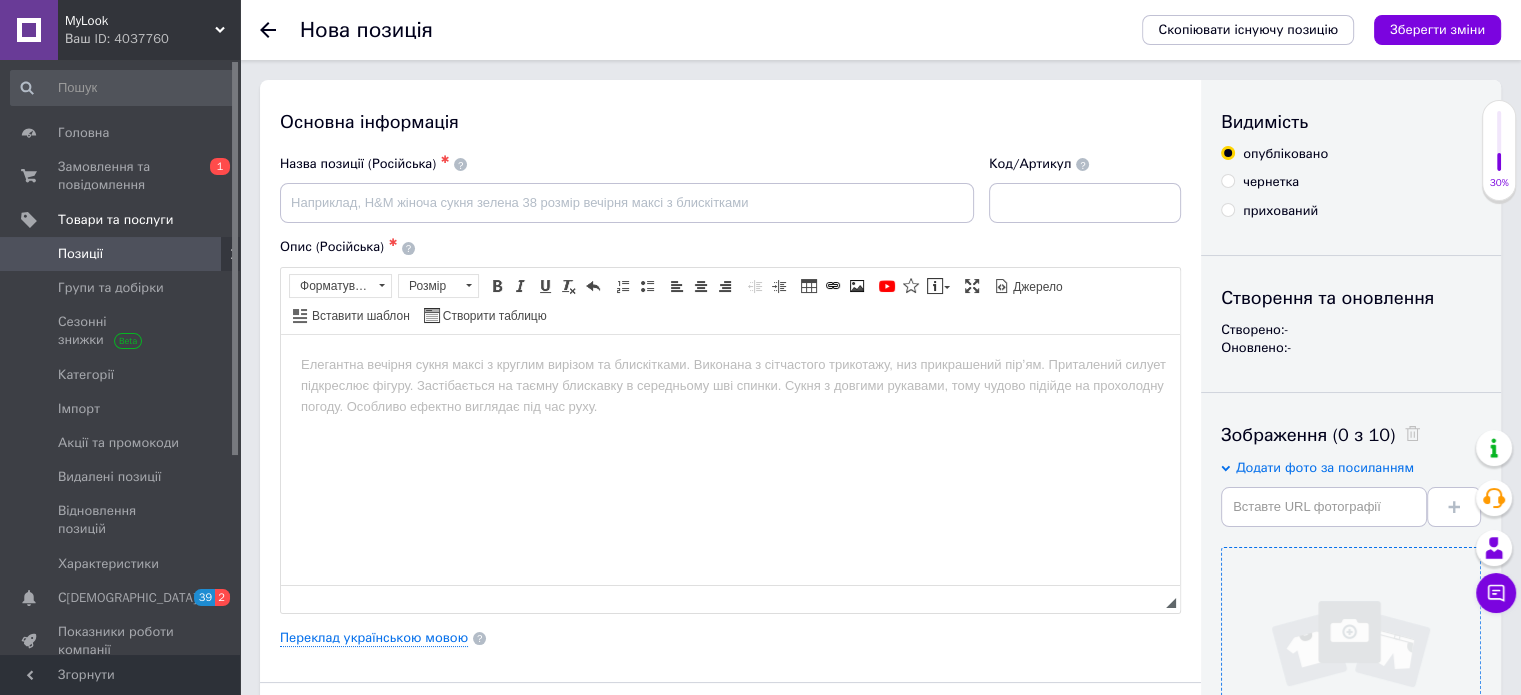 scroll, scrollTop: 300, scrollLeft: 0, axis: vertical 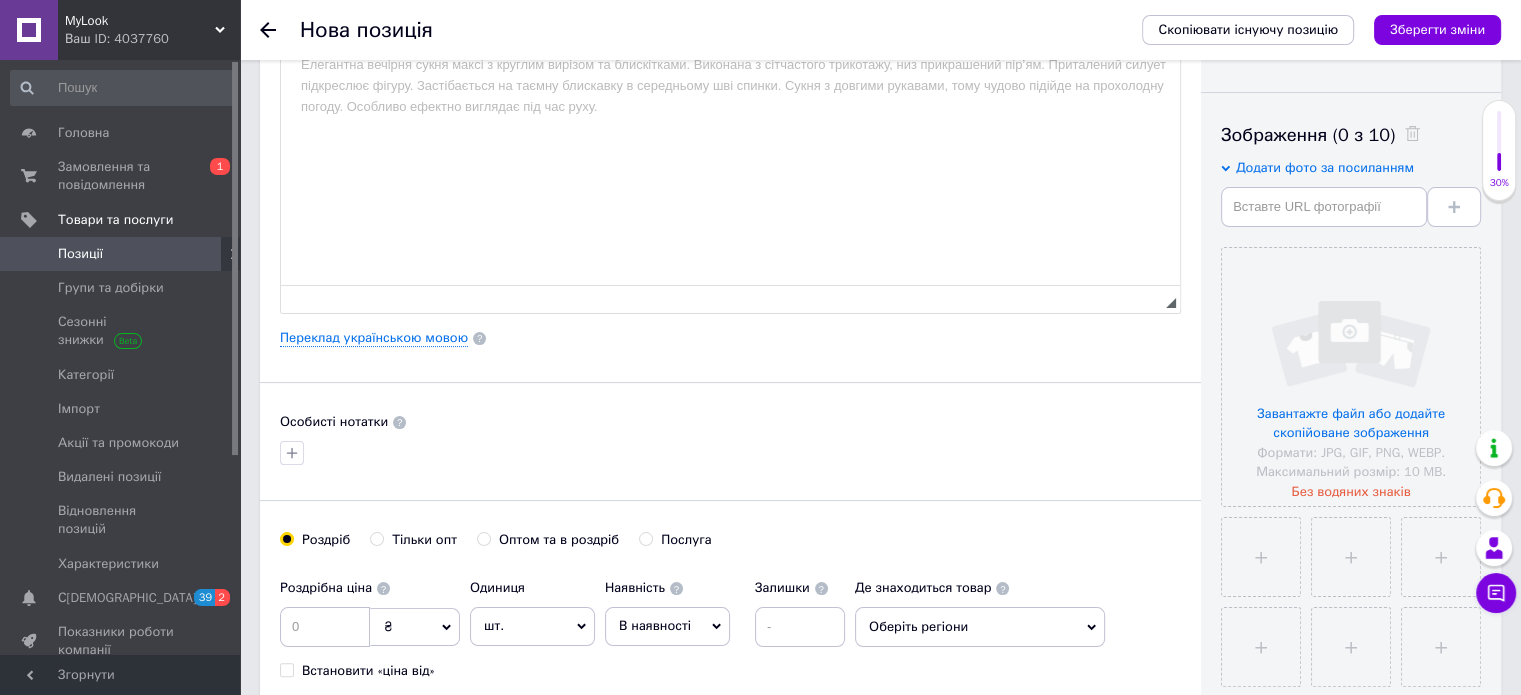 click on "Додати фото за посиланням" at bounding box center [1325, 167] 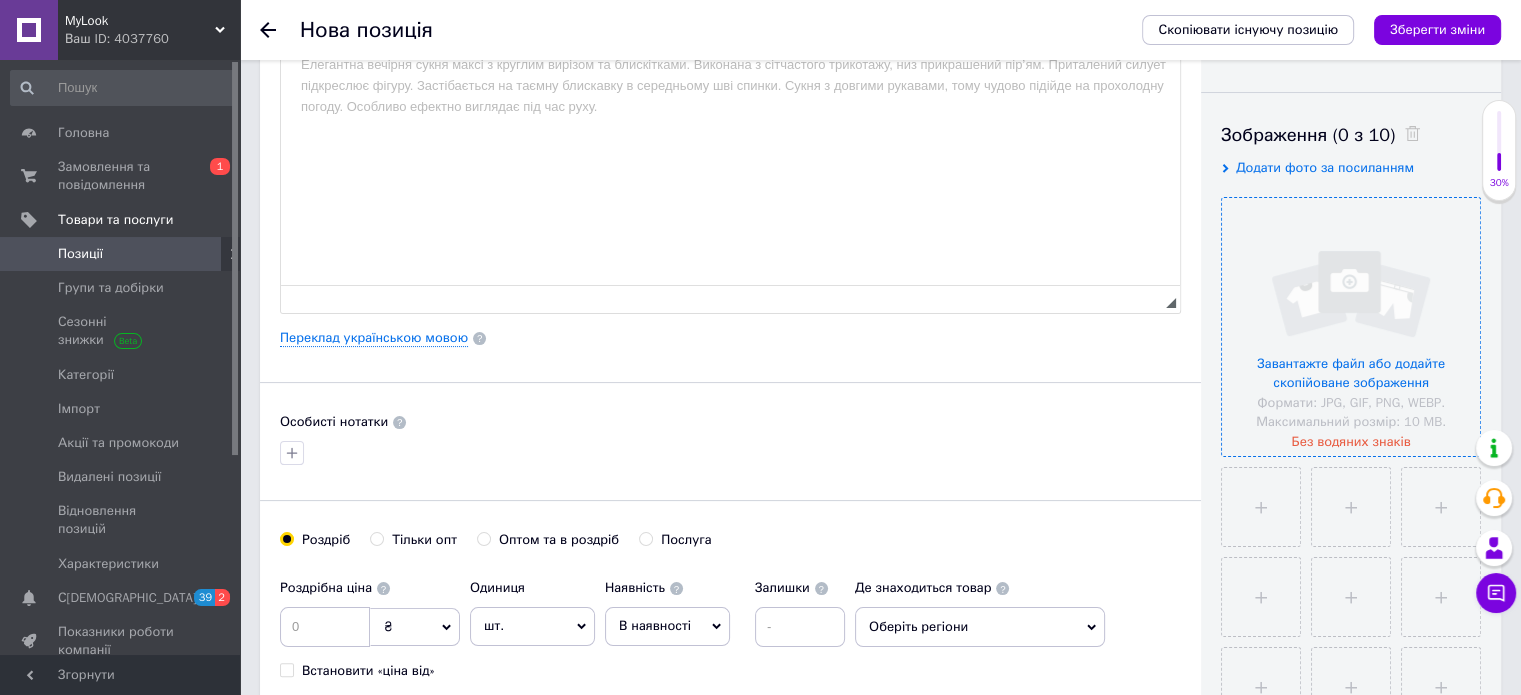 click at bounding box center [1351, 327] 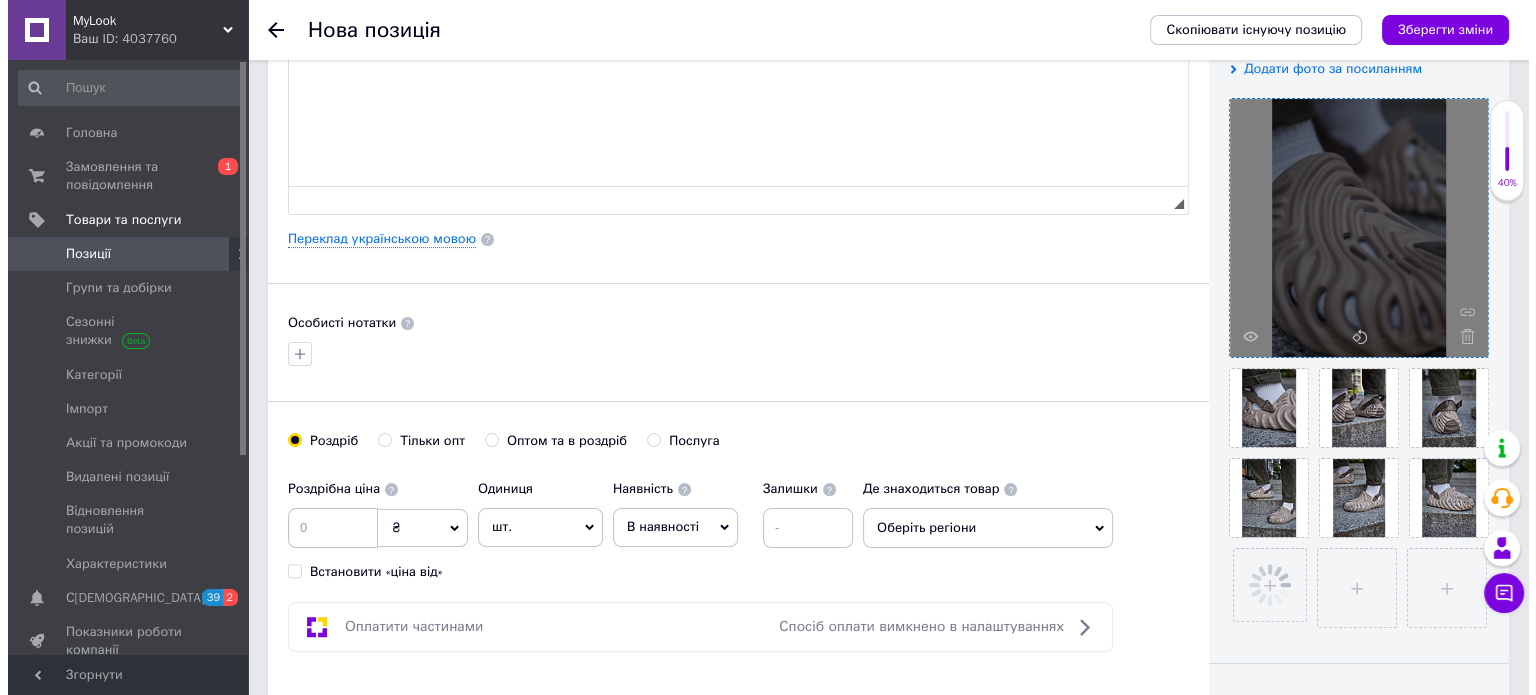 scroll, scrollTop: 400, scrollLeft: 0, axis: vertical 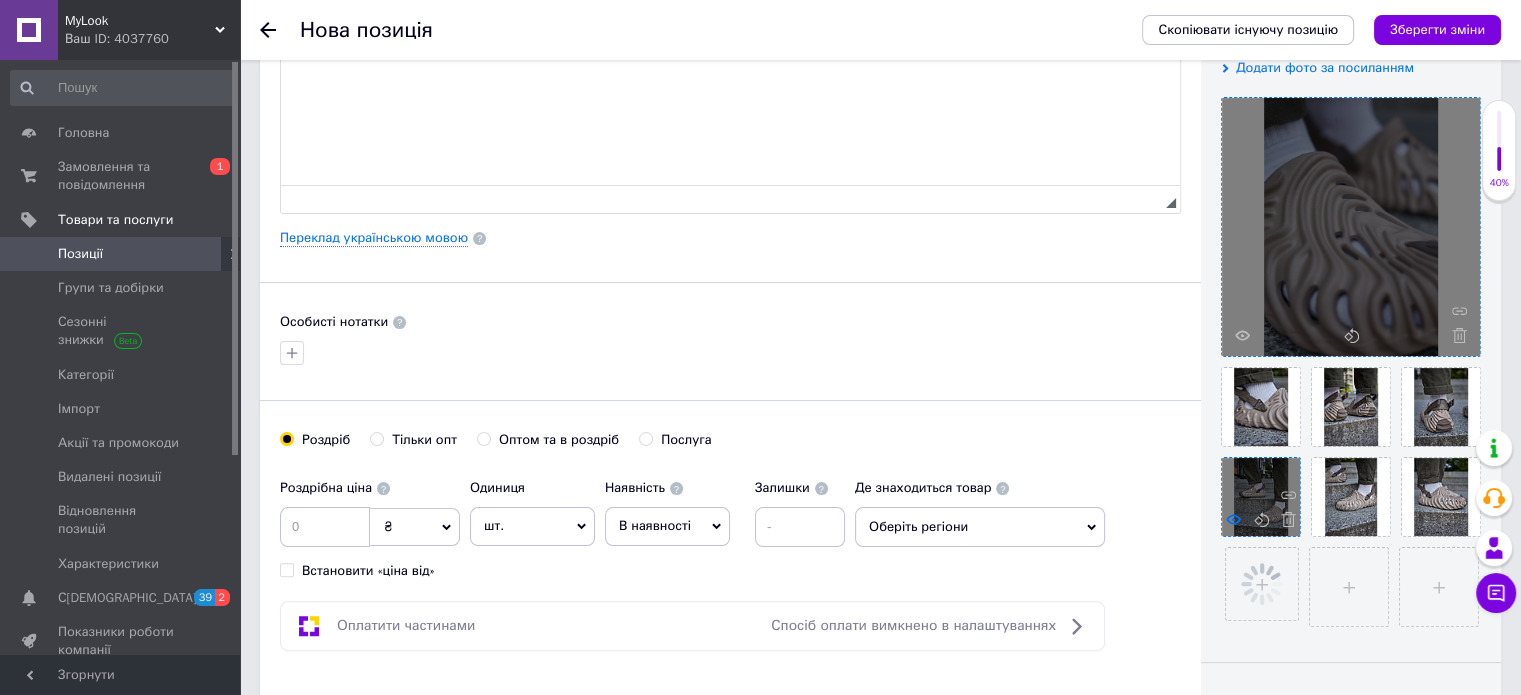 click 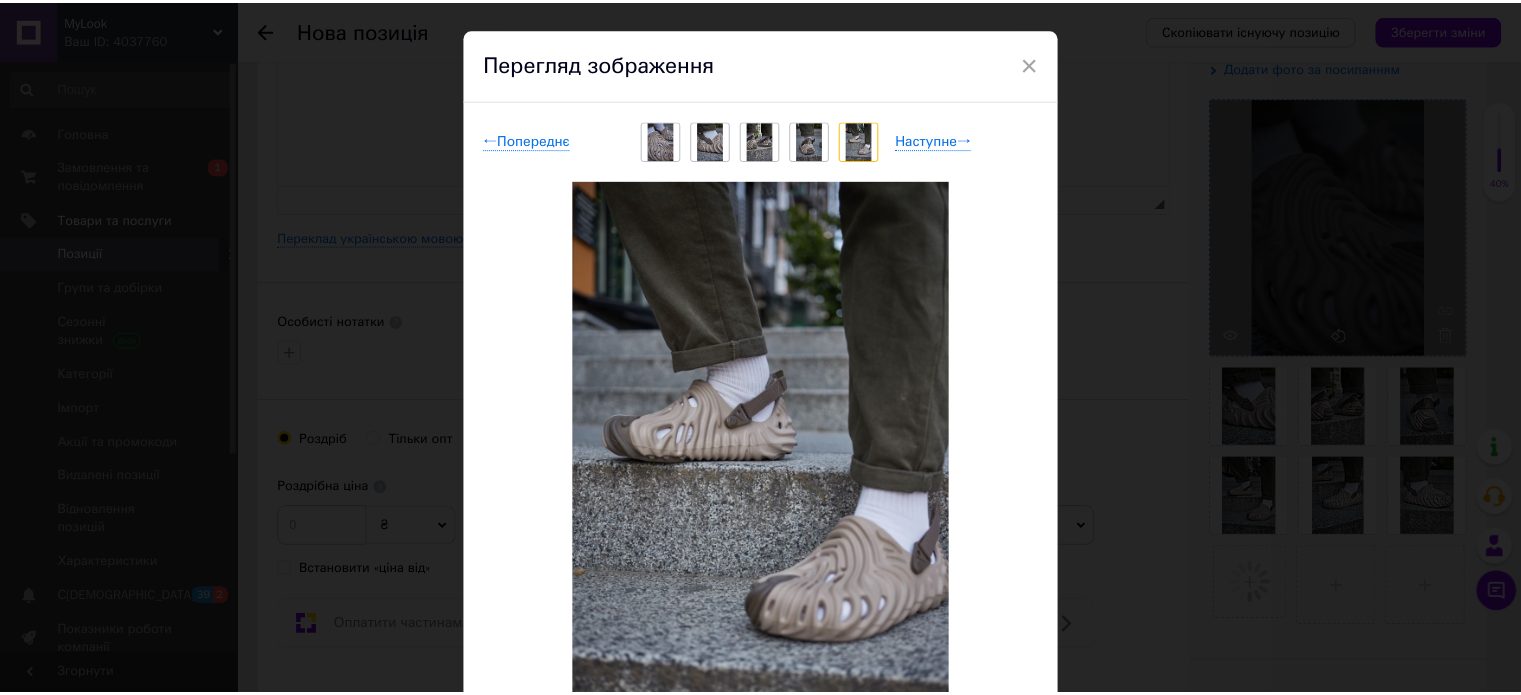 scroll, scrollTop: 35, scrollLeft: 0, axis: vertical 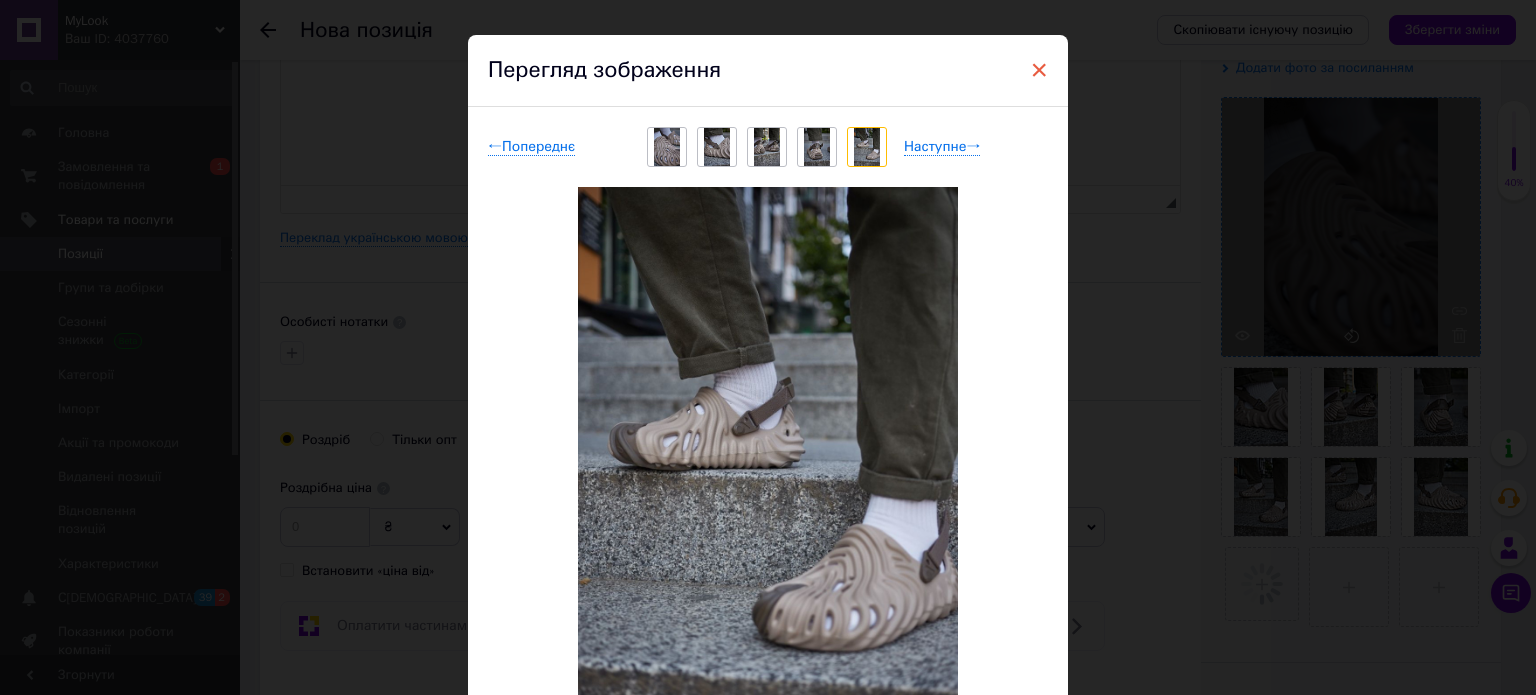 click on "×" at bounding box center (1039, 70) 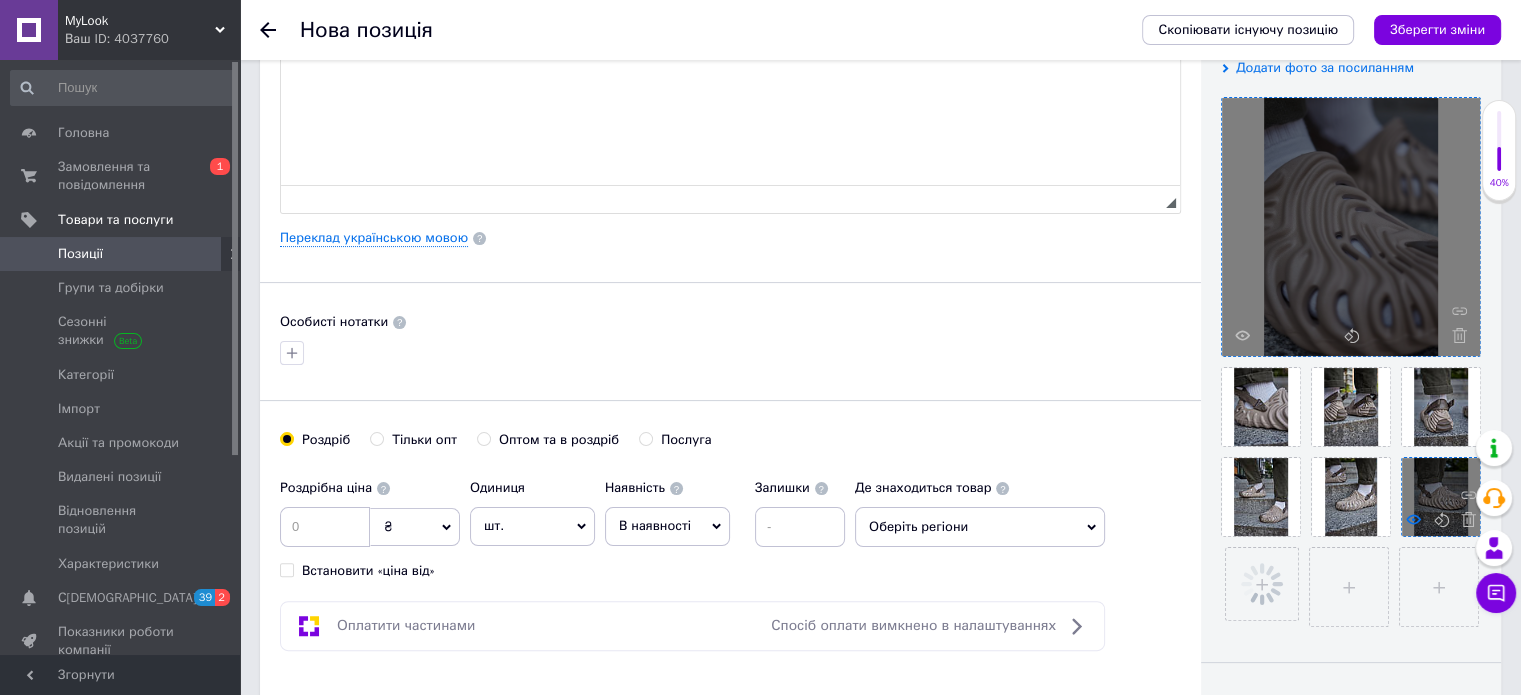 click 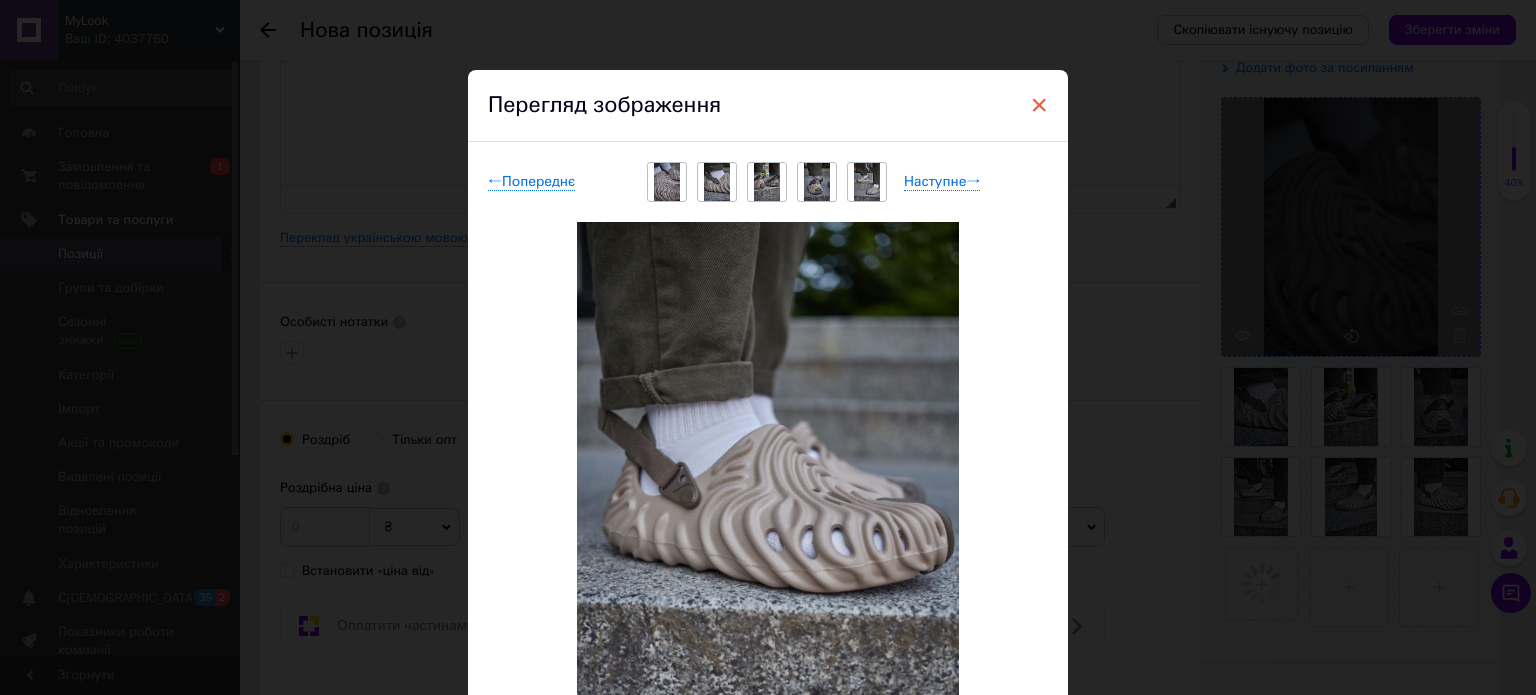 click on "×" at bounding box center (1039, 105) 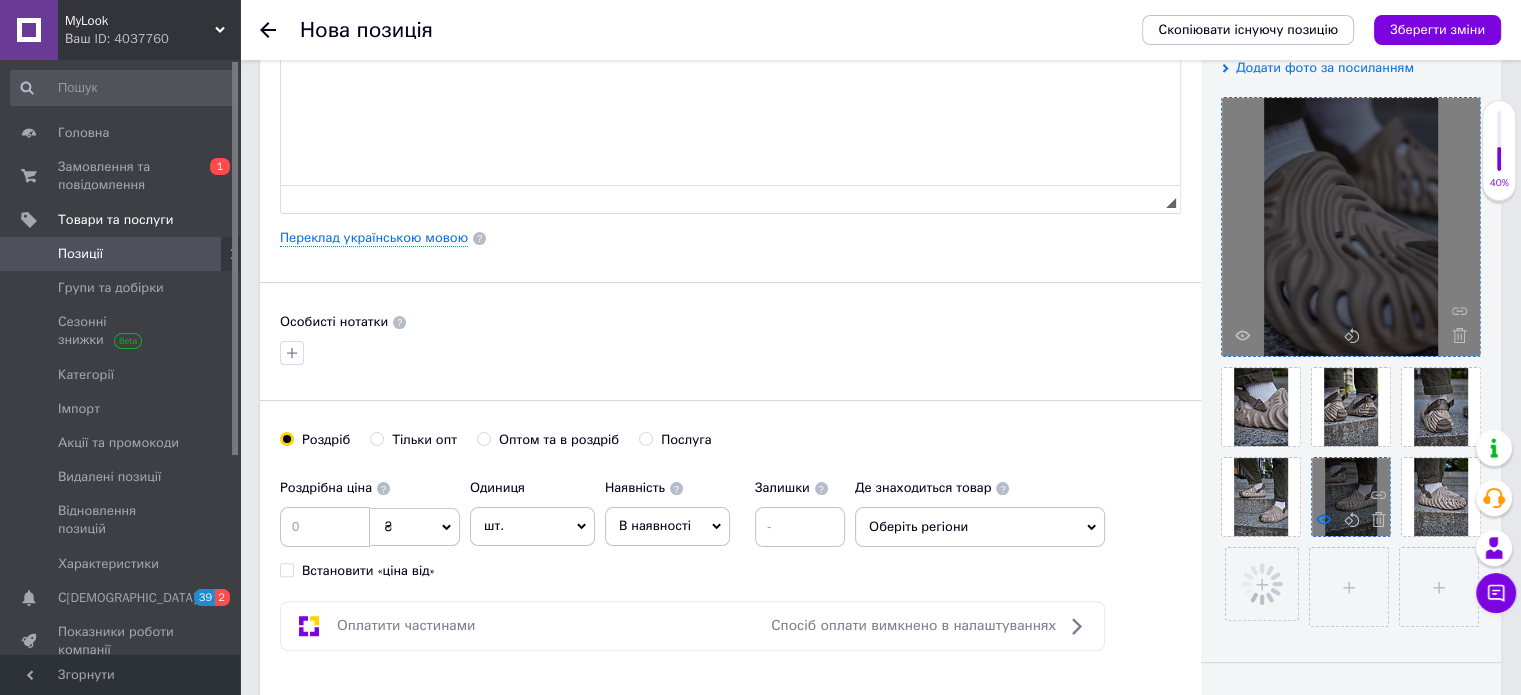 click 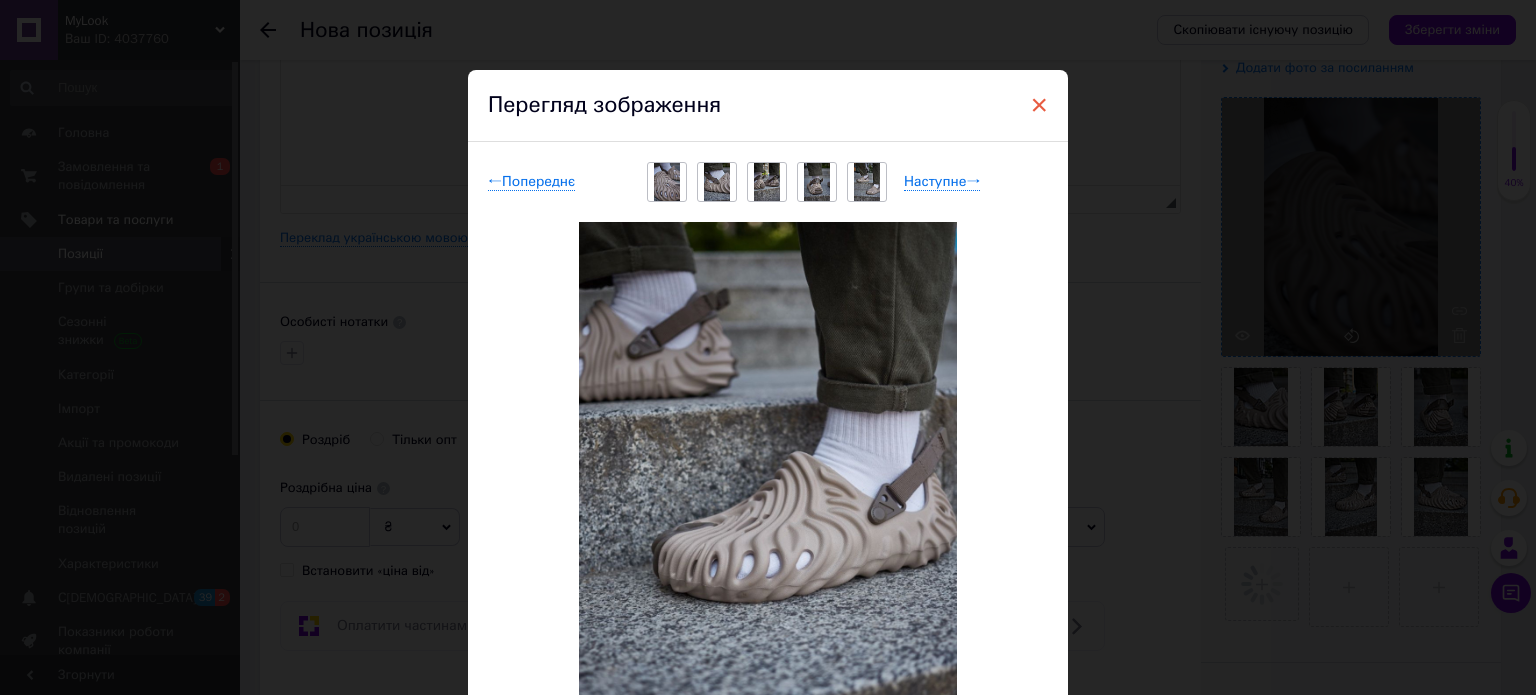 click on "×" at bounding box center [1039, 105] 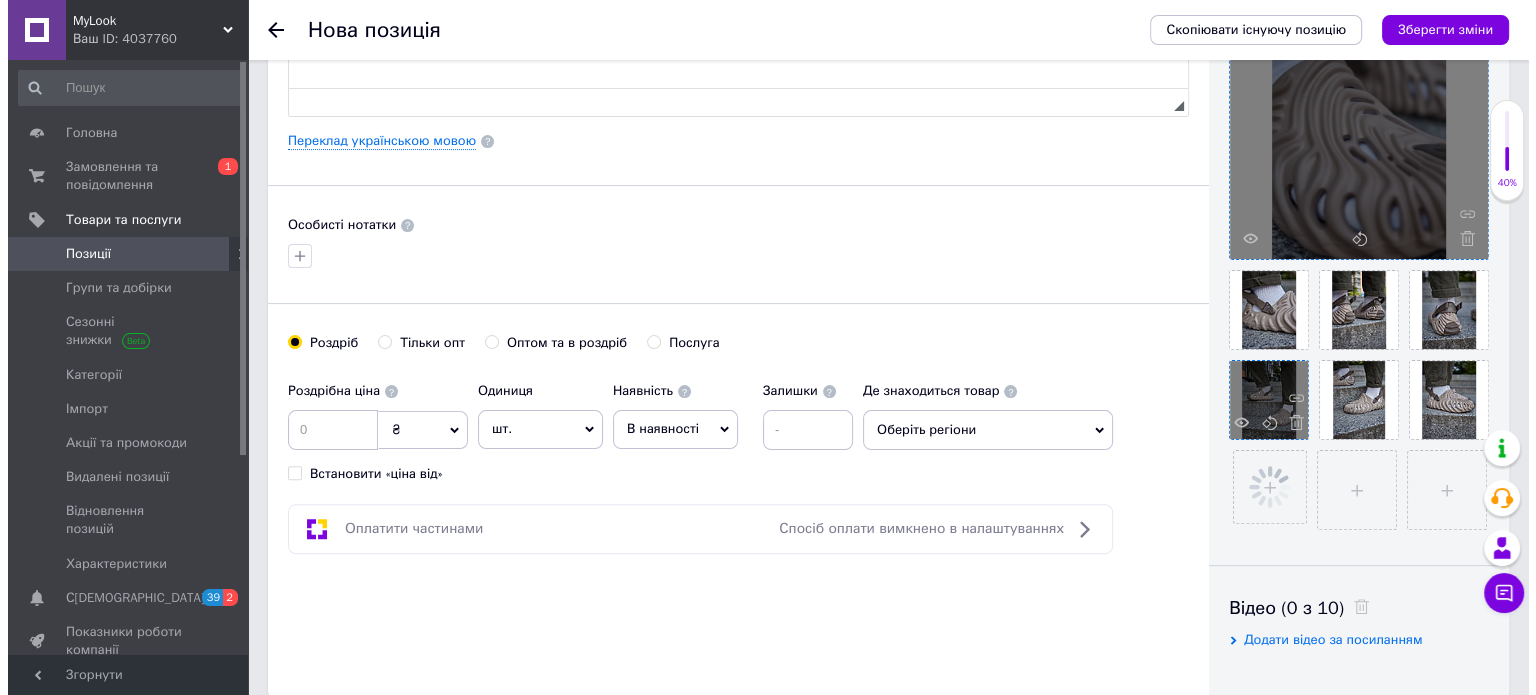 scroll, scrollTop: 500, scrollLeft: 0, axis: vertical 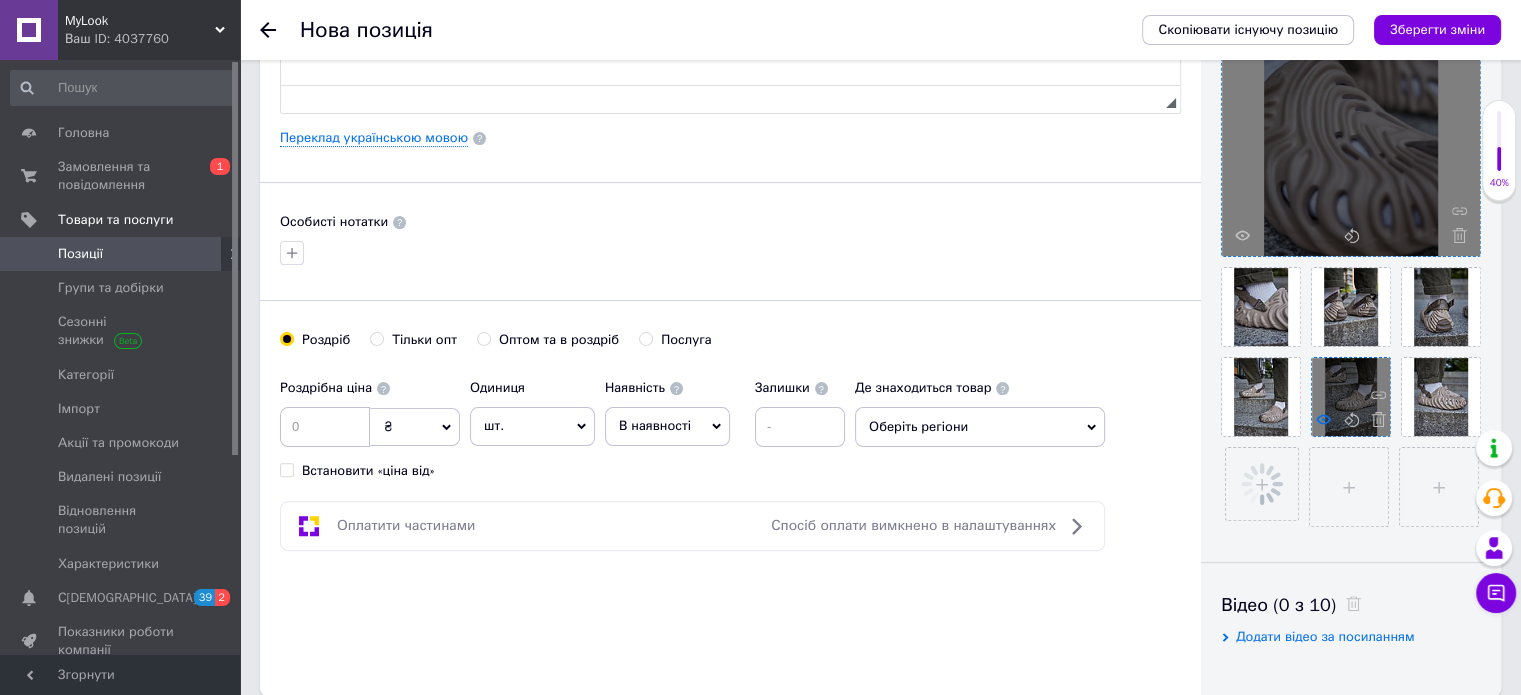 click 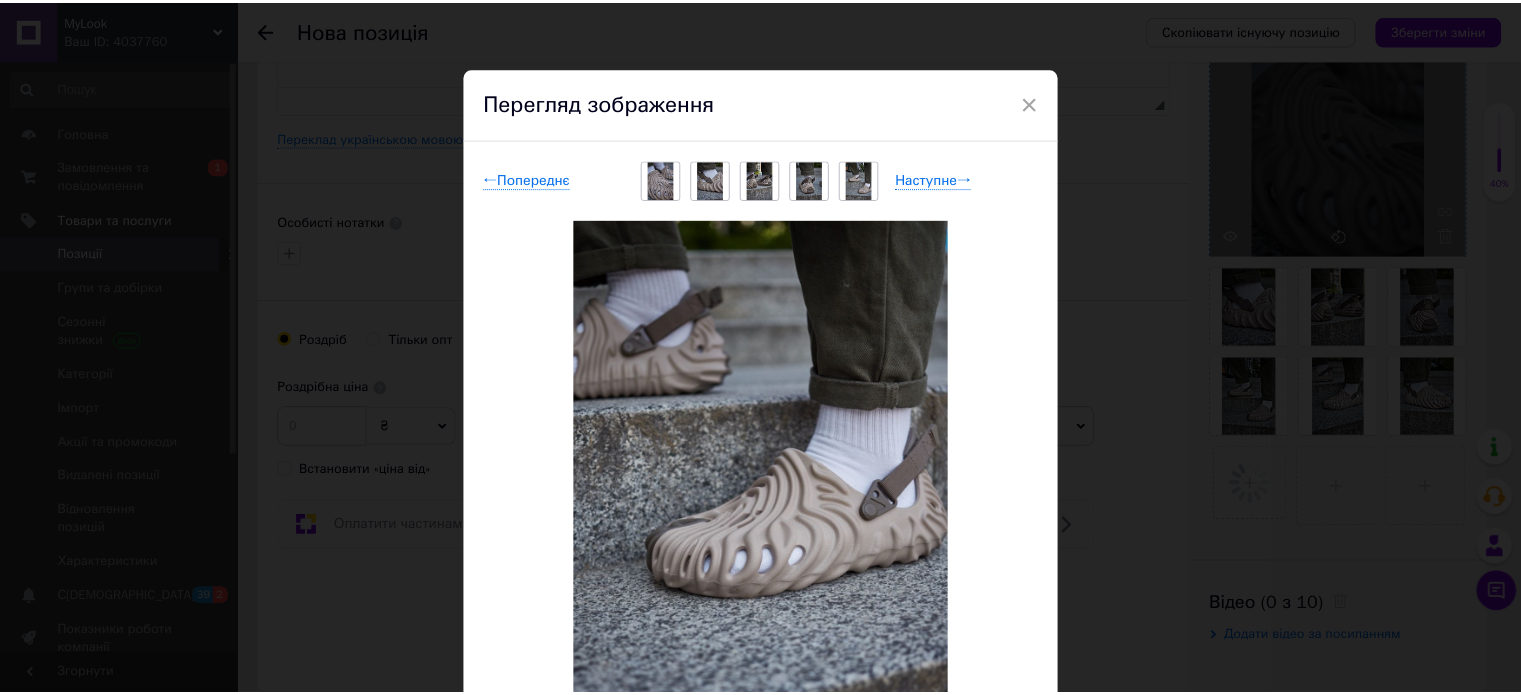 scroll, scrollTop: 0, scrollLeft: 0, axis: both 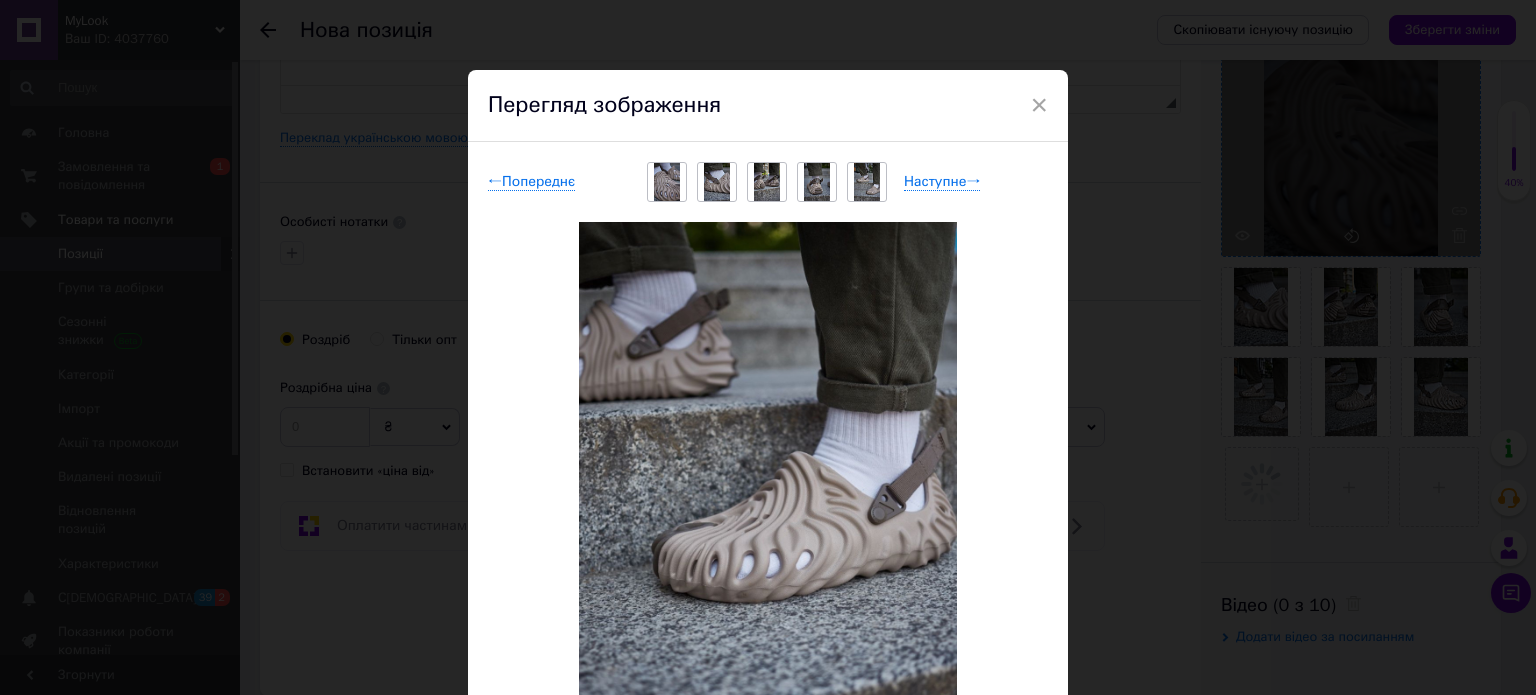 click on "×" at bounding box center [1039, 105] 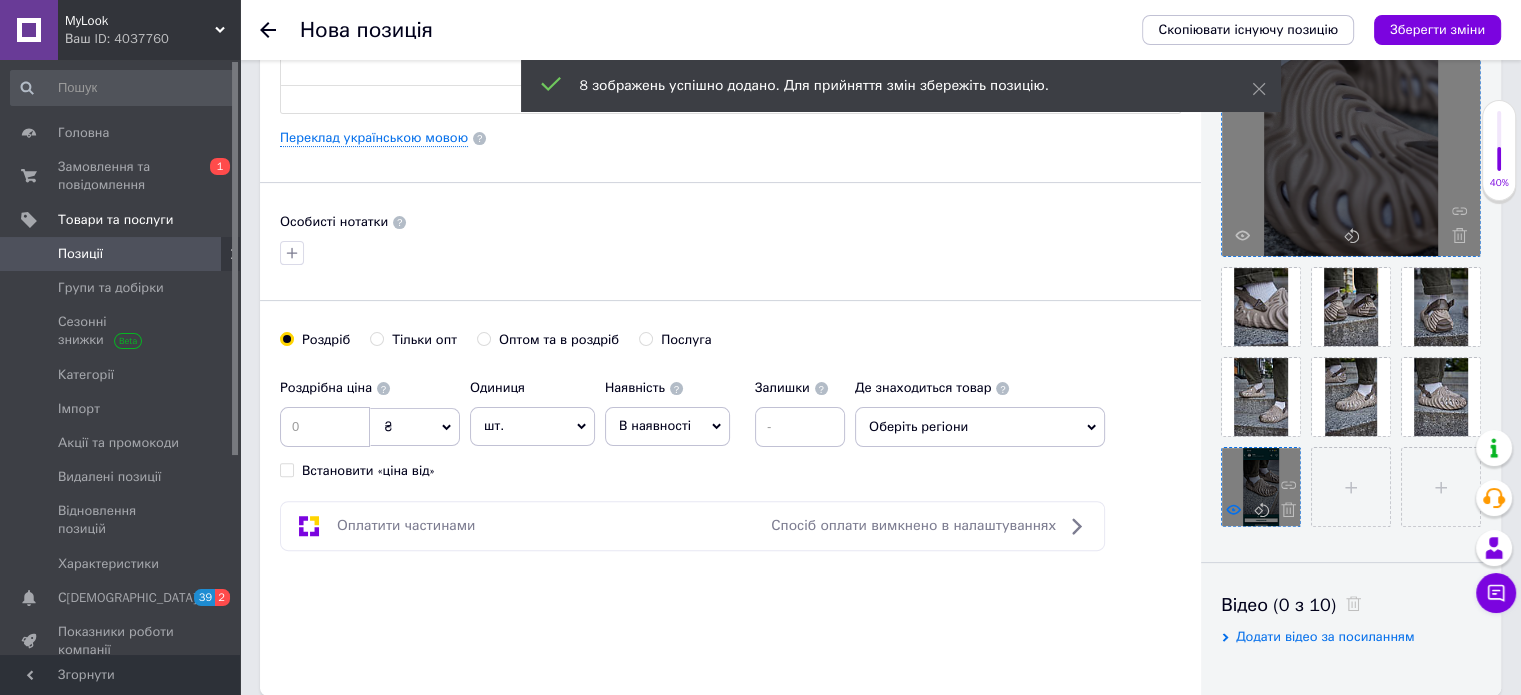 click 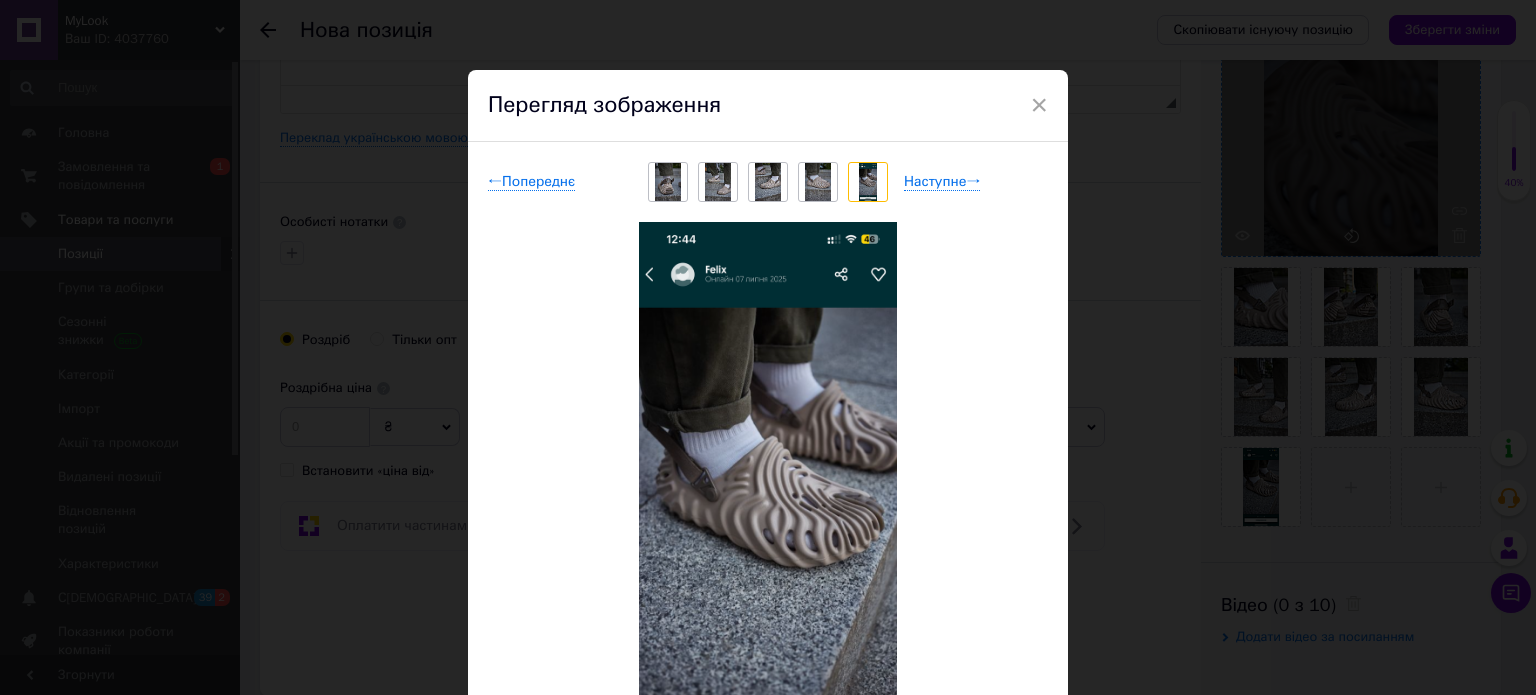 click on "× Перегляд зображення ← Попереднє Наступне → Видалити зображення Видалити всі зображення" at bounding box center (768, 347) 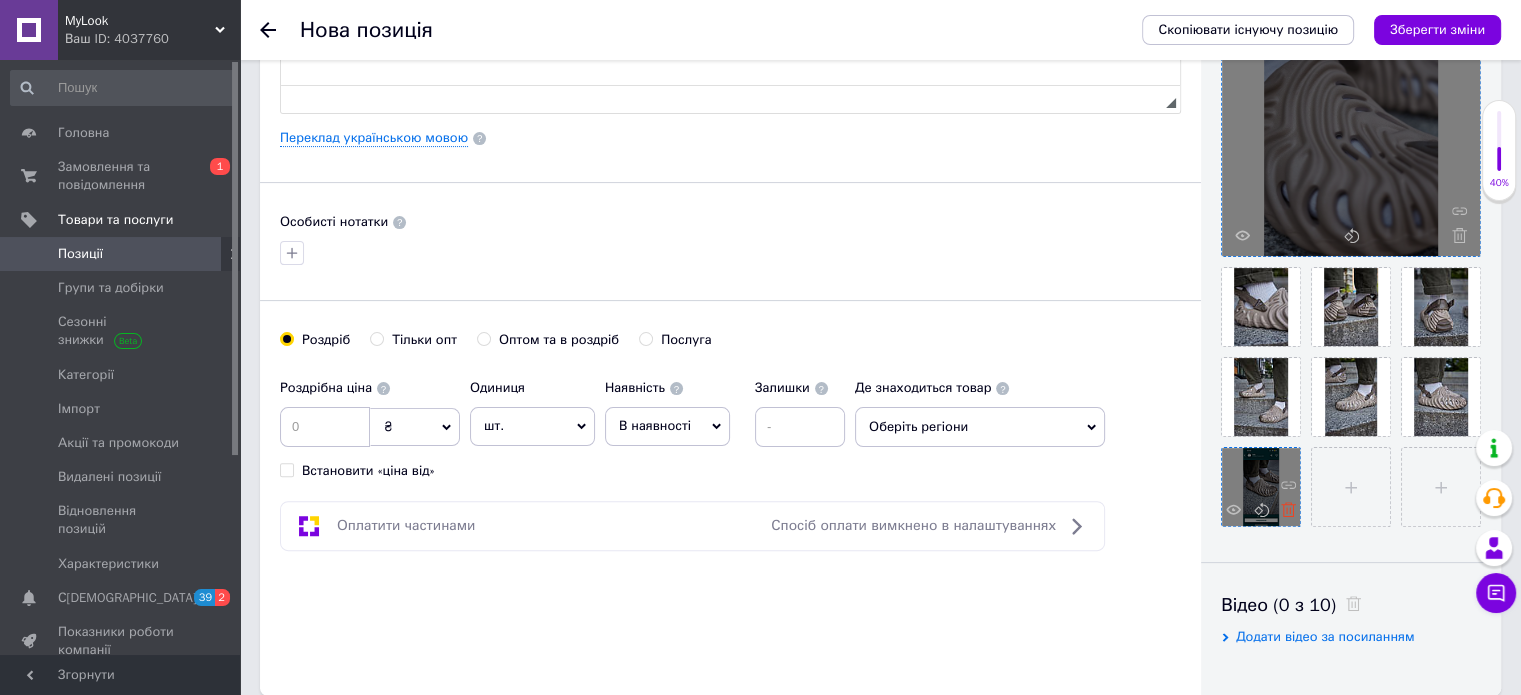 click 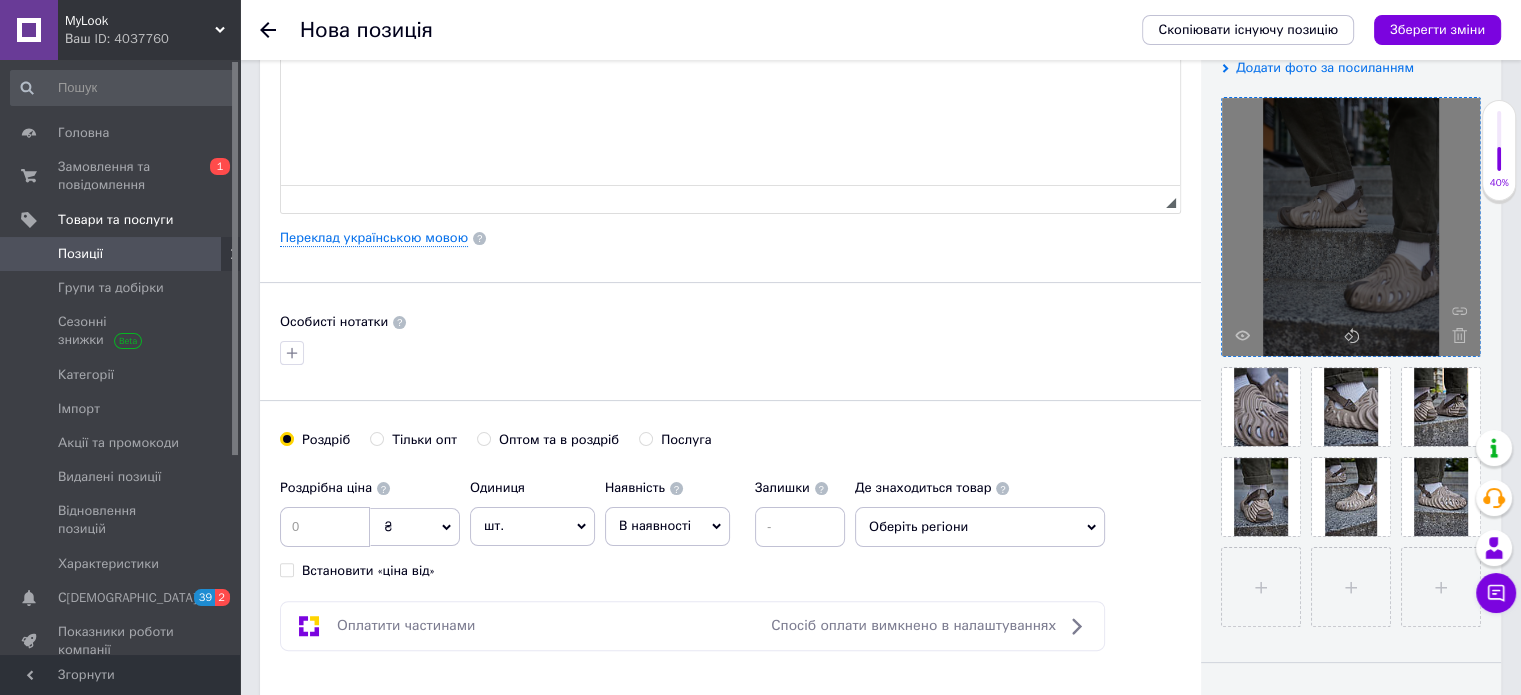 scroll, scrollTop: 400, scrollLeft: 0, axis: vertical 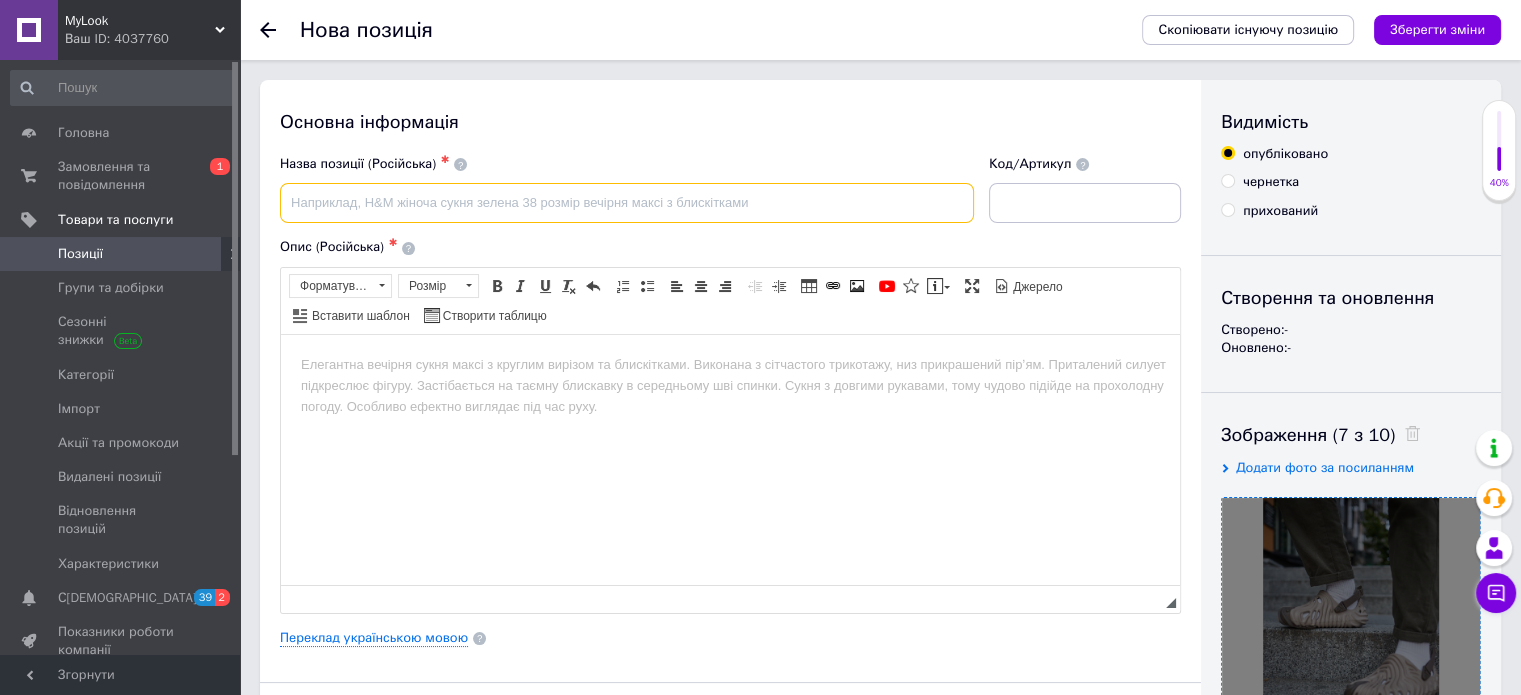 click at bounding box center [627, 203] 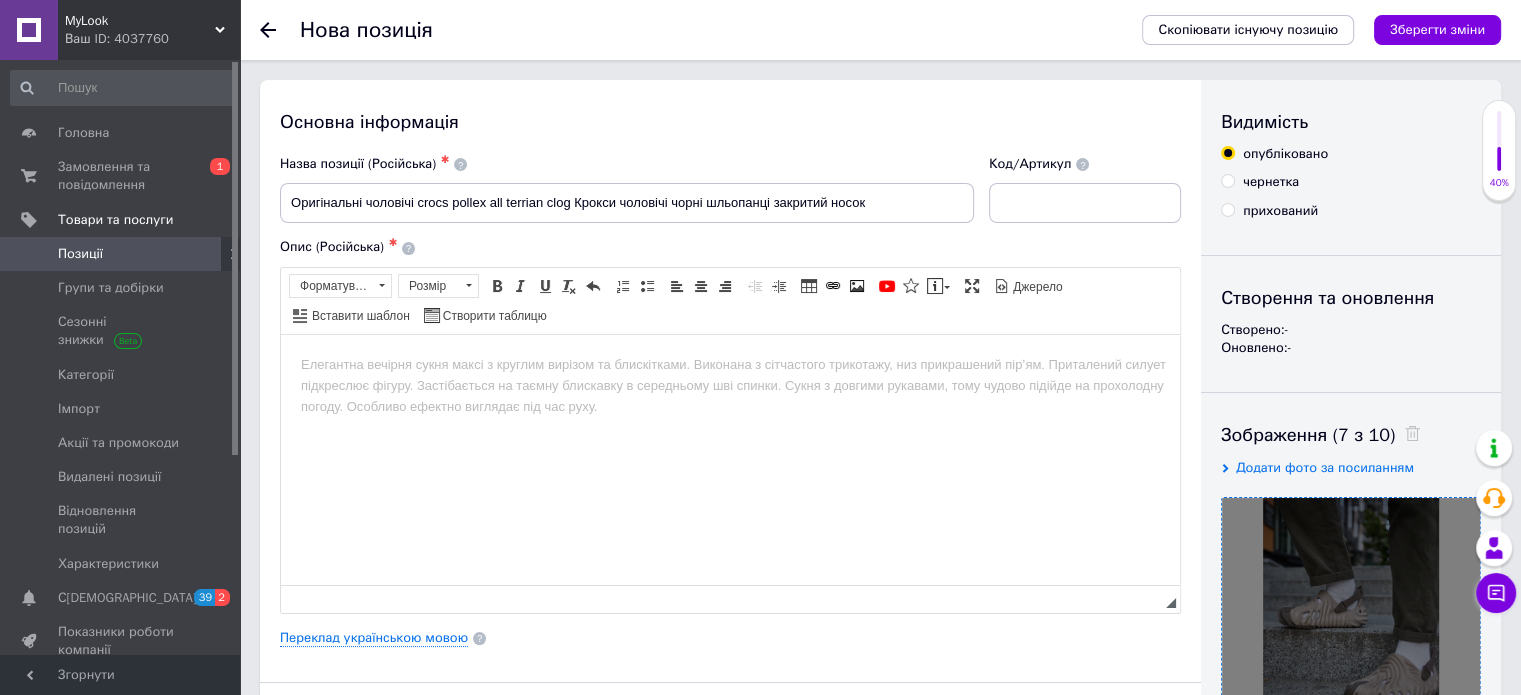 click on "Назва позиції (Російська) ✱ Оригінальні чоловічі crocs pollex all terrian clog Крокси чоловічі чорні шльопанці закритий носок" at bounding box center (627, 189) 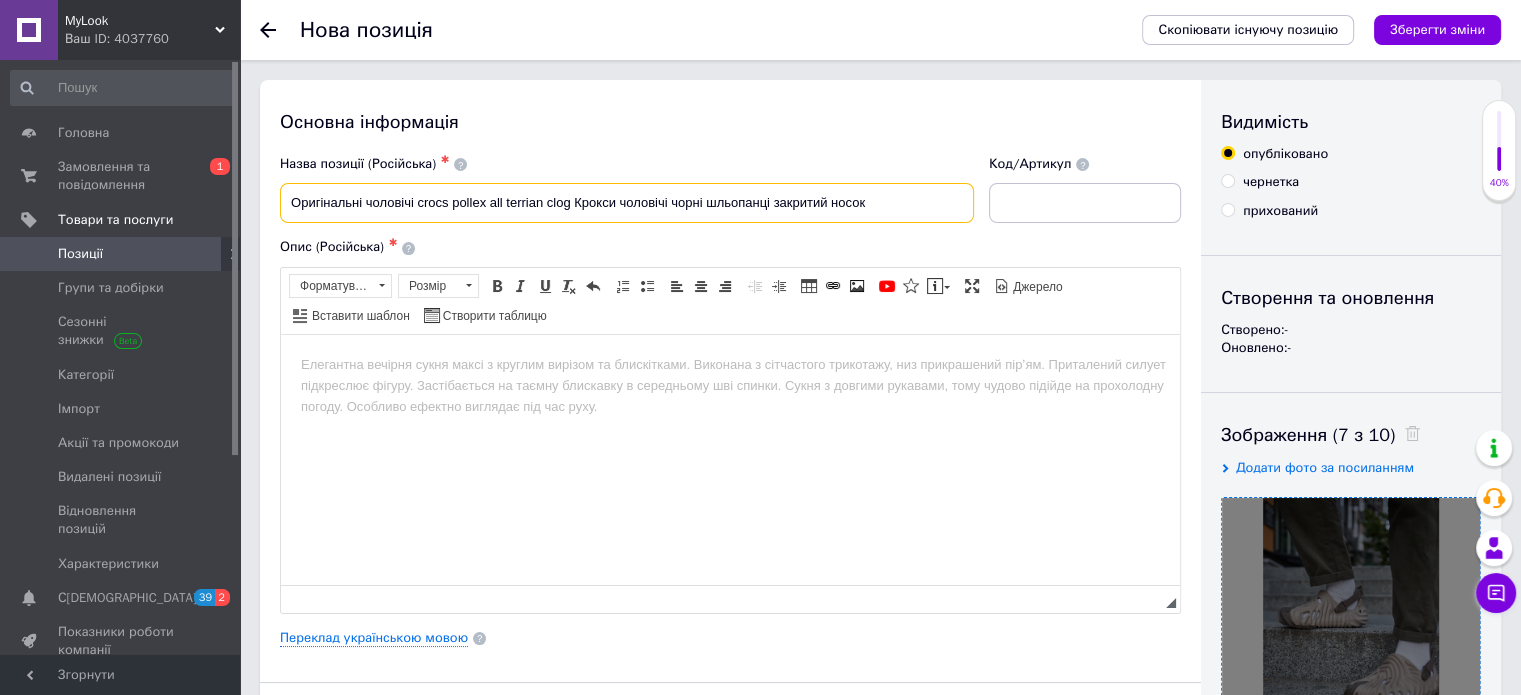 click on "Оригінальні чоловічі crocs pollex all terrian clog Крокси чоловічі чорні шльопанці закритий носок" at bounding box center [627, 203] 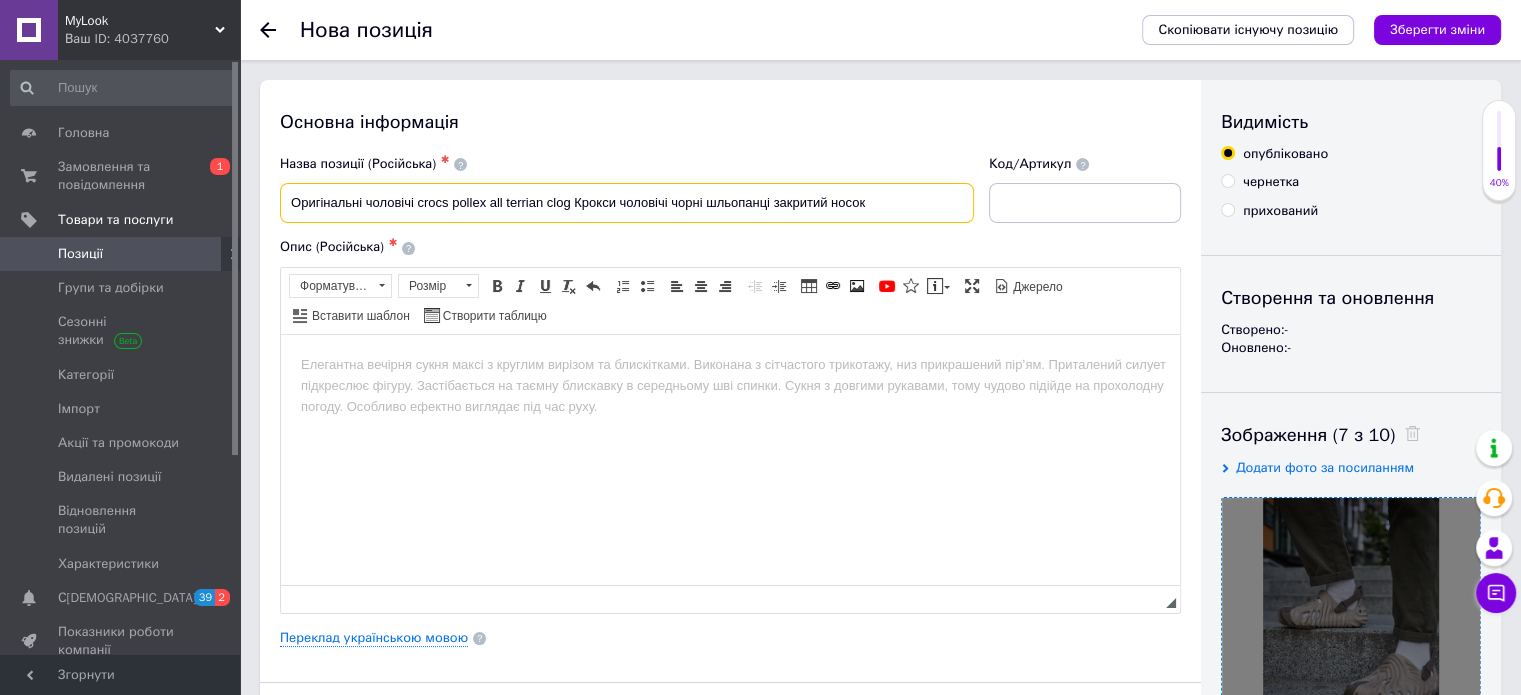 drag, startPoint x: 446, startPoint y: 207, endPoint x: 417, endPoint y: 207, distance: 29 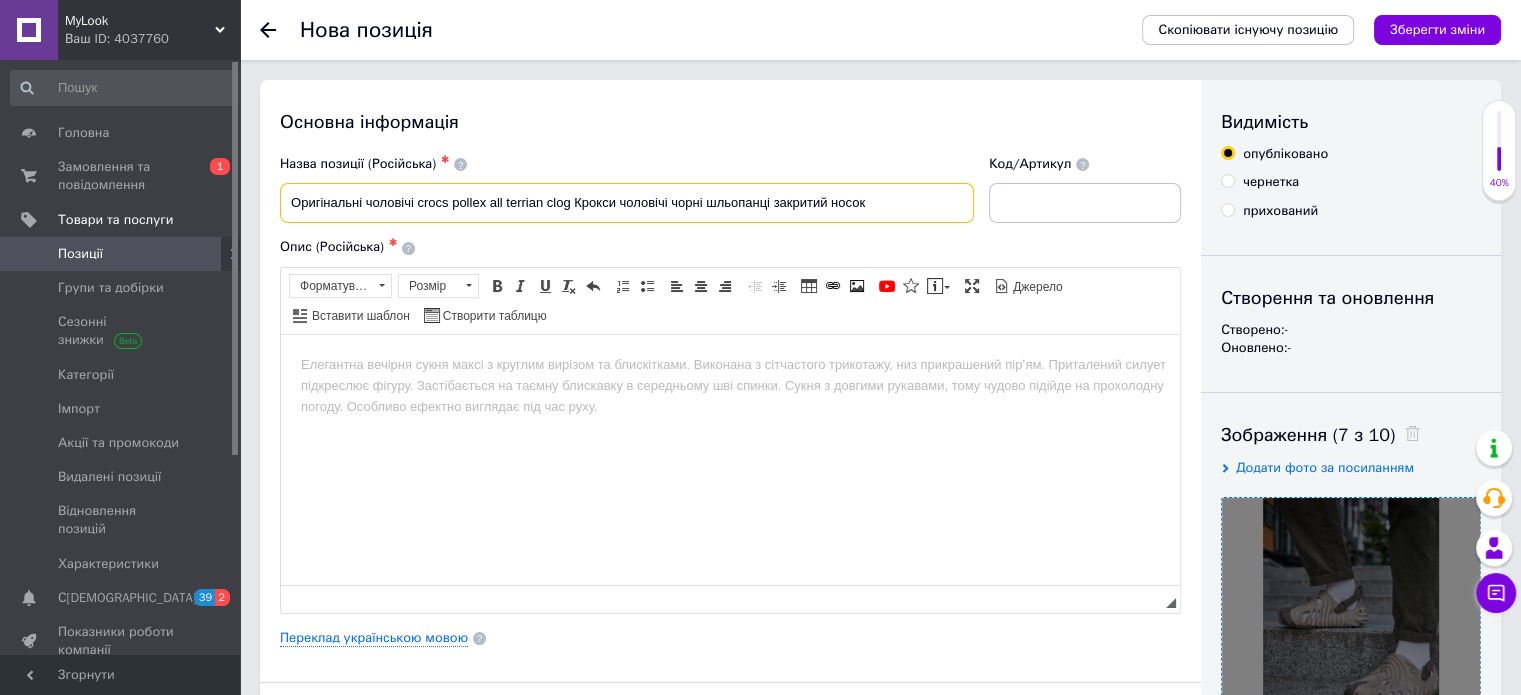 click on "Оригінальні чоловічі crocs pollex all terrian clog Крокси чоловічі чорні шльопанці закритий носок" at bounding box center [627, 203] 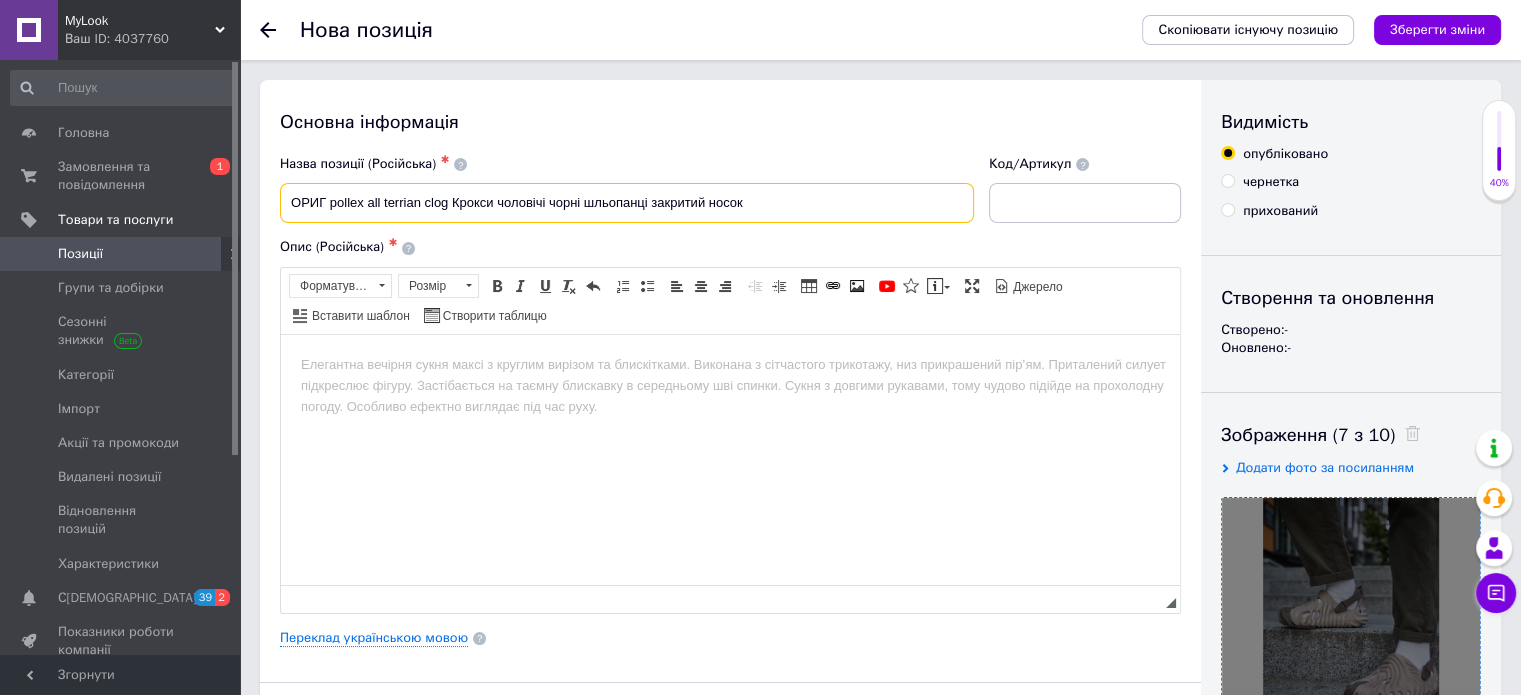 drag, startPoint x: 326, startPoint y: 203, endPoint x: 336, endPoint y: 223, distance: 22.36068 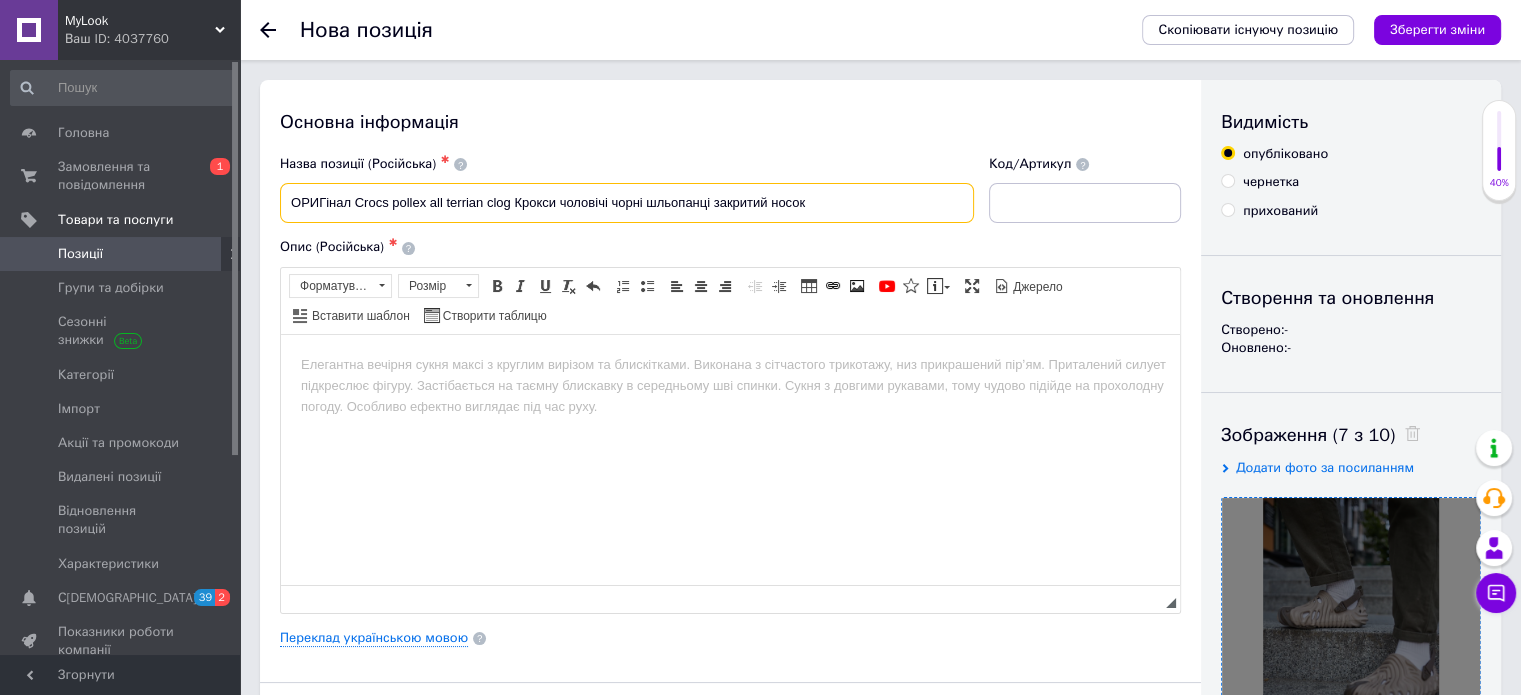 click on "ОРИГінал Crocs pollex all terrian clog Крокси чоловічі чорні шльопанці закритий носок" at bounding box center [627, 203] 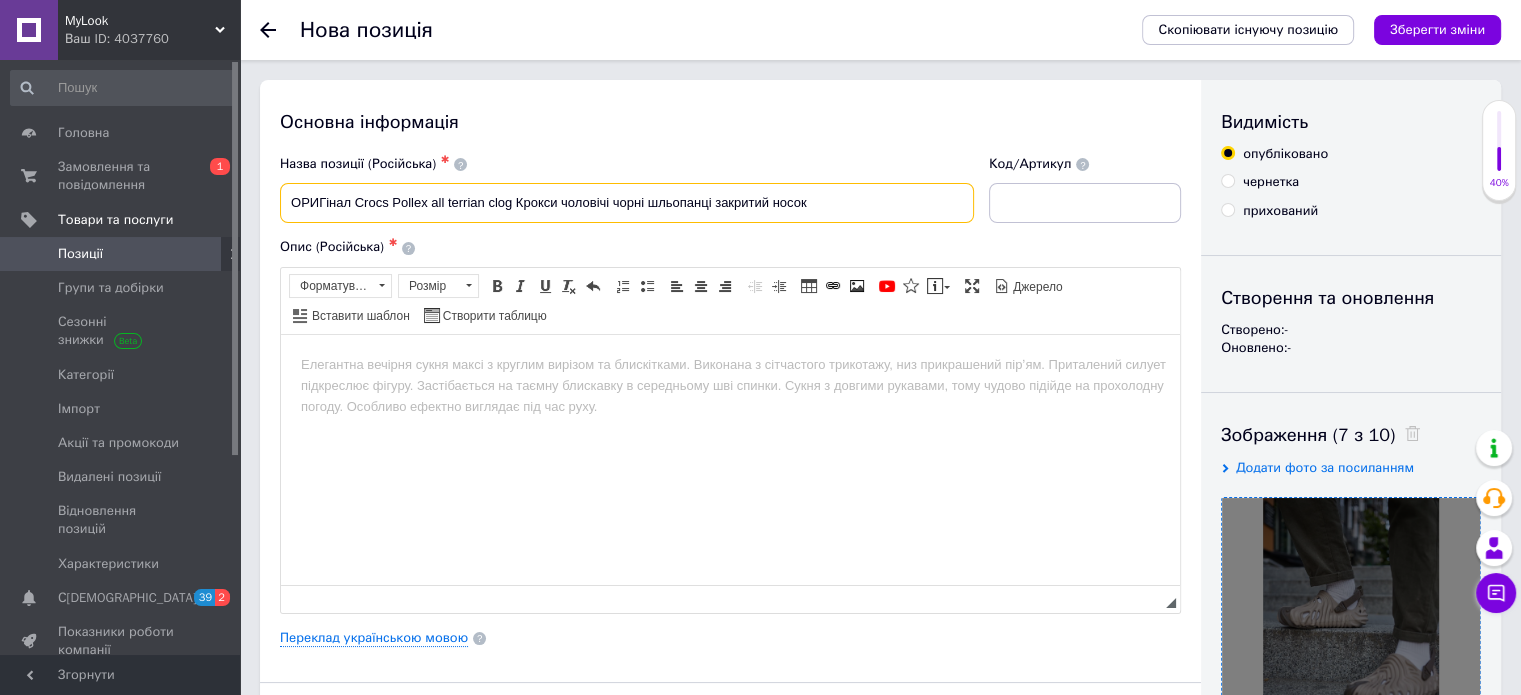 drag, startPoint x: 491, startPoint y: 206, endPoint x: 432, endPoint y: 209, distance: 59.07622 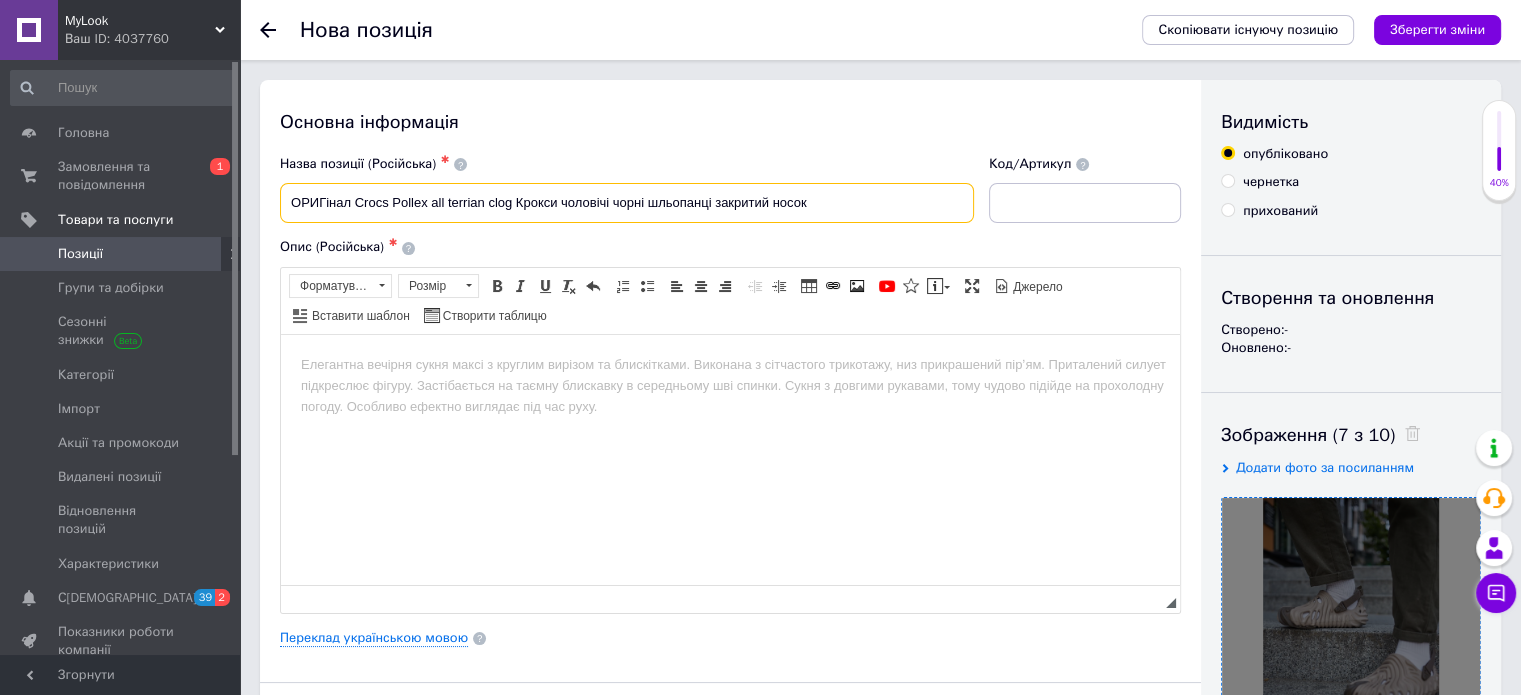 click on "ОРИГінал Crocs Pollex all terrian clog Крокси чоловічі чорні шльопанці закритий носок" at bounding box center (627, 203) 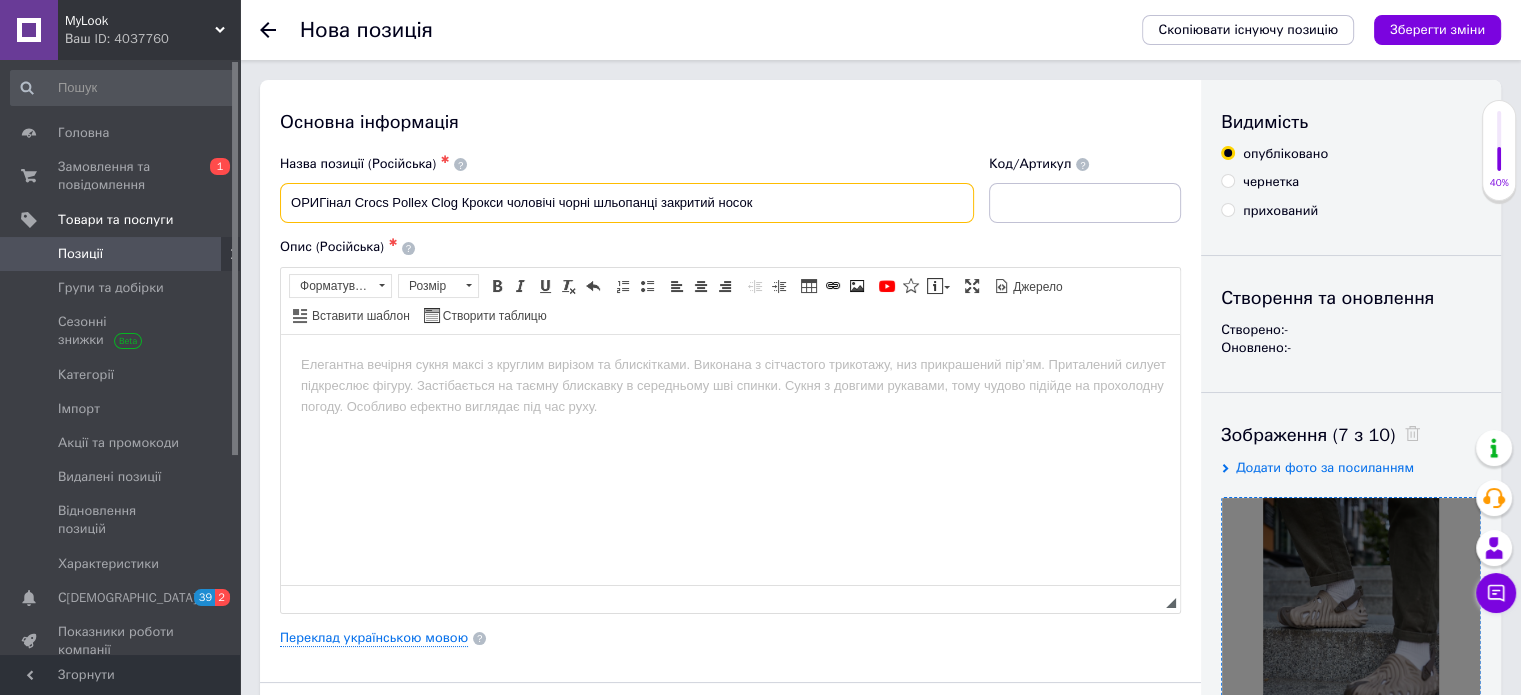 click on "ОРИГінал Crocs Pollex Clog Крокси чоловічі чорні шльопанці закритий носок" at bounding box center [627, 203] 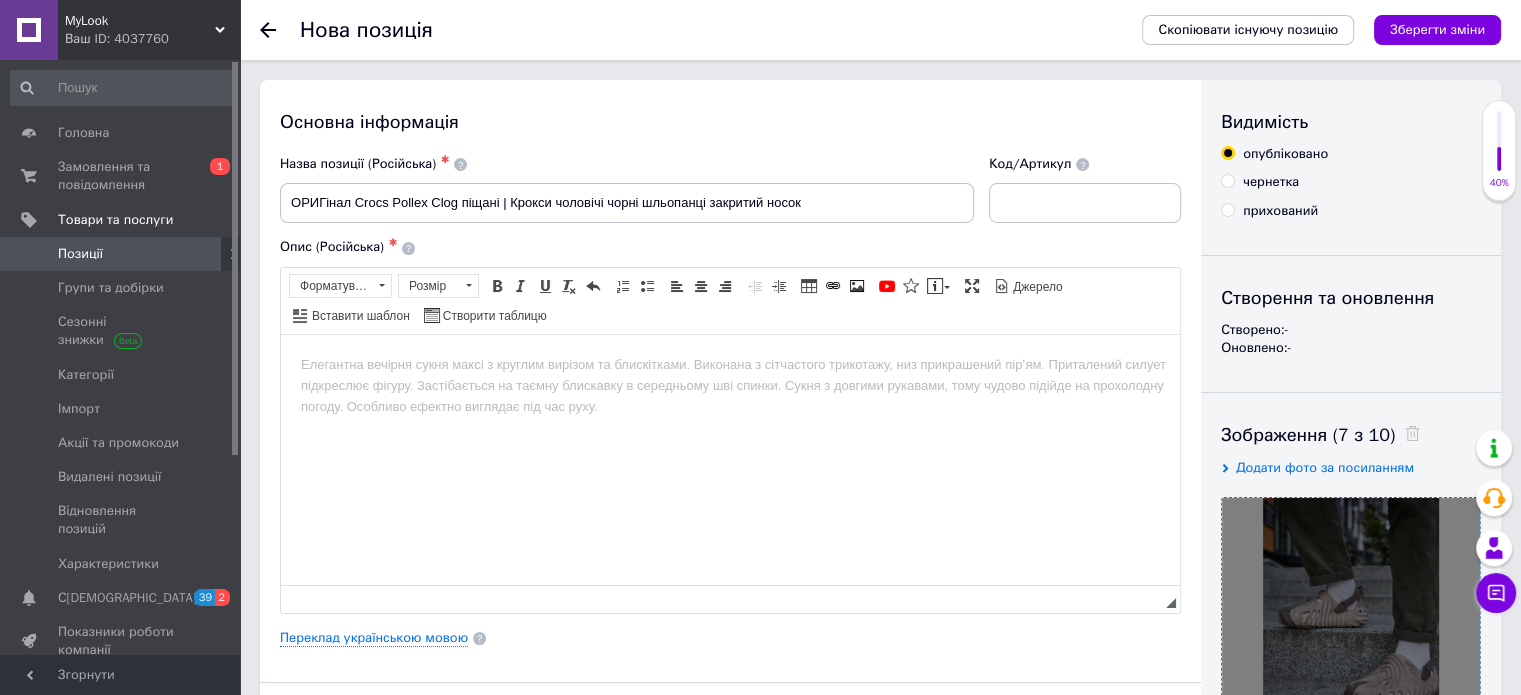 click on "Назва позиції (Російська) ✱ ОРИГінал Crocs Pollex Clog піщані | Крокси чоловічі чорні шльопанці закритий носок" at bounding box center (627, 189) 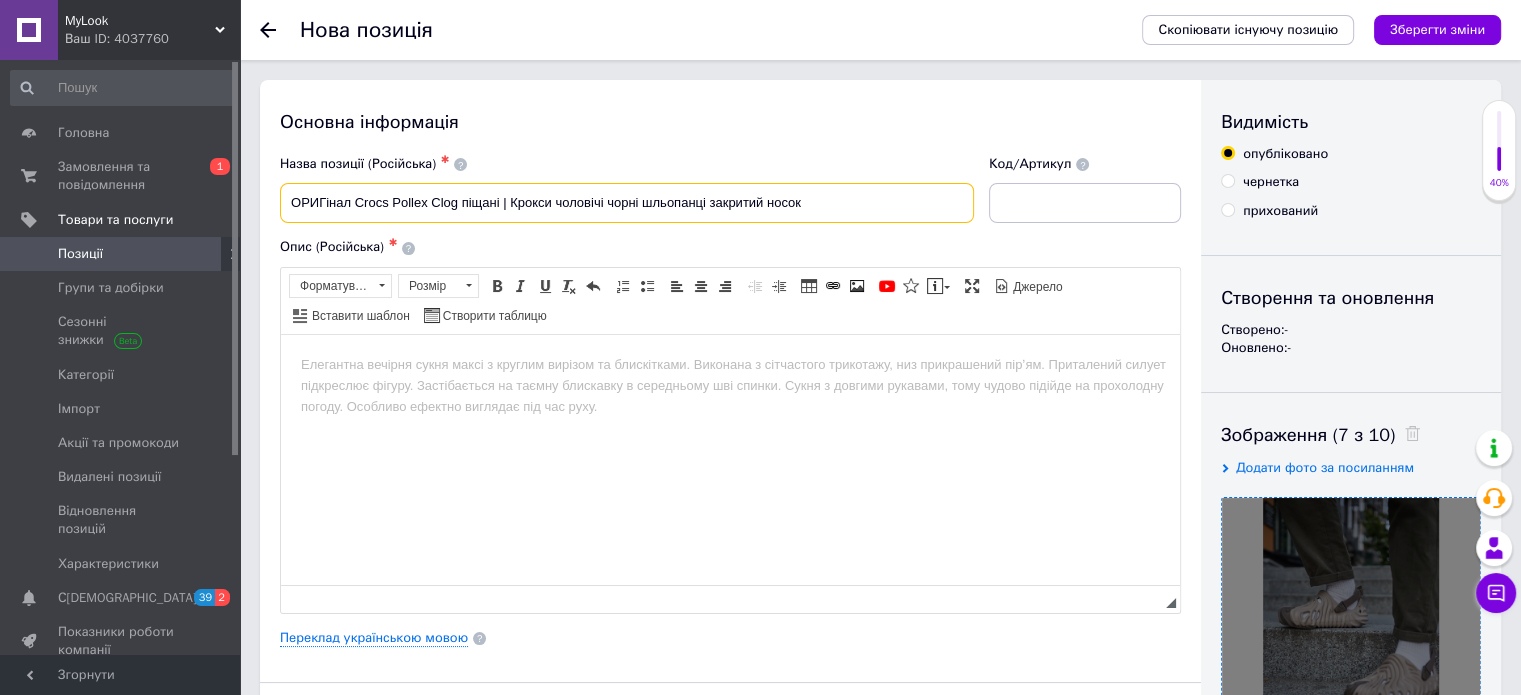 click on "ОРИГінал Crocs Pollex Clog піщані | Крокси чоловічі чорні шльопанці закритий носок" at bounding box center [627, 203] 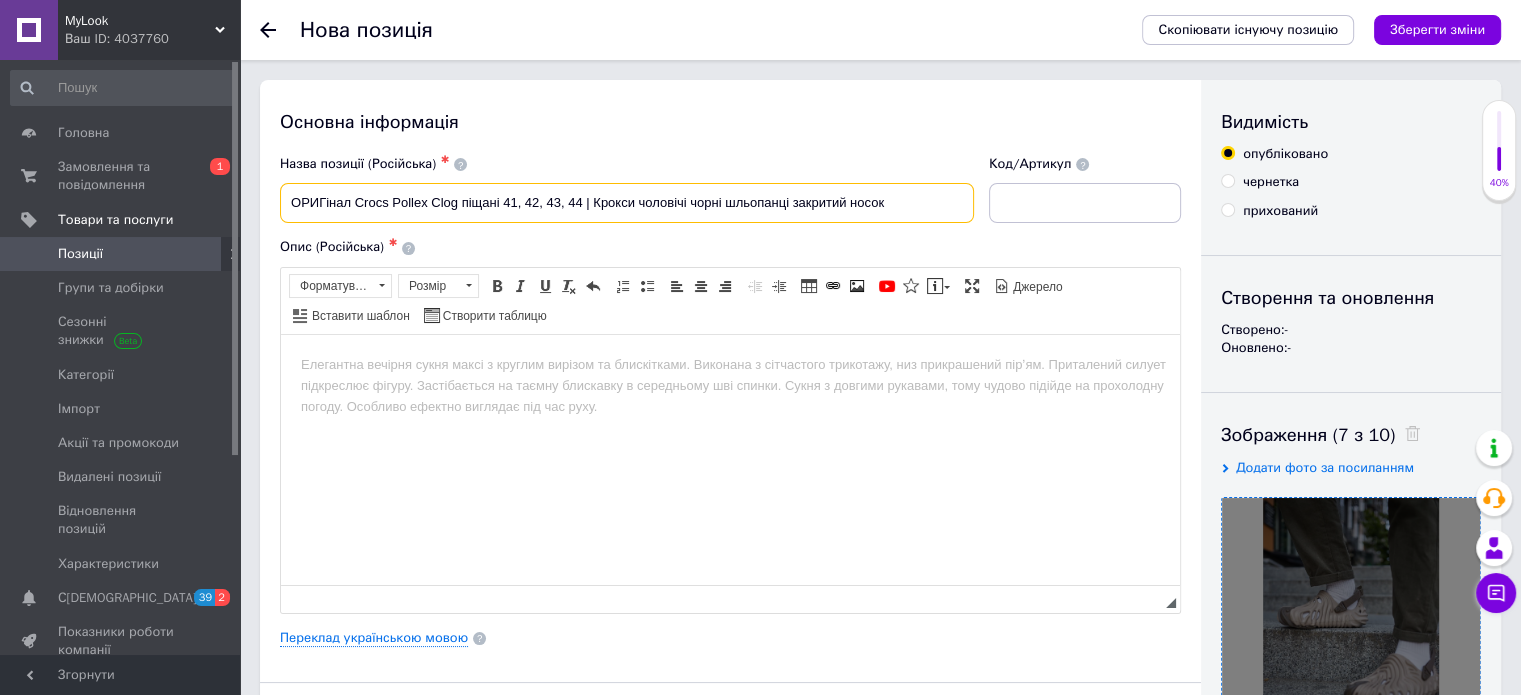 click on "ОРИГінал Crocs Pollex Clog піщані 41, 42, 43, 44 | Крокси чоловічі чорні шльопанці закритий носок" at bounding box center (627, 203) 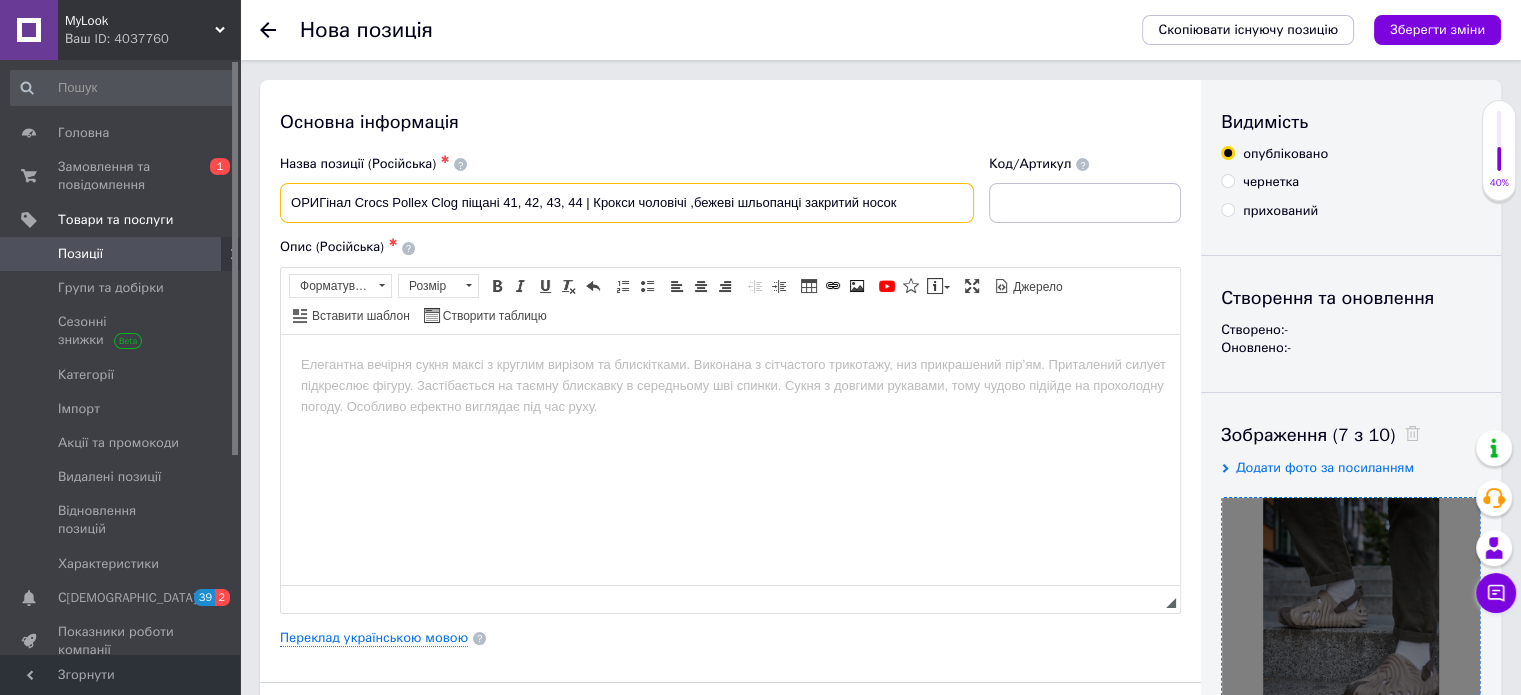 click on "ОРИГінал Crocs Pollex Clog піщані 41, 42, 43, 44 | Крокси чоловічі ,бежеві шльопанці закритий носок" at bounding box center (627, 203) 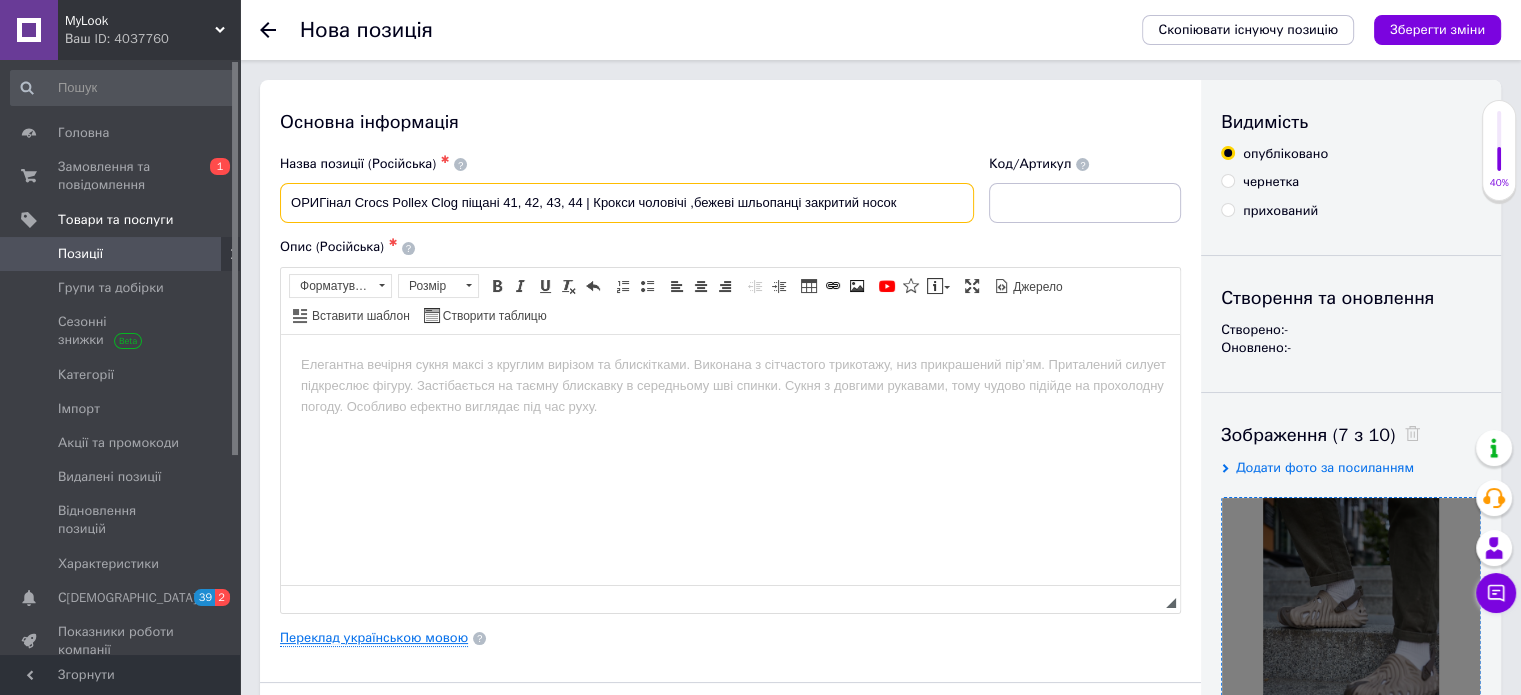 type on "ОРИГінал Crocs Pollex Clog піщані 41, 42, 43, 44 | Крокси чоловічі ,бежеві шльопанці закритий носок" 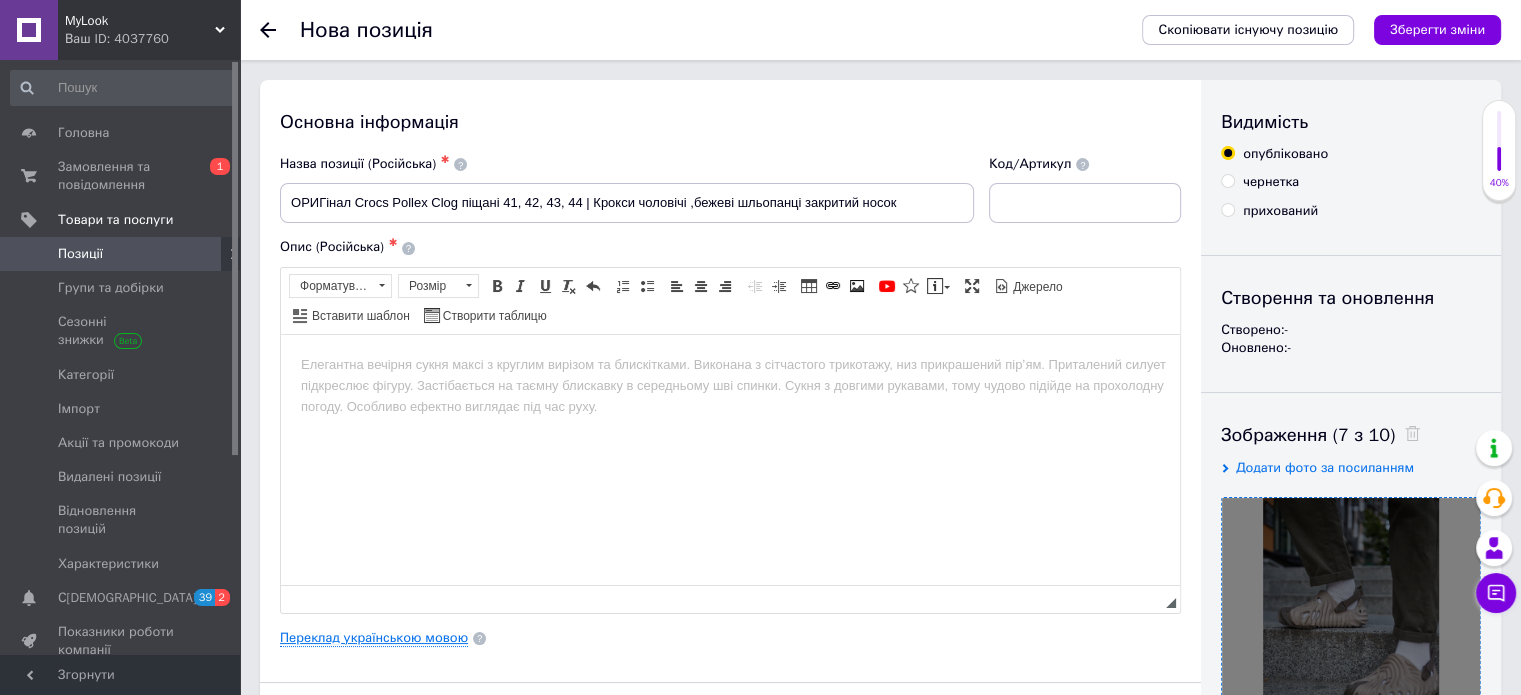 click on "Переклад українською мовою" at bounding box center (374, 638) 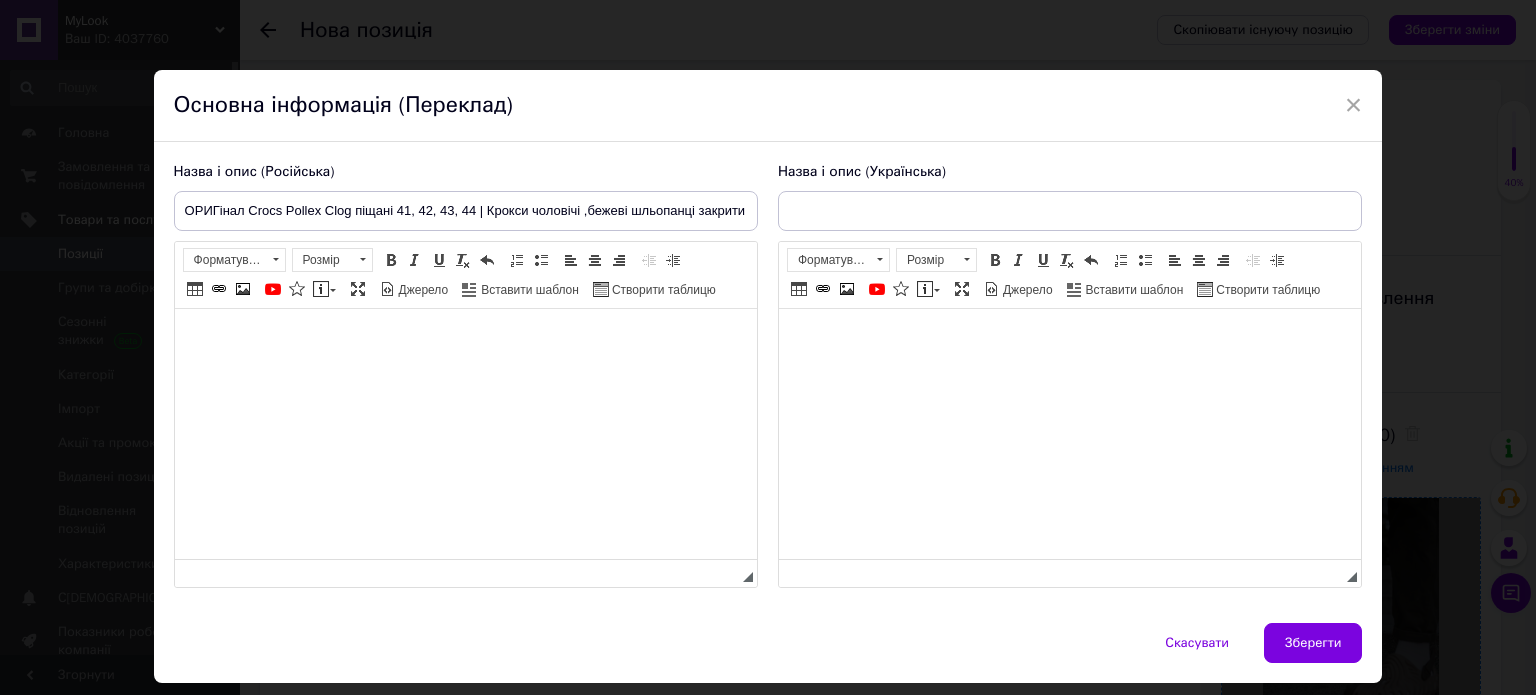 scroll, scrollTop: 0, scrollLeft: 0, axis: both 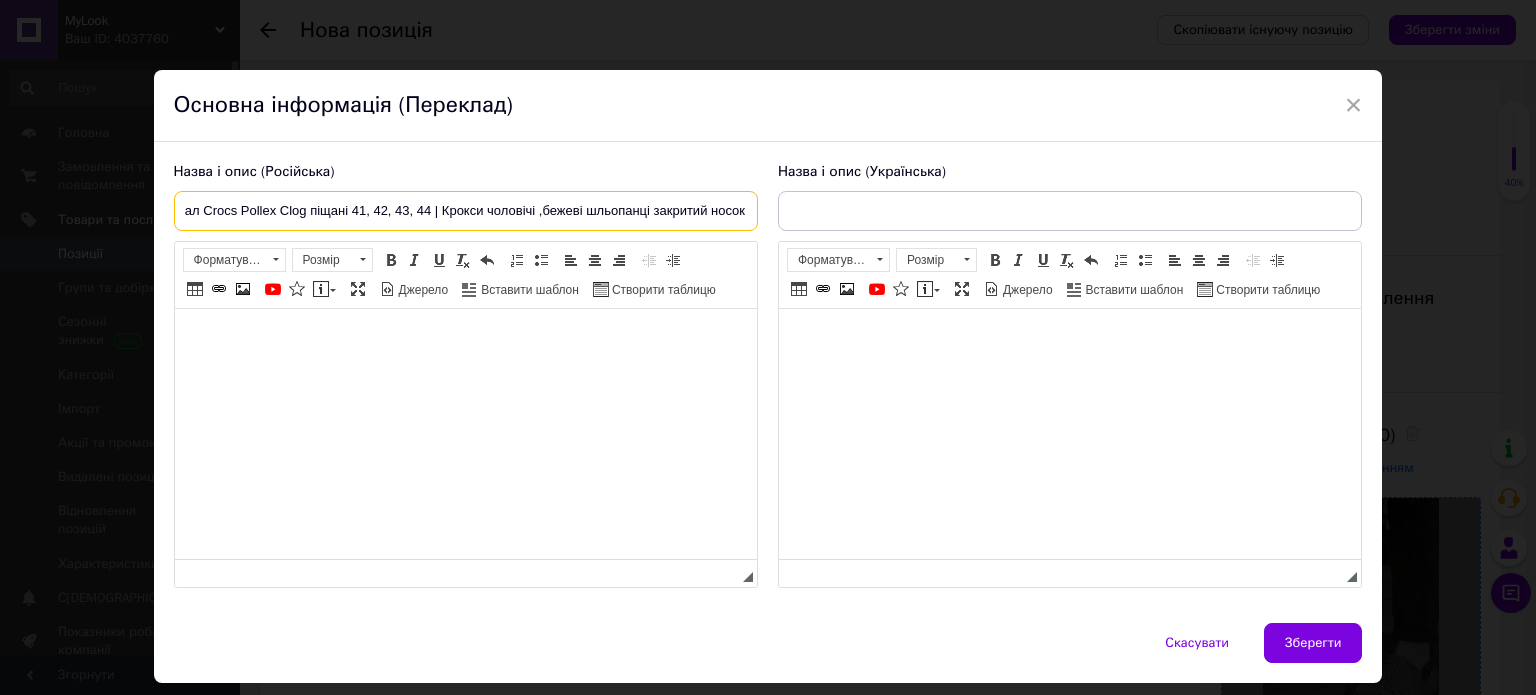 drag, startPoint x: 210, startPoint y: 215, endPoint x: 746, endPoint y: 209, distance: 536.03357 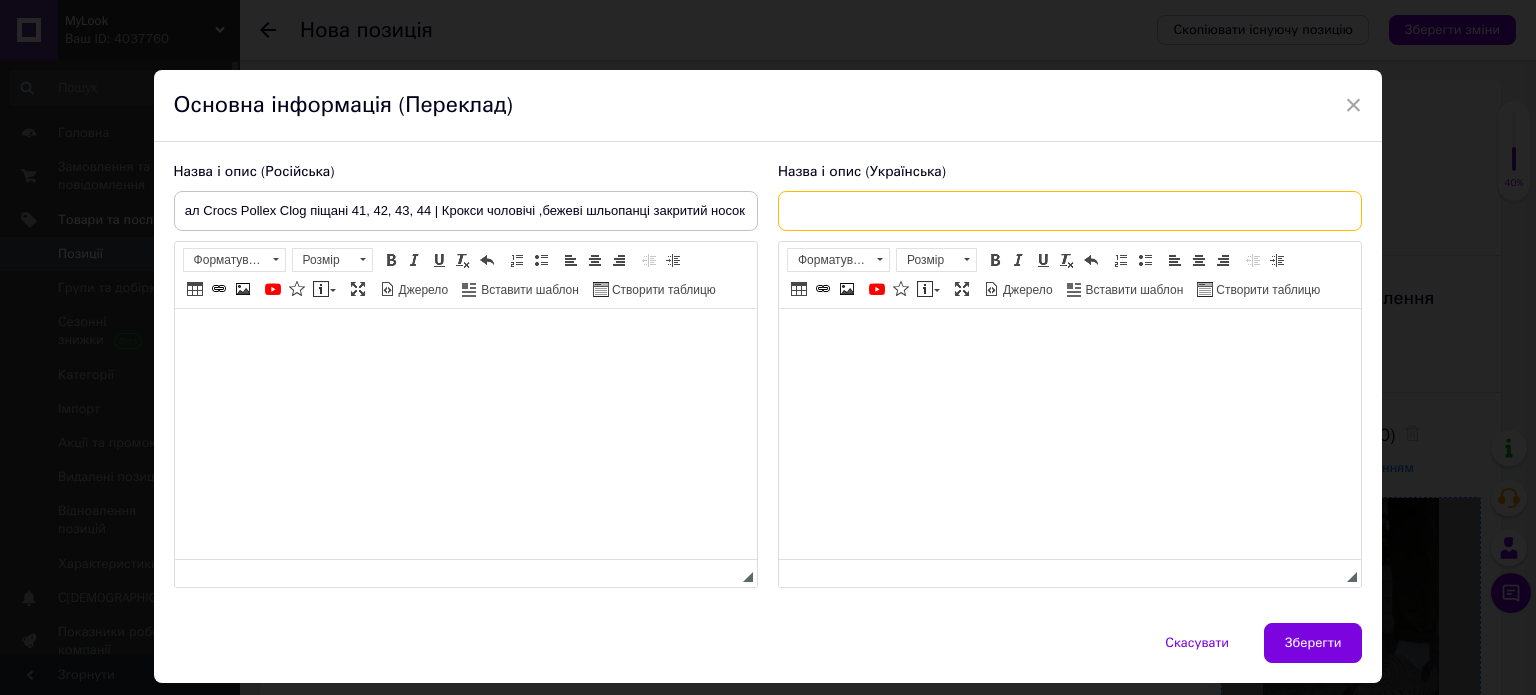 click at bounding box center [1070, 211] 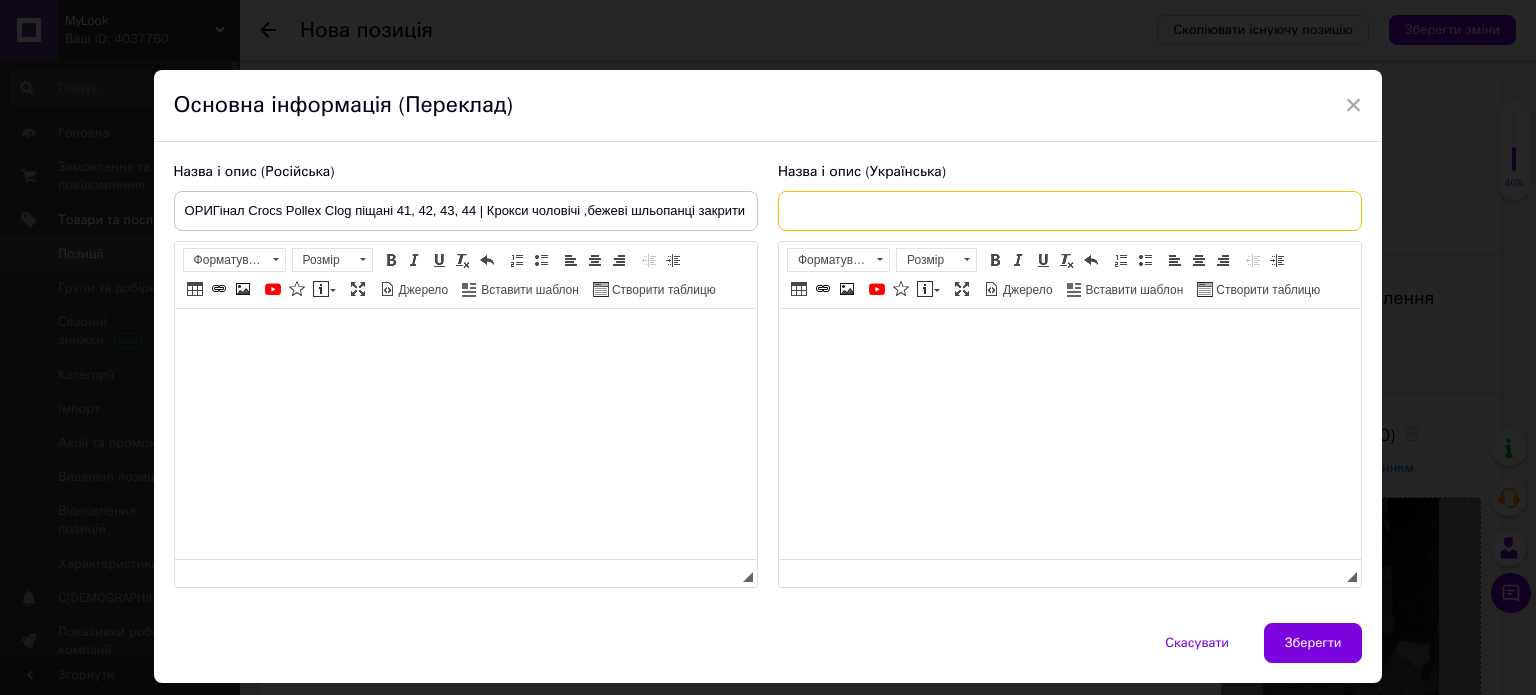paste on "ОРИГінал Crocs Pollex Clog піщані 41, 42, 43, 44 | Крокси чоловічі ,бежеві шльопанці закритий носок" 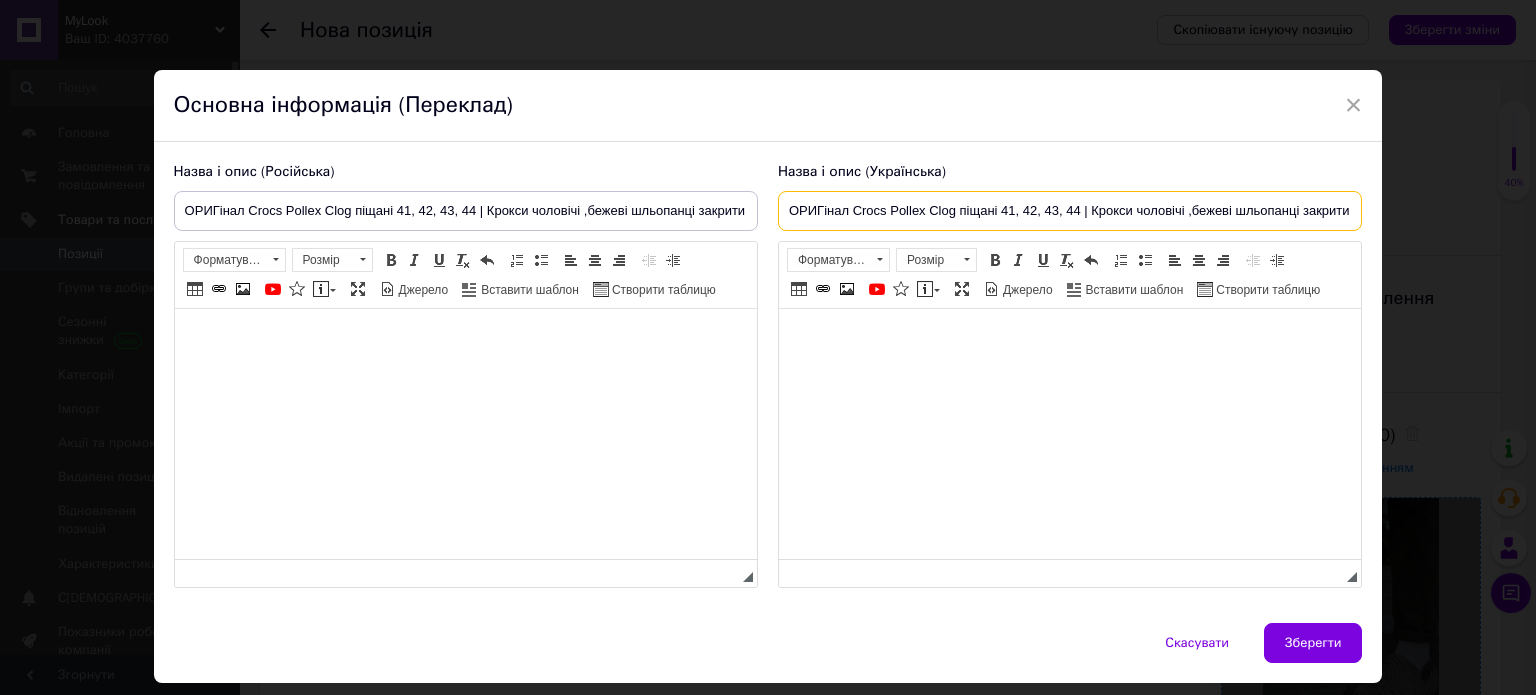 scroll, scrollTop: 0, scrollLeft: 46, axis: horizontal 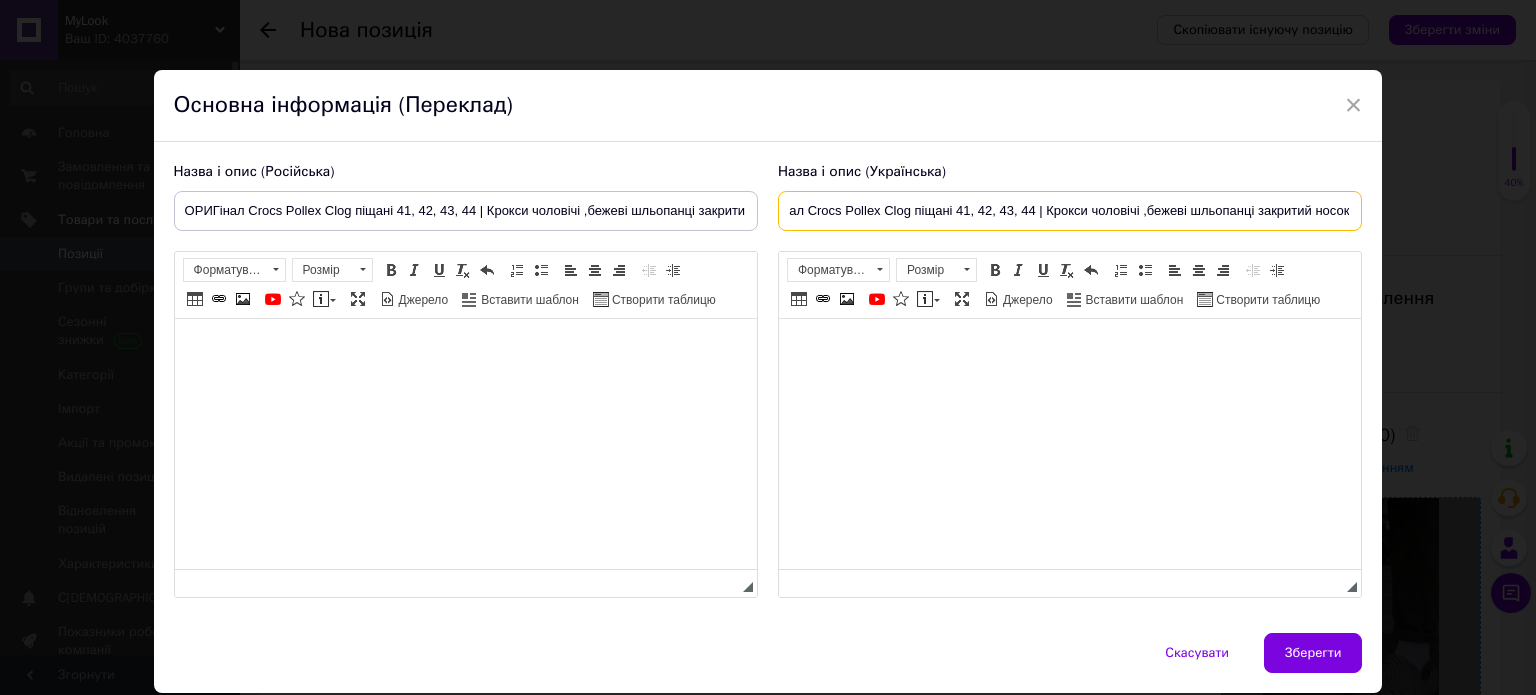 type on "ОРИГінал Crocs Pollex Clog піщані 41, 42, 43, 44 | Крокси чоловічі ,бежеві шльопанці закритий носок" 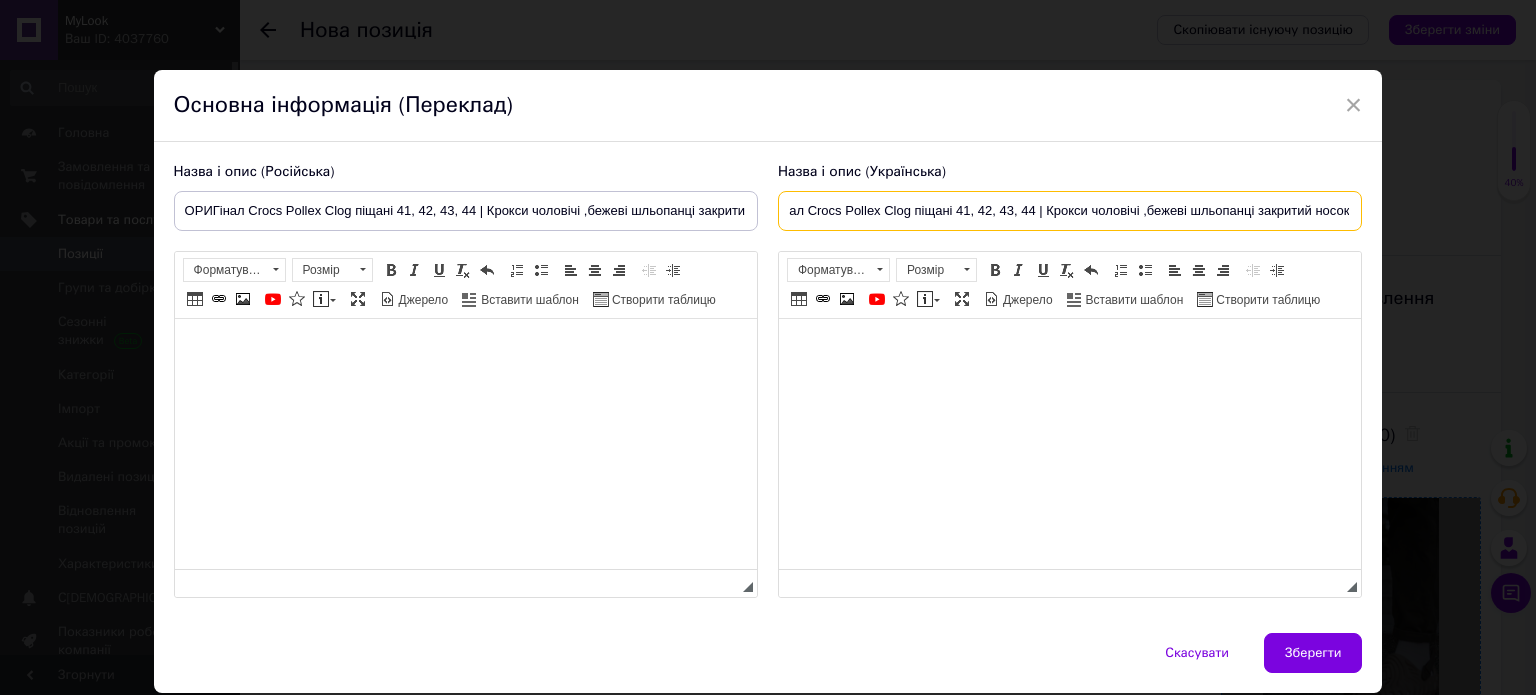 scroll, scrollTop: 0, scrollLeft: 0, axis: both 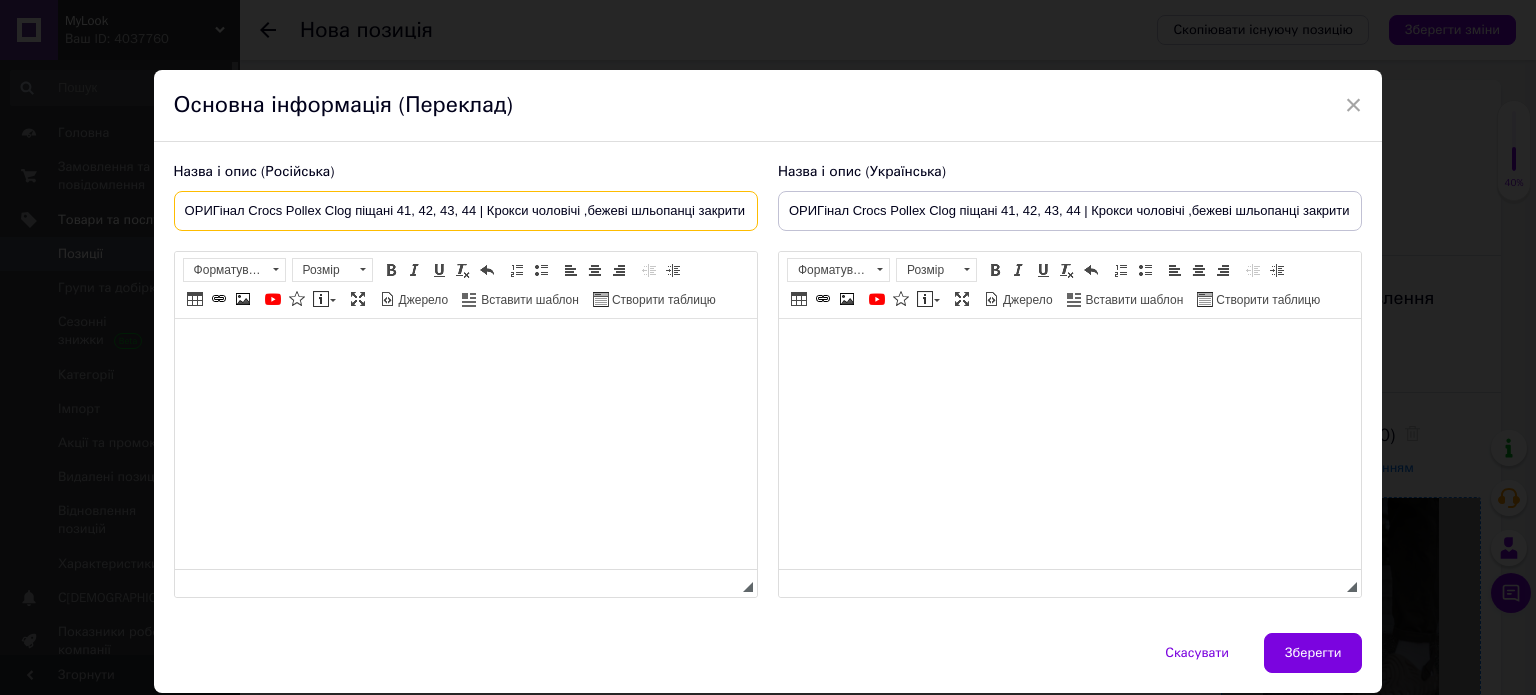 click on "ОРИГінал Crocs Pollex Clog піщані 41, 42, 43, 44 | Крокси чоловічі ,бежеві шльопанці закритий носок" at bounding box center (466, 211) 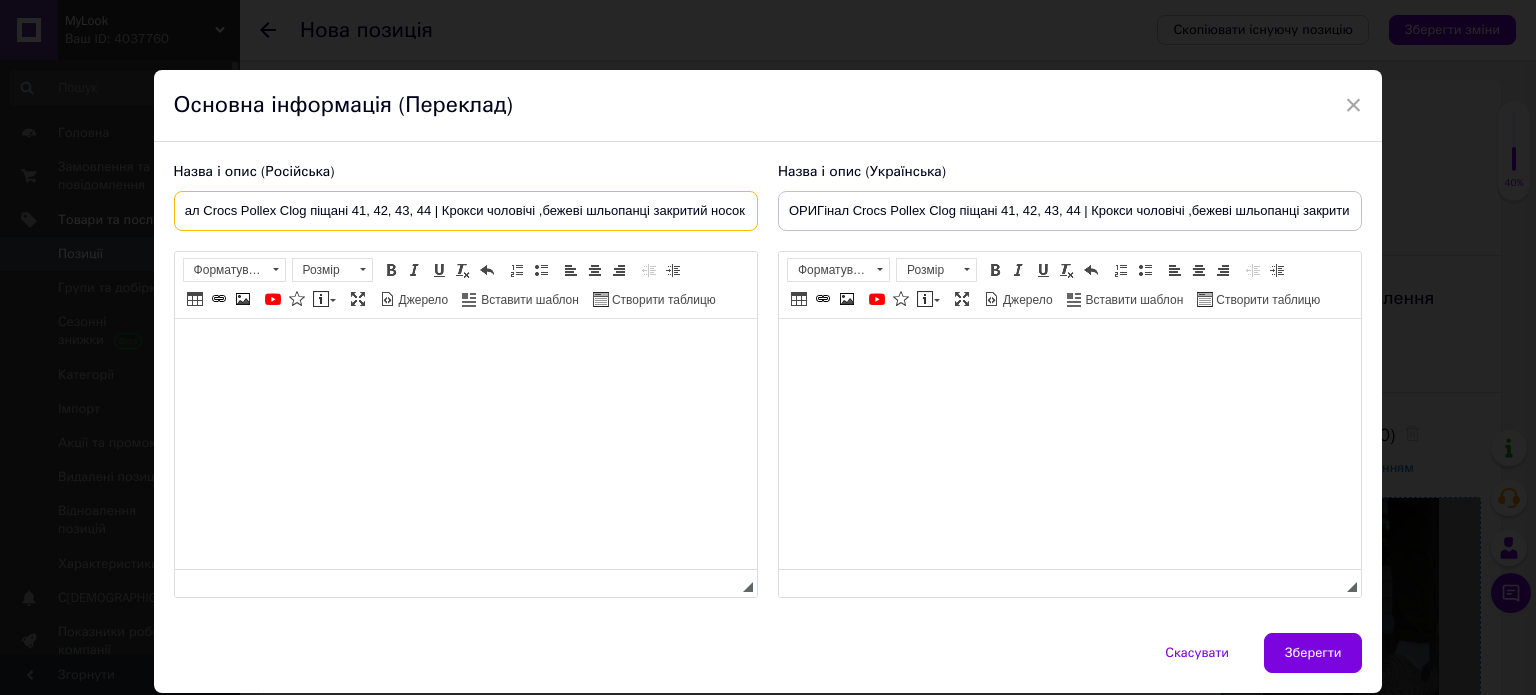 drag, startPoint x: 180, startPoint y: 208, endPoint x: 746, endPoint y: 211, distance: 566.00793 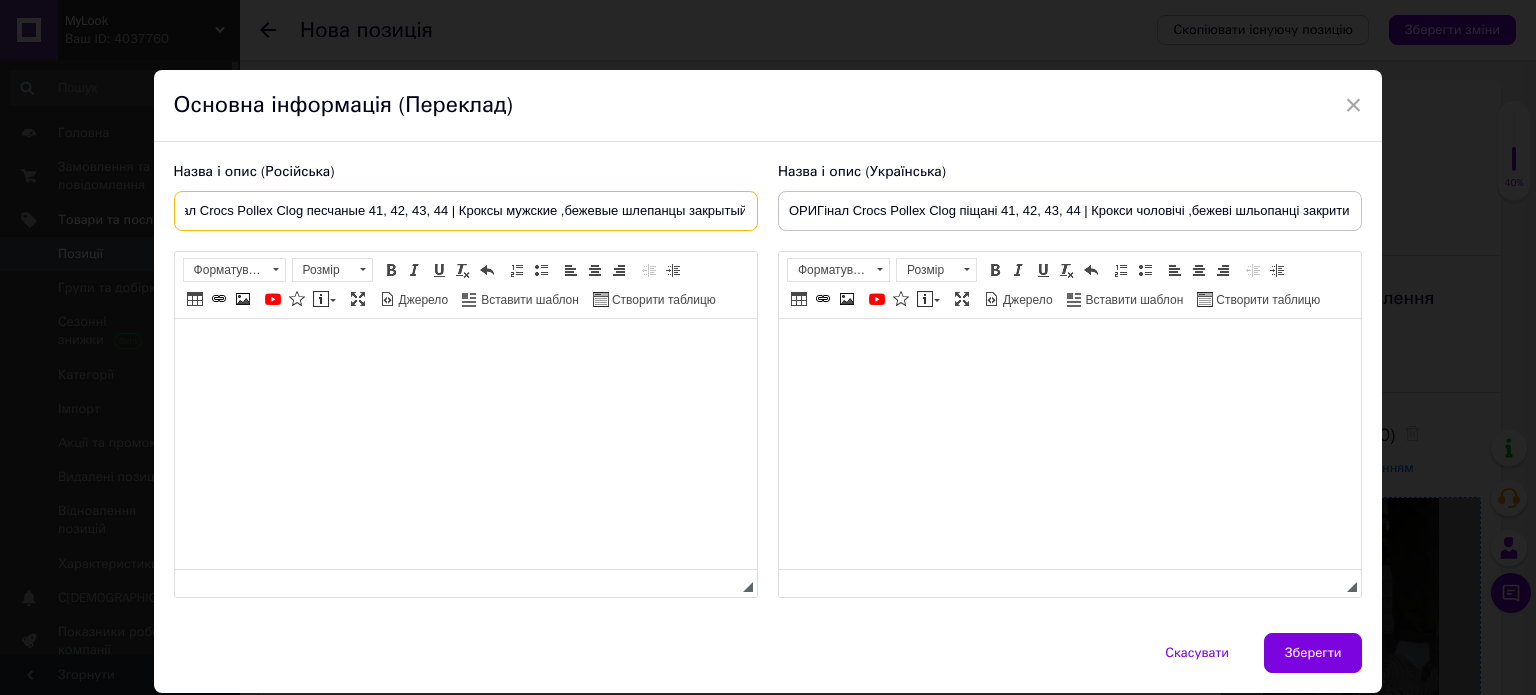 scroll, scrollTop: 0, scrollLeft: 88, axis: horizontal 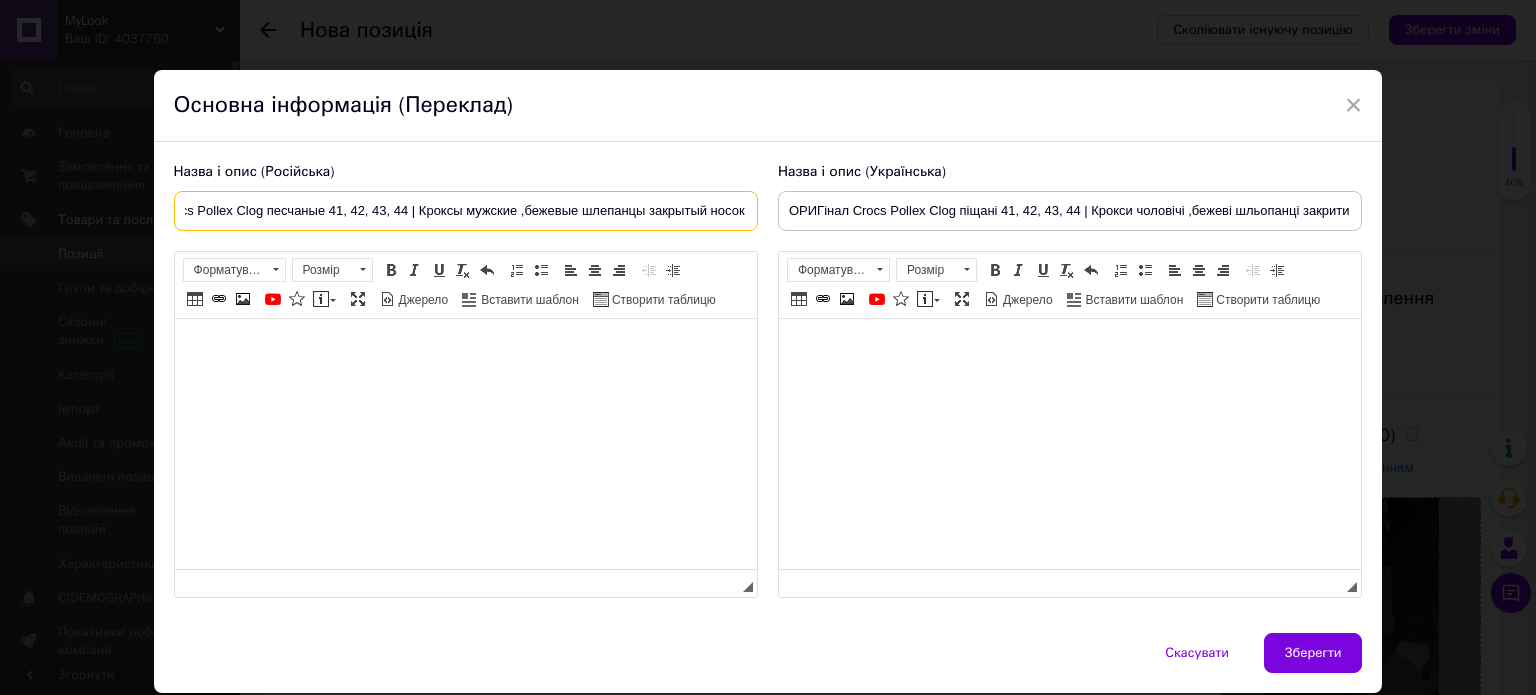 click on "Оригинал Crocs Pollex Clog песчаные 41, 42, 43, 44 | Кроксы мужские ,бежевые шлепанцы закрытый носок" at bounding box center [466, 211] 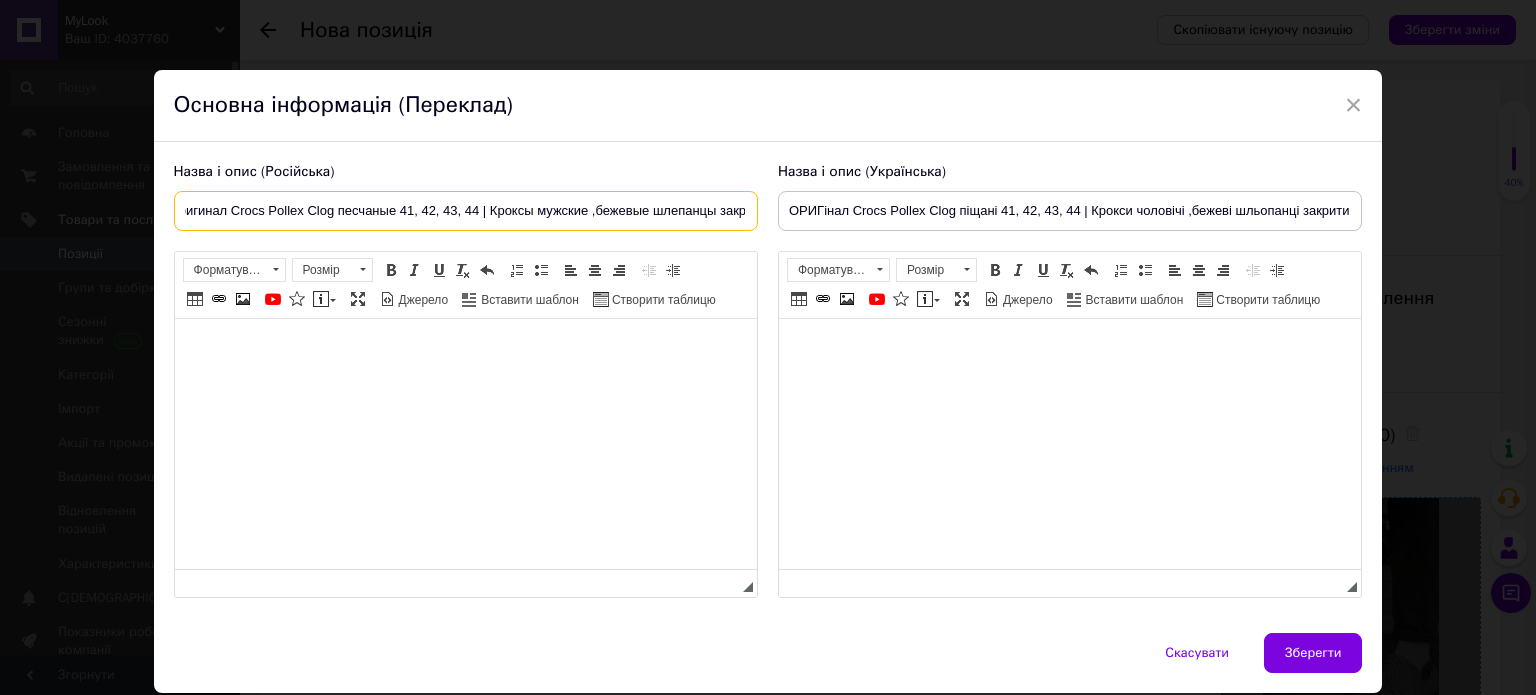 scroll, scrollTop: 0, scrollLeft: 0, axis: both 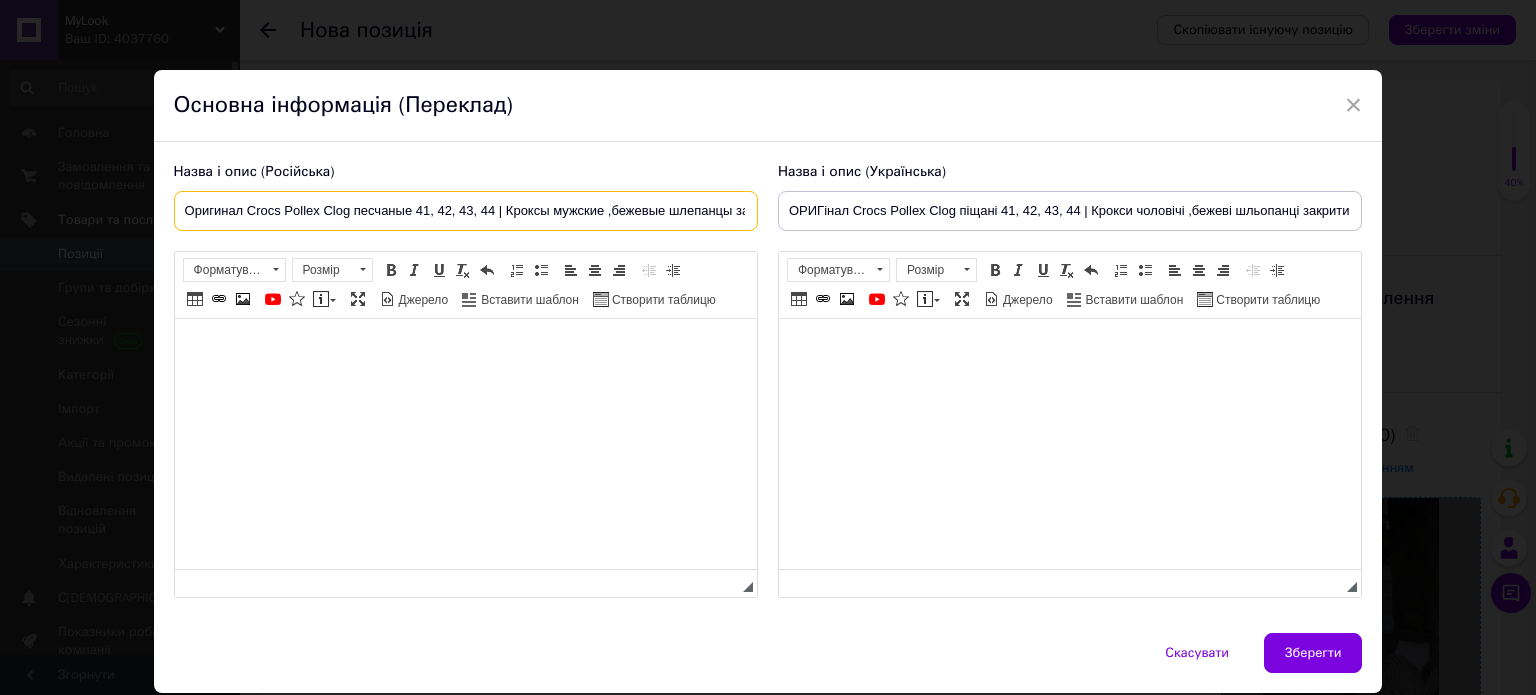 type on "Оригинал Crocs Pollex Clog песчаные 41, 42, 43, 44 | Кроксы мужские ,бежевые шлепанцы закрытый носок" 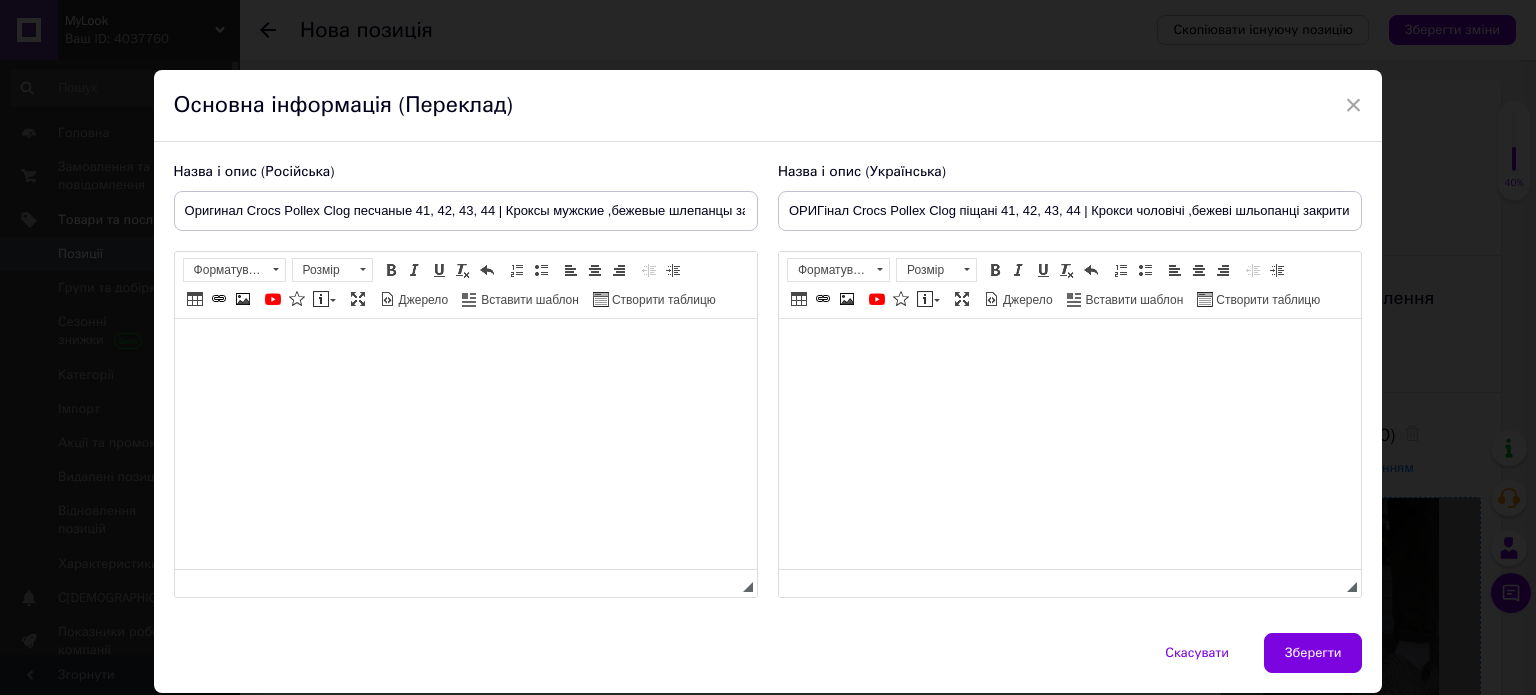click at bounding box center [1069, 349] 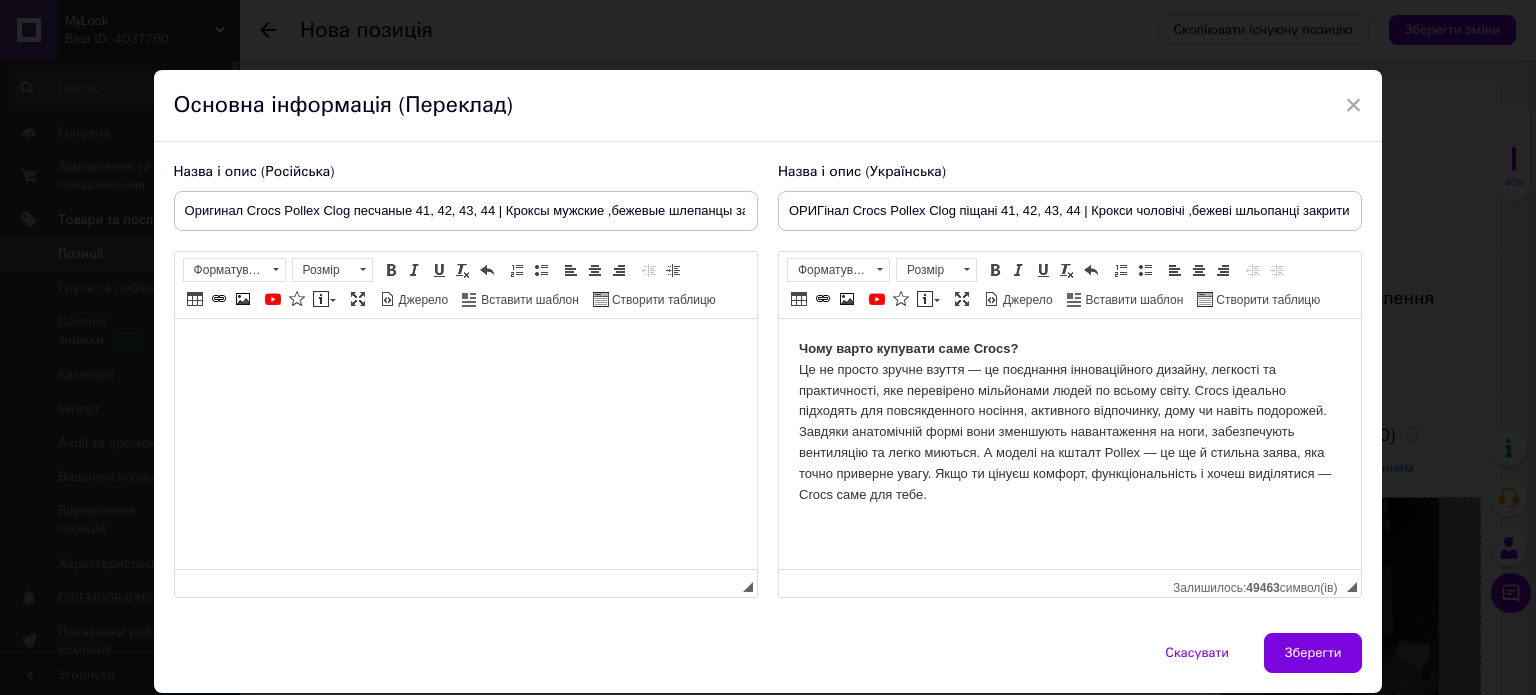 click on "Чому варто купувати саме Crocs? Це не просто зручне взуття — це поєднання інноваційного дизайну, легкості та практичності, яке перевірено мільйонами людей по всьому світу. Crocs ідеально підходять для повсякденного носіння, активного відпочинку, дому чи навіть подорожей. Завдяки анатомічній формі вони зменшують навантаження на ноги, забезпечують вентиляцію та легко миються. А моделі на кшталт Pollex — це ще й стильна заява, яка точно приверне увагу. Якщо ти цінуєш комфорт, функціональність і хочеш виділятися — Crocs саме для тебе." at bounding box center (1069, 422) 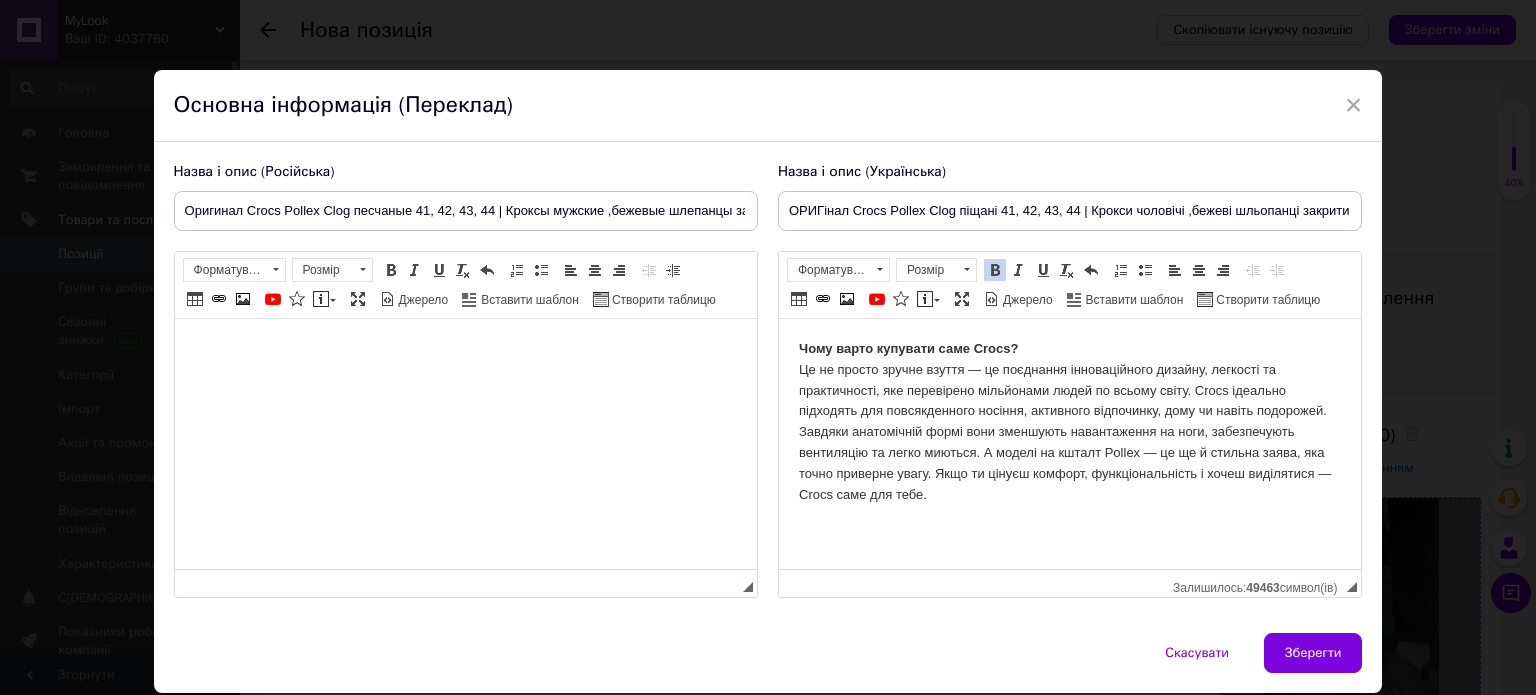 click on "Чому варто купувати саме Crocs?" at bounding box center (907, 348) 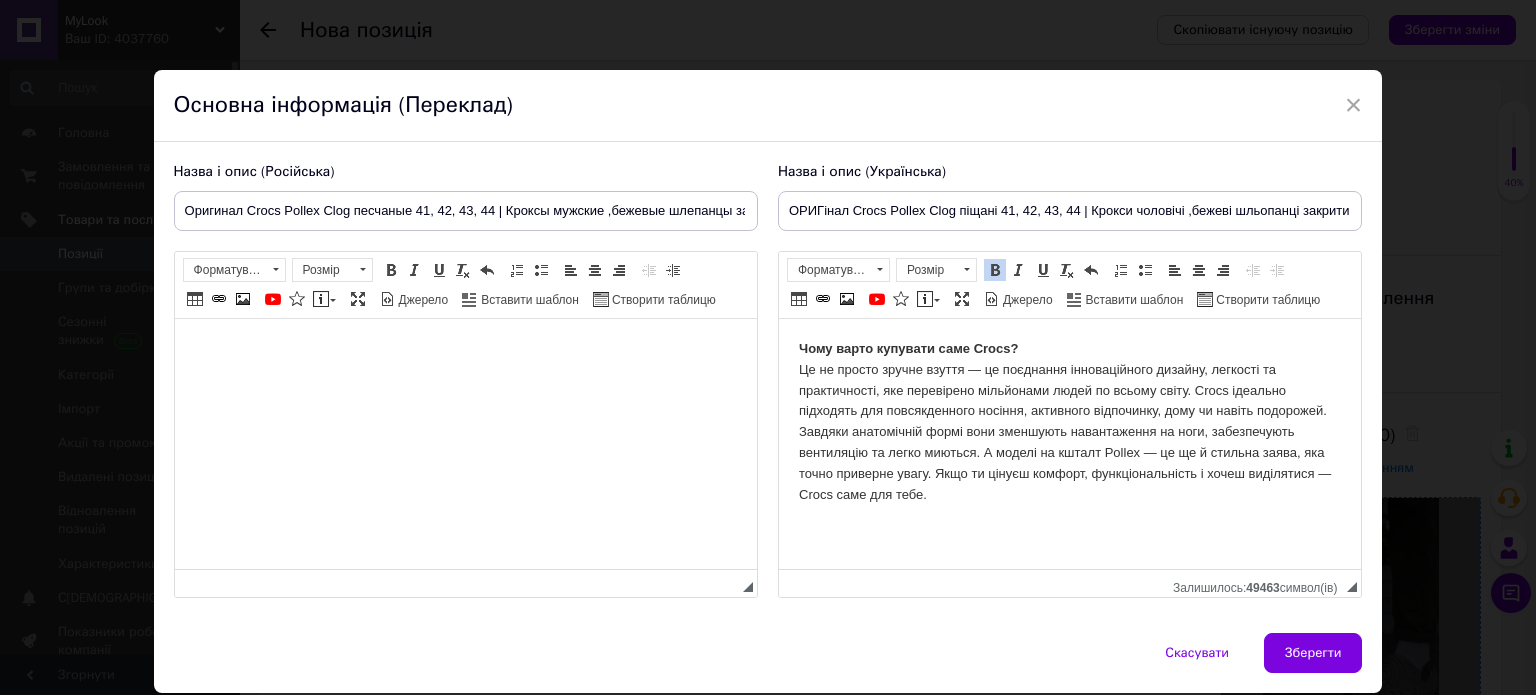drag, startPoint x: 888, startPoint y: 211, endPoint x: 951, endPoint y: 211, distance: 63 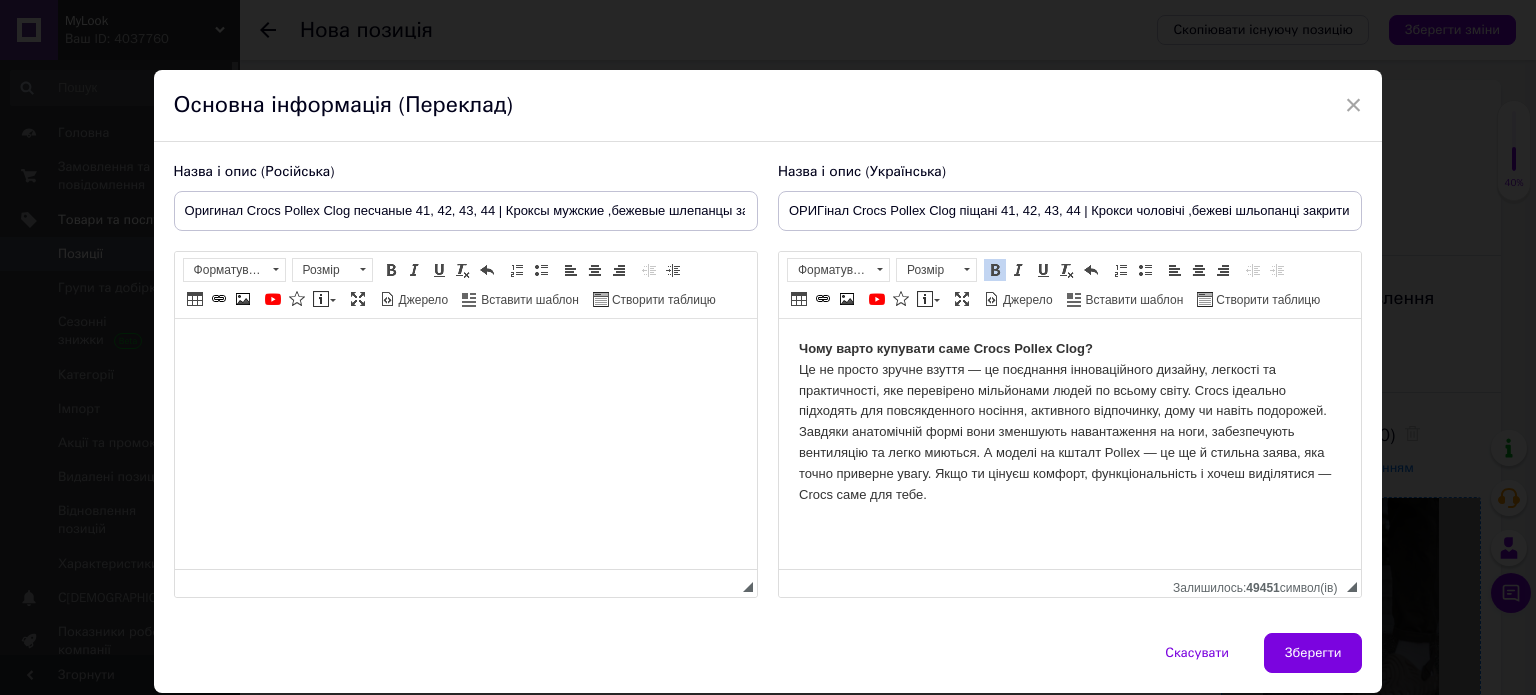 click on "Чому варто купувати саме Crocs Pollex Clog ? Це не просто зручне взуття — це поєднання інноваційного дизайну, легкості та практичності, яке перевірено мільйонами людей по всьому світу. Crocs ідеально підходять для повсякденного носіння, активного відпочинку, дому чи навіть подорожей. Завдяки анатомічній формі вони зменшують навантаження на ноги, забезпечують вентиляцію та легко миються. А моделі на кшталт Pollex — це ще й стильна заява, яка точно приверне увагу. Якщо ти цінуєш комфорт, функціональність і хочеш виділятися — Crocs саме для тебе." at bounding box center (1069, 422) 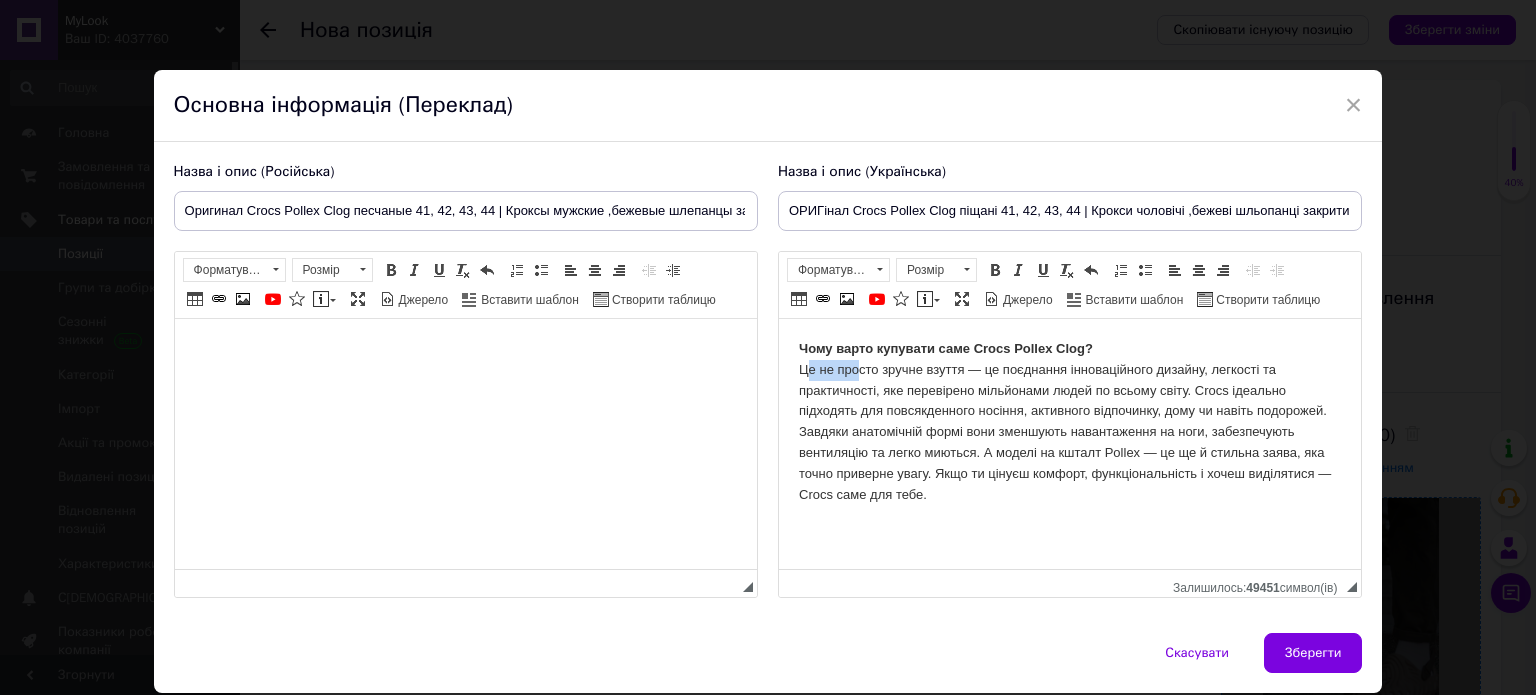 drag, startPoint x: 803, startPoint y: 366, endPoint x: 1024, endPoint y: 383, distance: 221.65288 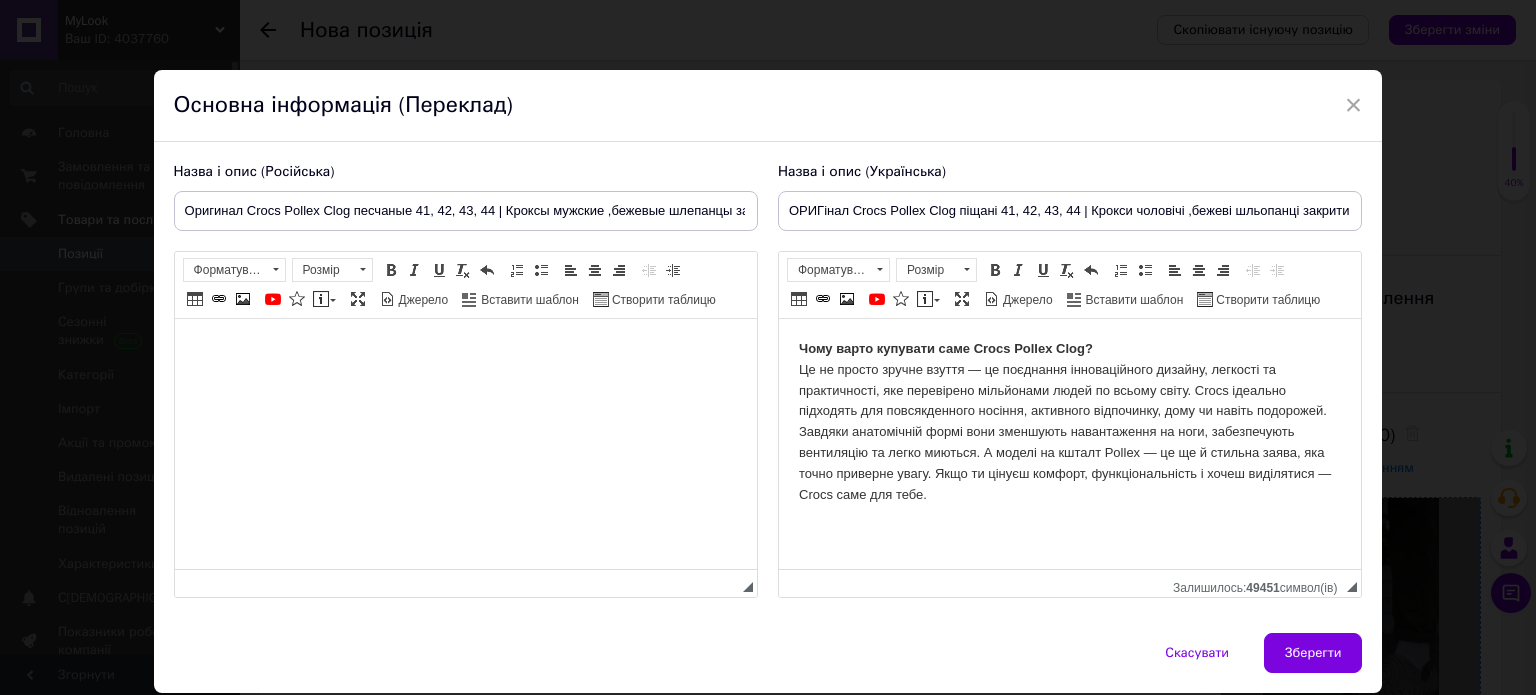 click on "Чому варто купувати саме Crocs Pollex Clog ? Це не просто зручне взуття — це поєднання інноваційного дизайну, легкості та практичності, яке перевірено мільйонами людей по всьому світу. Crocs ідеально підходять для повсякденного носіння, активного відпочинку, дому чи навіть подорожей. Завдяки анатомічній формі вони зменшують навантаження на ноги, забезпечують вентиляцію та легко миються. А моделі на кшталт Pollex — це ще й стильна заява, яка точно приверне увагу. Якщо ти цінуєш комфорт, функціональність і хочеш виділятися — Crocs саме для тебе." at bounding box center [1069, 422] 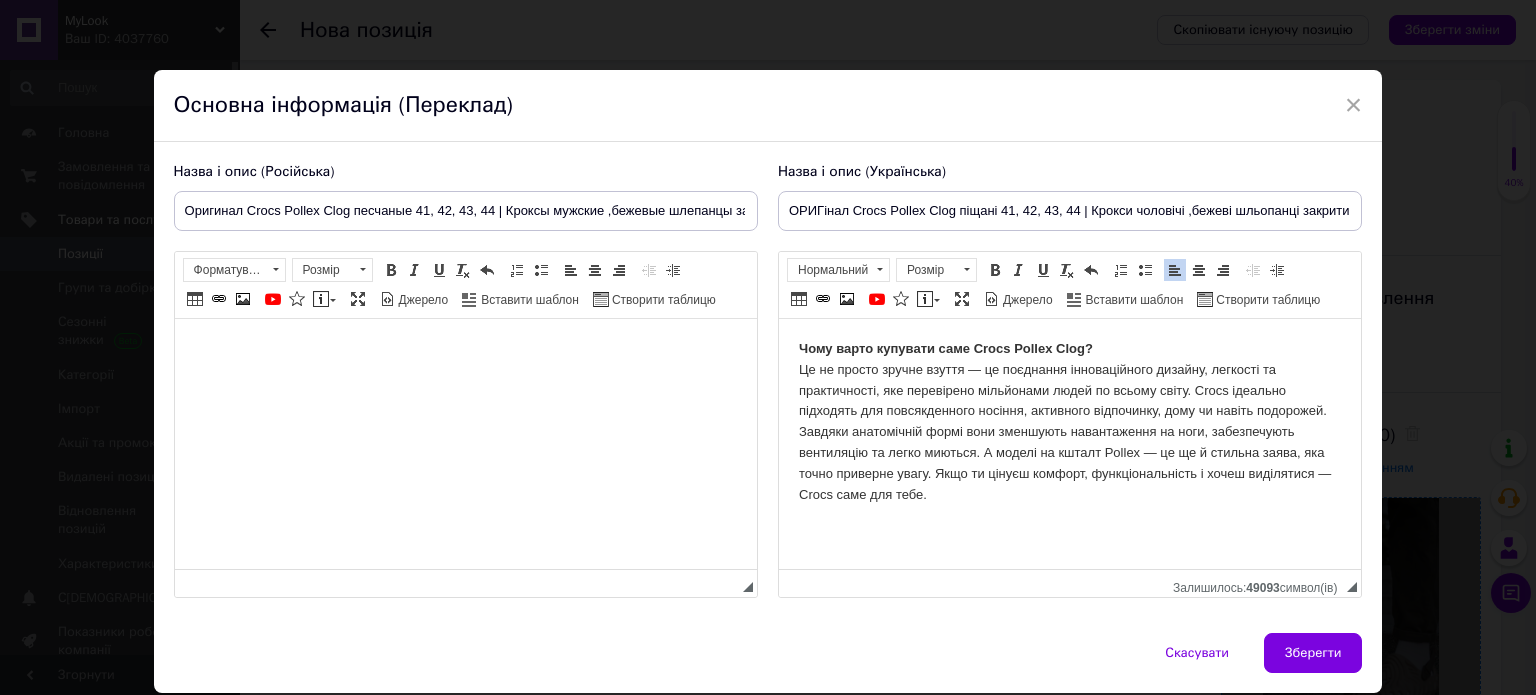 scroll, scrollTop: 106, scrollLeft: 0, axis: vertical 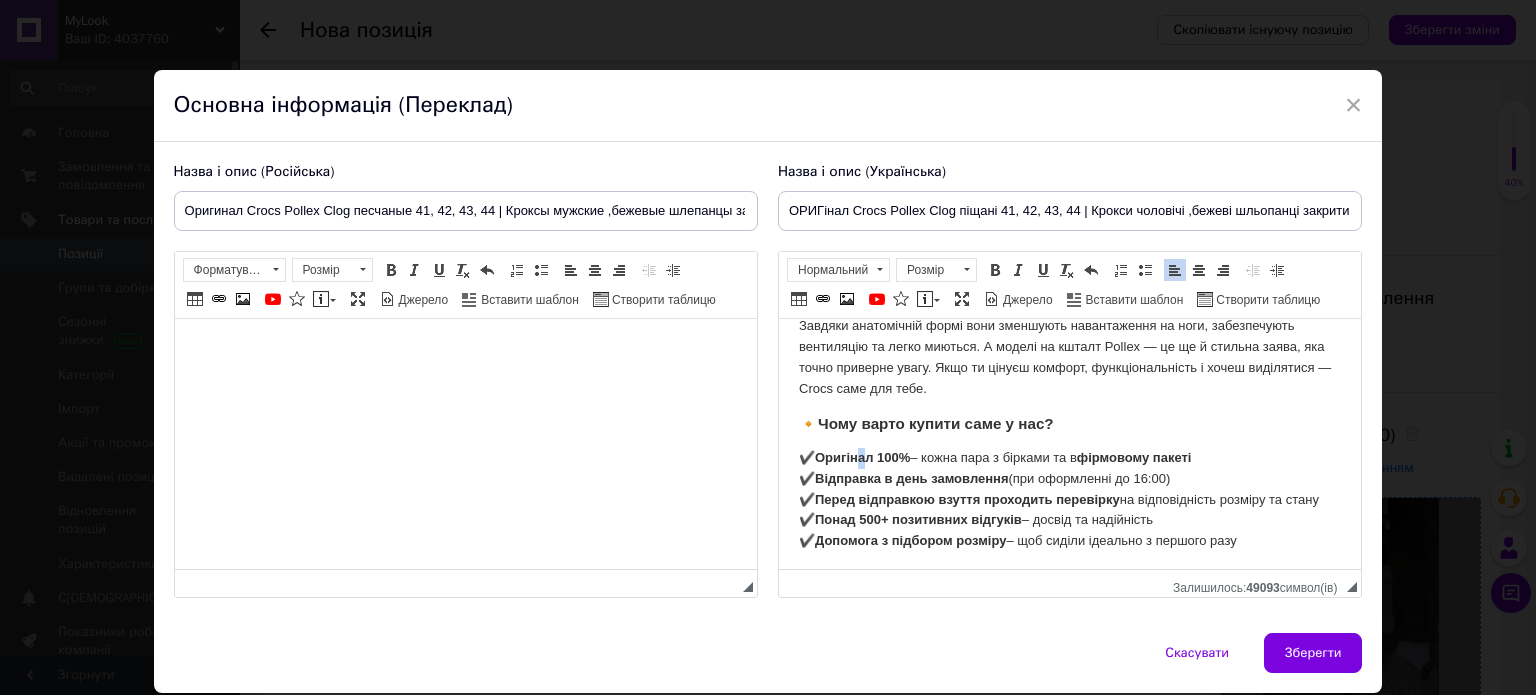 click on "Оригінал 100%" at bounding box center [861, 457] 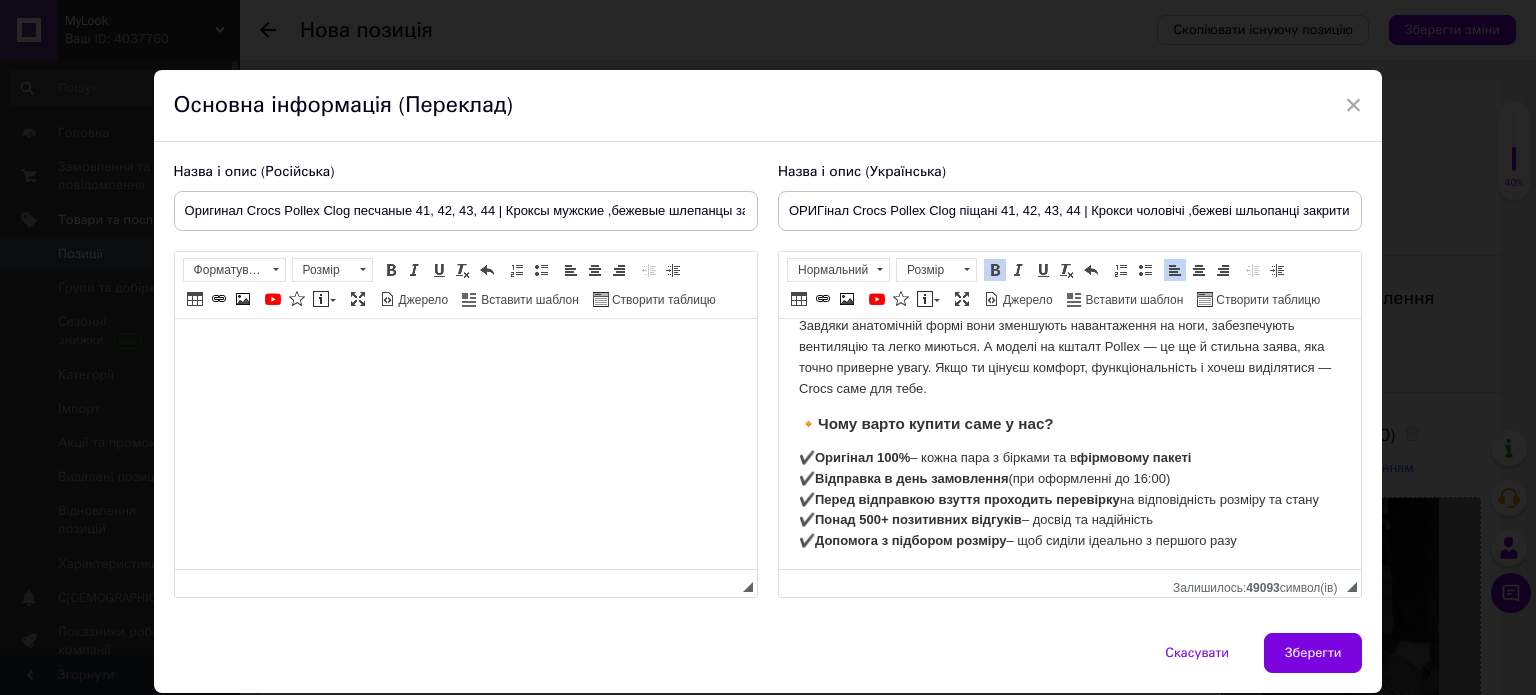 click on "✔️  Оригінал 100%  – кожна пара з бірками та в  фірмовому пакеті ✔️  Відправка в день замовлення  (при оформленні до 16:00) ✔️  Перед відправкою взуття проходить перевірку  на відповідність розміру та стану ✔️  Понад 500+ позитивних відгуків  – досвід та надійність ✔️  Допомога з підбором розміру  – щоб сиділи ідеально з першого разу" at bounding box center (1069, 500) 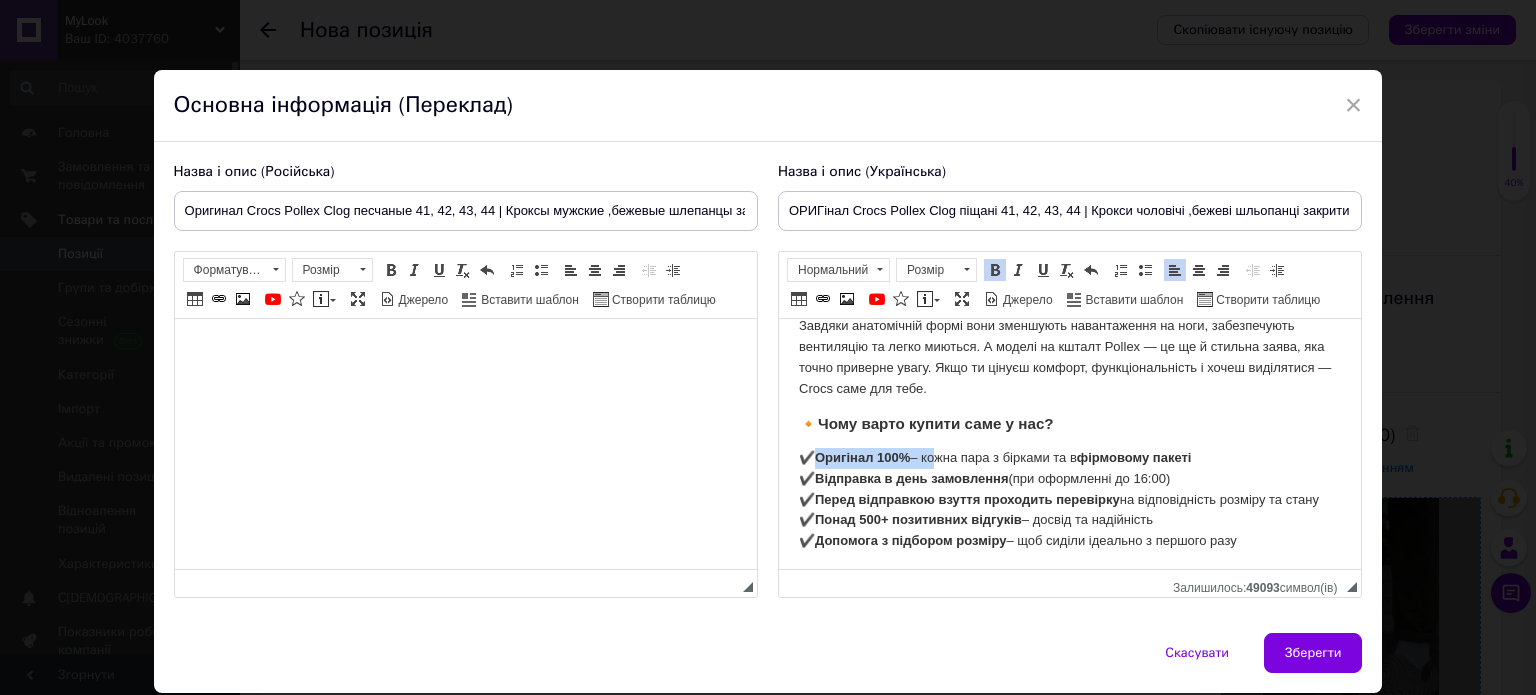 drag, startPoint x: 934, startPoint y: 459, endPoint x: 820, endPoint y: 463, distance: 114.07015 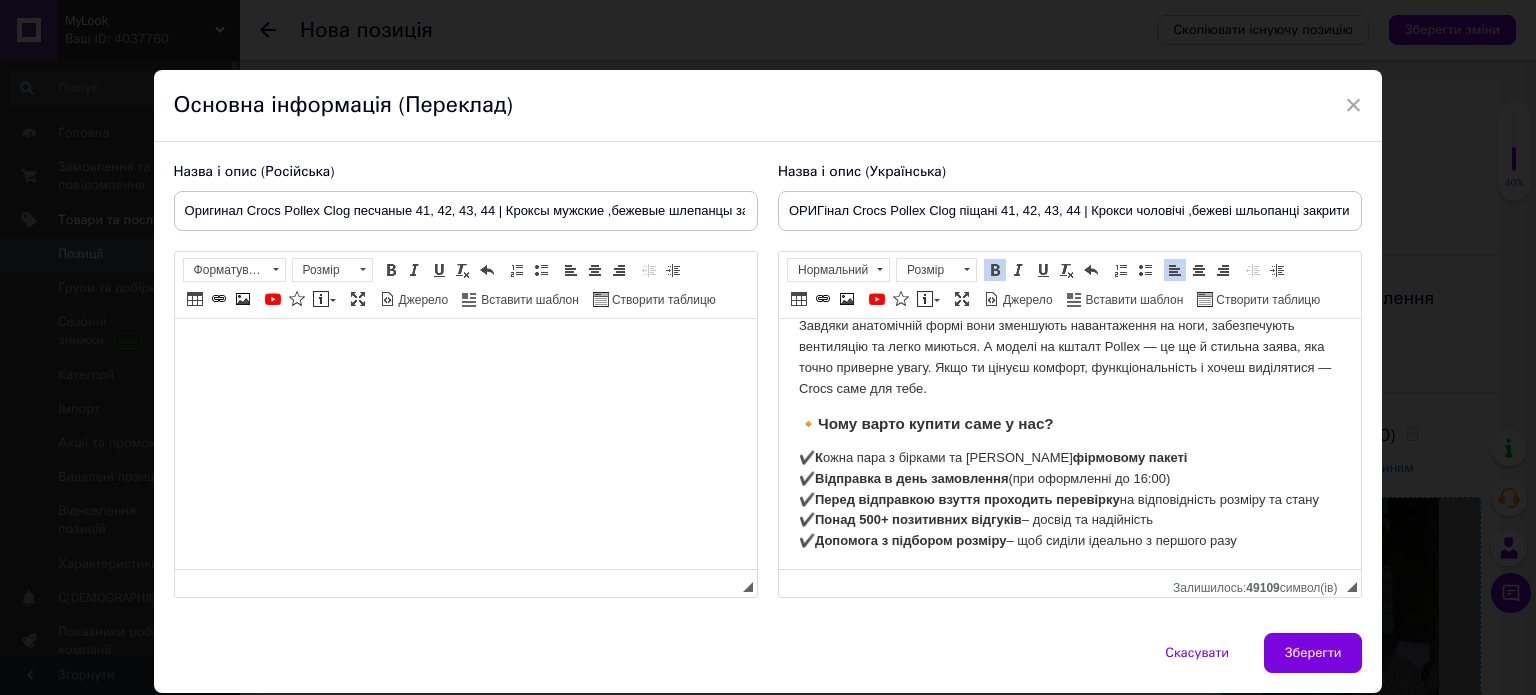 click on "✔️  К ожна пара з бірками та в  фірмовому пакеті ✔️  Відправка в день замовлення  (при оформленні до 16:00) ✔️  Перед відправкою взуття проходить перевірку  на відповідність розміру та стану ✔️  Понад 500+ позитивних відгуків  – досвід та надійність ✔️  Допомога з підбором розміру  – щоб сиділи ідеально з першого разу" at bounding box center [1069, 500] 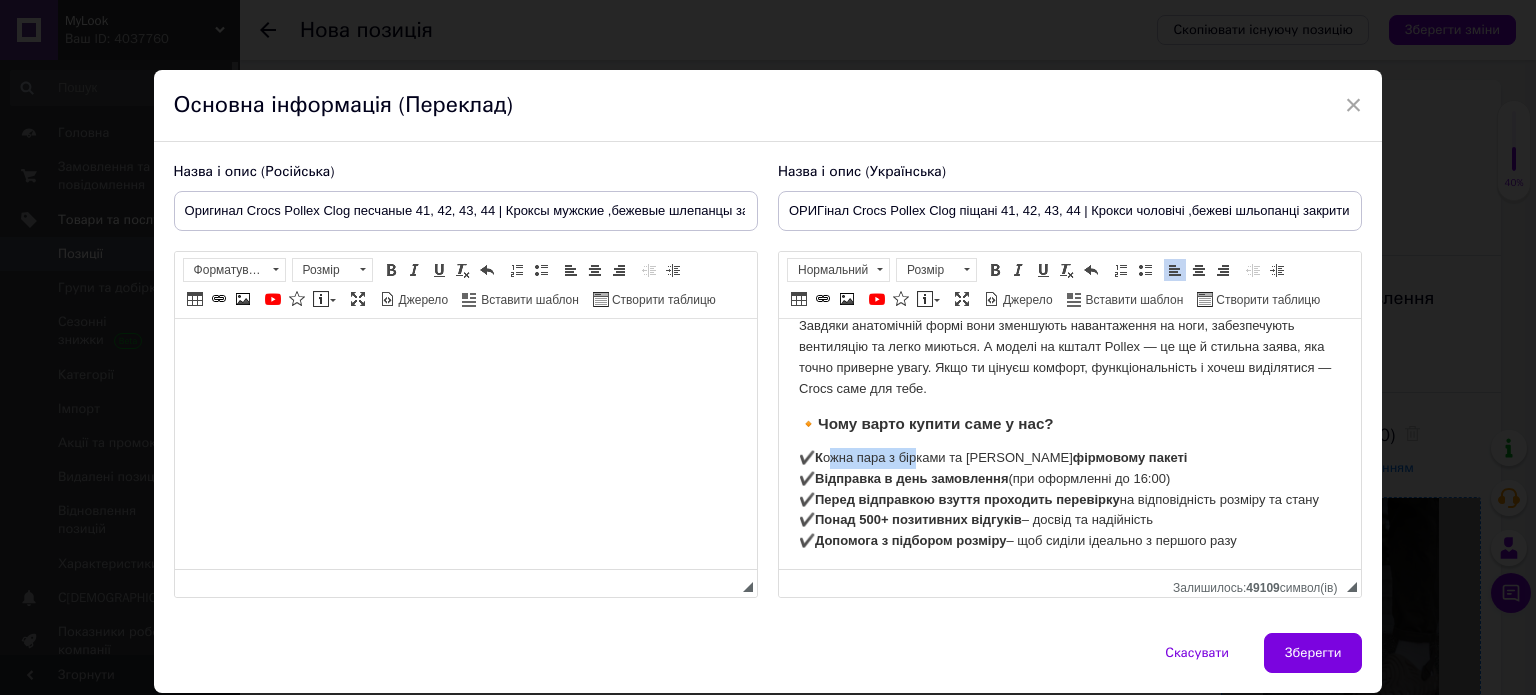 drag, startPoint x: 903, startPoint y: 450, endPoint x: 996, endPoint y: 442, distance: 93.34345 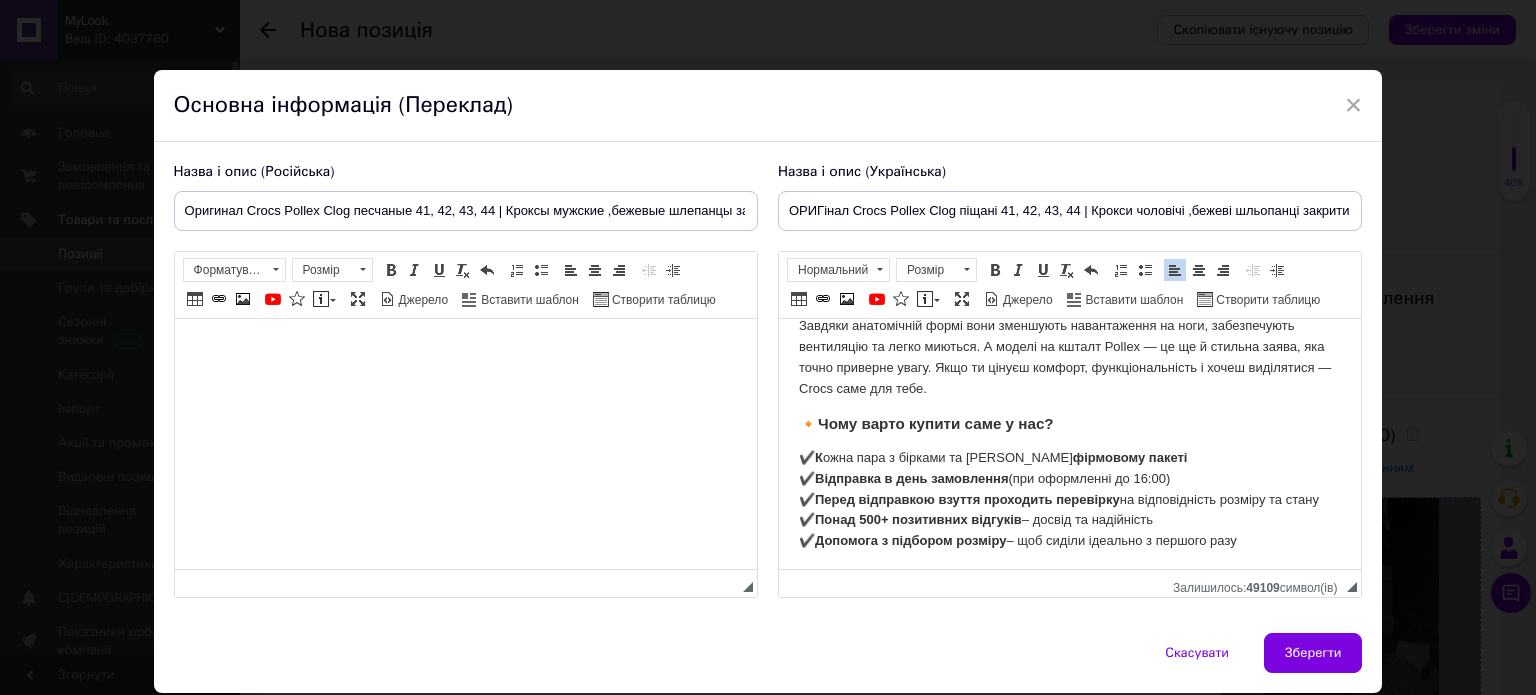 click on "Чому варто купувати саме Crocs Pollex Clog? Це не просто зручне взуття — це поєднання інноваційного дизайну, легкості та практичності, яке перевірено мільйонами людей по всьому світу. Crocs ідеально підходять для повсякденного носіння, активного відпочинку, дому чи навіть подорожей. Завдяки анатомічній формі вони зменшують навантаження на ноги, забезпечують вентиляцію та легко миються. А моделі на кшталт Pollex — це ще й стильна заява, яка точно приверне увагу. Якщо ти цінуєш комфорт, функціональність і хочеш виділятися — Crocs саме для тебе. 🔸  ✔️  К ✔️  ✔️  ✔️" at bounding box center (1069, 392) 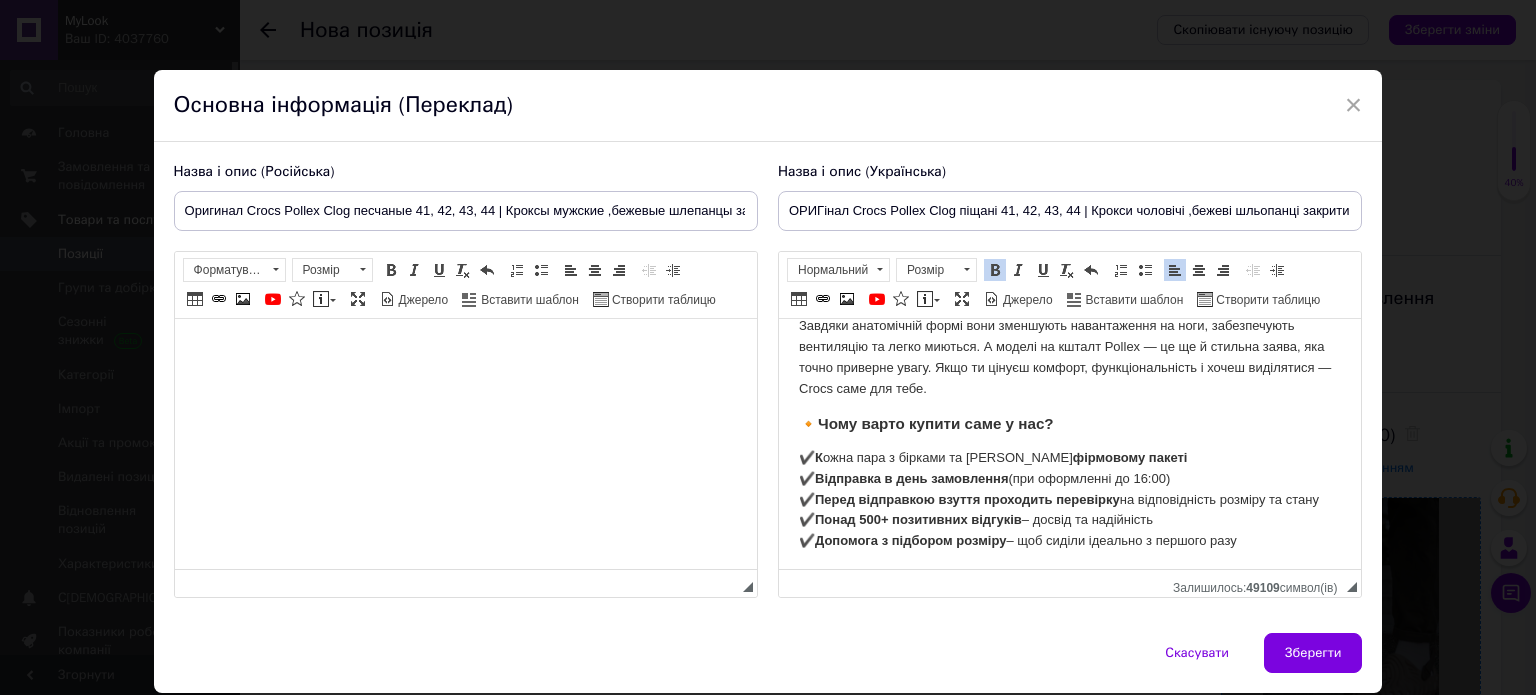 click on "✔️  К ожна пара з бірками та в  фірмовому пакеті ✔️  Відправка в день замовлення  (при оформленні до 16:00) ✔️  Перед відправкою взуття проходить перевірку  на відповідність розміру та стану ✔️  Понад 500+ позитивних відгуків  – досвід та надійність ✔️  Допомога з підбором розміру  – щоб сиділи ідеально з першого разу" at bounding box center [1069, 500] 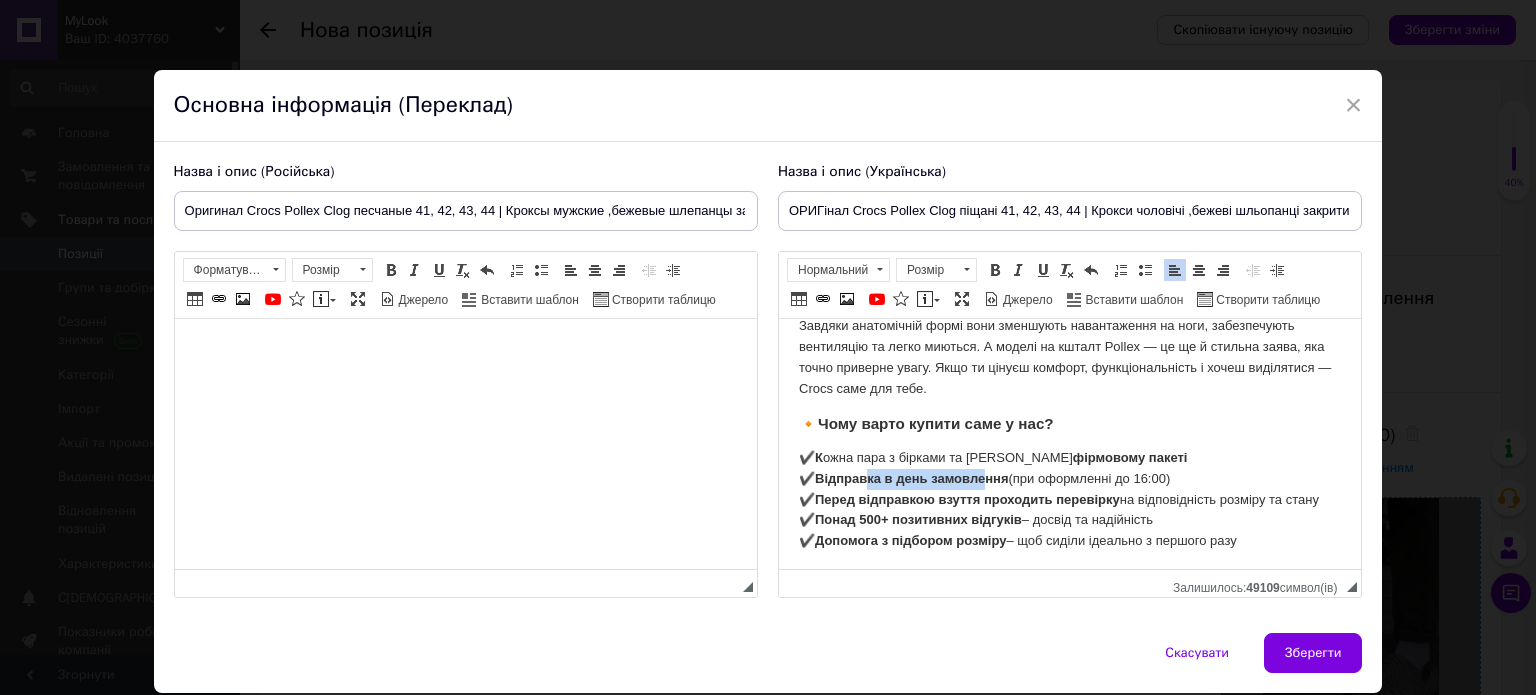 drag, startPoint x: 868, startPoint y: 475, endPoint x: 1031, endPoint y: 472, distance: 163.0276 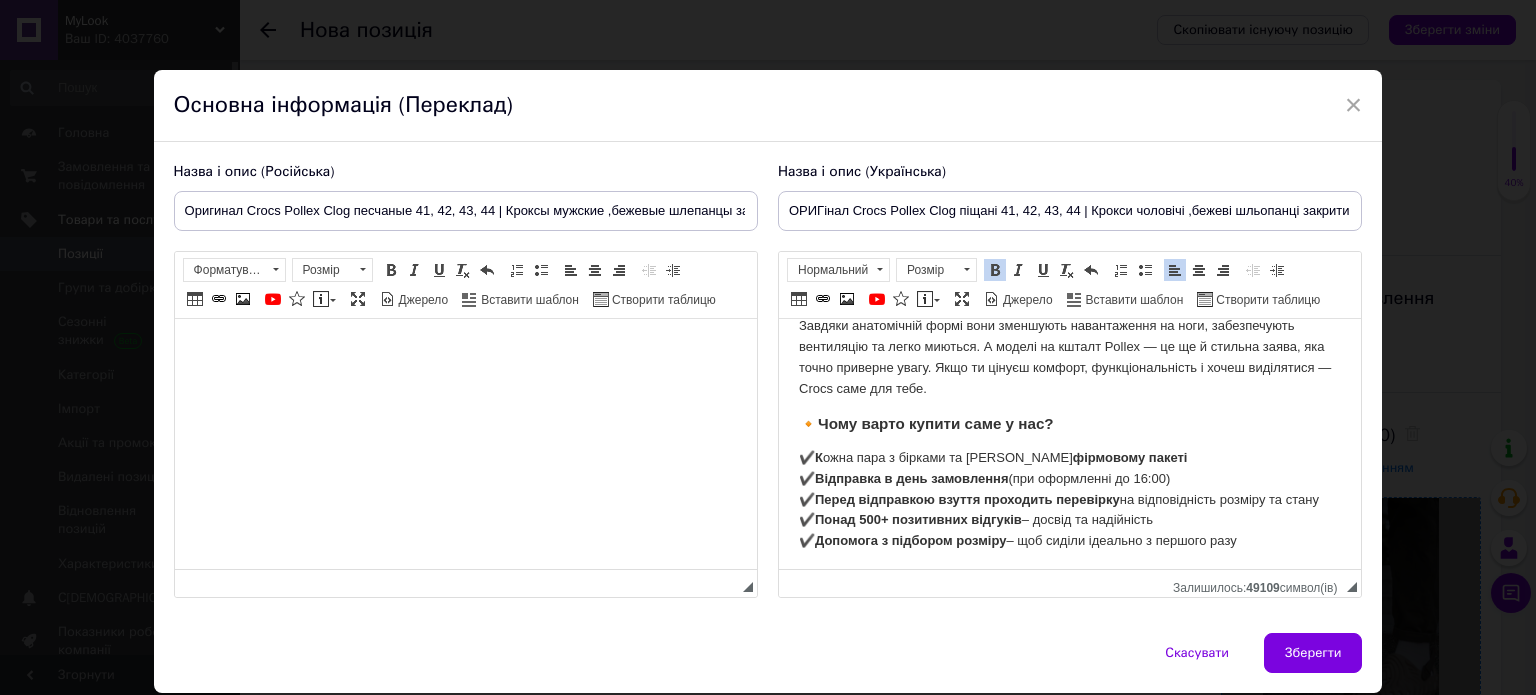 drag, startPoint x: 1051, startPoint y: 472, endPoint x: 1164, endPoint y: 479, distance: 113.216606 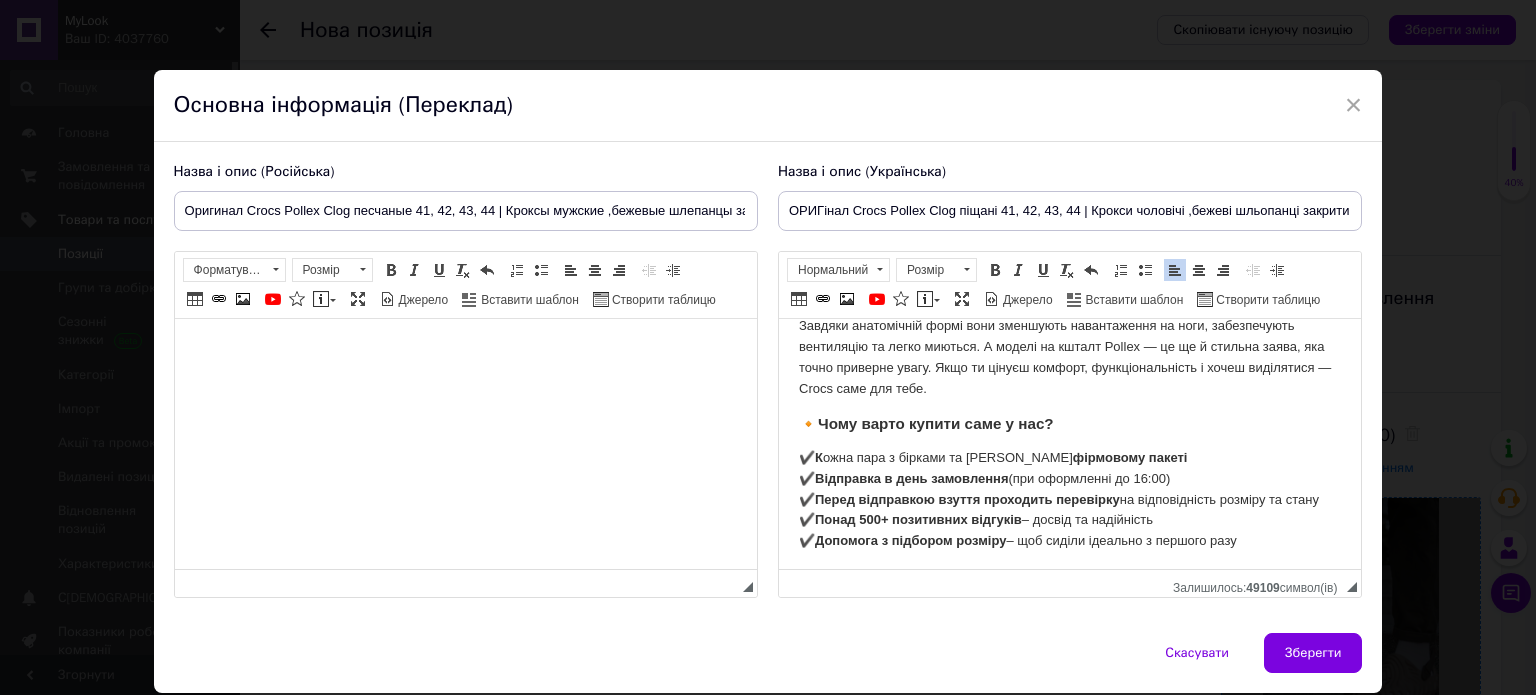 click on "Перед відправкою взуття проходить перевірку" at bounding box center (966, 499) 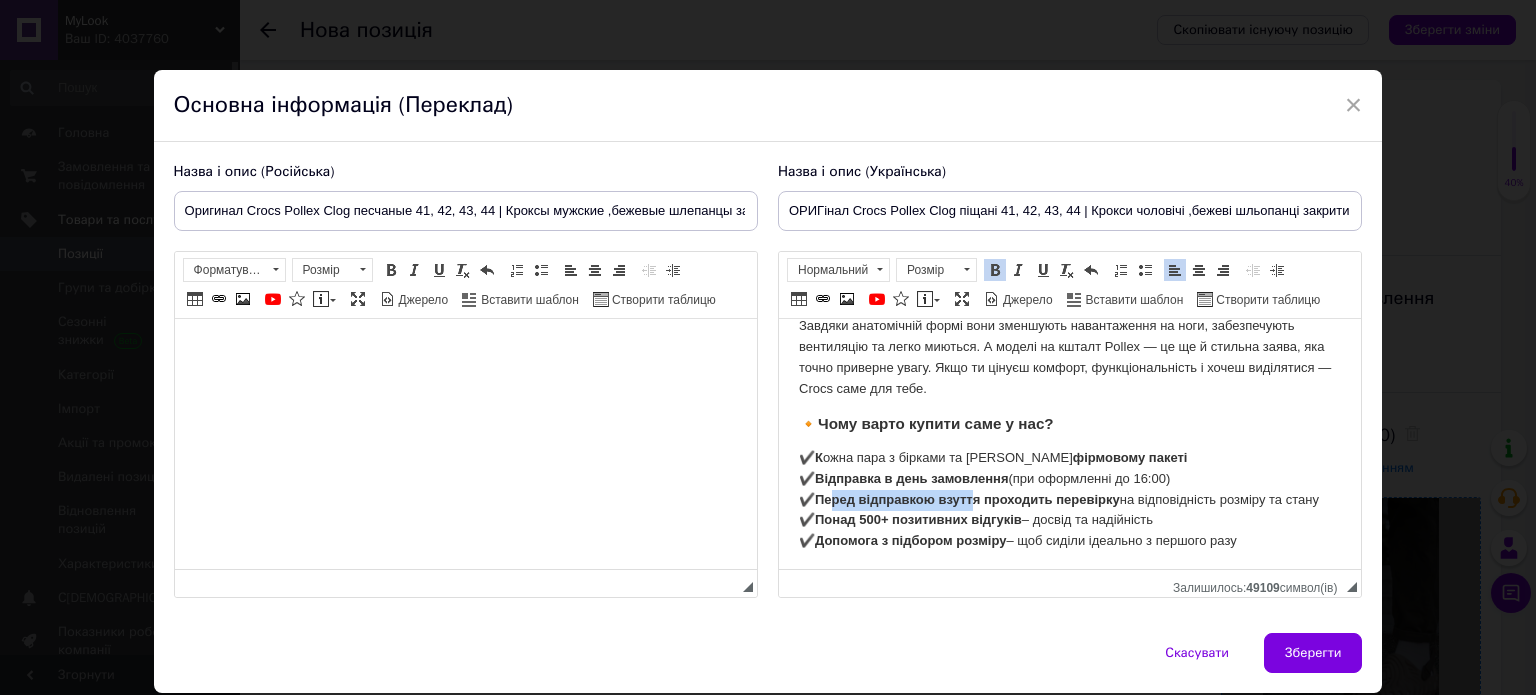 drag, startPoint x: 838, startPoint y: 499, endPoint x: 1058, endPoint y: 506, distance: 220.11133 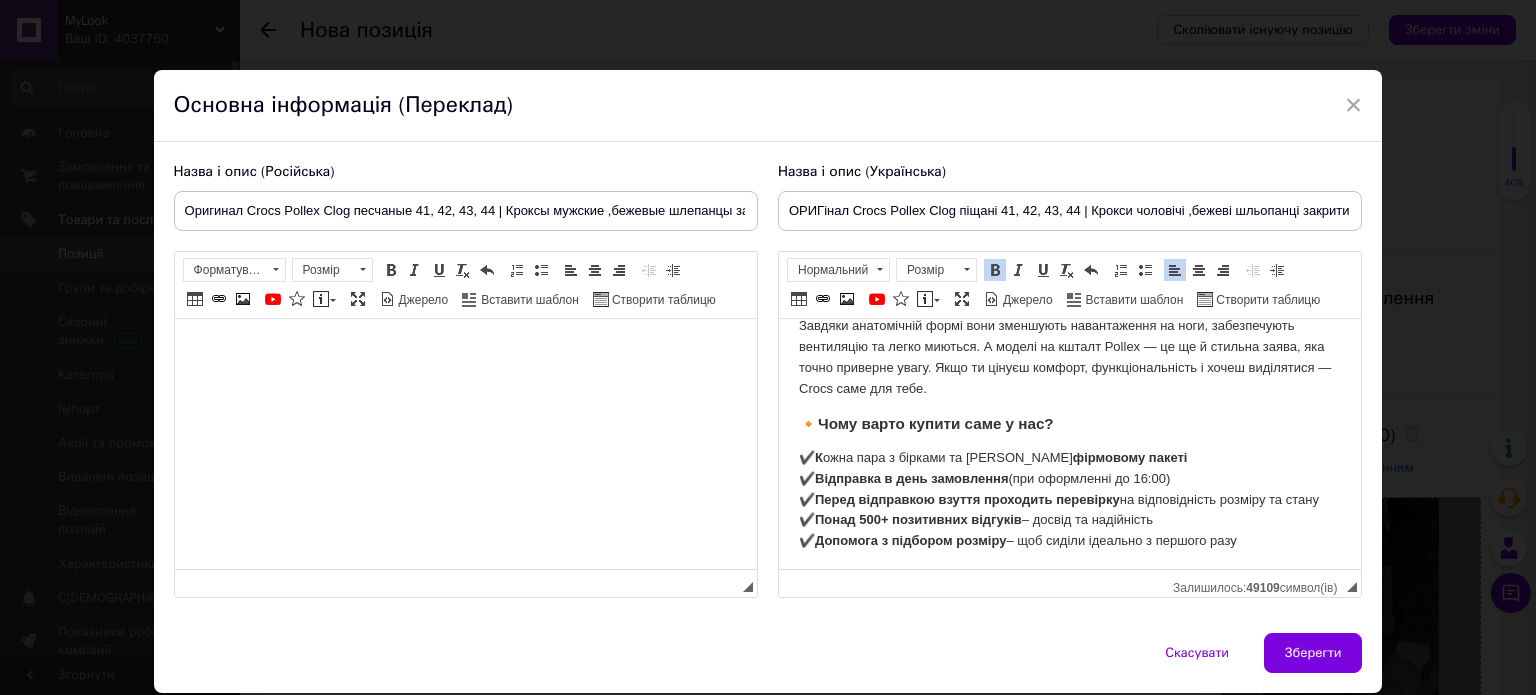 click on "Перед відправкою взуття проходить перевірку" at bounding box center [966, 499] 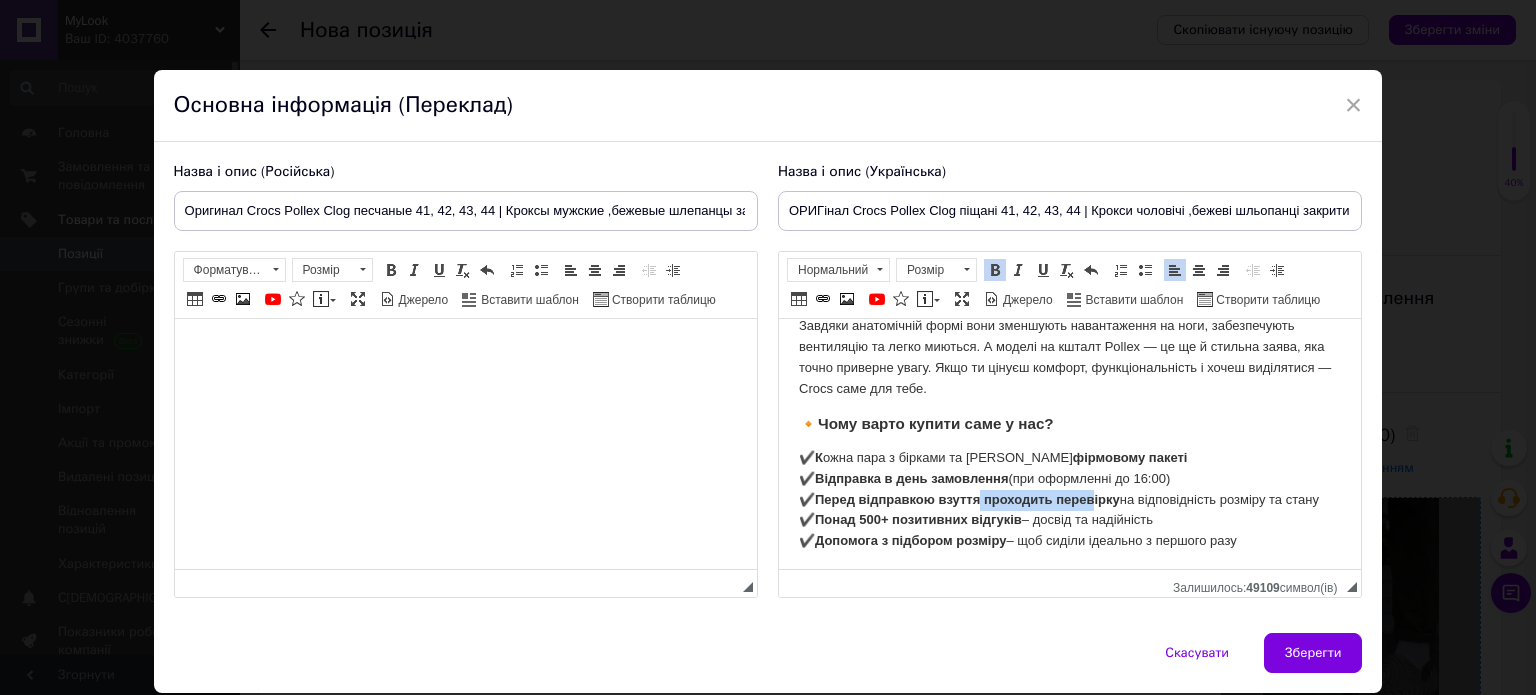 click on "✔️  К ожна пара з бірками та в  фірмовому пакеті ✔️  Відправка в день замовлення  (при оформленні до 16:00) ✔️  Перед відправкою взуття проходить перевірку  на відповідність розміру та стану ✔️  Понад 500+ позитивних відгуків  – досвід та надійність ✔️  Допомога з підбором розміру  – щоб сиділи ідеально з першого разу" at bounding box center [1069, 500] 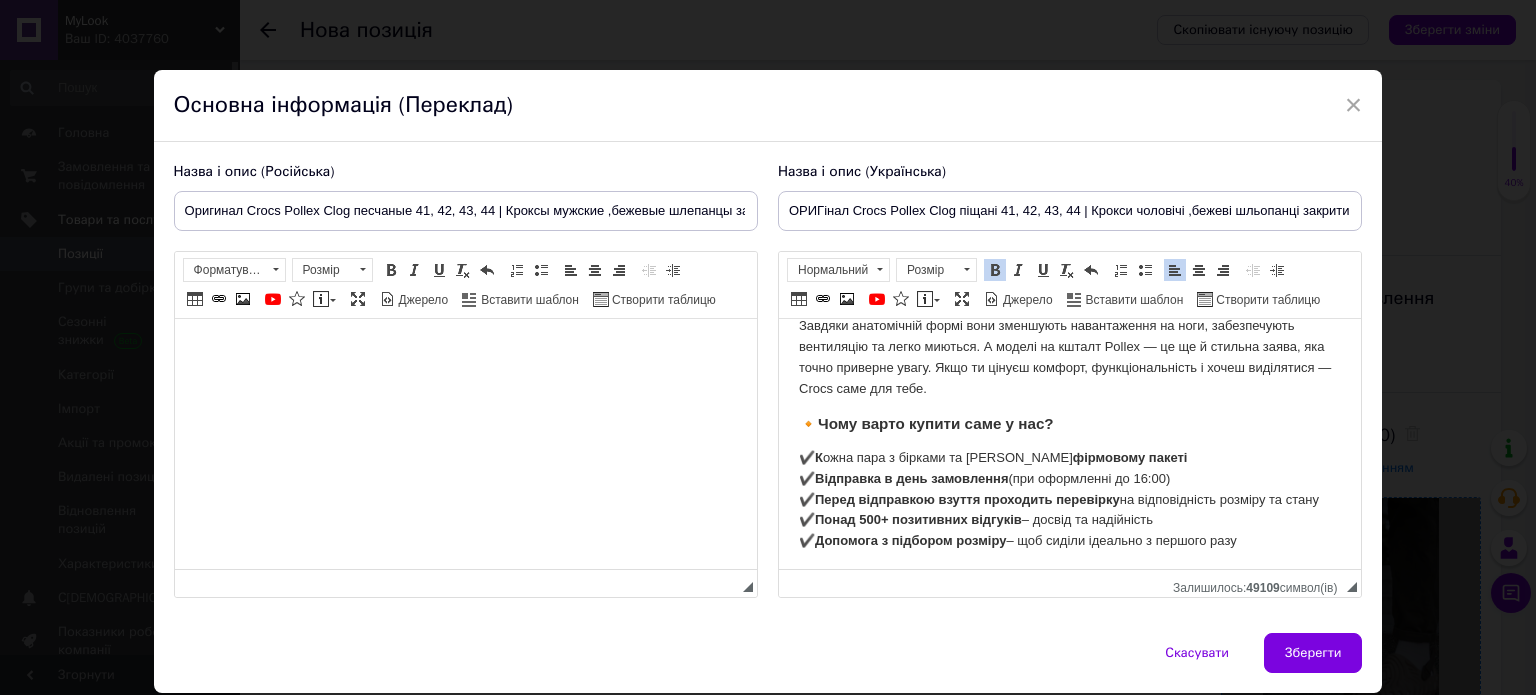 click on "✔️  К ожна пара з бірками та в  фірмовому пакеті ✔️  Відправка в день замовлення  (при оформленні до 16:00) ✔️  Перед відправкою взуття проходить перевірку  на відповідність розміру та стану ✔️  Понад 500+ позитивних відгуків  – досвід та надійність ✔️  Допомога з підбором розміру  – щоб сиділи ідеально з першого разу" at bounding box center [1069, 500] 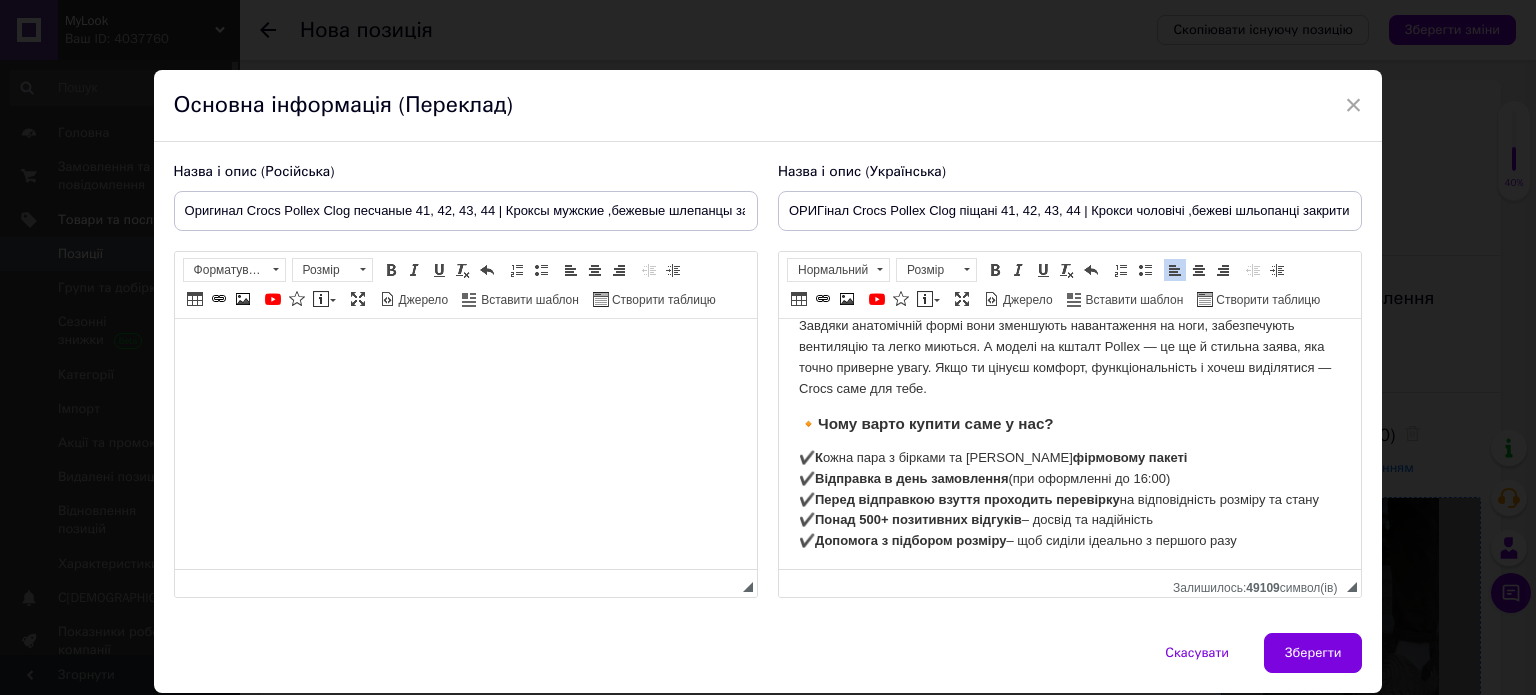 scroll, scrollTop: 129, scrollLeft: 0, axis: vertical 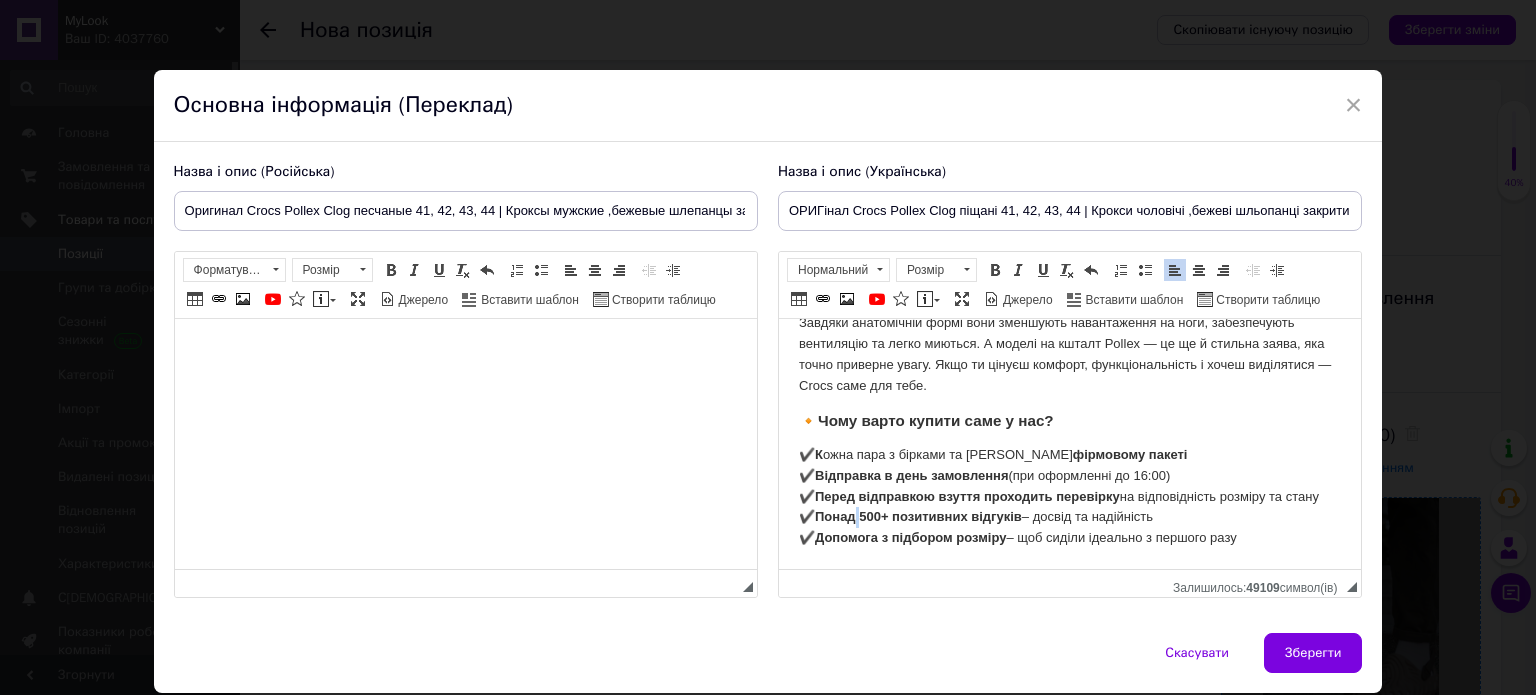 drag, startPoint x: 860, startPoint y: 520, endPoint x: 1001, endPoint y: 518, distance: 141.01419 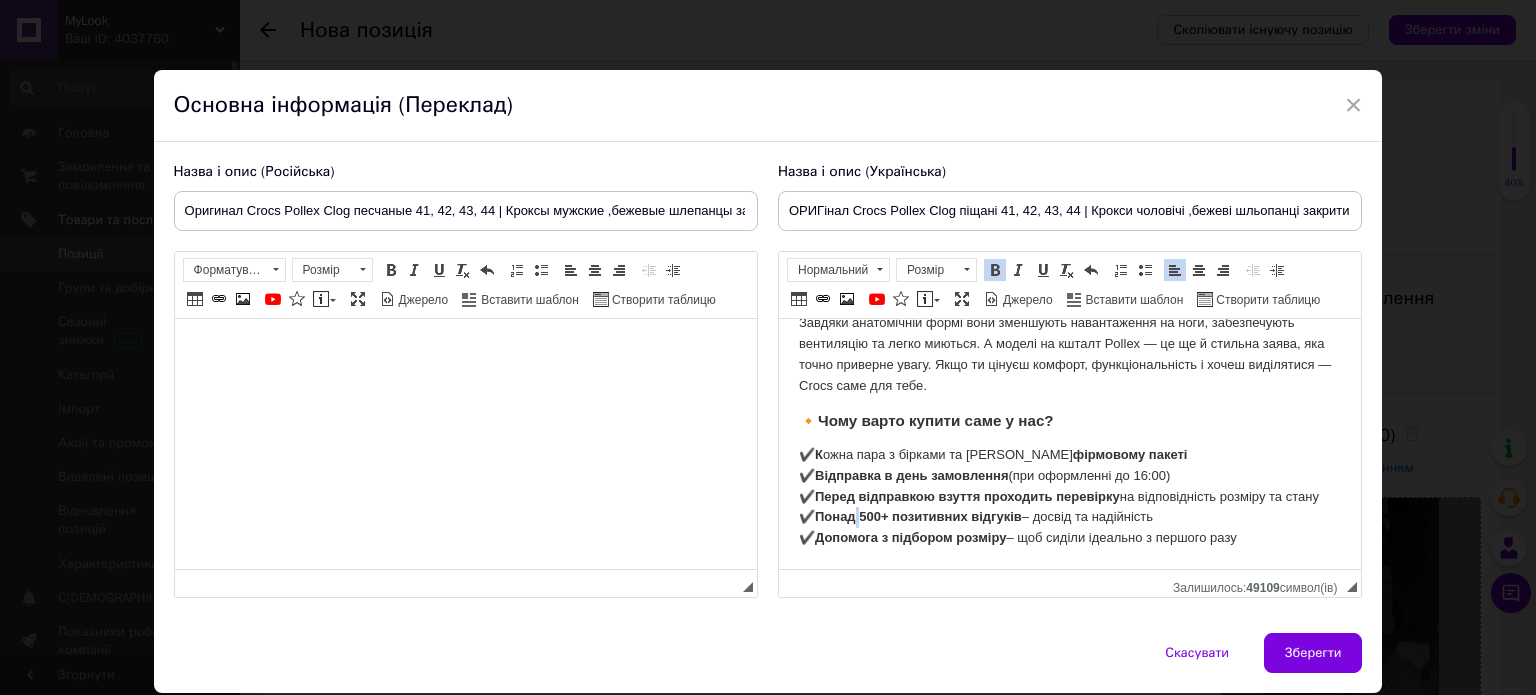 drag, startPoint x: 1148, startPoint y: 521, endPoint x: 783, endPoint y: 512, distance: 365.11093 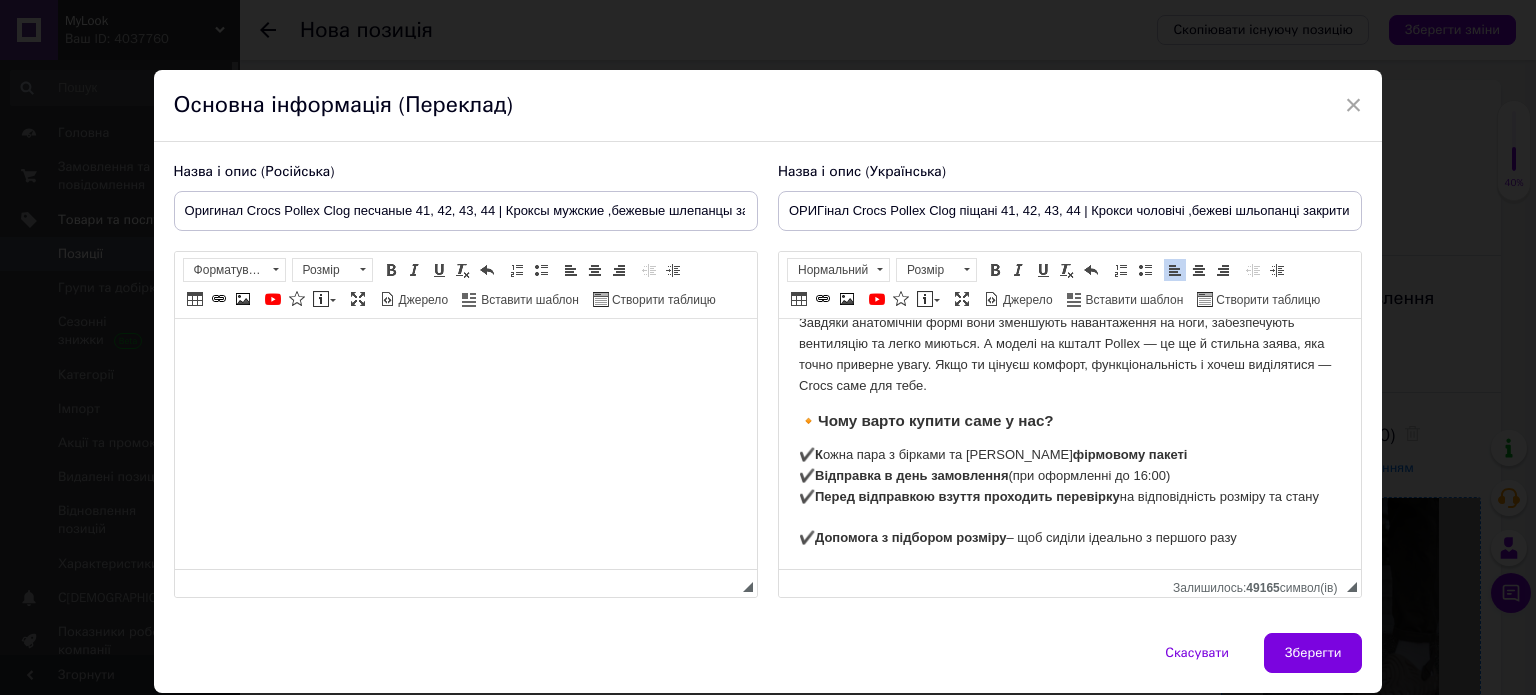 scroll, scrollTop: 108, scrollLeft: 0, axis: vertical 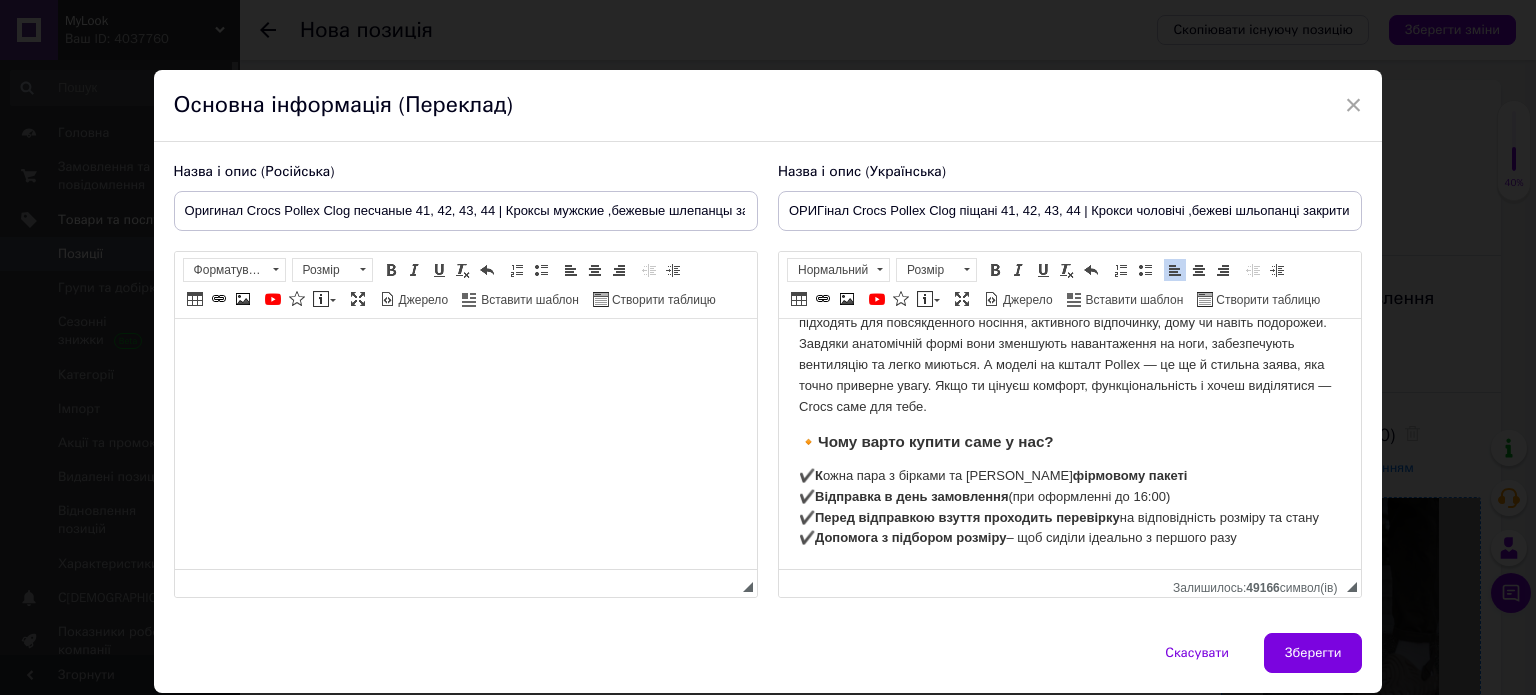 click on "✔️  К ожна пара з бірками та в  фірмовому пакеті ✔️  Відправка в день замовлення  (при оформленні до 16:00) ✔️  Перед відправкою взуття проходить перевірку  на відповідність розміру та стану ✔️  Допомога з підбором розміру  – щоб сиділи ідеально з першого разу" at bounding box center [1069, 507] 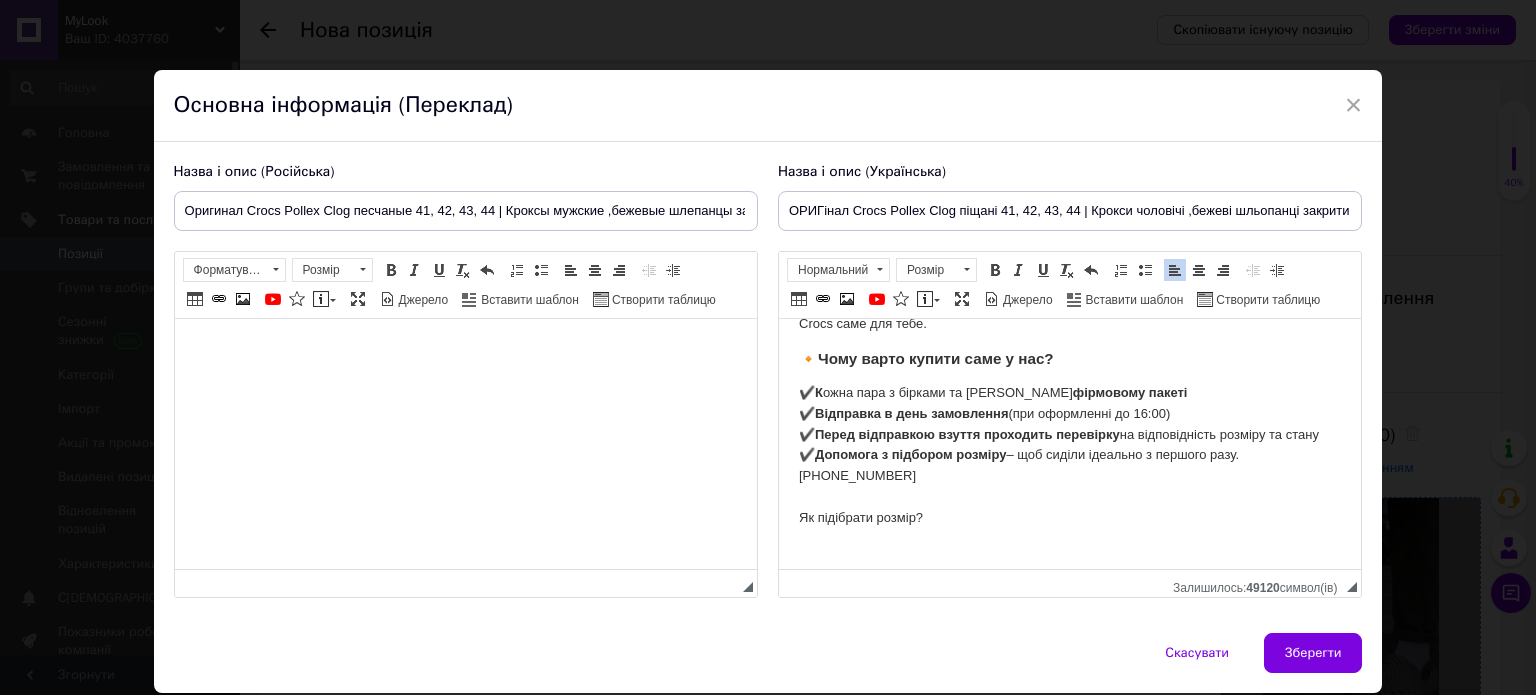 scroll, scrollTop: 189, scrollLeft: 0, axis: vertical 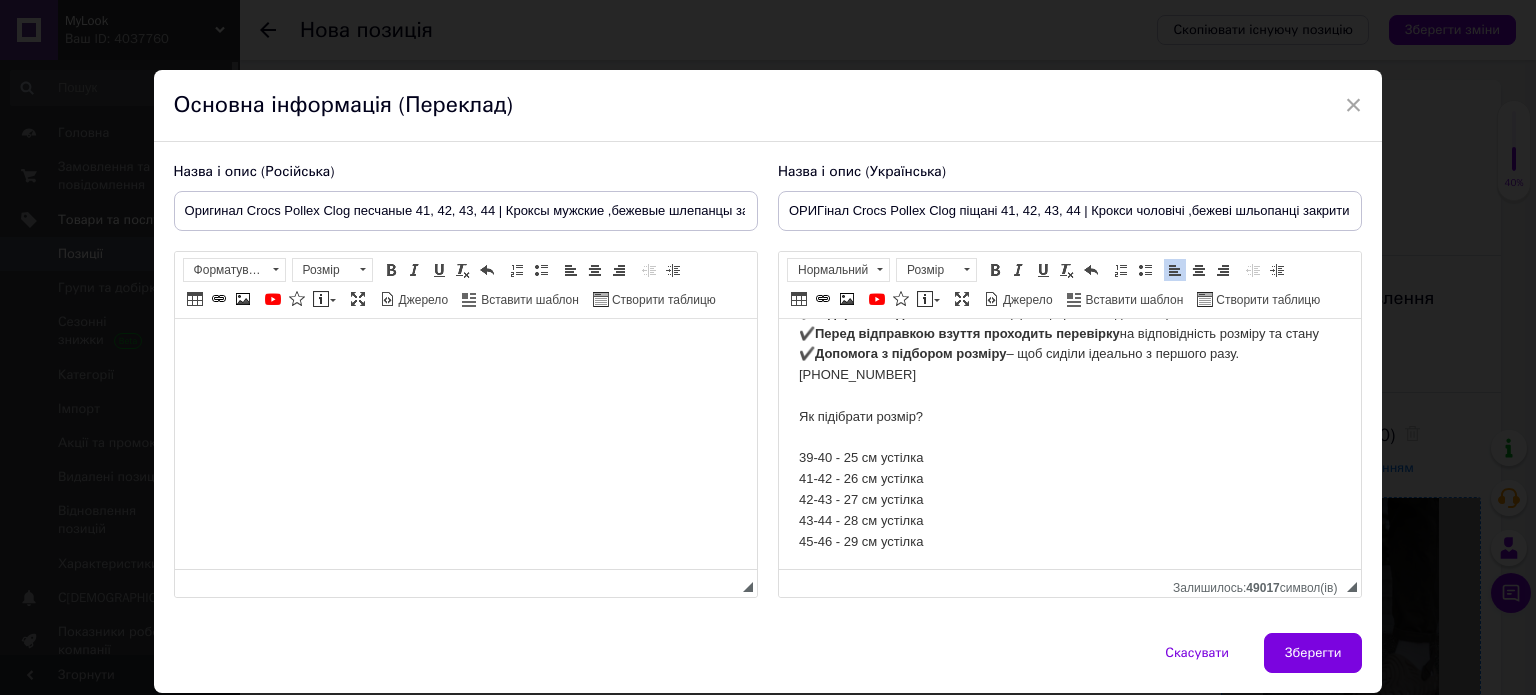click on "Чому варто купувати саме Crocs Pollex Clog? Це не просто зручне взуття — це поєднання інноваційного дизайну, легкості та практичності, яке перевірено мільйонами людей по всьому світу. Crocs ідеально підходять для повсякденного носіння, активного відпочинку, дому чи навіть подорожей. Завдяки анатомічній формі вони зменшують навантаження на ноги, забезпечують вентиляцію та легко миються. А моделі на кшталт Pollex — це ще й стильна заява, яка точно приверне увагу. Якщо ти цінуєш комфорт, функціональність і хочеш виділятися — Crocs саме для тебе. 🔸  ✔️  К ✔️  ✔️  ✔️" at bounding box center (1069, 309) 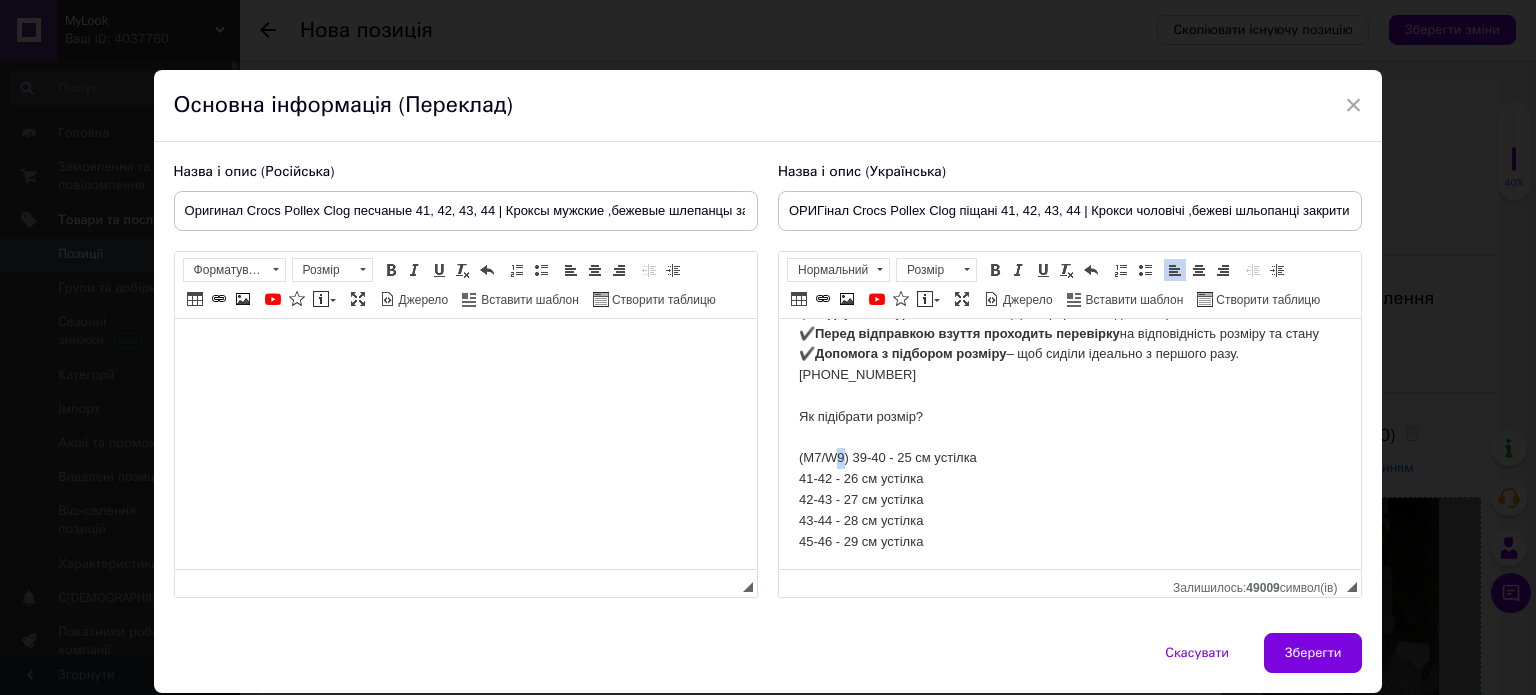 click on "✔️  К ожна пара з бірками та в  фірмовому пакеті ✔️  Відправка в день замовлення  (при оформленні до 16:00) ✔️  Перед відправкою взуття проходить перевірку  на відповідність розміру та стану ✔️  Допомога з підбором розміру  – щоб сиділи ідеально з першого разу. [PHONE_NUMBER] Як підібрати розмір? (М7/W9) 39-40 - 25 см устілка 41-42 - 26 см устілка 42-43 - 27 см устілка 43-44 - 28 см устілка 45-46 - 29 см устілка" at bounding box center [1069, 417] 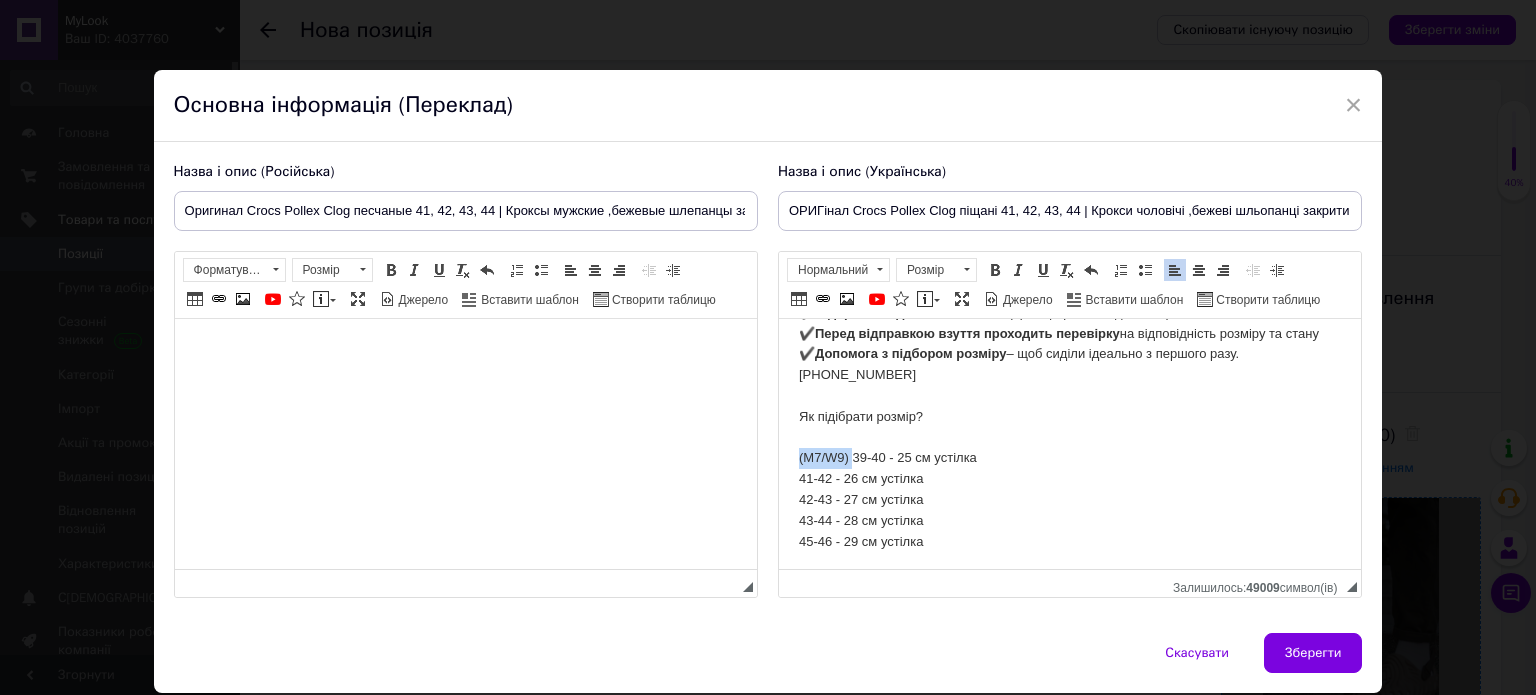 drag, startPoint x: 850, startPoint y: 482, endPoint x: 794, endPoint y: 482, distance: 56 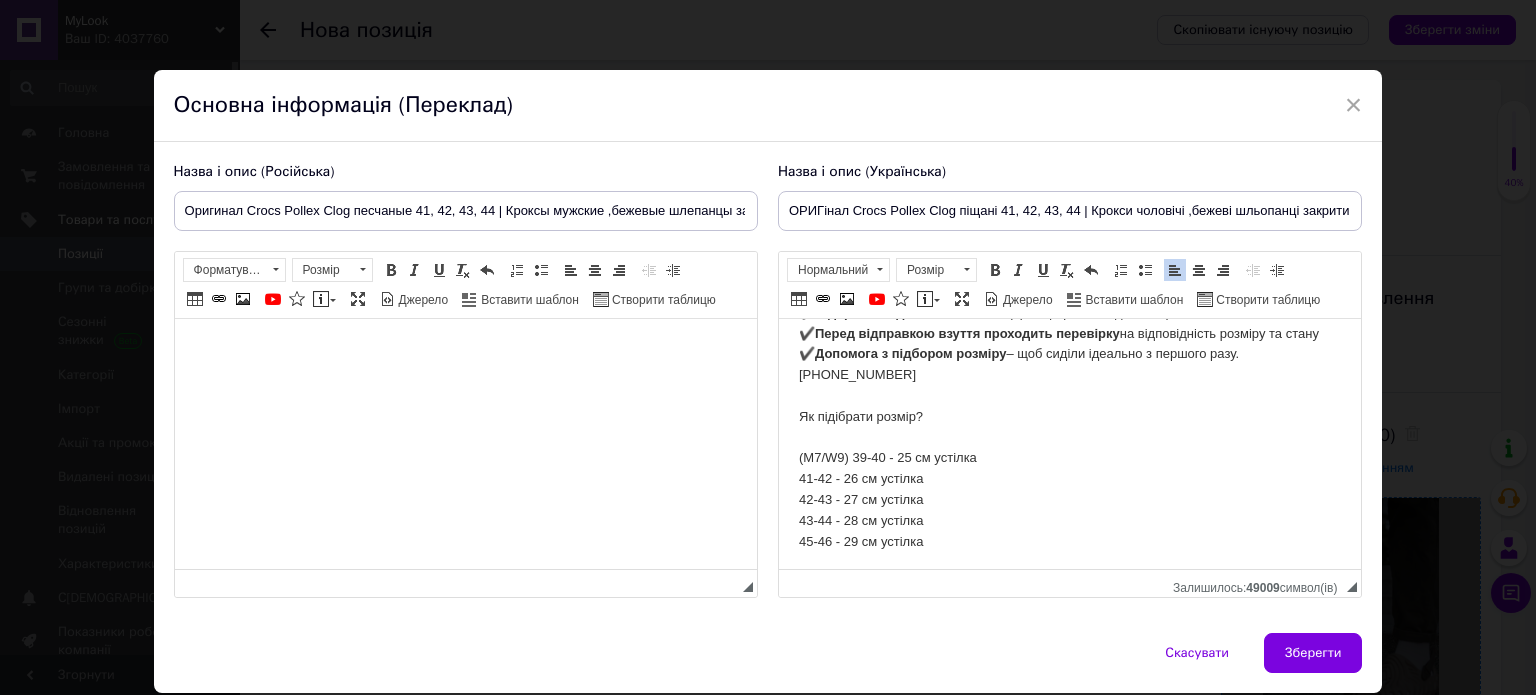 click on "Чому варто купувати саме Crocs Pollex Clog? Це не просто зручне взуття — це поєднання інноваційного дизайну, легкості та практичності, яке перевірено мільйонами людей по всьому світу. Crocs ідеально підходять для повсякденного носіння, активного відпочинку, дому чи навіть подорожей. Завдяки анатомічній формі вони зменшують навантаження на ноги, забезпечують вентиляцію та легко миються. А моделі на кшталт Pollex — це ще й стильна заява, яка точно приверне увагу. Якщо ти цінуєш комфорт, функціональність і хочеш виділятися — Crocs саме для тебе. 🔸  ✔️  К ✔️  ✔️  ✔️" at bounding box center (1069, 309) 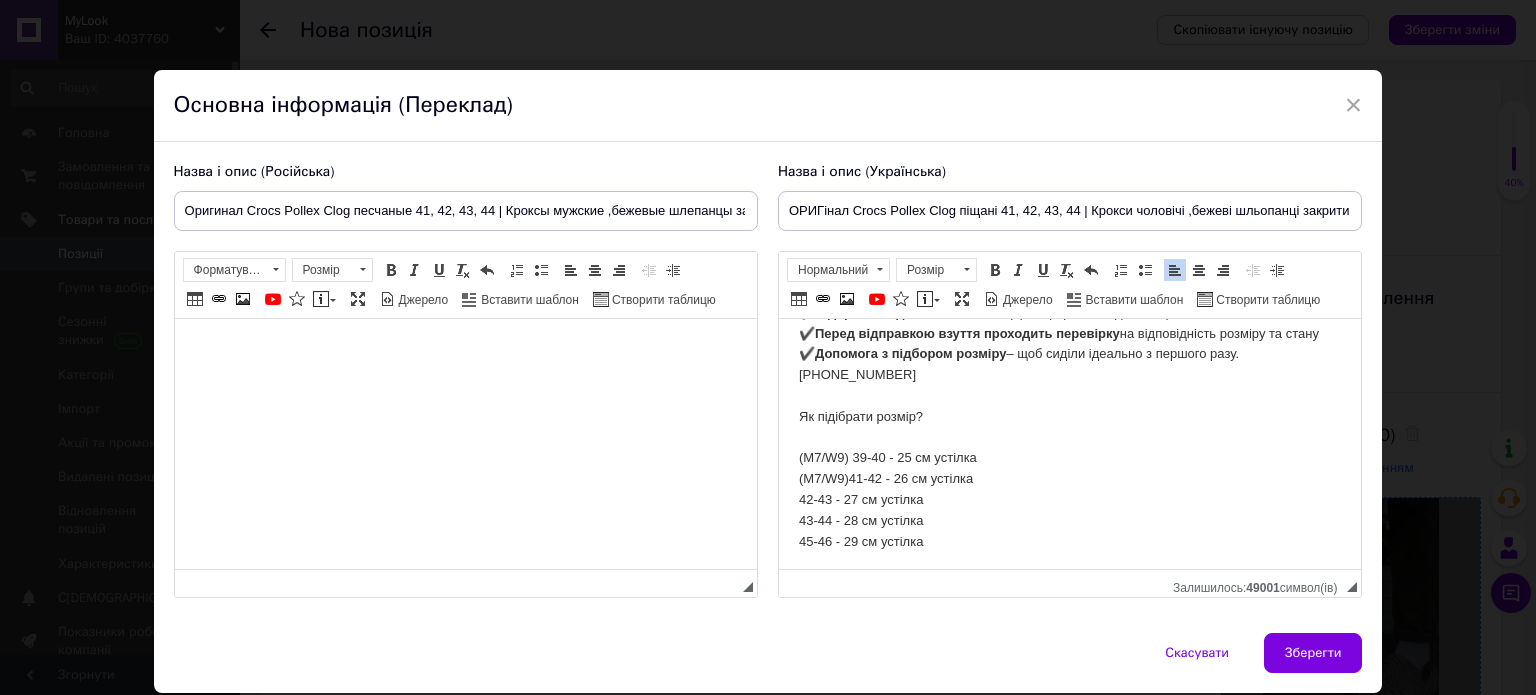 click on "Чому варто купувати саме Crocs Pollex Clog? Це не просто зручне взуття — це поєднання інноваційного дизайну, легкості та практичності, яке перевірено мільйонами людей по всьому світу. Crocs ідеально підходять для повсякденного носіння, активного відпочинку, дому чи навіть подорожей. Завдяки анатомічній формі вони зменшують навантаження на ноги, забезпечують вентиляцію та легко миються. А моделі на кшталт Pollex — це ще й стильна заява, яка точно приверне увагу. Якщо ти цінуєш комфорт, функціональність і хочеш виділятися — Crocs саме для тебе. 🔸  ✔️  К ✔️  ✔️  ✔️" at bounding box center [1069, 309] 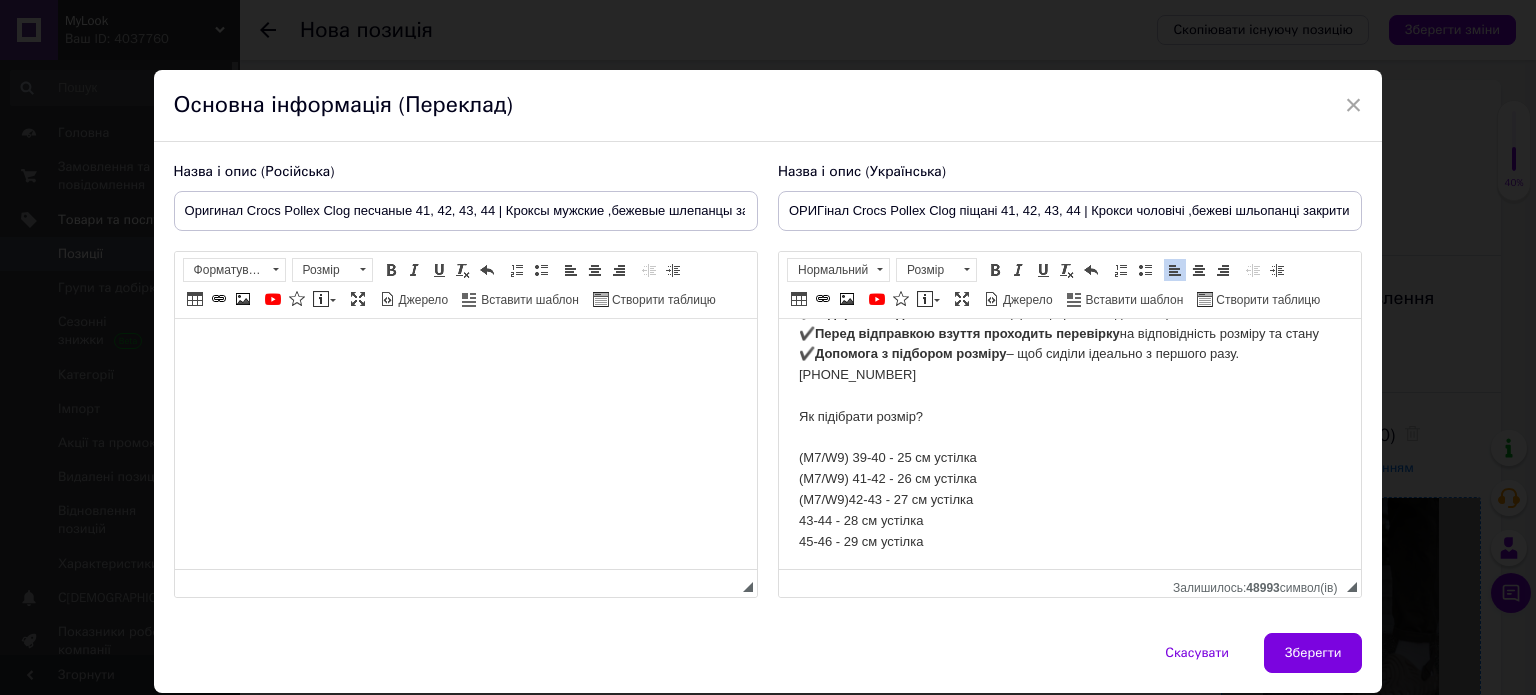 click on "Чому варто купувати саме Crocs Pollex Clog? Це не просто зручне взуття — це поєднання інноваційного дизайну, легкості та практичності, яке перевірено мільйонами людей по всьому світу. Crocs ідеально підходять для повсякденного носіння, активного відпочинку, дому чи навіть подорожей. Завдяки анатомічній формі вони зменшують навантаження на ноги, забезпечують вентиляцію та легко миються. А моделі на кшталт Pollex — це ще й стильна заява, яка точно приверне увагу. Якщо ти цінуєш комфорт, функціональність і хочеш виділятися — Crocs саме для тебе. 🔸  ✔️  К ✔️  ✔️  ✔️" at bounding box center (1069, 309) 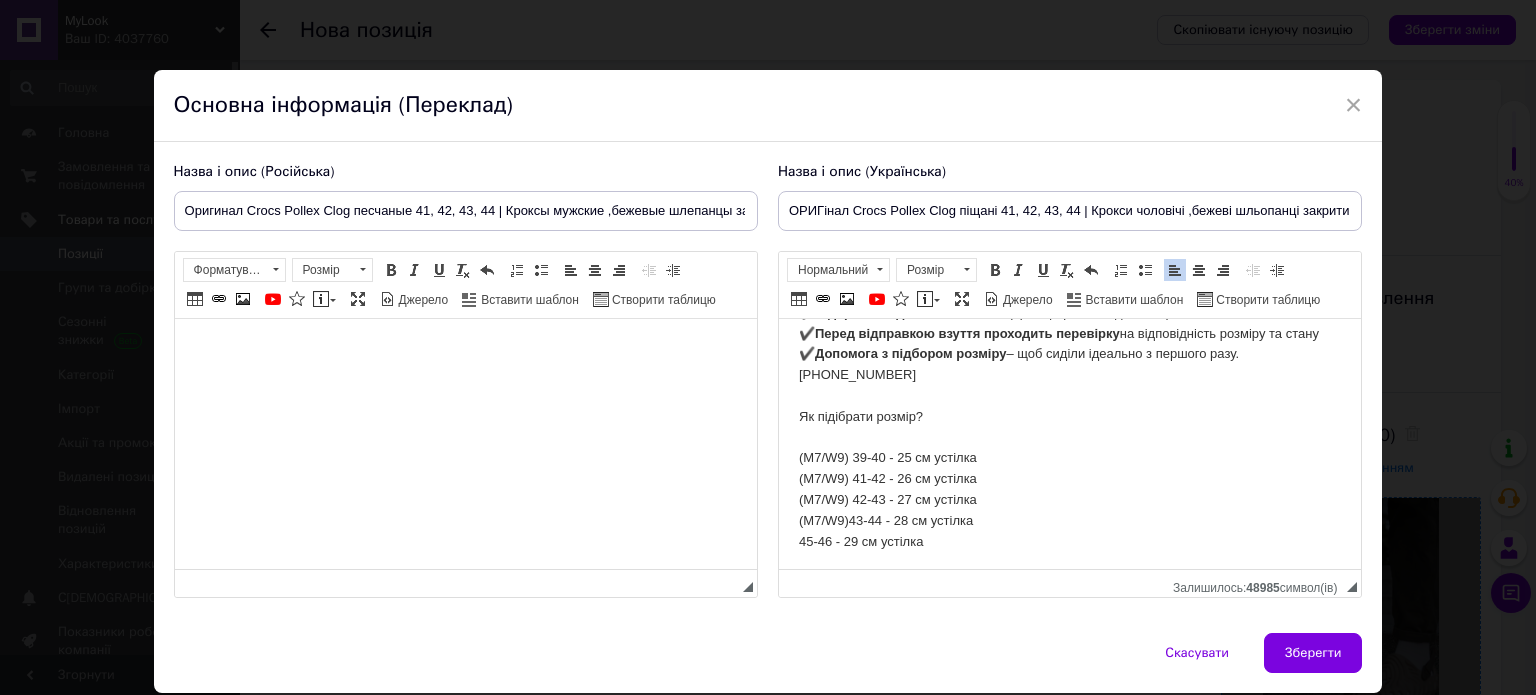 click on "✔️  К ожна пара з бірками та в  фірмовому пакеті ✔️  Відправка в день замовлення  (при оформленні до 16:00) ✔️  Перед відправкою взуття проходить перевірку  на відповідність розміру та стану ✔️  Допомога з підбором розміру  – щоб сиділи ідеально з першого разу. [PHONE_NUMBER] Як підібрати розмір? (М7/W9) 39-40 - 25 см устілка (М7/W9) 41-42 - 26 см устілка (М7/W9) 42-43 - 27 см устілка (М7/W9)  43-44 - 28 см устілка 45-46 - 29 см устілка" at bounding box center [1069, 417] 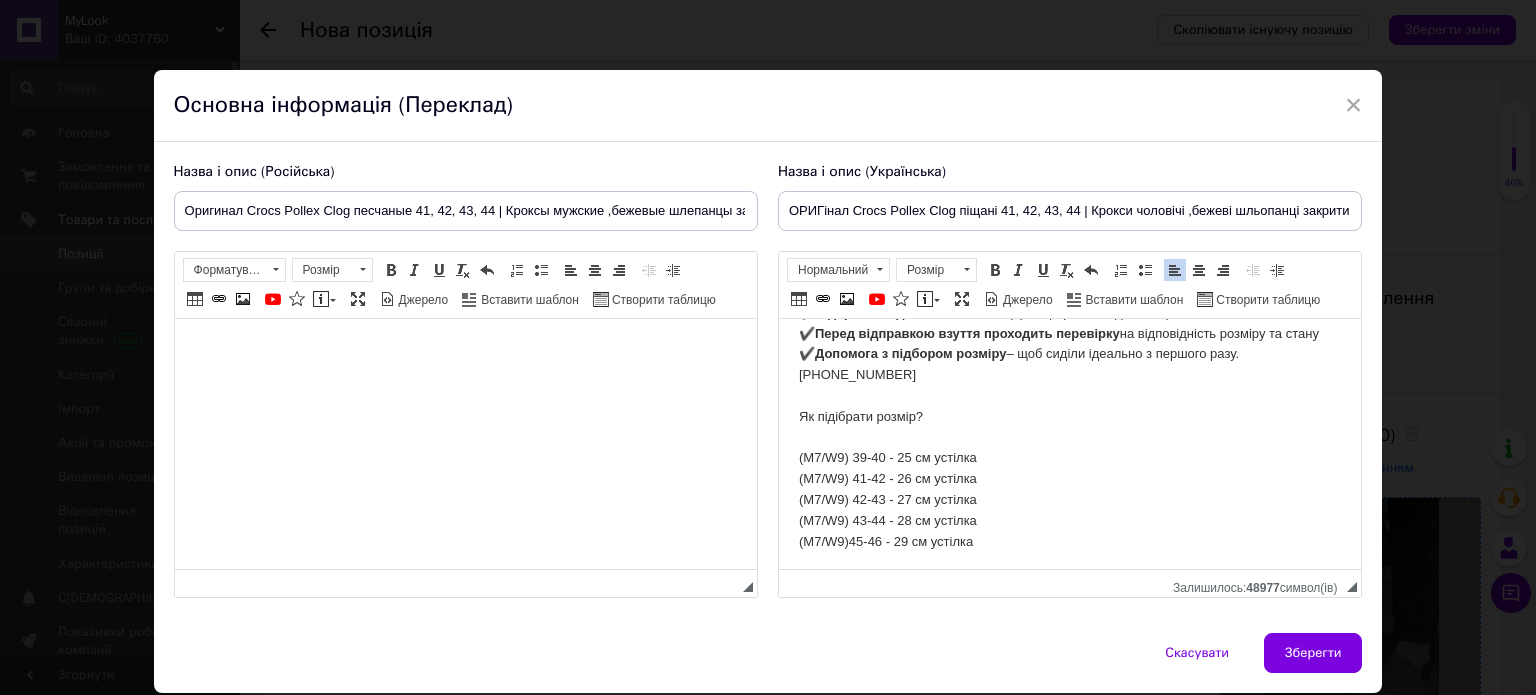 click on "✔️  К ожна пара з бірками та в  фірмовому пакеті ✔️  Відправка в день замовлення  (при оформленні до 16:00) ✔️  Перед відправкою взуття проходить перевірку  на відповідність розміру та стану ✔️  Допомога з підбором розміру  – щоб сиділи ідеально з першого разу. [PHONE_NUMBER] Як підібрати розмір? (М7/W9) 39-40 - 25 см устілка (М7/W9) 41-42 - 26 см устілка (М7/W9) 42-43 - 27 см устілка (М7/W9) 43-44 - 28 см устілка (М7/W9)  45-46 - 29 см устілка" at bounding box center [1069, 417] 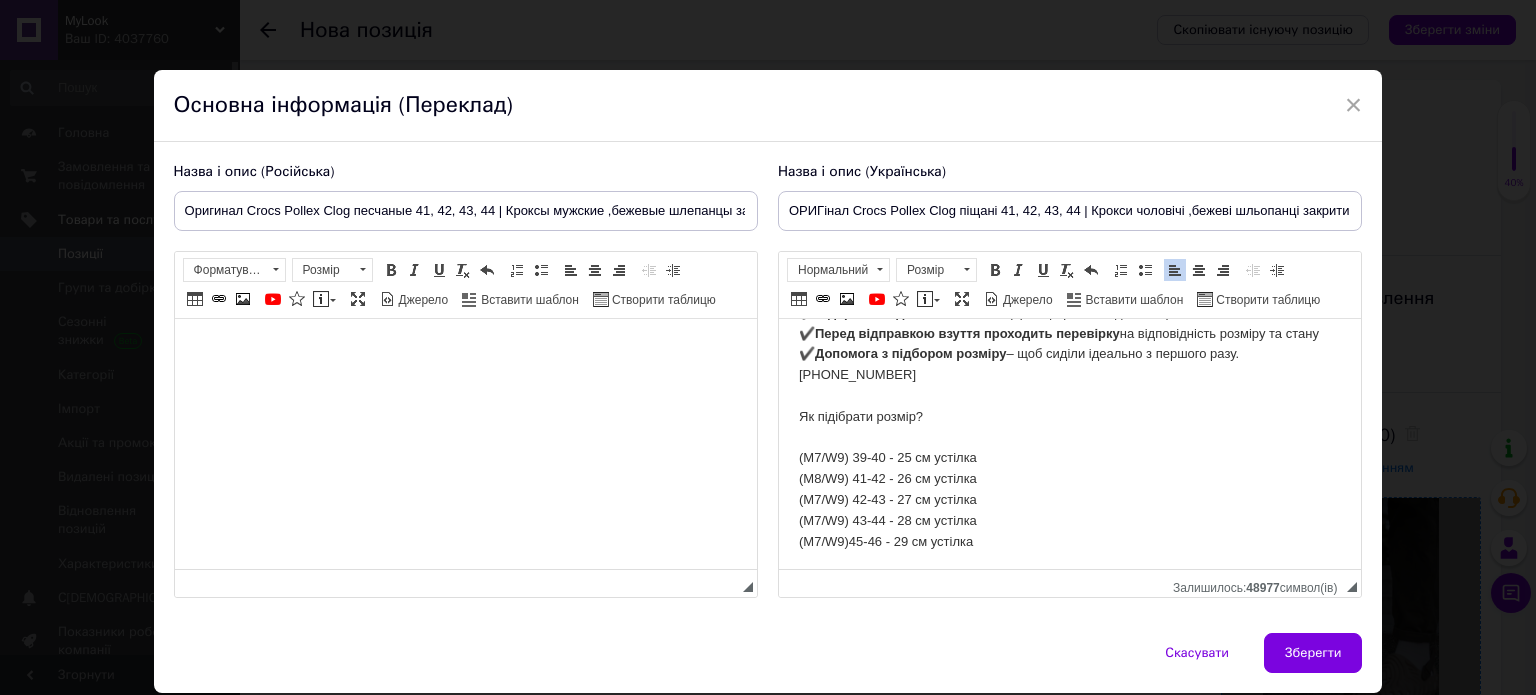 click on "✔️  К ожна пара з бірками та в  фірмовому пакеті ✔️  Відправка в день замовлення  (при оформленні до 16:00) ✔️  Перед відправкою взуття проходить перевірку  на відповідність розміру та стану ✔️  Допомога з підбором розміру  – щоб сиділи ідеально з першого разу. [PHONE_NUMBER] Як підібрати розмір? (М7/W9) 39-40 - 25 см устілка (М8/W9) 41-42 - 26 см устілка (М7/W9) 42-43 - 27 см устілка (М7/W9) 43-44 - 28 см устілка (М7/W9)  45-46 - 29 см устілка" at bounding box center [1069, 417] 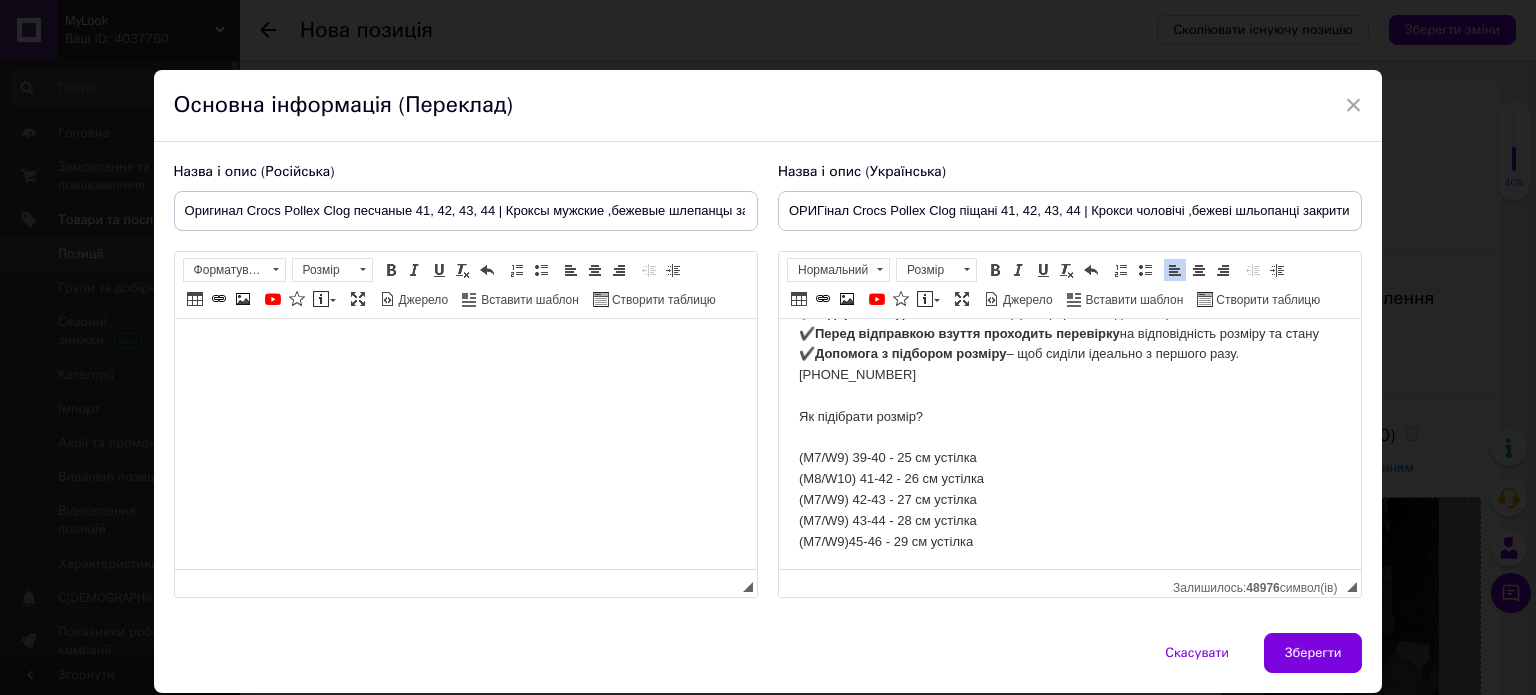 click on "✔️  К ожна пара з бірками та в  фірмовому пакеті ✔️  Відправка в день замовлення  (при оформленні до 16:00) ✔️  Перед відправкою взуття проходить перевірку  на відповідність розміру та стану ✔️  Допомога з підбором розміру  – щоб сиділи ідеально з першого разу. [PHONE_NUMBER] Як підібрати розмір? (М7/W9) 39-40 - 25 см устілка (М8/W10) 41-42 - 26 см устілка (М7/W9) 42-43 - 27 см устілка (М7/W9) 43-44 - 28 см устілка (М7/W9)  45-46 - 29 см устілка" at bounding box center [1069, 417] 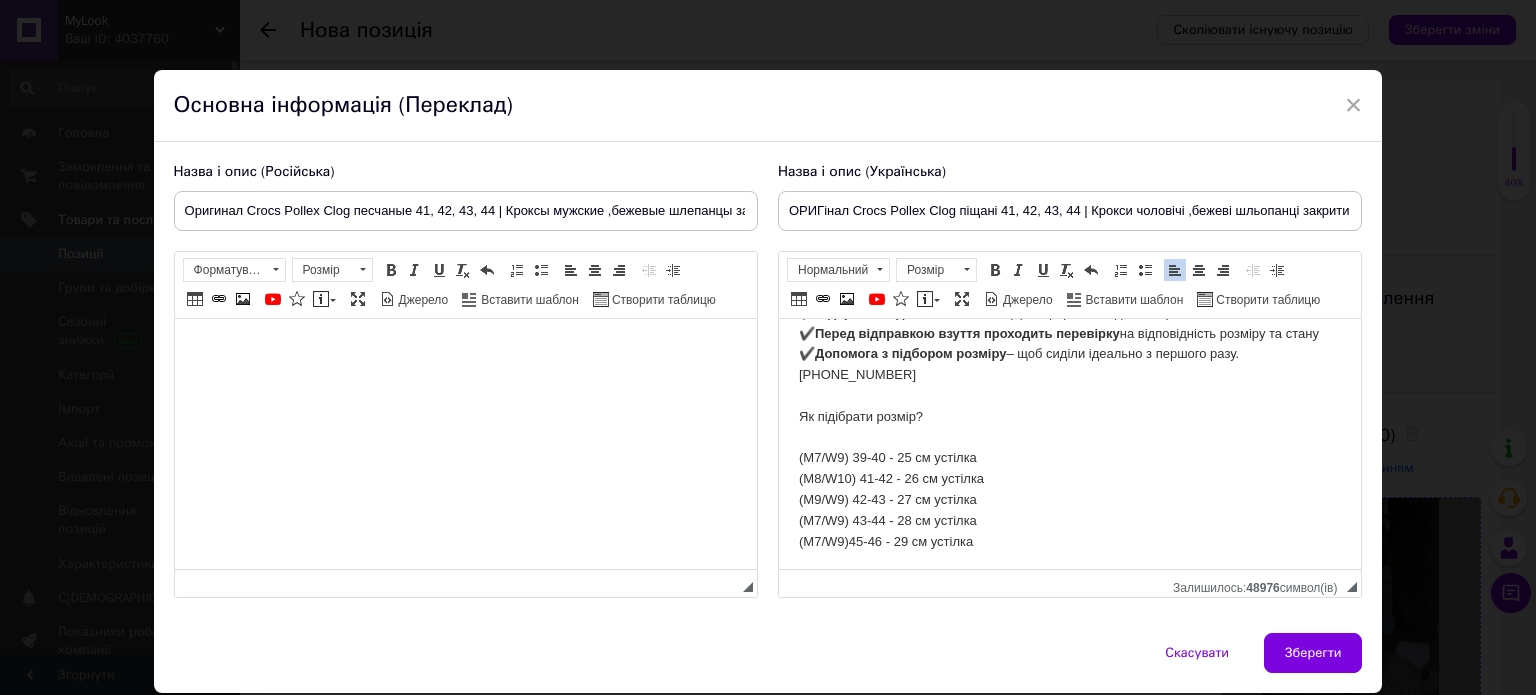 click on "✔️  К ожна пара з бірками та в  фірмовому пакеті ✔️  Відправка в день замовлення  (при оформленні до 16:00) ✔️  Перед відправкою взуття проходить перевірку  на відповідність розміру та стану ✔️  Допомога з підбором розміру  – щоб сиділи ідеально з першого разу. [PHONE_NUMBER] Як підібрати розмір? (М7/W9) 39-40 - 25 см устілка (М8/W10) 41-42 - 26 см устілка (М9/W9) 42-43 - 27 см устілка (М7/W9) 43-44 - 28 см устілка (М7/W9)  45-46 - 29 см устілка" at bounding box center (1069, 417) 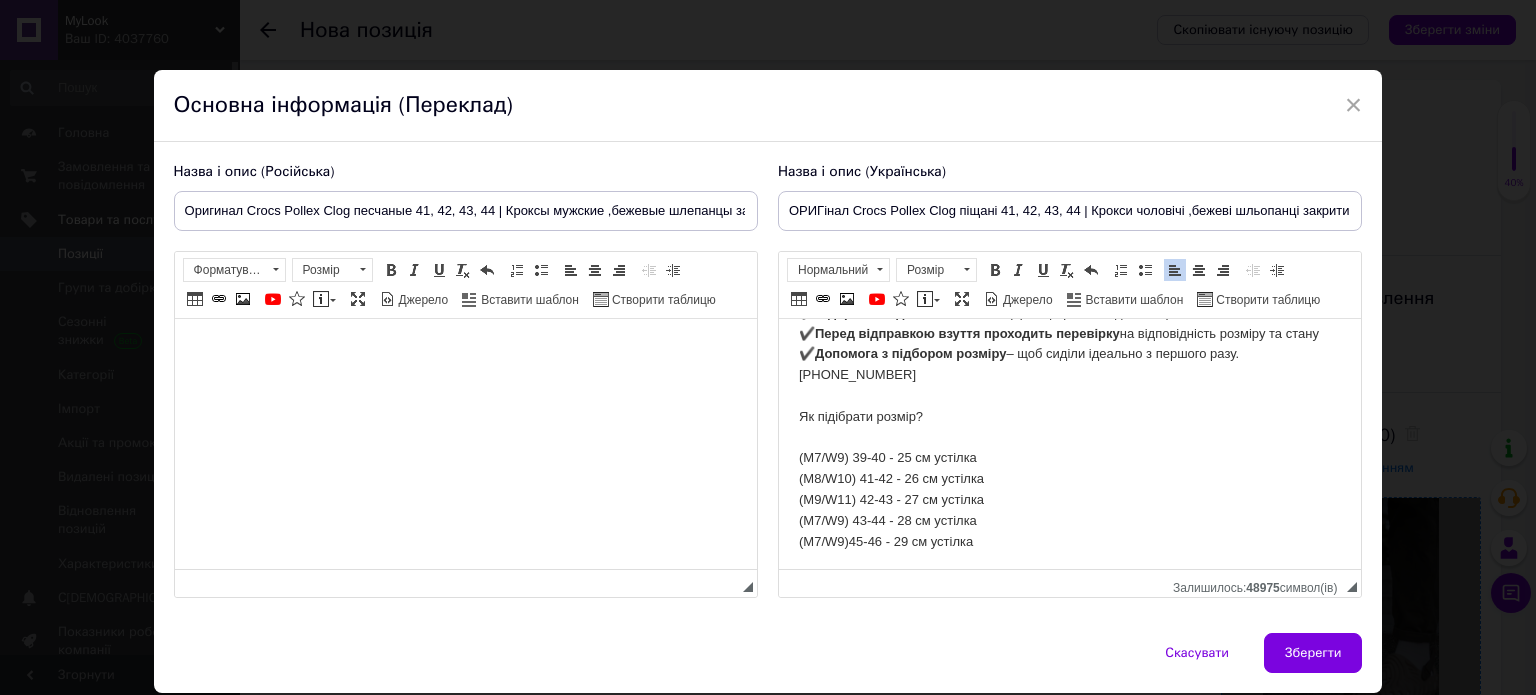 click on "✔️  К ожна пара з бірками та в  фірмовому пакеті ✔️  Відправка в день замовлення  (при оформленні до 16:00) ✔️  Перед відправкою взуття проходить перевірку  на відповідність розміру та стану ✔️  Допомога з підбором розміру  – щоб сиділи ідеально з першого разу. [PHONE_NUMBER] Як підібрати розмір? (М7/W9) 39-40 - 25 см устілка (М8/W10) 41-42 - 26 см устілка (М9/W11) 42-43 - 27 см устілка (М7/W9) 43-44 - 28 см устілка (М7/W9)  45-46 - 29 см устілка" at bounding box center [1069, 417] 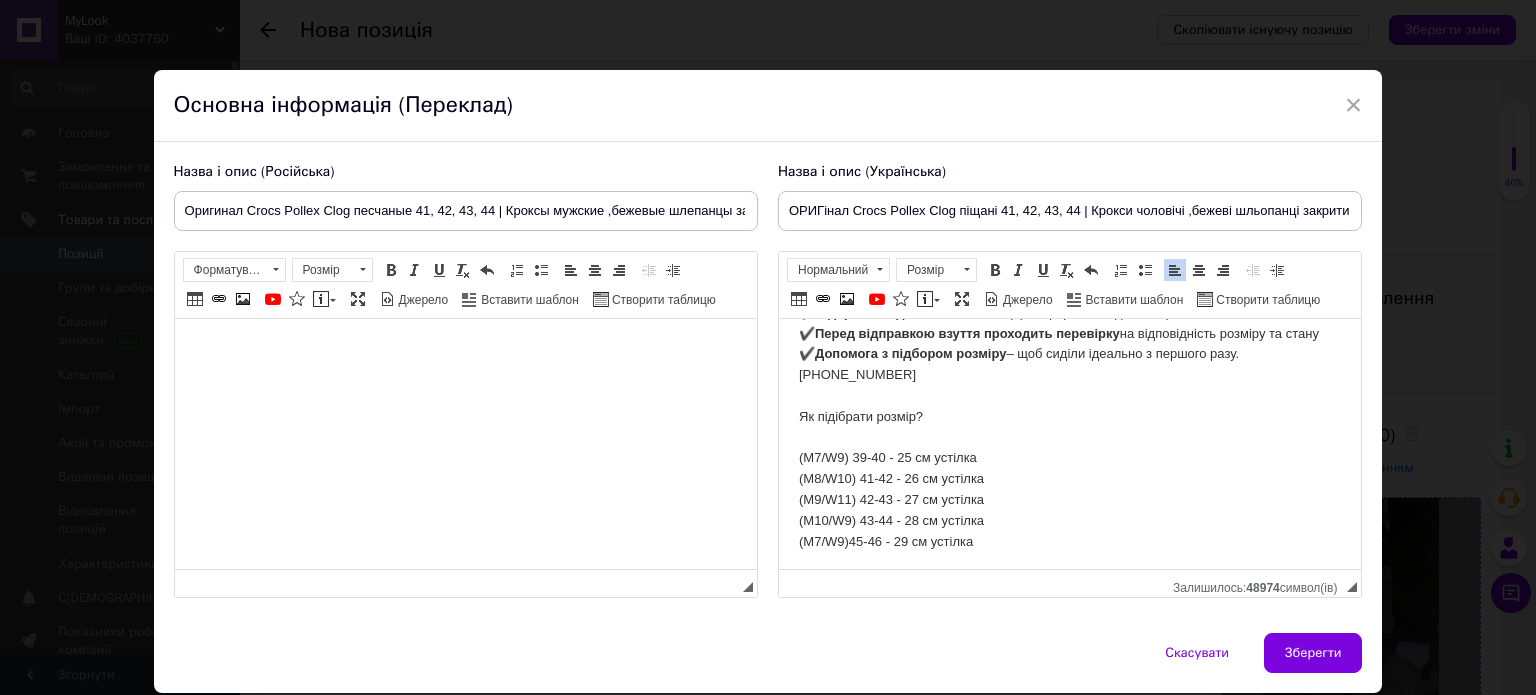 click on "✔️  К ожна пара з бірками та в  фірмовому пакеті ✔️  Відправка в день замовлення  (при оформленні до 16:00) ✔️  Перед відправкою взуття проходить перевірку  на відповідність розміру та стану ✔️  Допомога з підбором розміру  – щоб сиділи ідеально з першого разу. [PHONE_NUMBER] Як підібрати розмір? (М7/W9) 39-40 - 25 см устілка (М8/W10) 41-42 - 26 см устілка (М9/W11) 42-43 - 27 см устілка (М10/W9) 43-44 - 28 см устілка (М7/W9)  45-46 - 29 см устілка" at bounding box center (1069, 417) 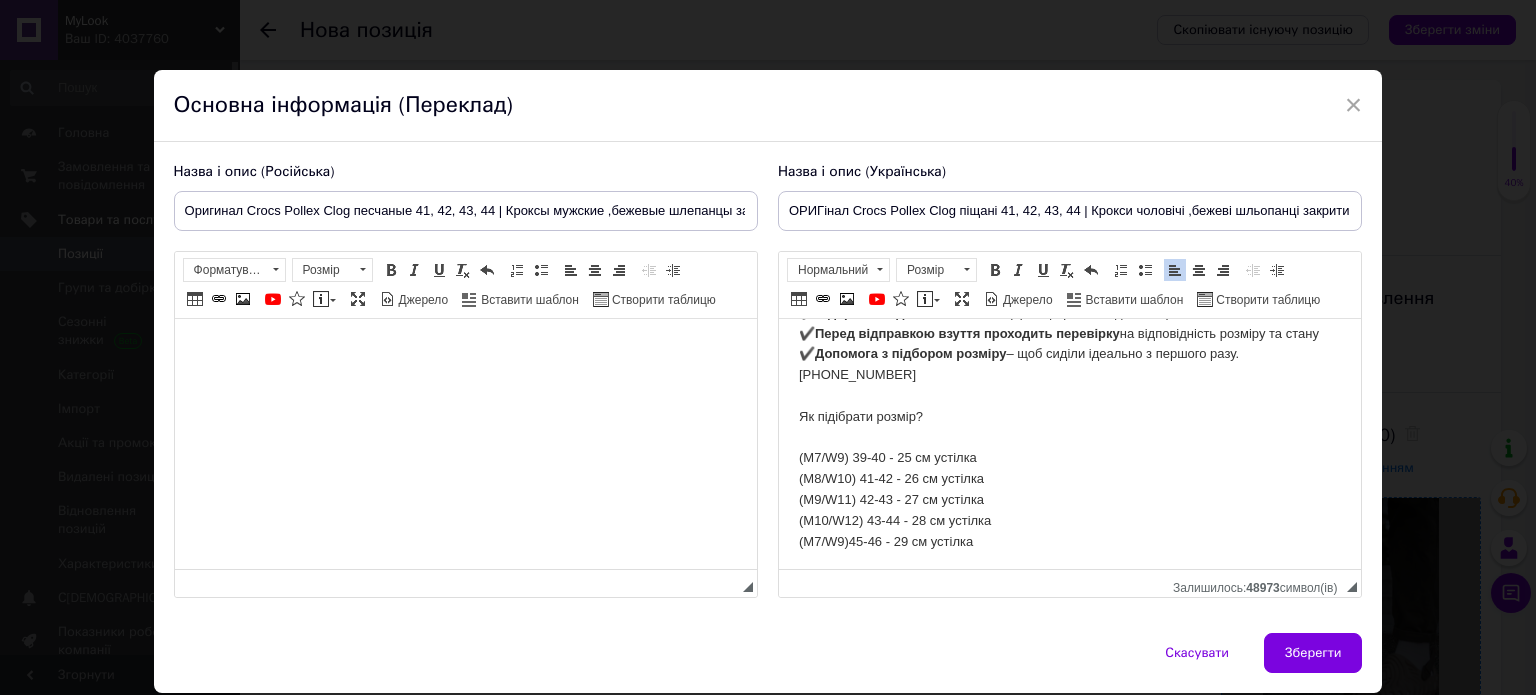 click on "✔️  К ожна пара з бірками та в  фірмовому пакеті ✔️  Відправка в день замовлення  (при оформленні до 16:00) ✔️  Перед відправкою взуття проходить перевірку  на відповідність розміру та стану ✔️  Допомога з підбором розміру  – щоб сиділи ідеально з першого разу. [PHONE_NUMBER] Як підібрати розмір? (М7/W9) 39-40 - 25 см устілка (М8/W10) 41-42 - 26 см устілка (М9/W11) 42-43 - 27 см устілка (М10/W12) 43-44 - 28 см устілка (М7/W9)  45-46 - 29 см устілка" at bounding box center (1069, 417) 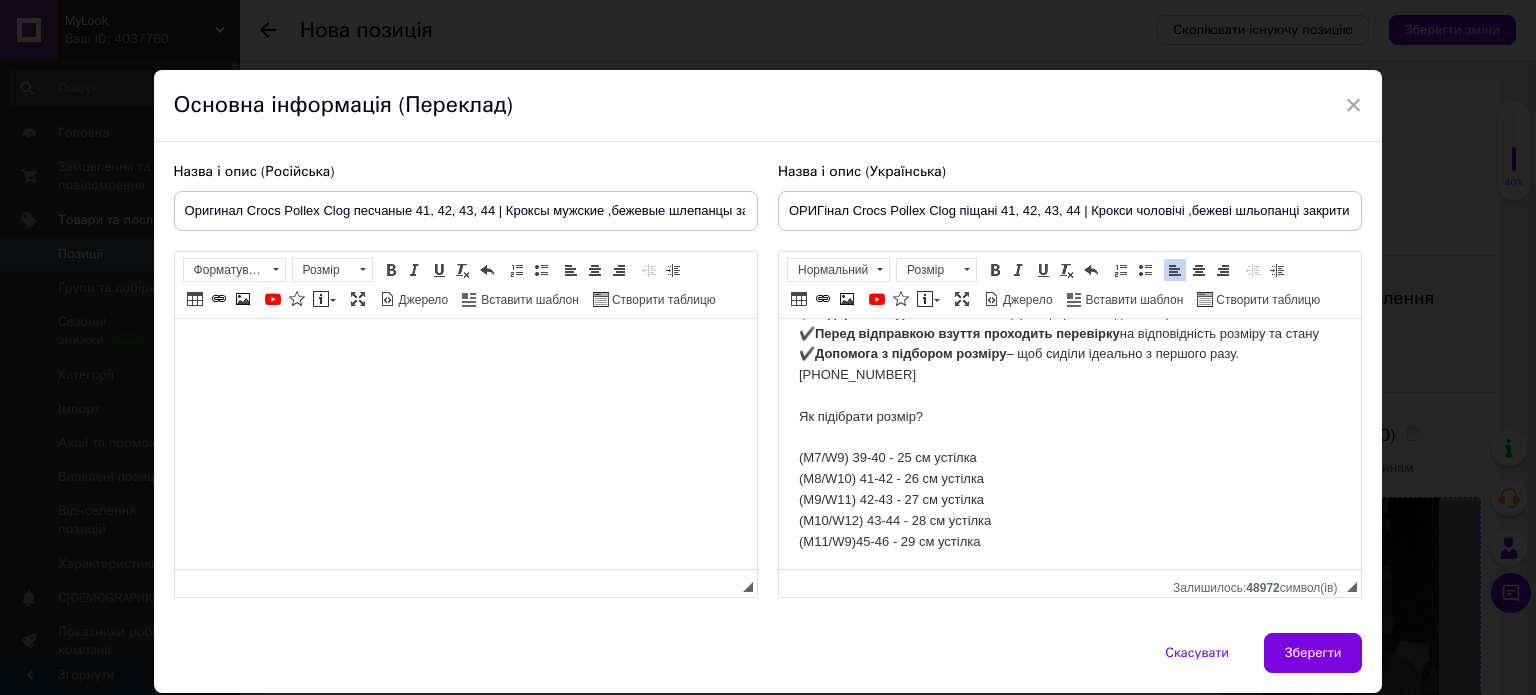 click on "✔️  К ожна пара з бірками та в  фірмовому пакеті ✔️  Відправка в день замовлення  (при оформленні до 16:00) ✔️  Перед відправкою взуття проходить перевірку  на відповідність розміру та стану ✔️  Допомога з підбором розміру  – щоб сиділи ідеально з першого разу. [PHONE_NUMBER] Як підібрати розмір? (М7/W9) 39-40 - 25 см устілка (М8/W10) 41-42 - 26 см устілка (М9/W11) 42-43 - 27 см устілка (М10/W12) 43-44 - 28 см устілка (М11/W9)  45-46 - 29 см устілка" at bounding box center [1069, 417] 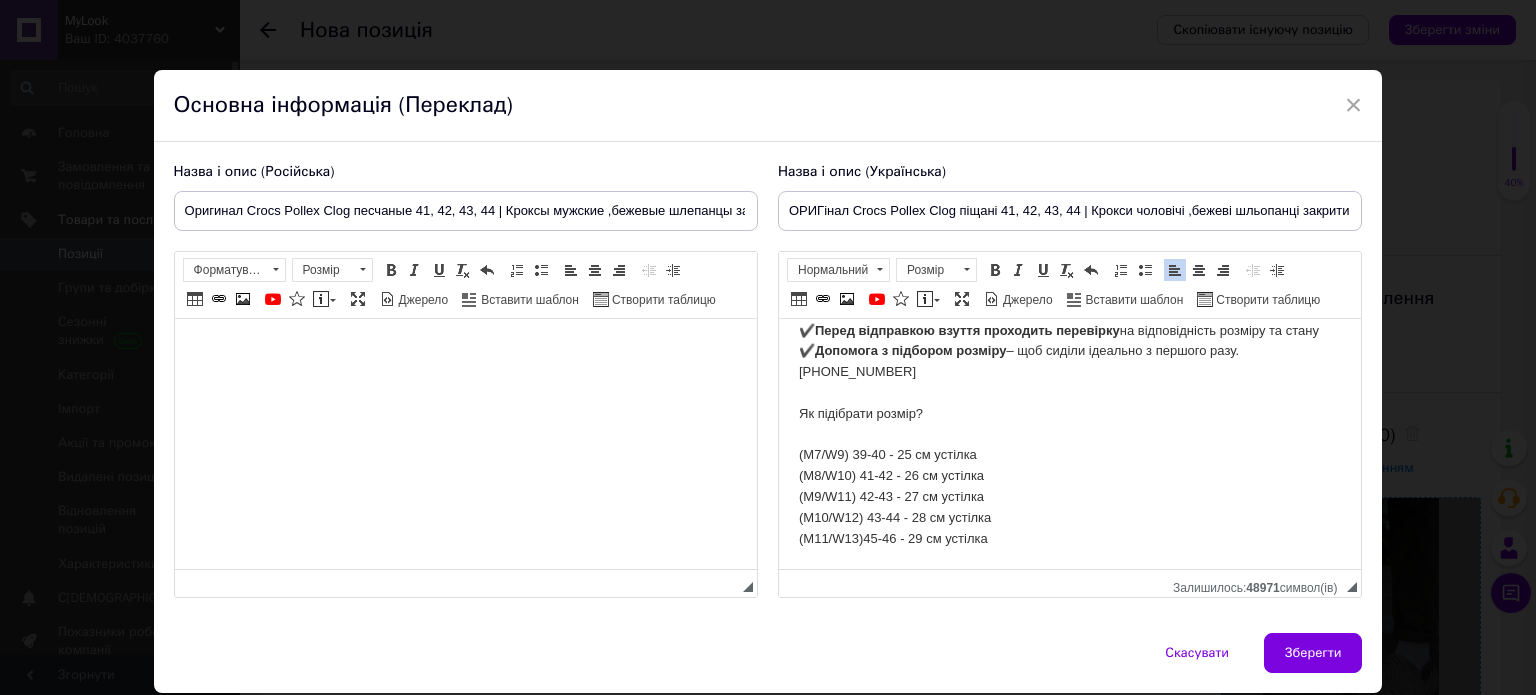 scroll, scrollTop: 296, scrollLeft: 0, axis: vertical 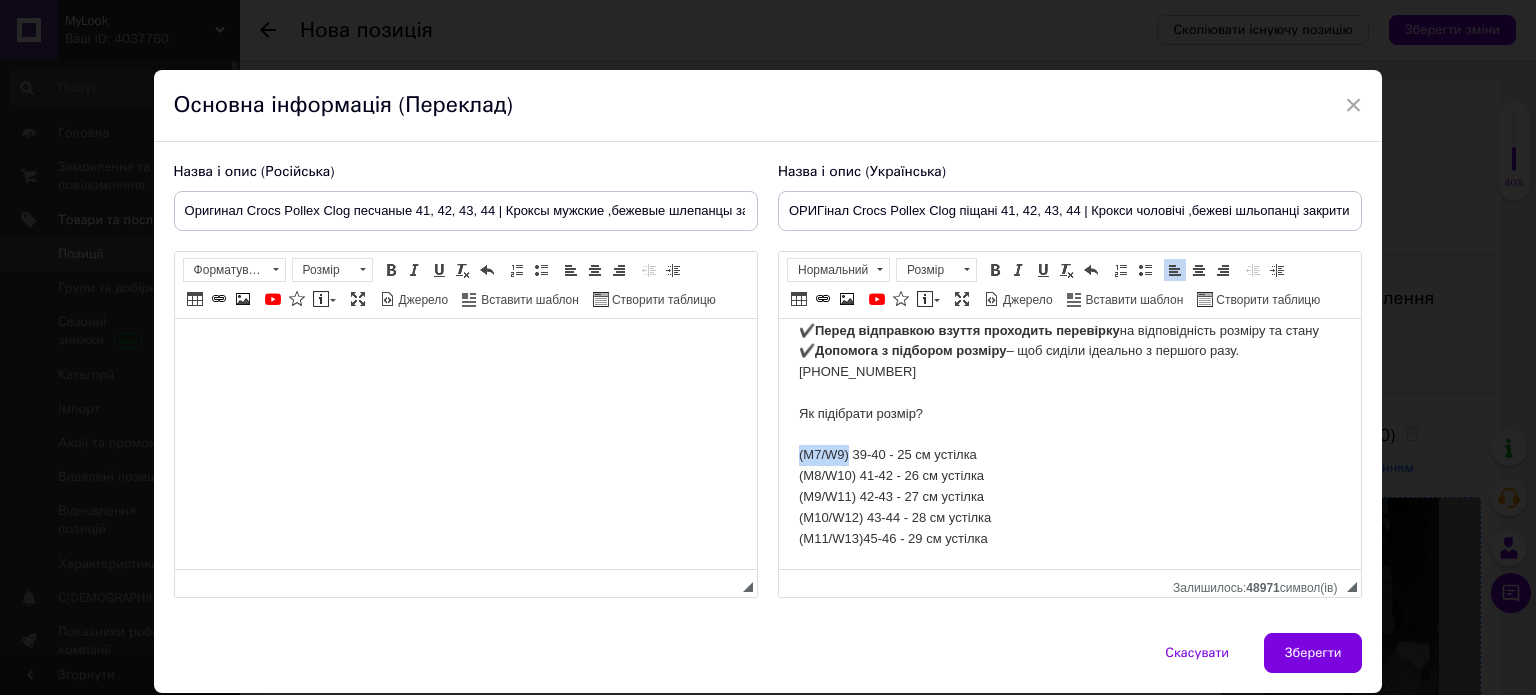 drag, startPoint x: 798, startPoint y: 455, endPoint x: 846, endPoint y: 458, distance: 48.09366 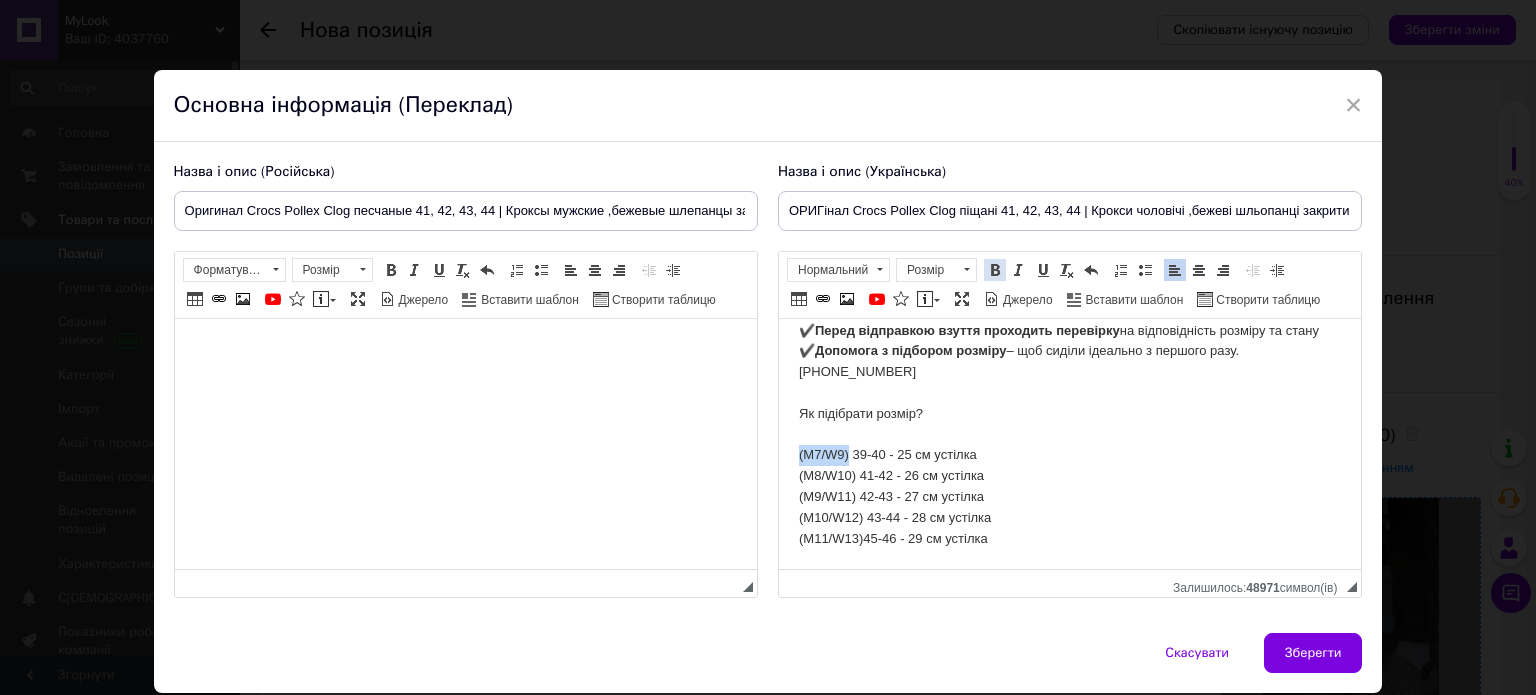 click at bounding box center (995, 270) 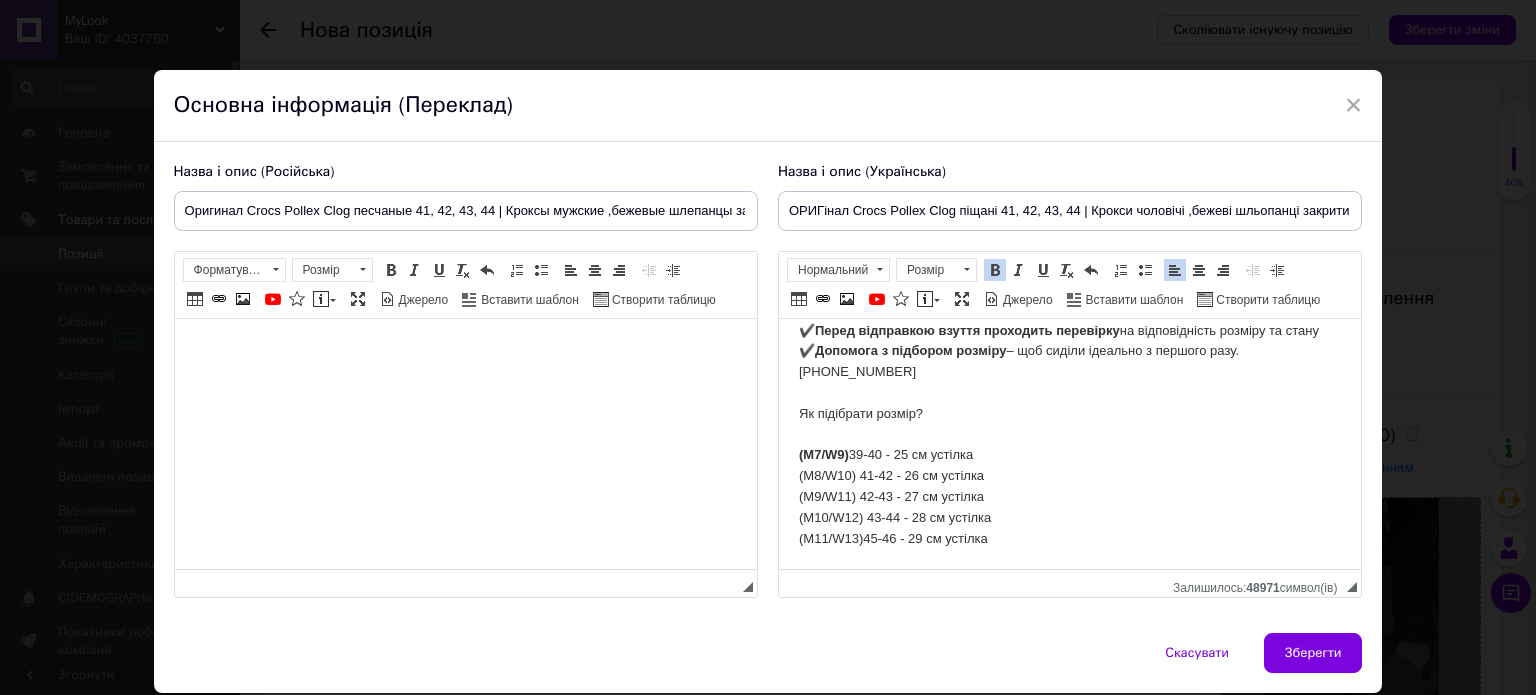click on "✔️  К ожна пара з бірками та в  фірмовому пакеті ✔️  Відправка в день замовлення  (при оформленні до 16:00) ✔️  Перед відправкою взуття проходить перевірку  на відповідність розміру та стану ✔️  Допомога з підбором розміру  – щоб сиділи ідеально з першого разу. [PHONE_NUMBER] Як підібрати розмір? (М7/W9)  39-40 - 25 см устілка (М8/W10) 41-42 - 26 см устілка (М9/W11) 42-43 - 27 см устілка (М10/W12) 43-44 - 28 см устілка (М11/W13)  45-46 - 29 см устілка" at bounding box center [1069, 414] 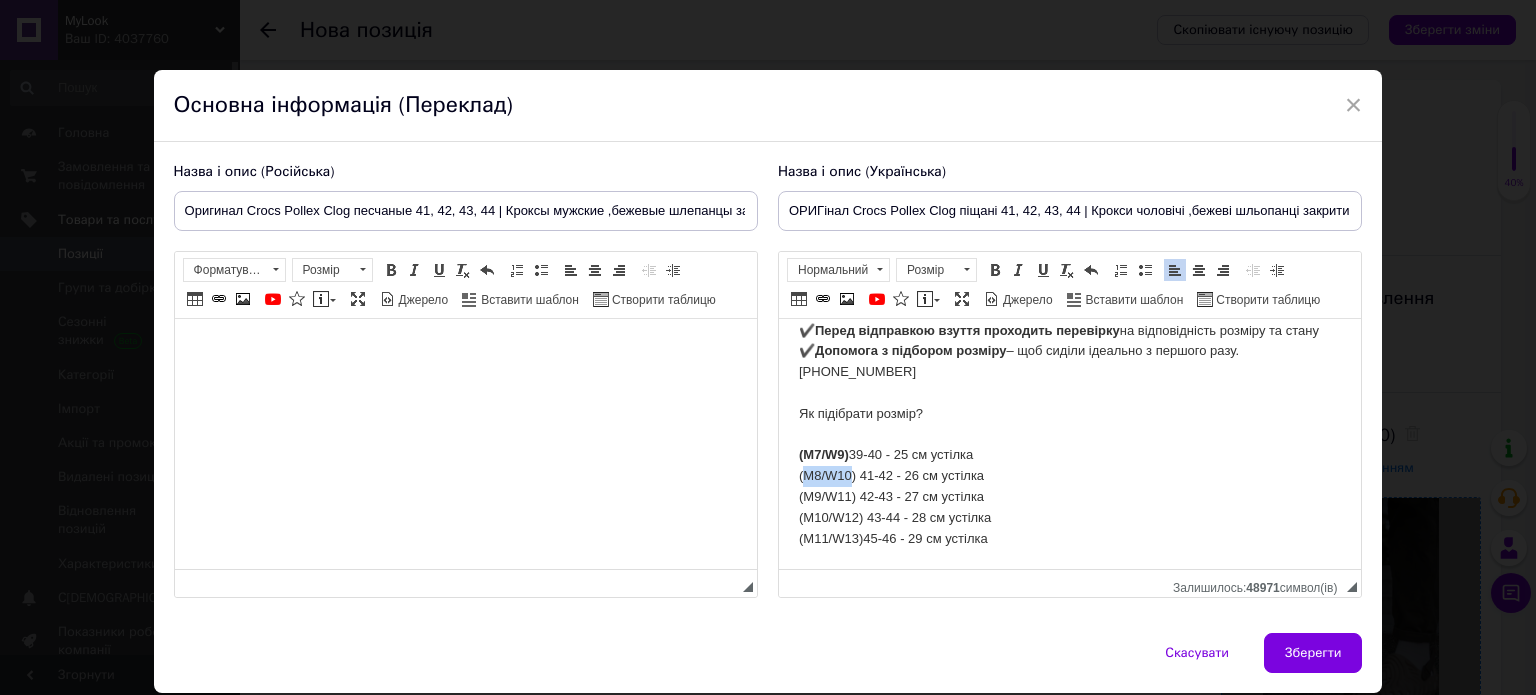 drag, startPoint x: 800, startPoint y: 473, endPoint x: 852, endPoint y: 473, distance: 52 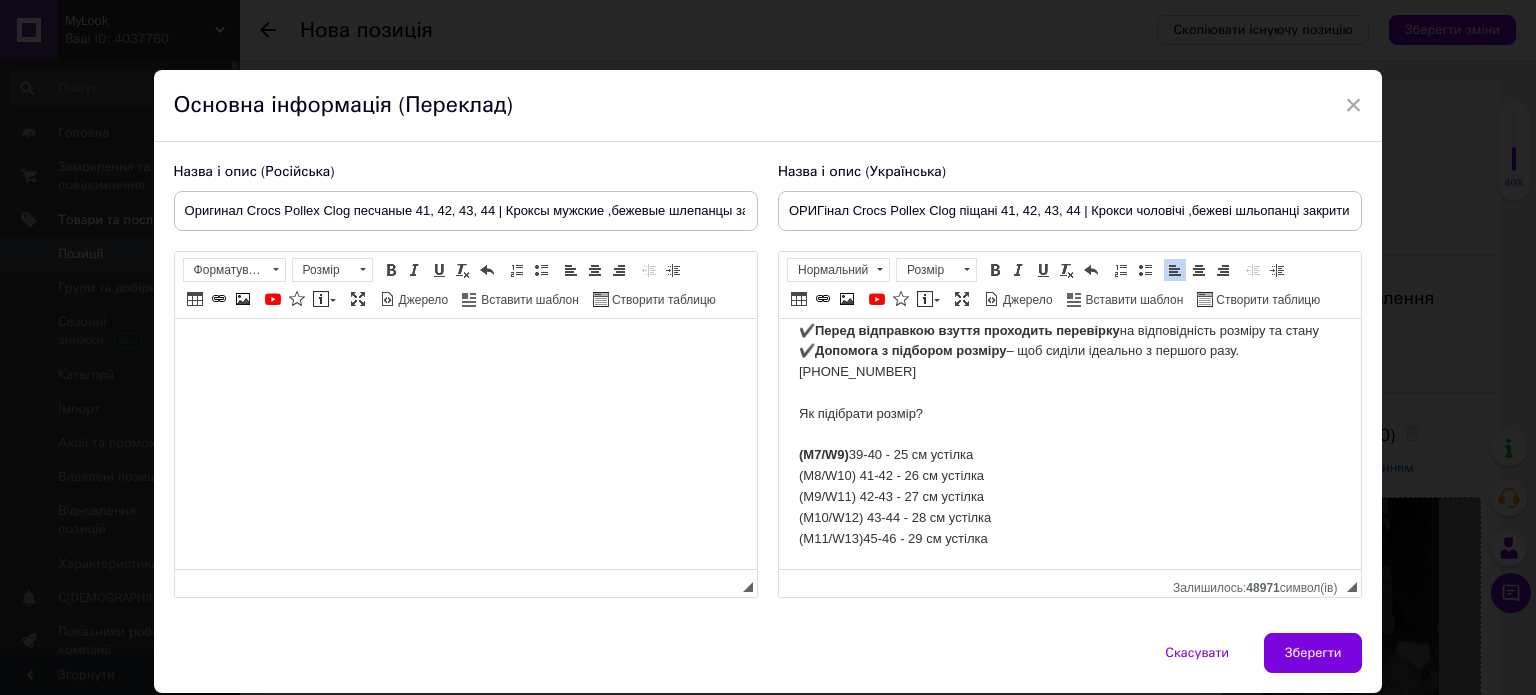 click on "Чому варто купувати саме Crocs Pollex Clog? Це не просто зручне взуття — це поєднання інноваційного дизайну, легкості та практичності, яке перевірено мільйонами людей по всьому світу. Crocs ідеально підходять для повсякденного носіння, активного відпочинку, дому чи навіть подорожей. Завдяки анатомічній формі вони зменшують навантаження на ноги, забезпечують вентиляцію та легко миються. А моделі на кшталт Pollex — це ще й стильна заява, яка точно приверне увагу. Якщо ти цінуєш комфорт, функціональність і хочеш виділятися — Crocs саме для тебе. 🔸  ✔️  К ✔️  ✔️  ✔️" at bounding box center (1069, 306) 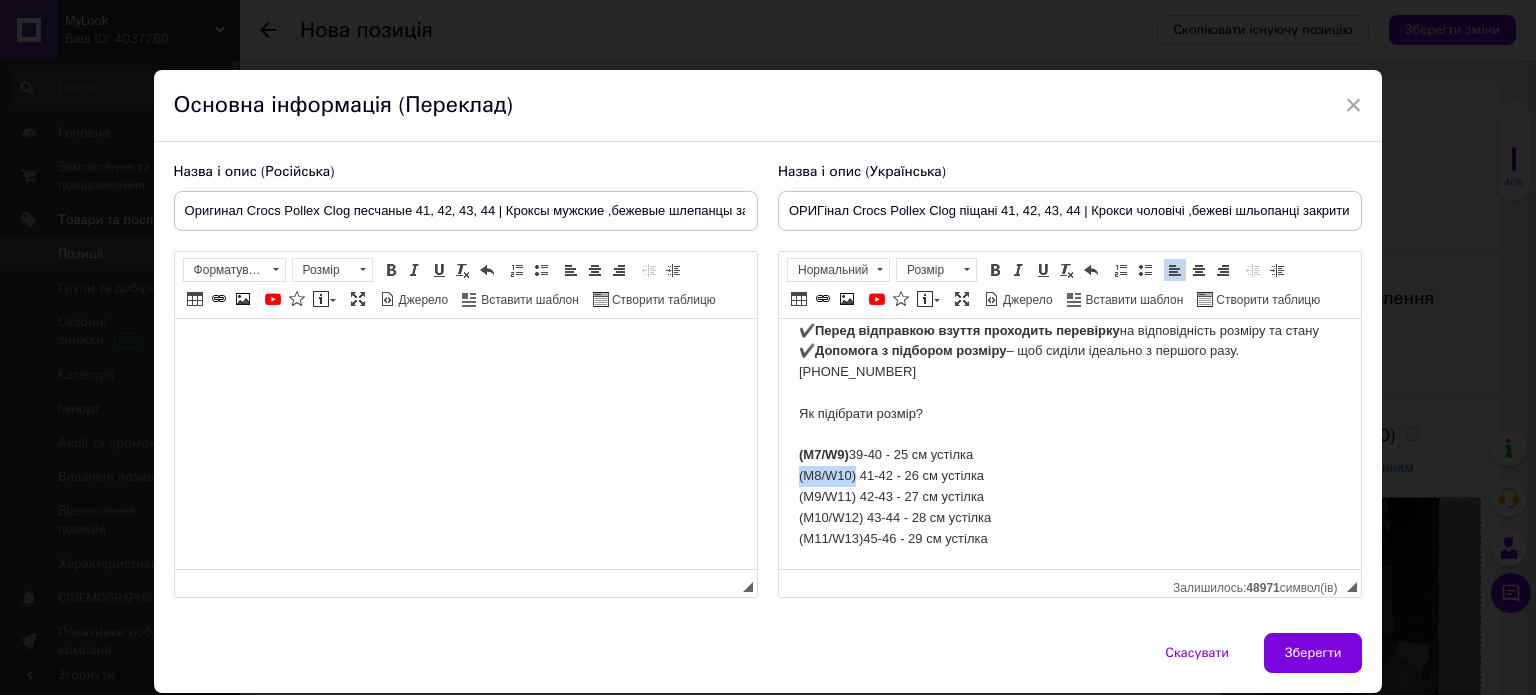 drag, startPoint x: 802, startPoint y: 479, endPoint x: 853, endPoint y: 480, distance: 51.009804 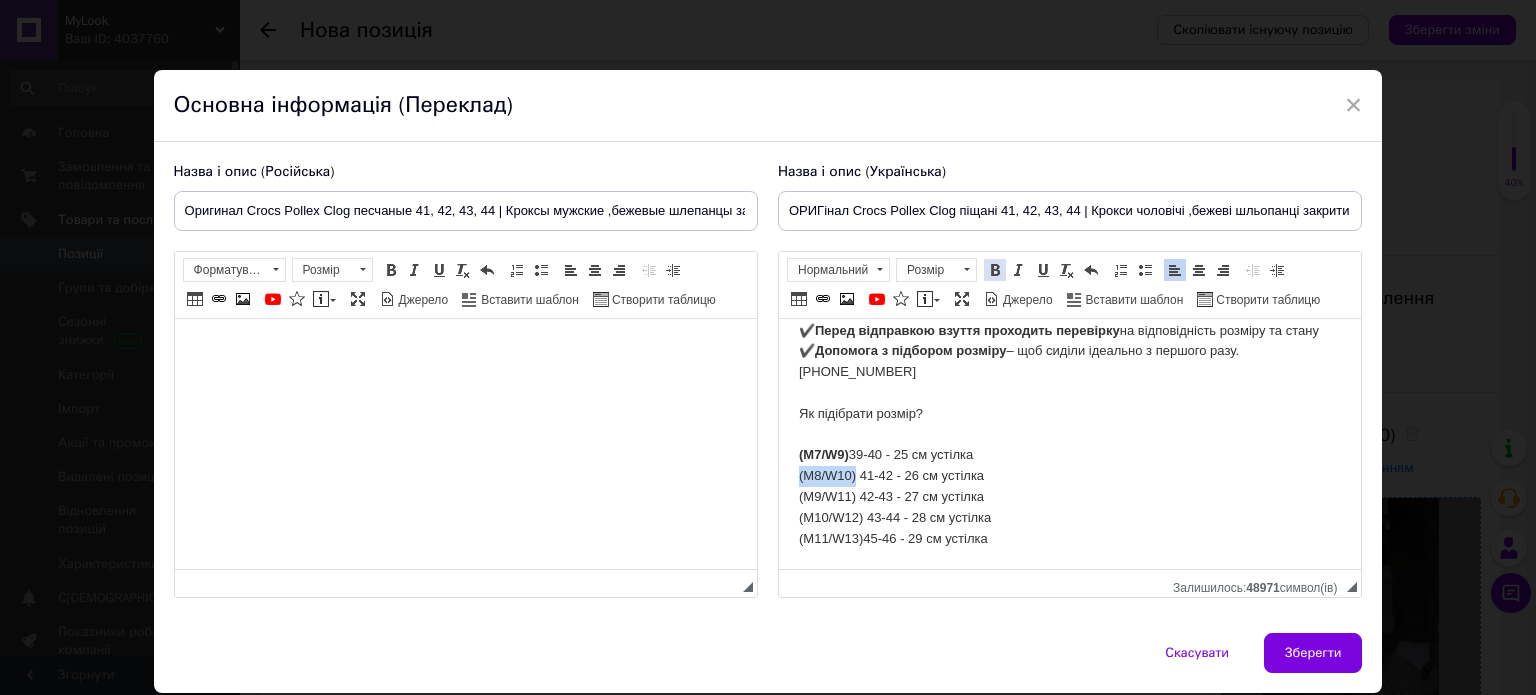 click at bounding box center (995, 270) 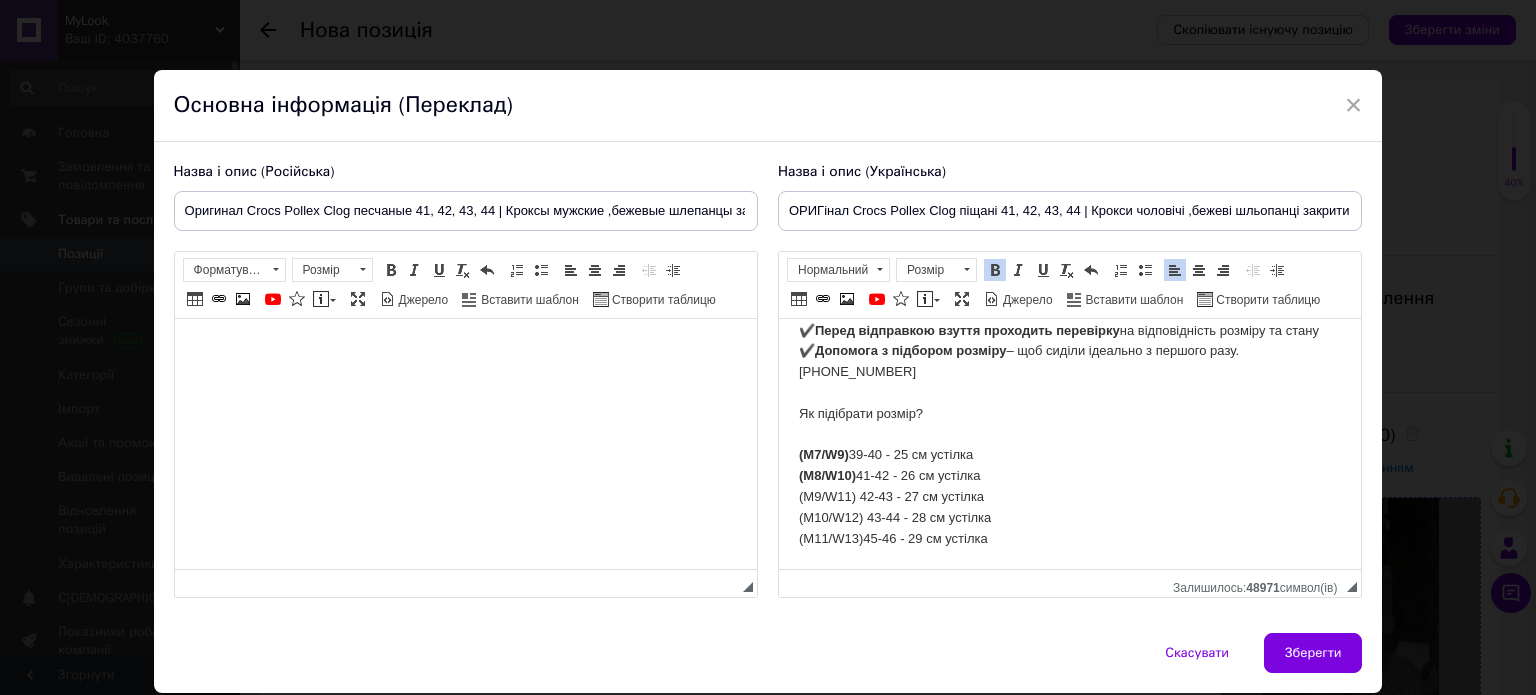 click on "✔️  К ожна пара з бірками та в  фірмовому пакеті ✔️  Відправка в день замовлення  (при оформленні до 16:00) ✔️  Перед відправкою взуття проходить перевірку  на відповідність розміру та стану ✔️  Допомога з підбором розміру  – щоб сиділи ідеально з першого разу. [PHONE_NUMBER] Як підібрати розмір? (М7/W9)  39-40 - 25 см устілка (М8/W10)  41-42 - 26 см устілка (М9/W11) 42-43 - 27 см устілка (М10/W12) 43-44 - 28 см устілка (М11/W13)  45-46 - 29 см устілка" at bounding box center [1069, 414] 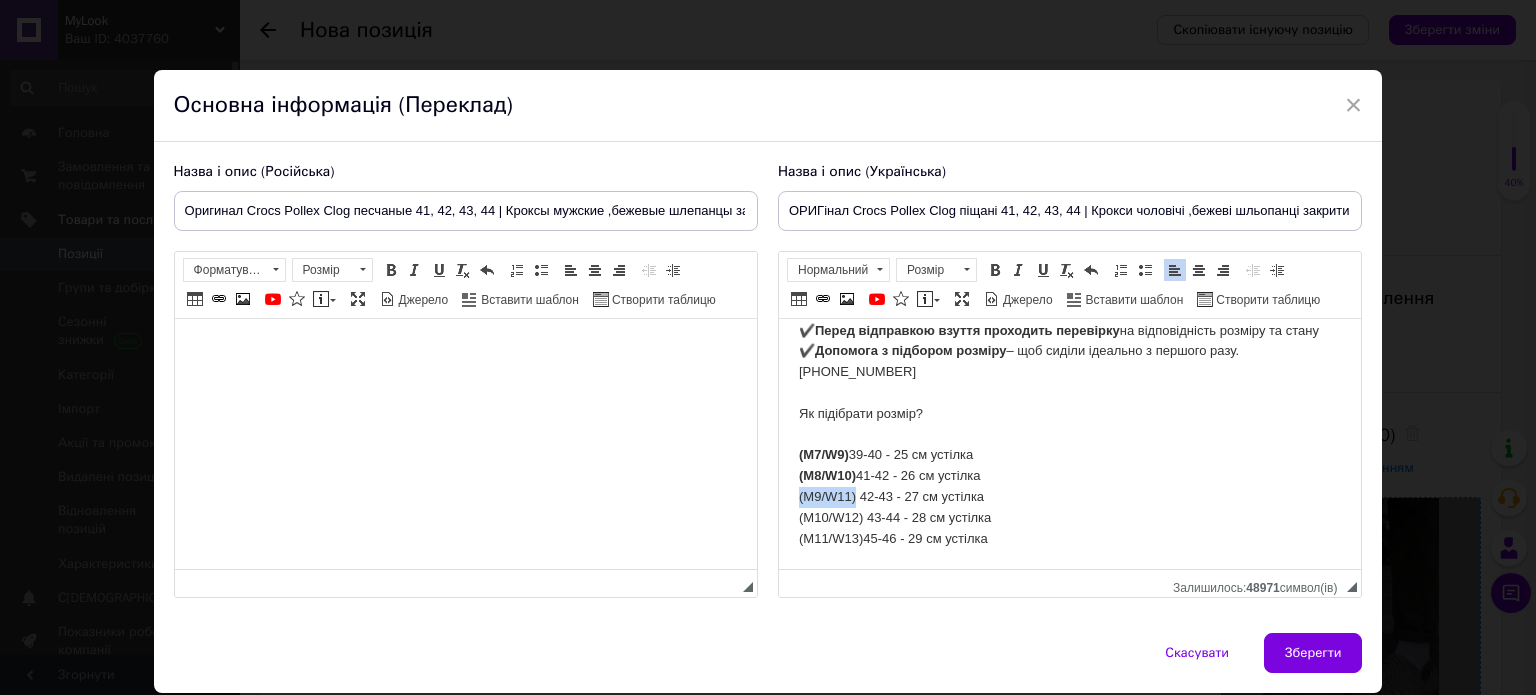 drag, startPoint x: 793, startPoint y: 494, endPoint x: 852, endPoint y: 497, distance: 59.07622 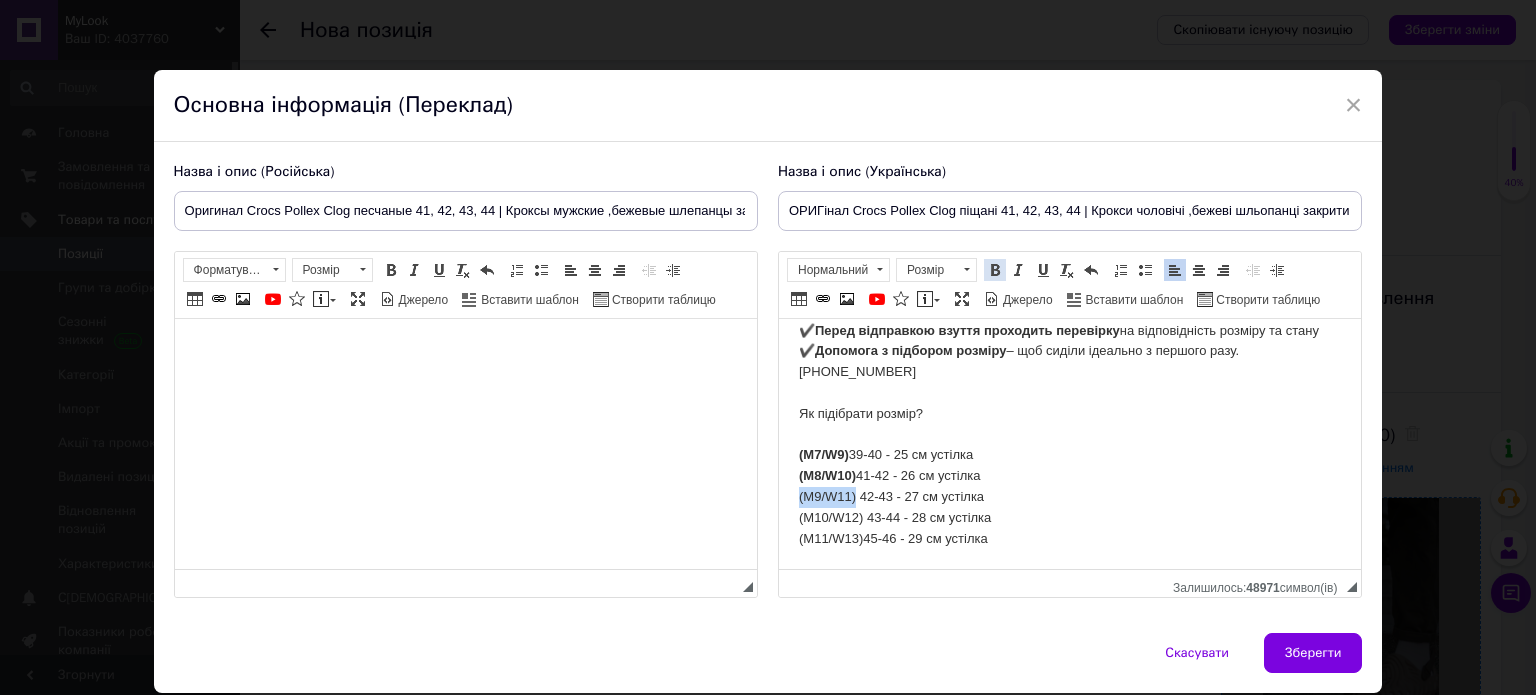 click at bounding box center (995, 270) 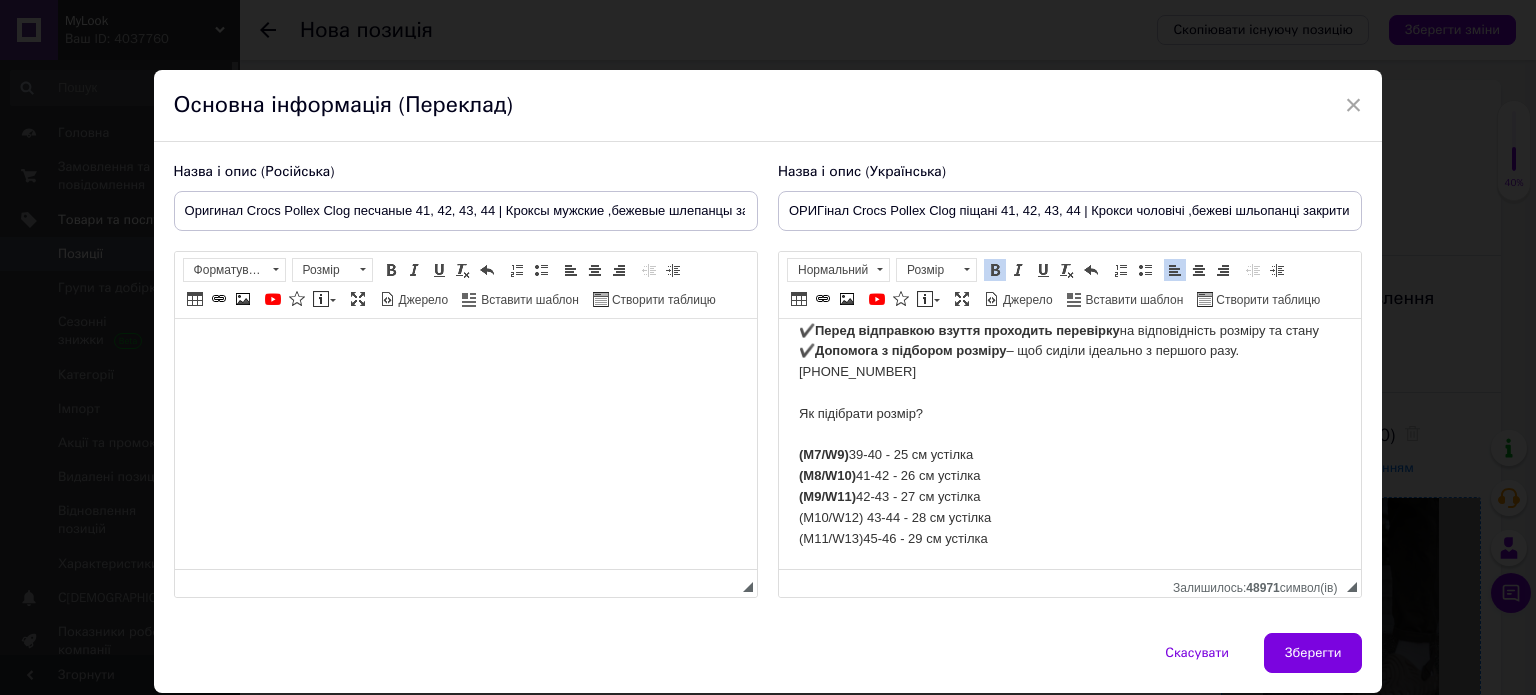 click on "✔️  К ожна пара з бірками та в  фірмовому пакеті ✔️  Відправка в день замовлення  (при оформленні до 16:00) ✔️  Перед відправкою взуття проходить перевірку  на відповідність розміру та стану ✔️  Допомога з підбором розміру  – щоб сиділи ідеально з першого разу. [PHONE_NUMBER] Як підібрати розмір? (М7/W9)  39-40 - 25 см устілка (М8/W10)  41-42 - 26 см устілка (М9/W11)  42-43 - 27 см устілка (М10/W12) 43-44 - 28 см устілка (М11/W13)  45-46 - 29 см устілка" at bounding box center (1069, 414) 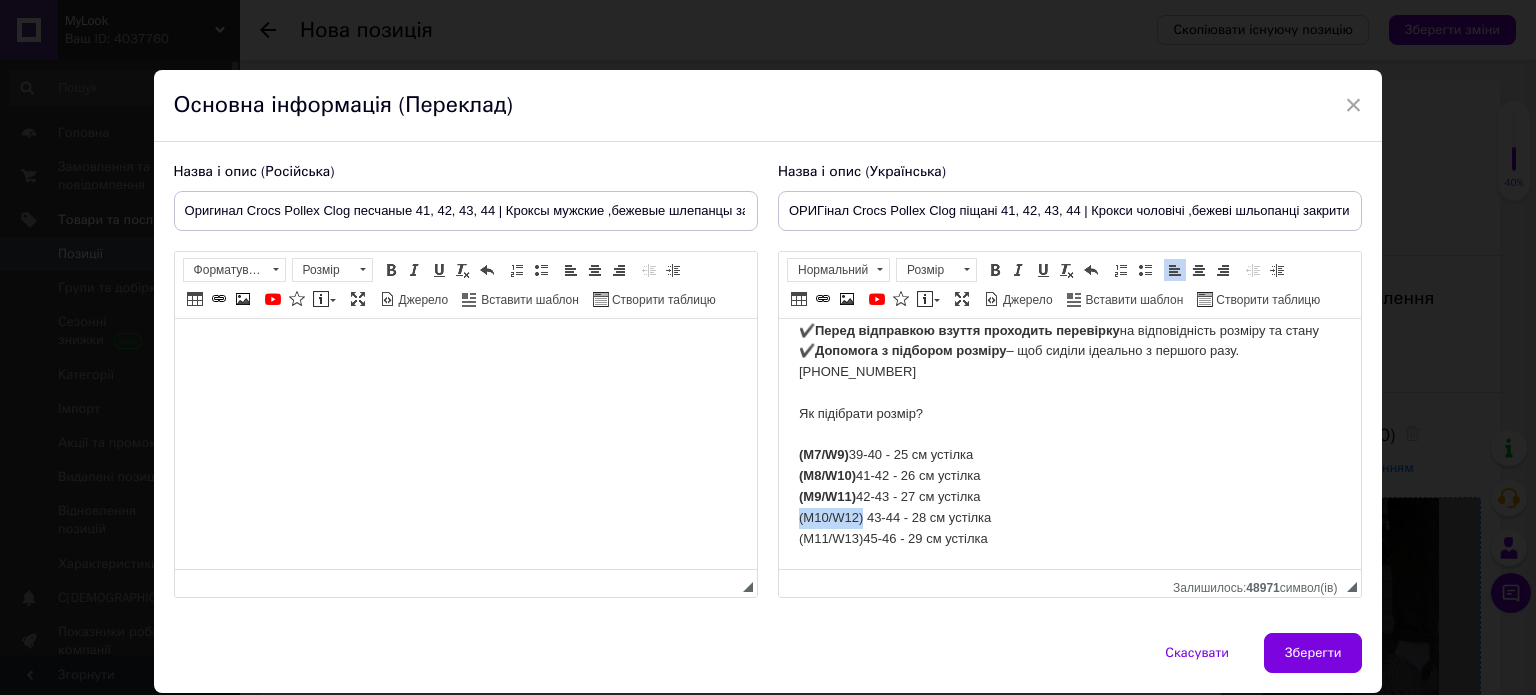 drag, startPoint x: 800, startPoint y: 518, endPoint x: 862, endPoint y: 516, distance: 62.03225 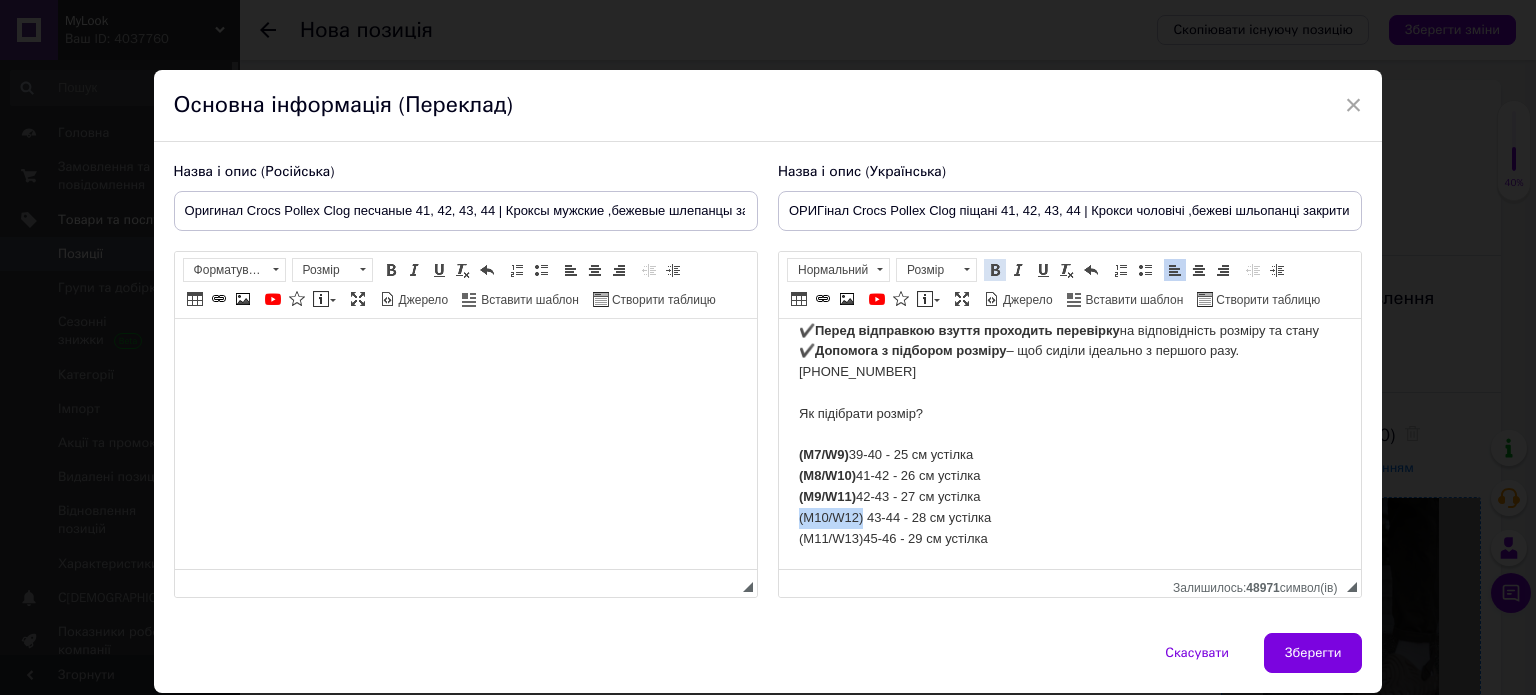 click at bounding box center (995, 270) 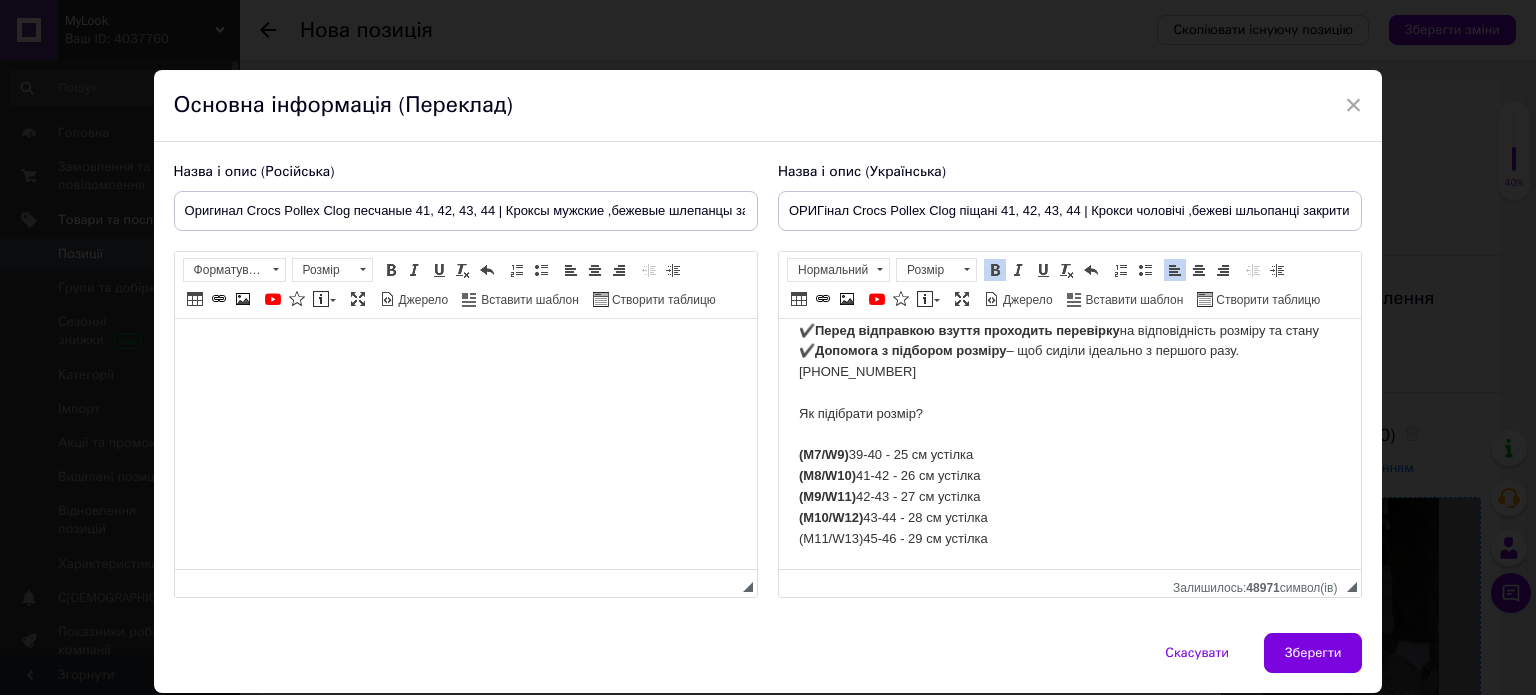 click on "✔️  К ожна пара з бірками та в  фірмовому пакеті ✔️  Відправка в день замовлення  (при оформленні до 16:00) ✔️  Перед відправкою взуття проходить перевірку  на відповідність розміру та стану ✔️  Допомога з підбором розміру  – щоб сиділи ідеально з першого разу. [PHONE_NUMBER] Як підібрати розмір? (М7/W9)  39-40 - 25 см устілка (М8/W10)  41-42 - 26 см устілка (М9/W11)  42-43 - 27 см устілка (М10/W12)  43-44 - 28 см устілка (М11/W13)  45-46 - 29 см устілка" at bounding box center (1069, 414) 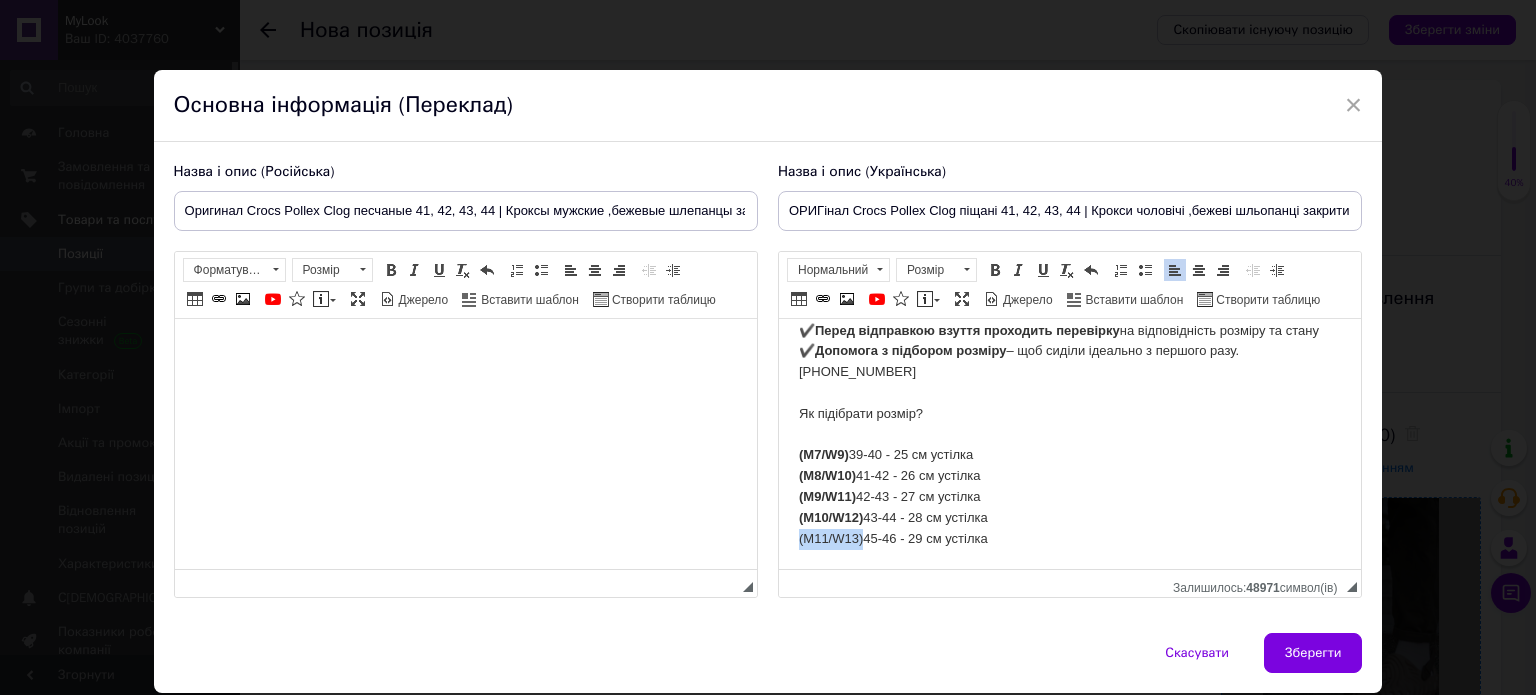 drag, startPoint x: 794, startPoint y: 540, endPoint x: 860, endPoint y: 541, distance: 66.007576 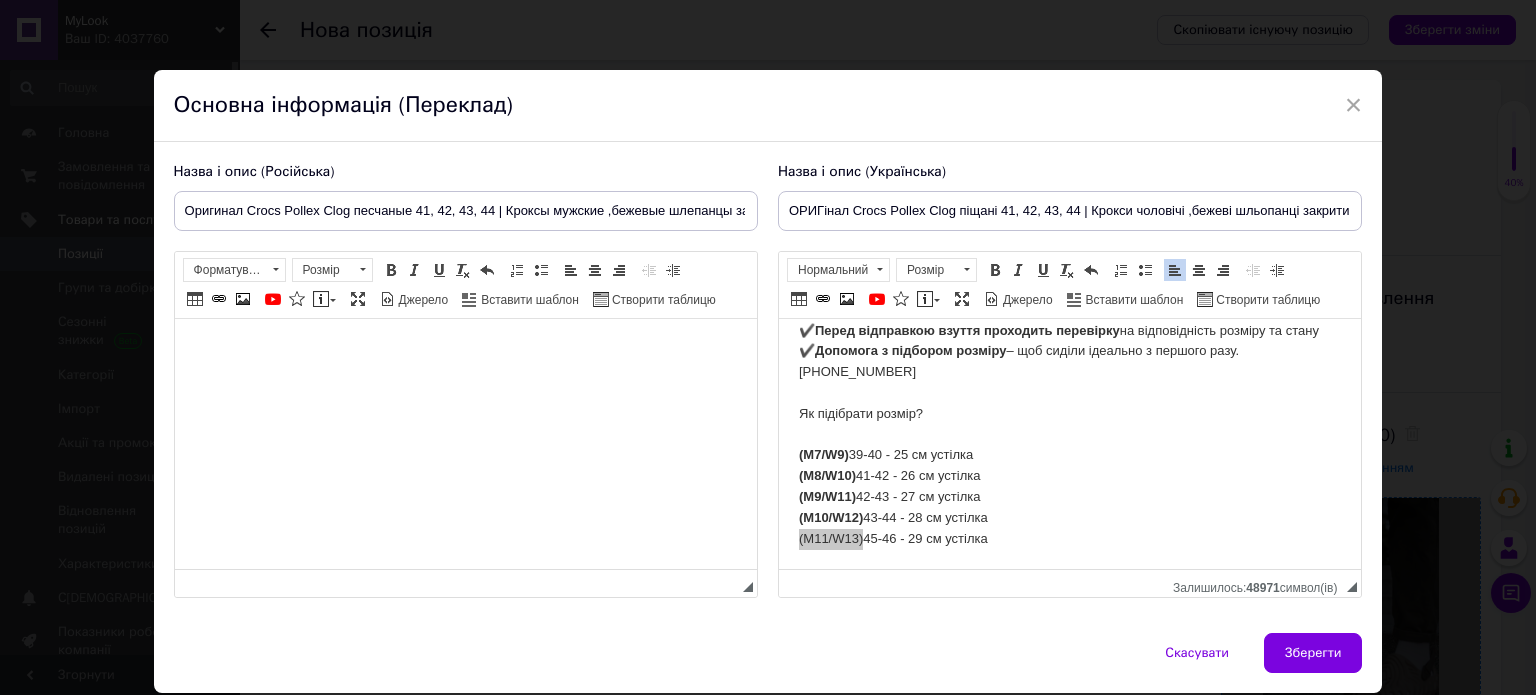 click on "Розширений текстовий редактор, 2F370132-6ACE-49DB-98B8-72E919DDB6FD Панель інструментів редактора Форматування Нормальний Розмір Розмір   Жирний  Сполучення клавіш Ctrl+B   Курсив  Сполучення клавіш Ctrl+I   Підкреслений  Сполучення клавіш Ctrl+U   Видалити форматування   Повернути  Сполучення клавіш Ctrl+Z   Вставити/видалити нумерований список   Вставити/видалити маркований список   По лівому краю   По центру   По правому краю   Зменшити відступ   Збільшити відступ   Таблиця   Вставити/Редагувати посилання  Сполучення клавіш Ctrl+L   Зображення   YouTube   {label}     Максимізувати" at bounding box center (1070, 424) 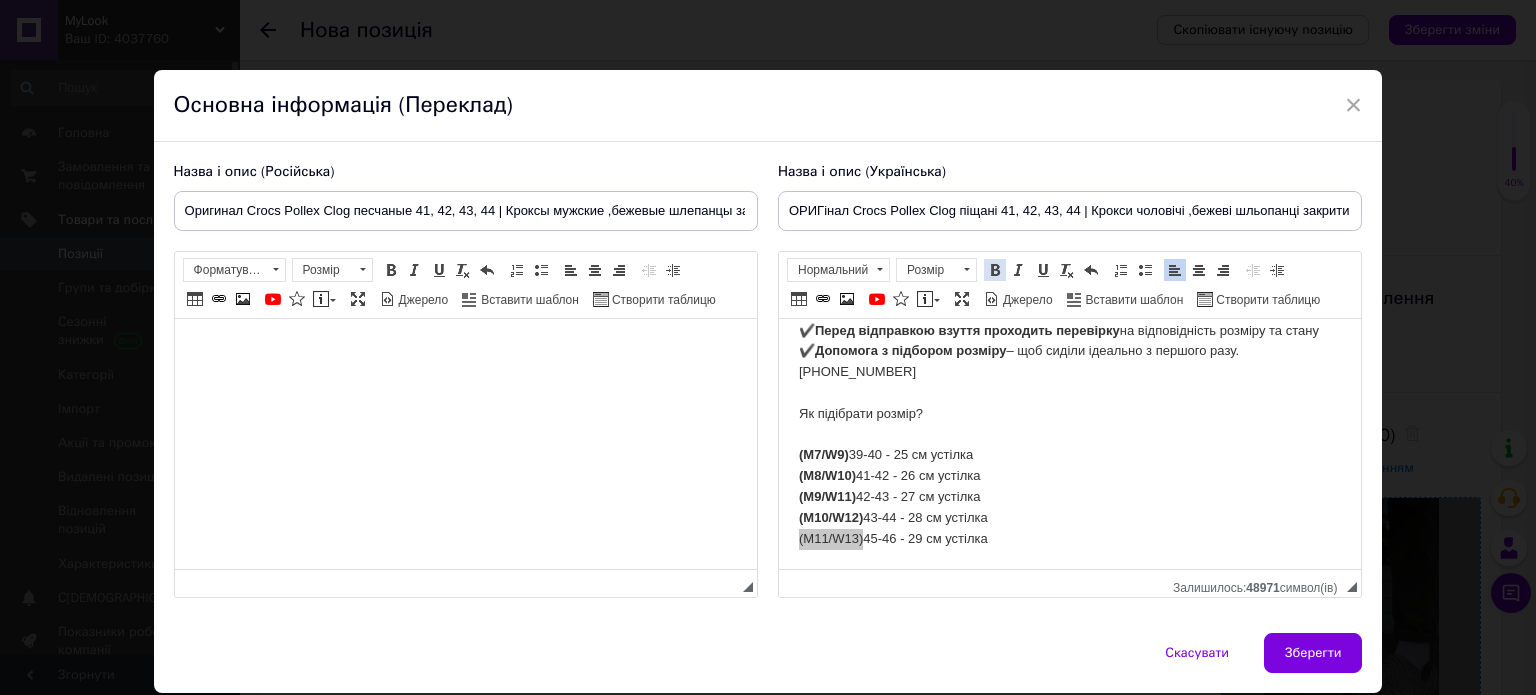 click at bounding box center (995, 270) 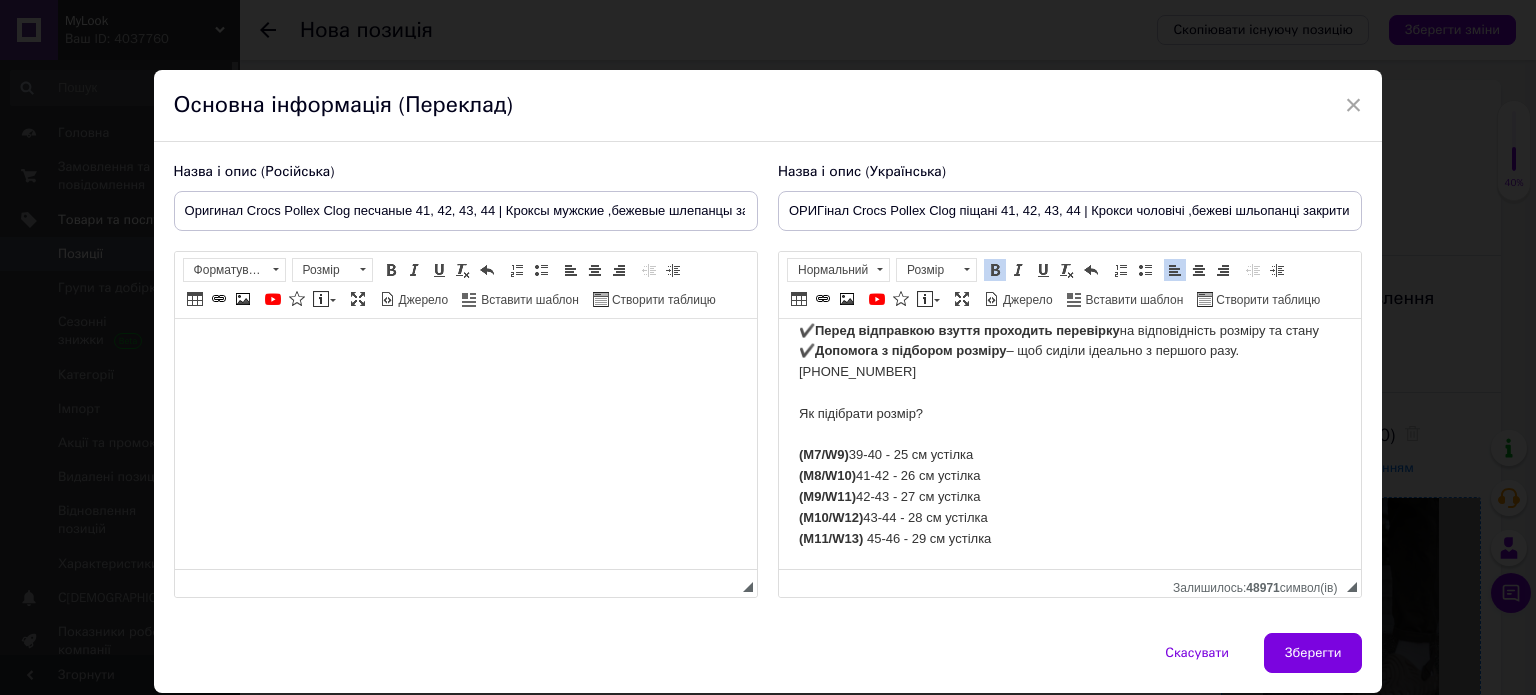 click on "✔️  К ожна пара з бірками та в  фірмовому пакеті ✔️  Відправка в день замовлення  (при оформленні до 16:00) ✔️  Перед відправкою взуття проходить перевірку  на відповідність розміру та стану ✔️  Допомога з підбором розміру  – щоб сиділи ідеально з першого разу. [PHONE_NUMBER] Як підібрати розмір? (М7/W9)  39-40 - 25 см устілка (М8/W10)  41-42 - 26 см устілка (М9/W11)  42-43 - 27 см устілка (М10/W12)  43-44 - 28 см устілка (М11/W13)   45-46 - 29 см устілка" at bounding box center [1069, 414] 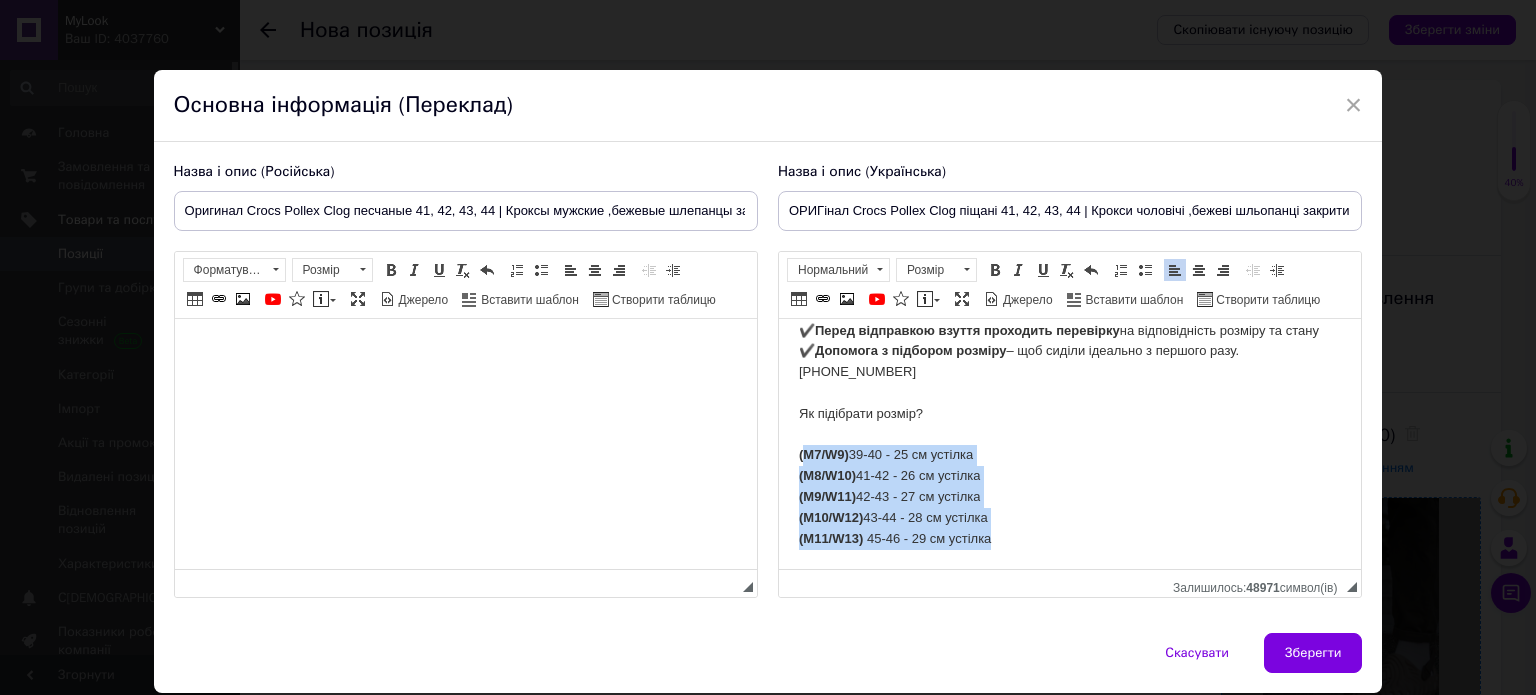 drag, startPoint x: 1002, startPoint y: 541, endPoint x: 803, endPoint y: 455, distance: 216.78792 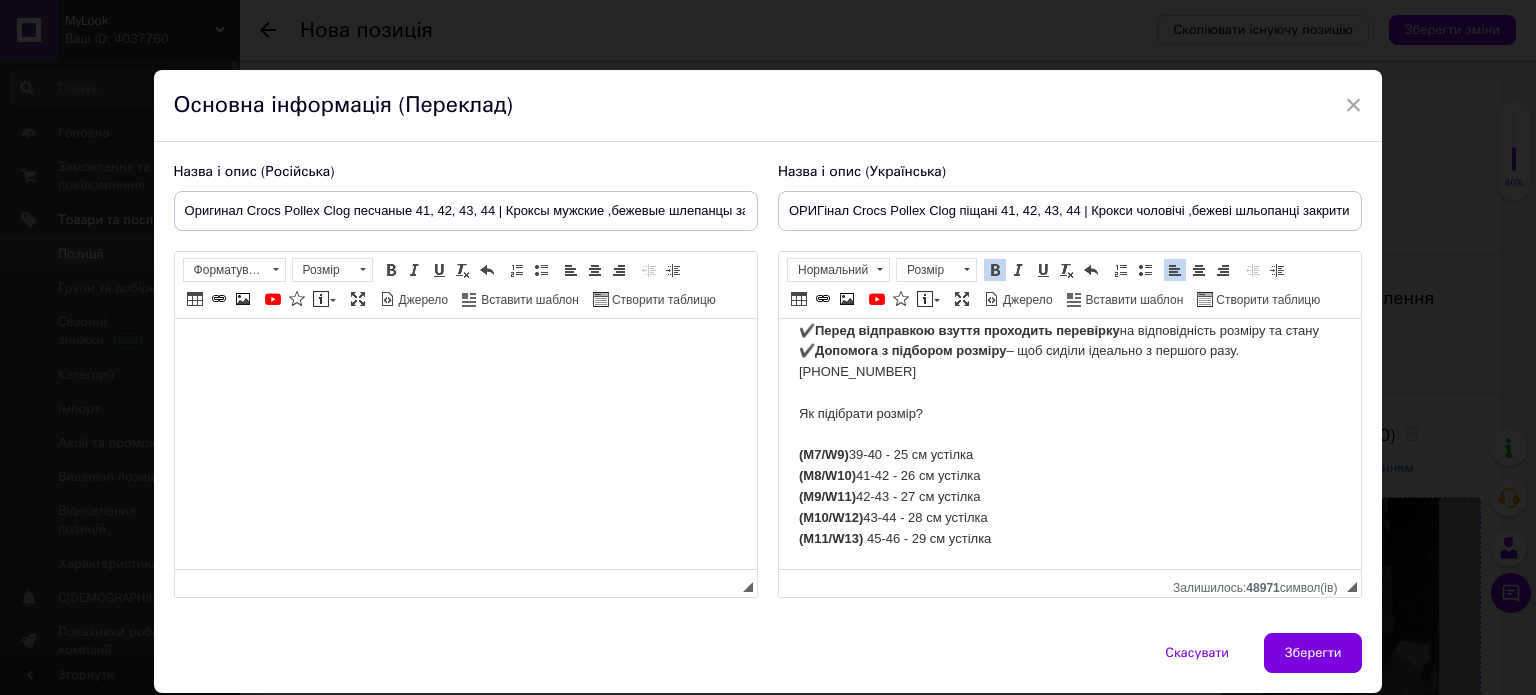 click on "Чому варто купувати саме Crocs Pollex Clog? Це не просто зручне взуття — це поєднання інноваційного дизайну, легкості та практичності, яке перевірено мільйонами людей по всьому світу. Crocs ідеально підходять для повсякденного носіння, активного відпочинку, дому чи навіть подорожей. Завдяки анатомічній формі вони зменшують навантаження на ноги, забезпечують вентиляцію та легко миються. А моделі на кшталт Pollex — це ще й стильна заява, яка точно приверне увагу. Якщо ти цінуєш комфорт, функціональність і хочеш виділятися — Crocs саме для тебе. 🔸  ✔️  К ✔️  ✔️  ✔️" at bounding box center [1069, 306] 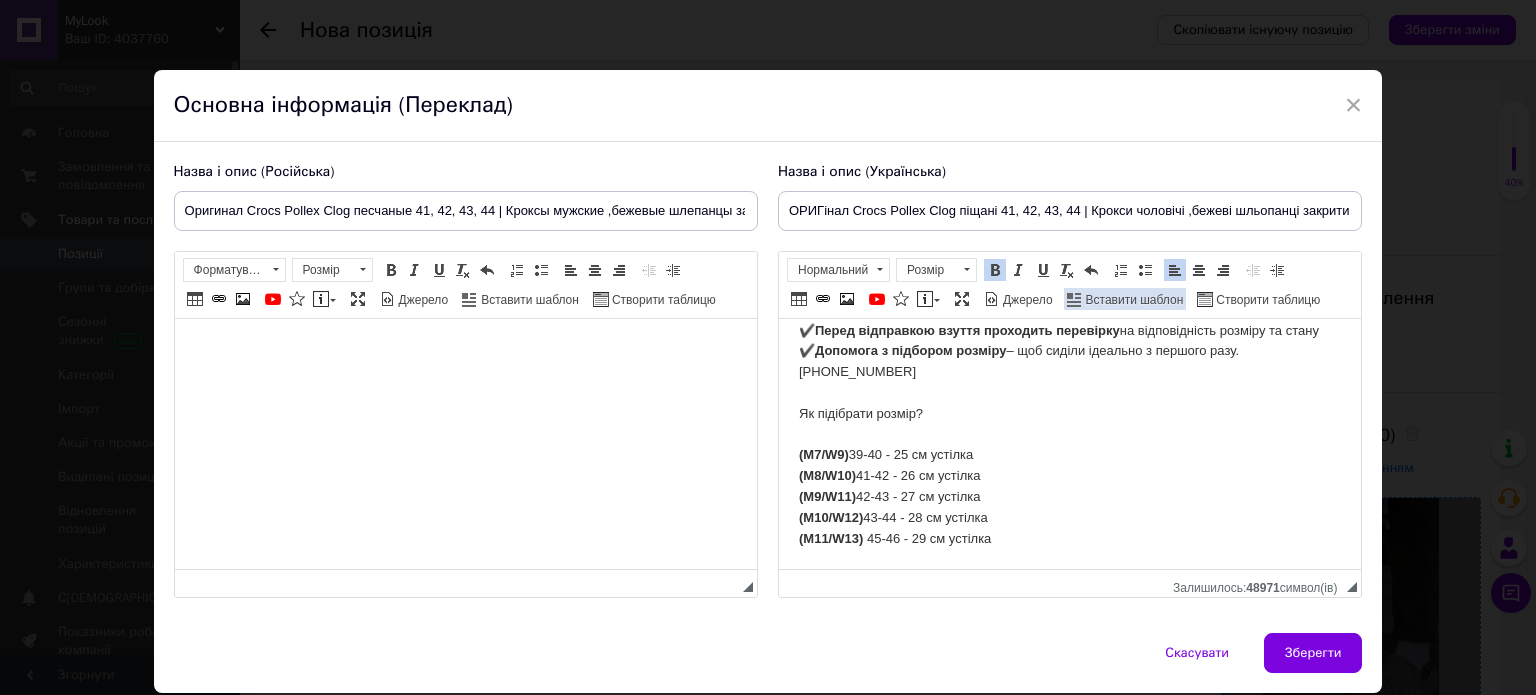 click on "Вставити шаблон" at bounding box center (1125, 299) 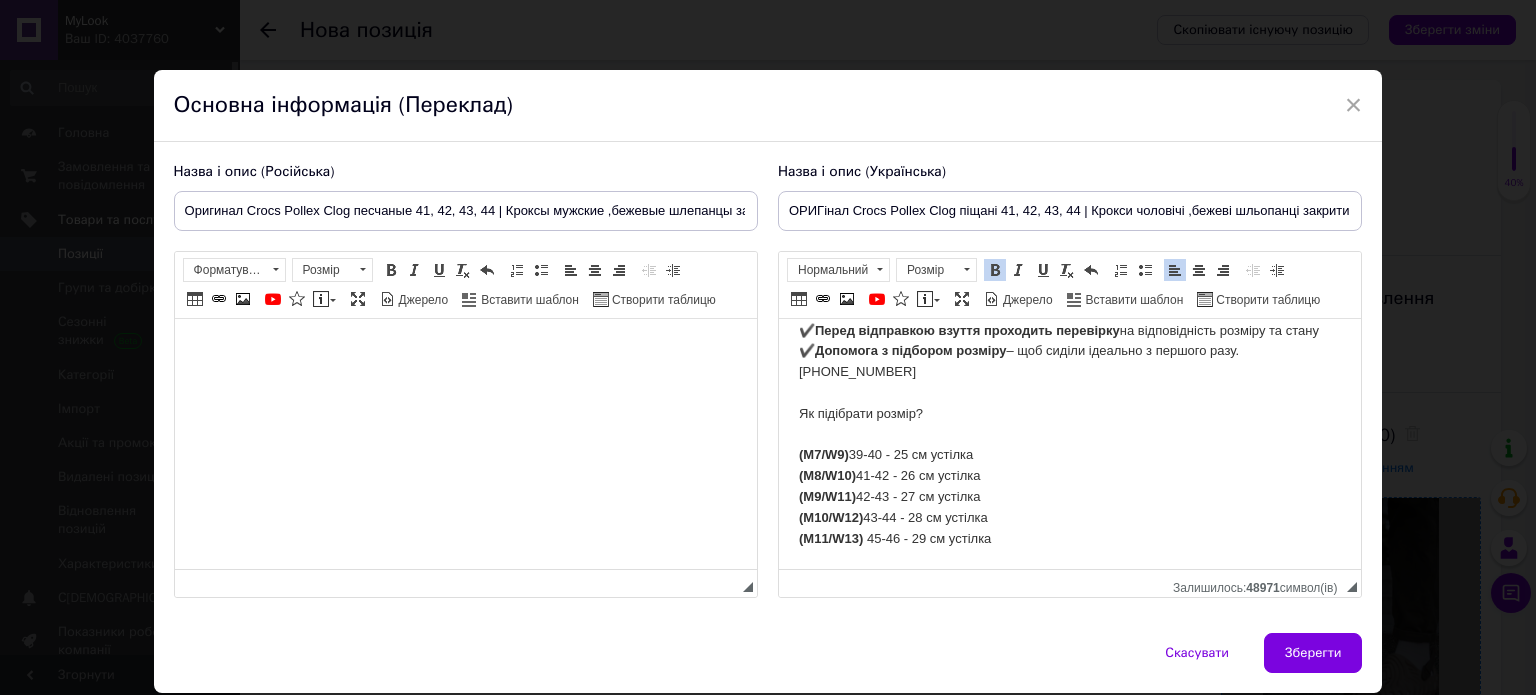 click on "✔️  К ожна пара з бірками та в  фірмовому пакеті ✔️  Відправка в день замовлення  (при оформленні до 16:00) ✔️  Перед відправкою взуття проходить перевірку  на відповідність розміру та стану ✔️  Допомога з підбором розміру  – щоб сиділи ідеально з першого разу. [PHONE_NUMBER] Як підібрати розмір? (М7/W9)  39-40 - 25 см устілка (М8/W10)  41-42 - 26 см устілка (М9/W11)  42-43 - 27 см устілка (М10/W12)  43-44 - 28 см устілка (М11/W13)   45-46 - 29 см устілка" at bounding box center (1069, 414) 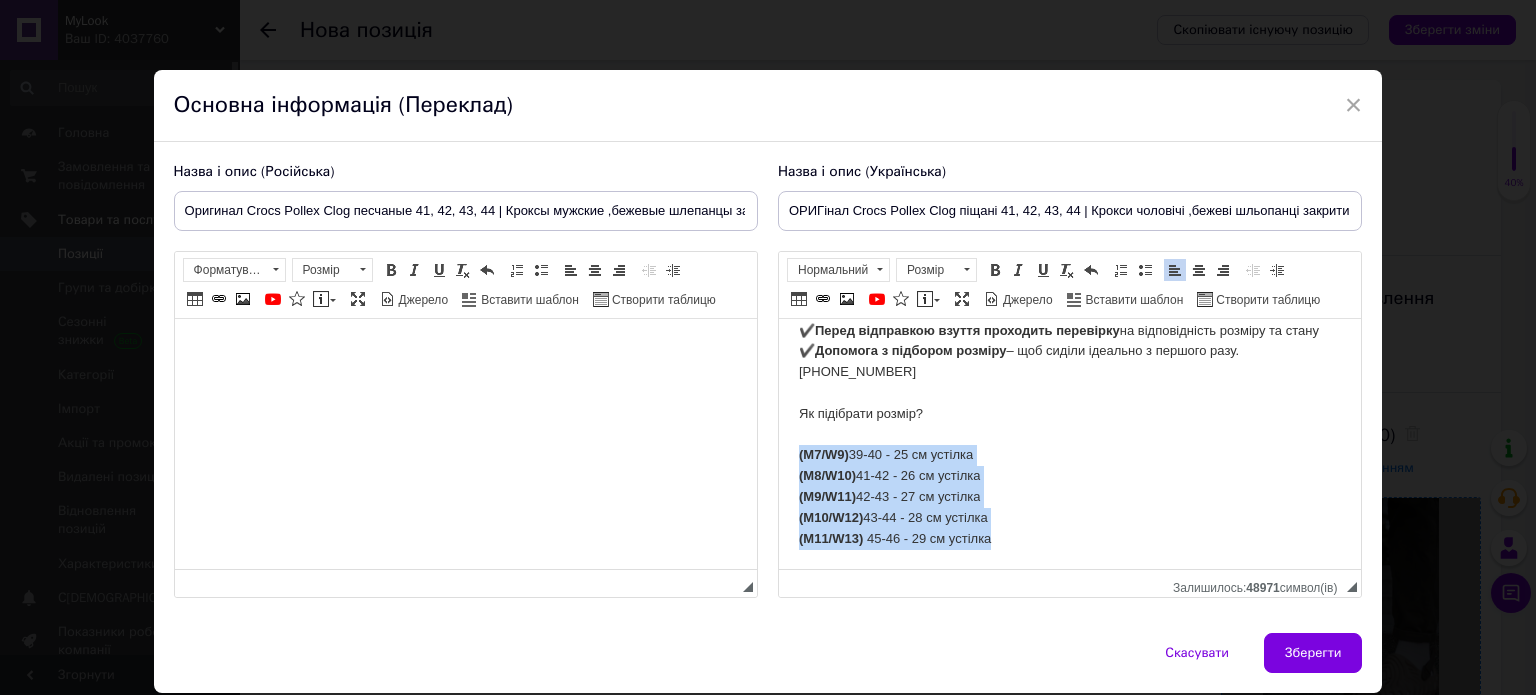 drag, startPoint x: 1014, startPoint y: 543, endPoint x: 939, endPoint y: 326, distance: 229.59529 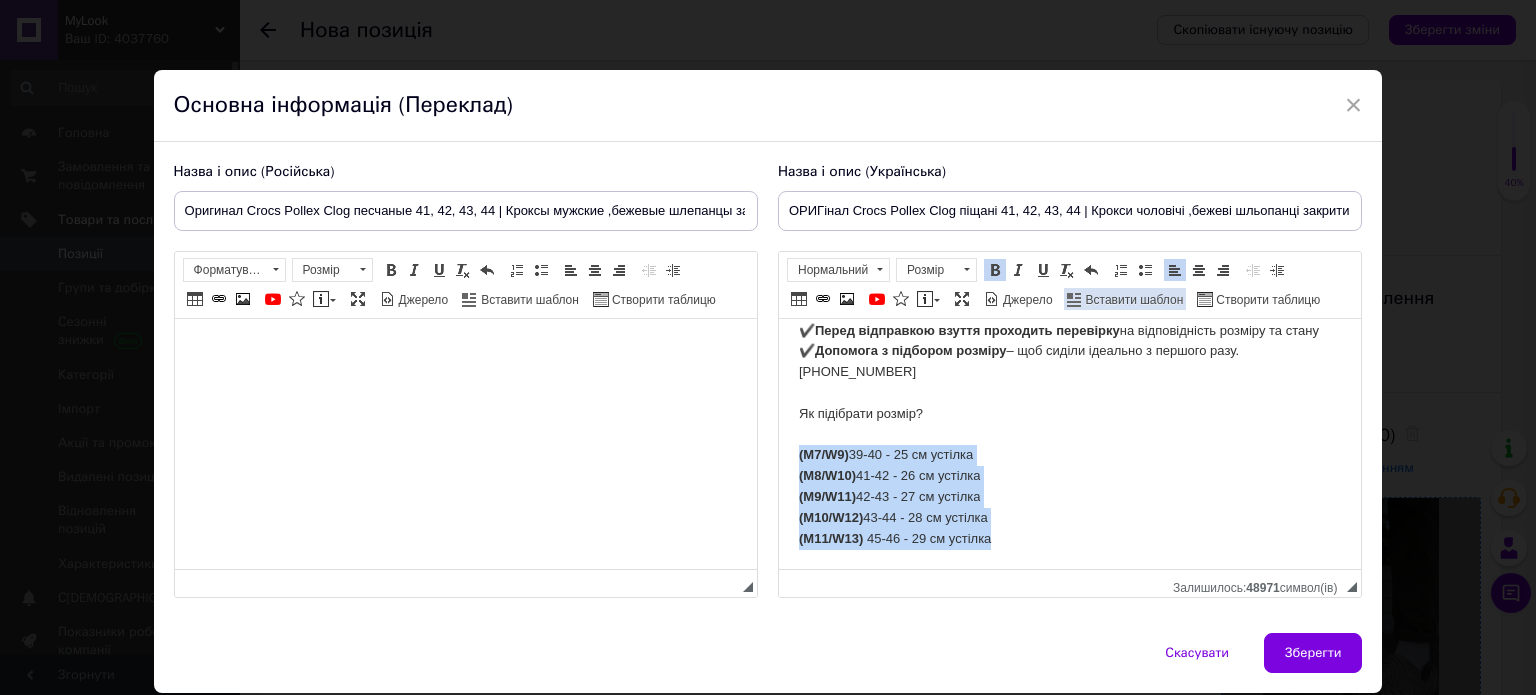 click on "Вставити шаблон" at bounding box center (1133, 300) 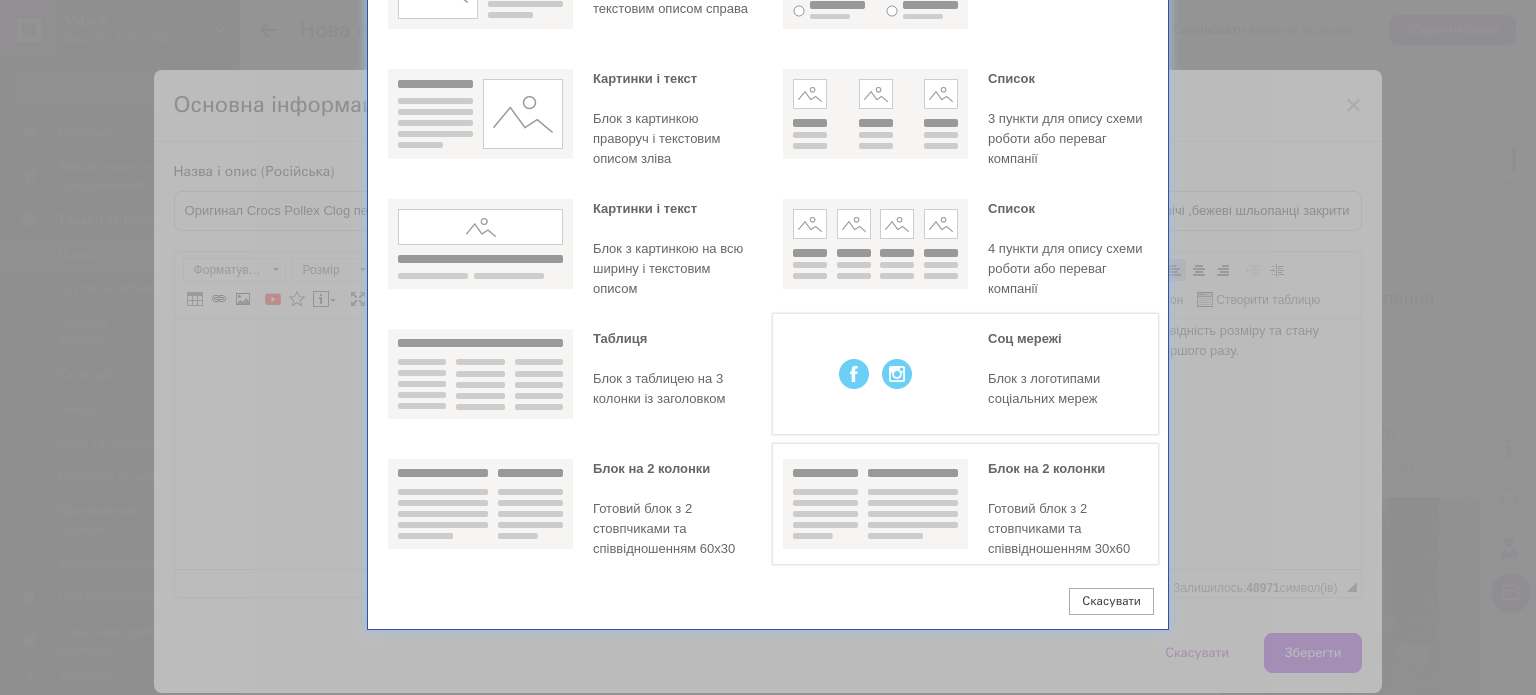 scroll, scrollTop: 200, scrollLeft: 0, axis: vertical 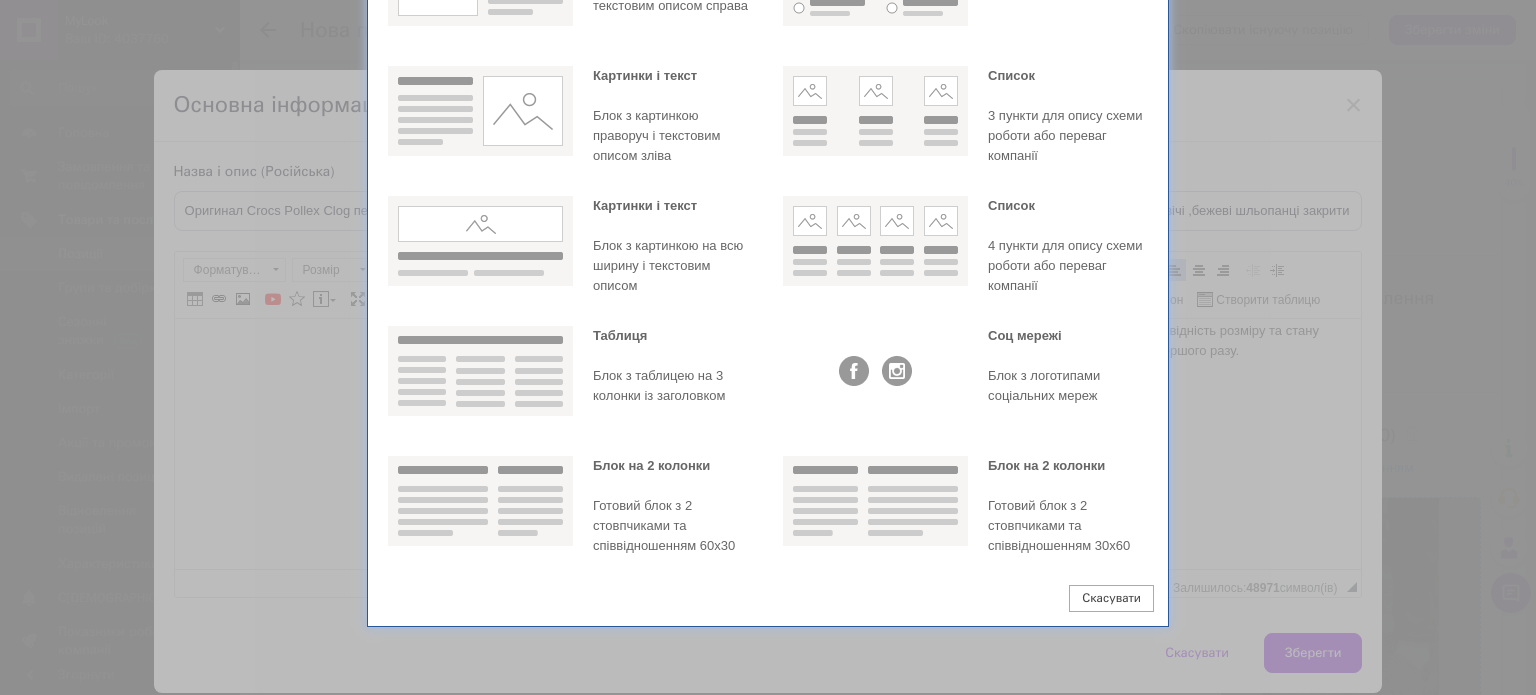 click on "Вибір [PERSON_NAME] і текст Блок з картинкою зліва і текстовим описом справа [PERSON_NAME] і текст Блок з картинкою праворуч і текстовим описом зліва [PERSON_NAME] і текст Блок з картинкою на всю ширину і текстовим описом Таблиця Блок з таблицею на 3 колонки із заголовком Блок на 2 колонки Готовий блок з 2 стовпчиками та співвідношенням 60х30 Список Список з пунктами Список 3 пункти для опису схеми роботи або переваг компанії Список 4 пункти для опису схеми роботи або переваг компанії Соц мережі Блок з логотипами соціальних мереж Блок на 2 колонки Скасувати" at bounding box center [768, 347] 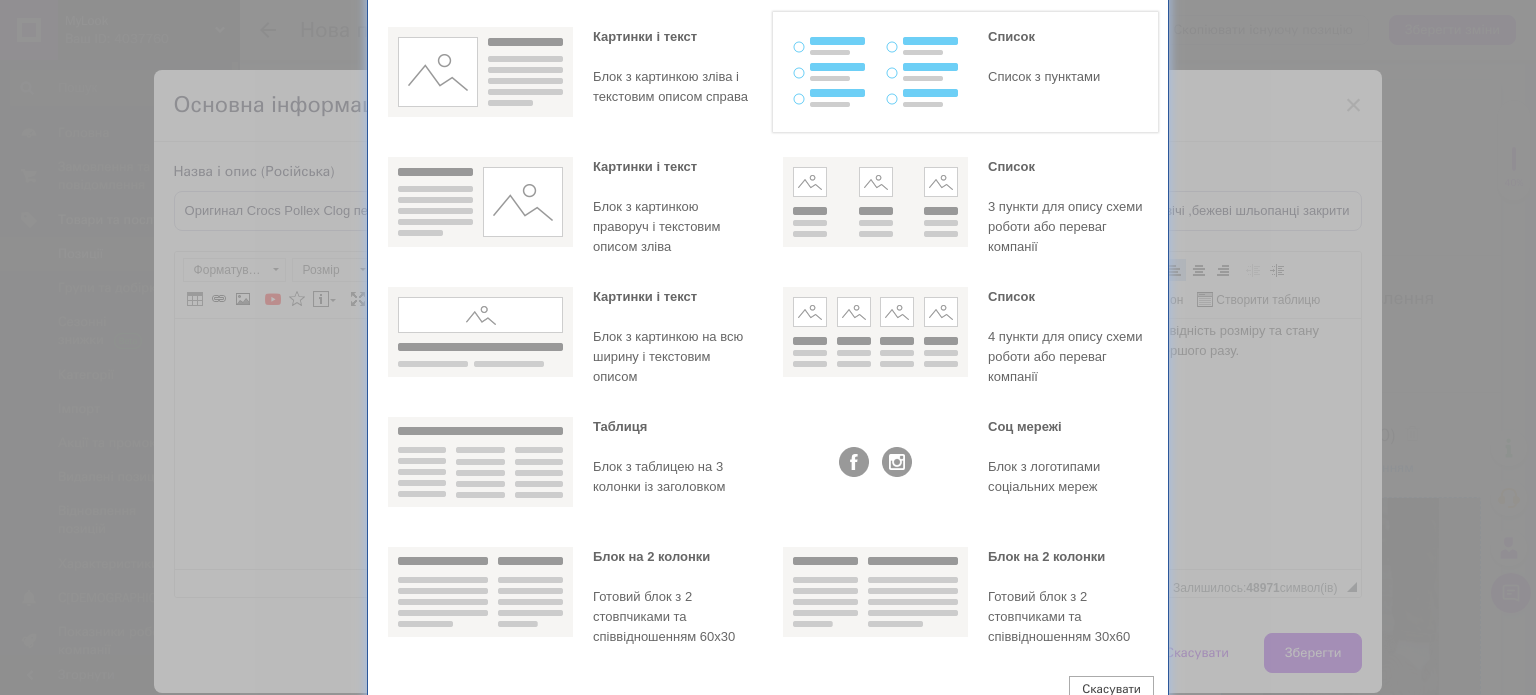 scroll, scrollTop: 0, scrollLeft: 0, axis: both 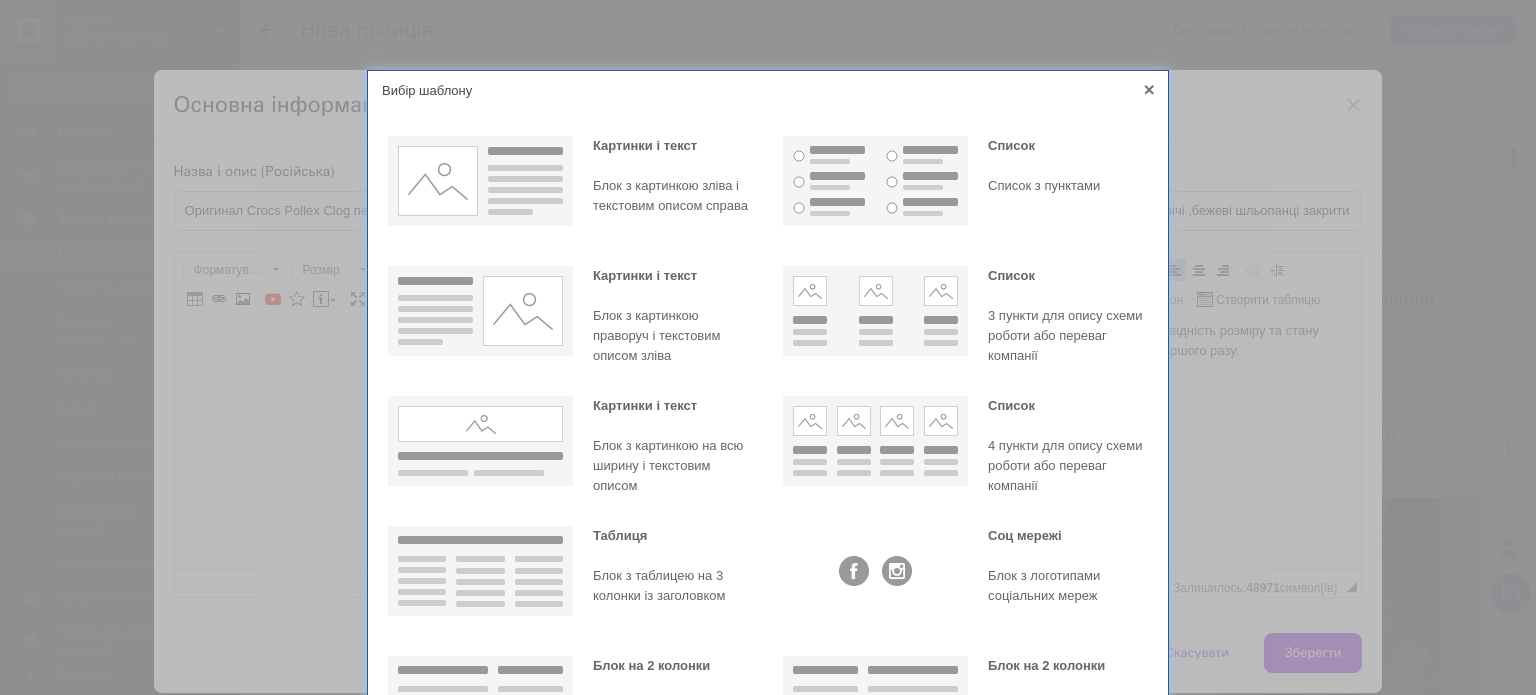 click on "Вибір шаблону" at bounding box center [768, 91] 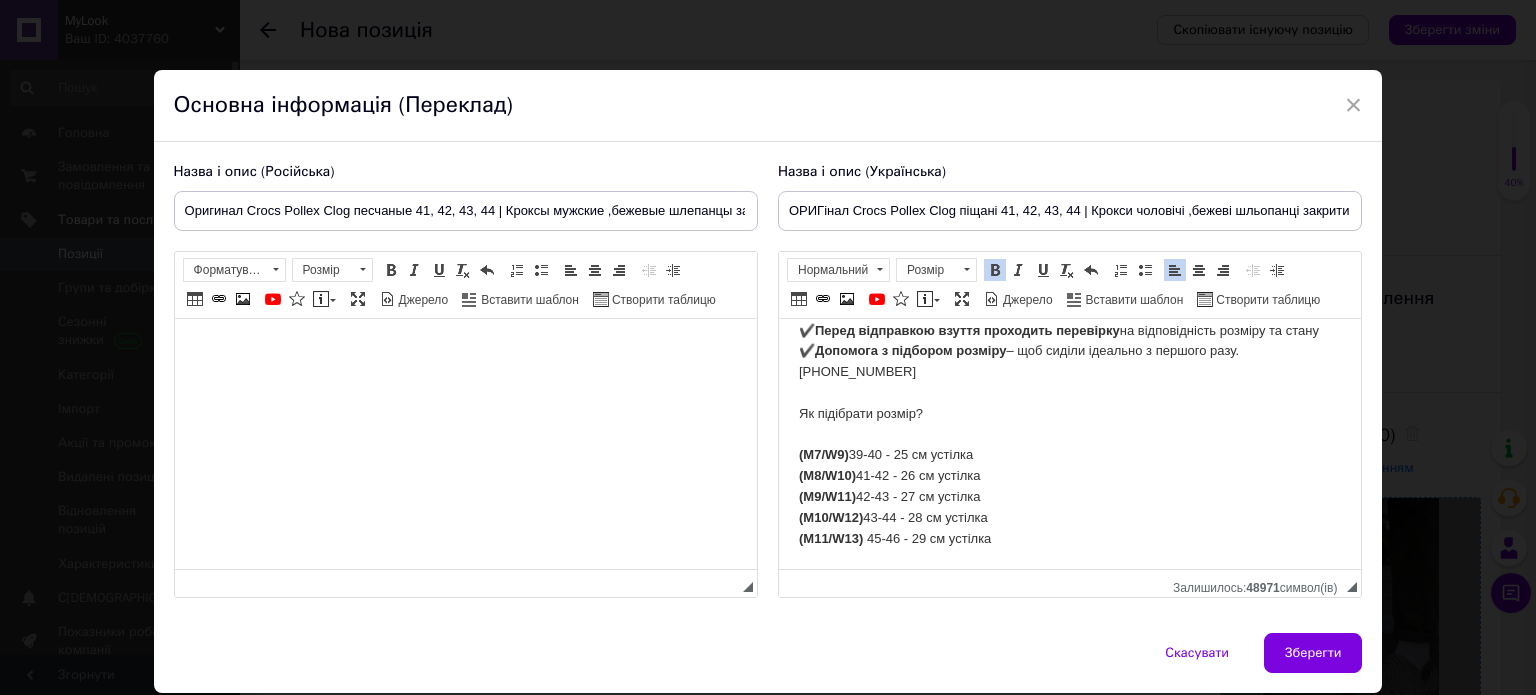 click on "✔️  К ожна пара з бірками та в  фірмовому пакеті ✔️  Відправка в день замовлення  (при оформленні до 16:00) ✔️  Перед відправкою взуття проходить перевірку  на відповідність розміру та стану ✔️  Допомога з підбором розміру  – щоб сиділи ідеально з першого разу. [PHONE_NUMBER] Як підібрати розмір? (М7/W9)  39-40 - 25 см устілка (М8/W10)  41-42 - 26 см устілка (М9/W11)  42-43 - 27 см устілка (М10/W12)  43-44 - 28 см устілка (М11/W13)   45-46 - 29 см устілка" at bounding box center (1069, 414) 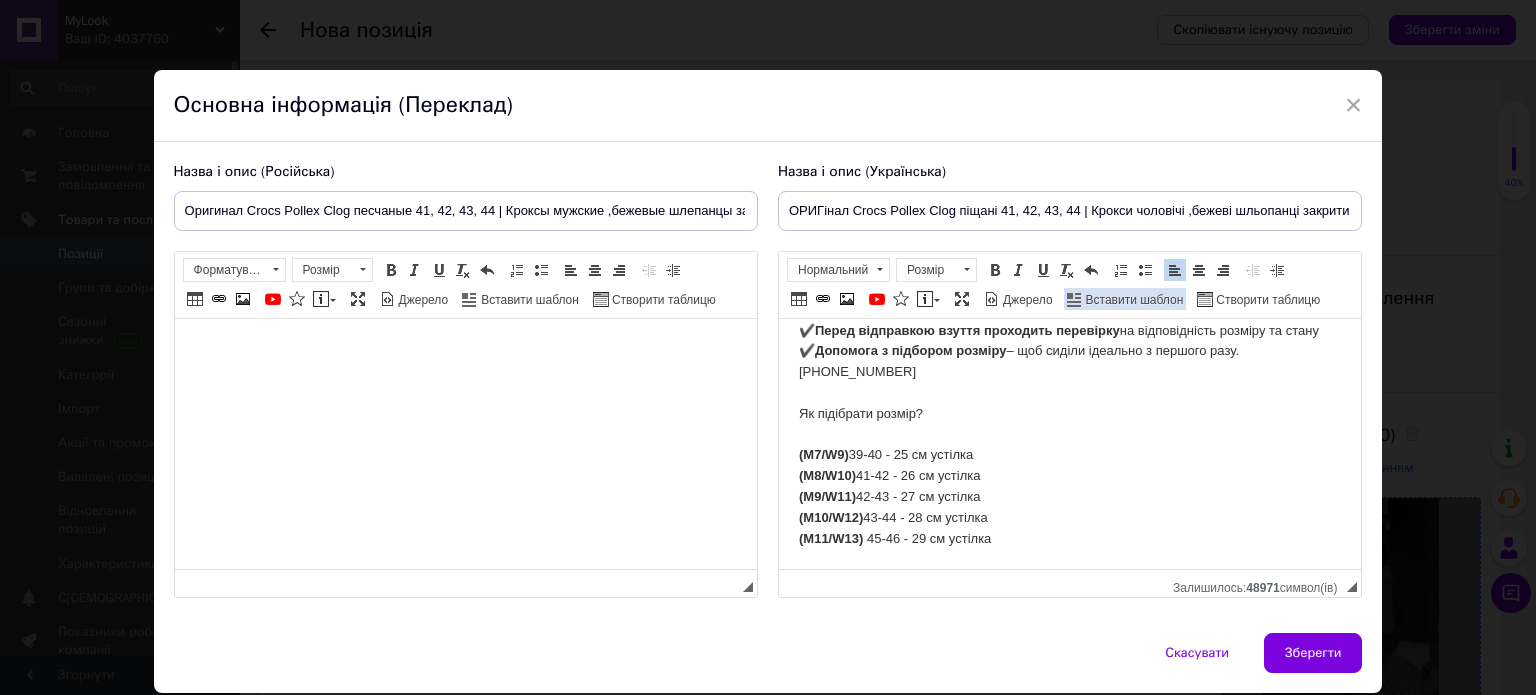 click on "Вставити шаблон" at bounding box center (1133, 300) 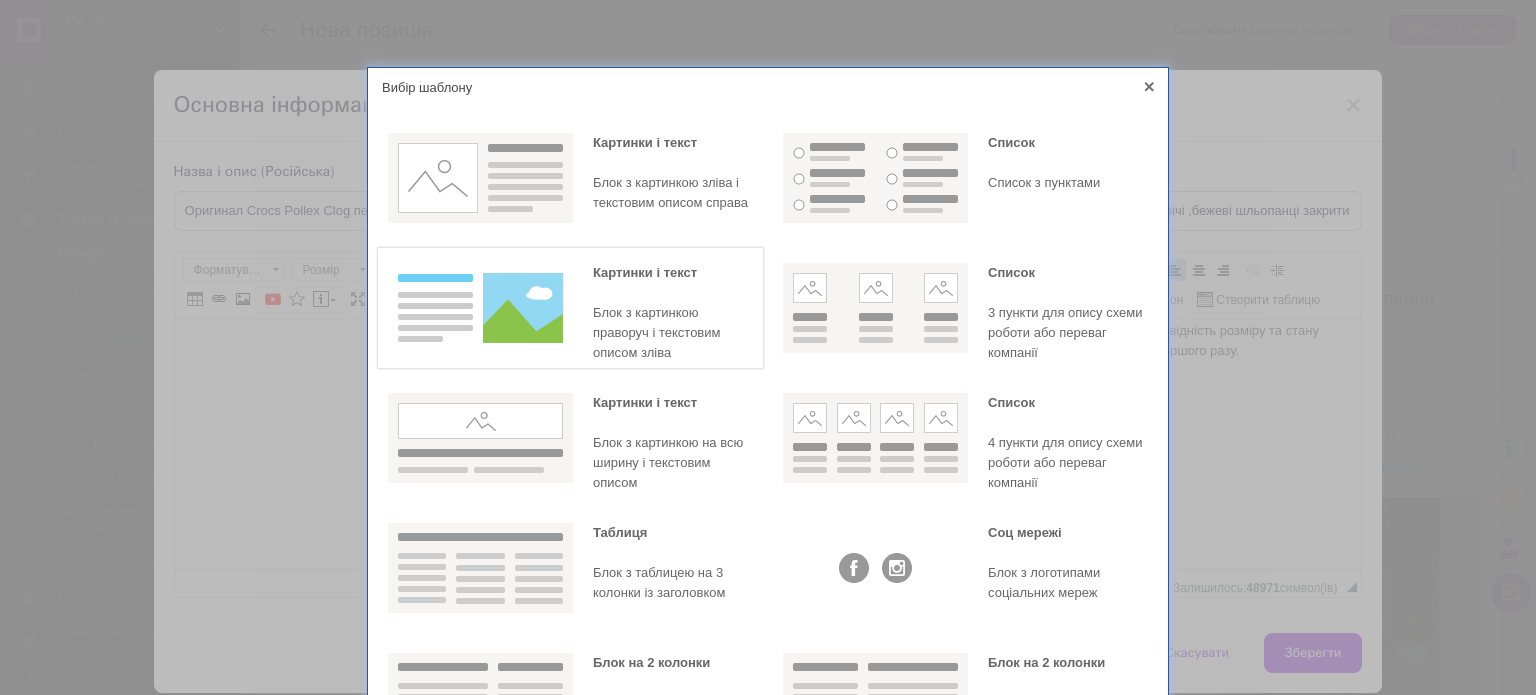 scroll, scrollTop: 0, scrollLeft: 0, axis: both 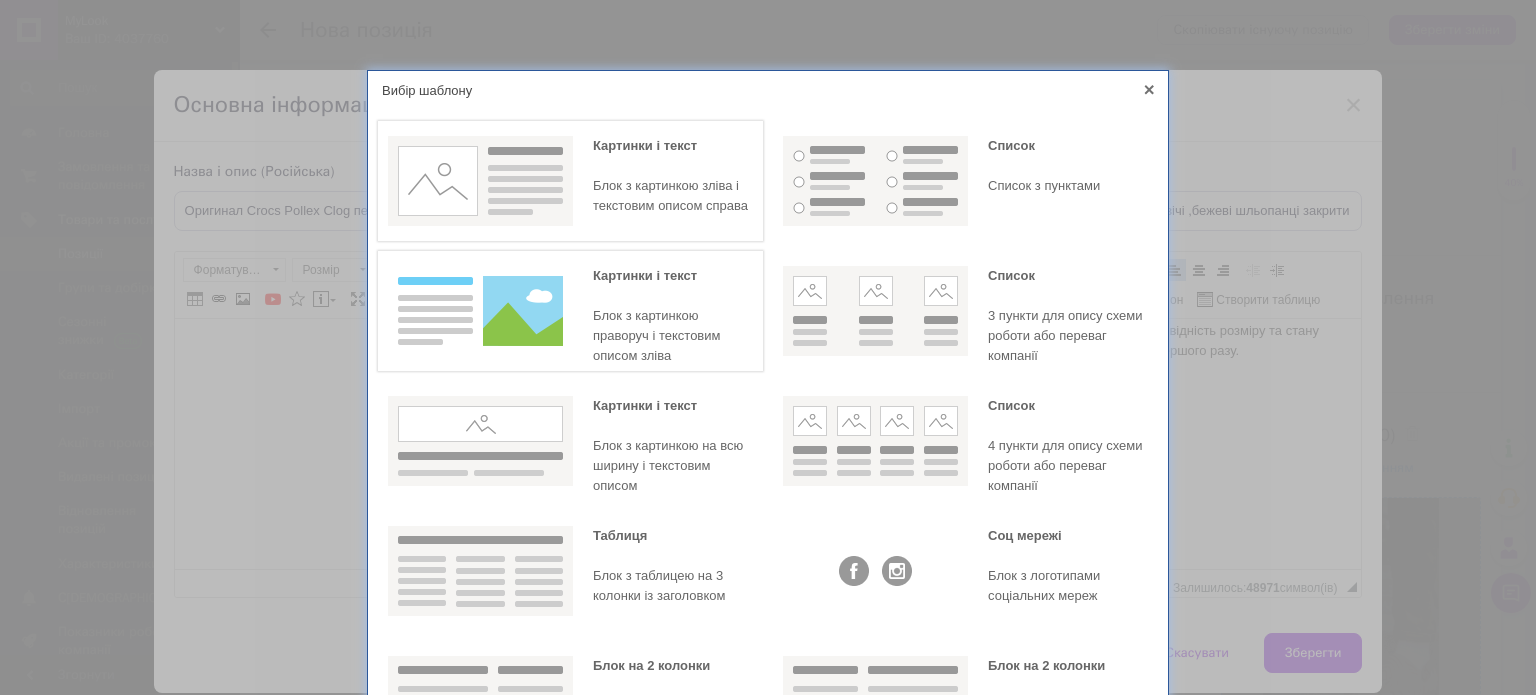 click on "Картинки і текст Блок з картинкою зліва і текстовим описом справа" at bounding box center (673, 176) 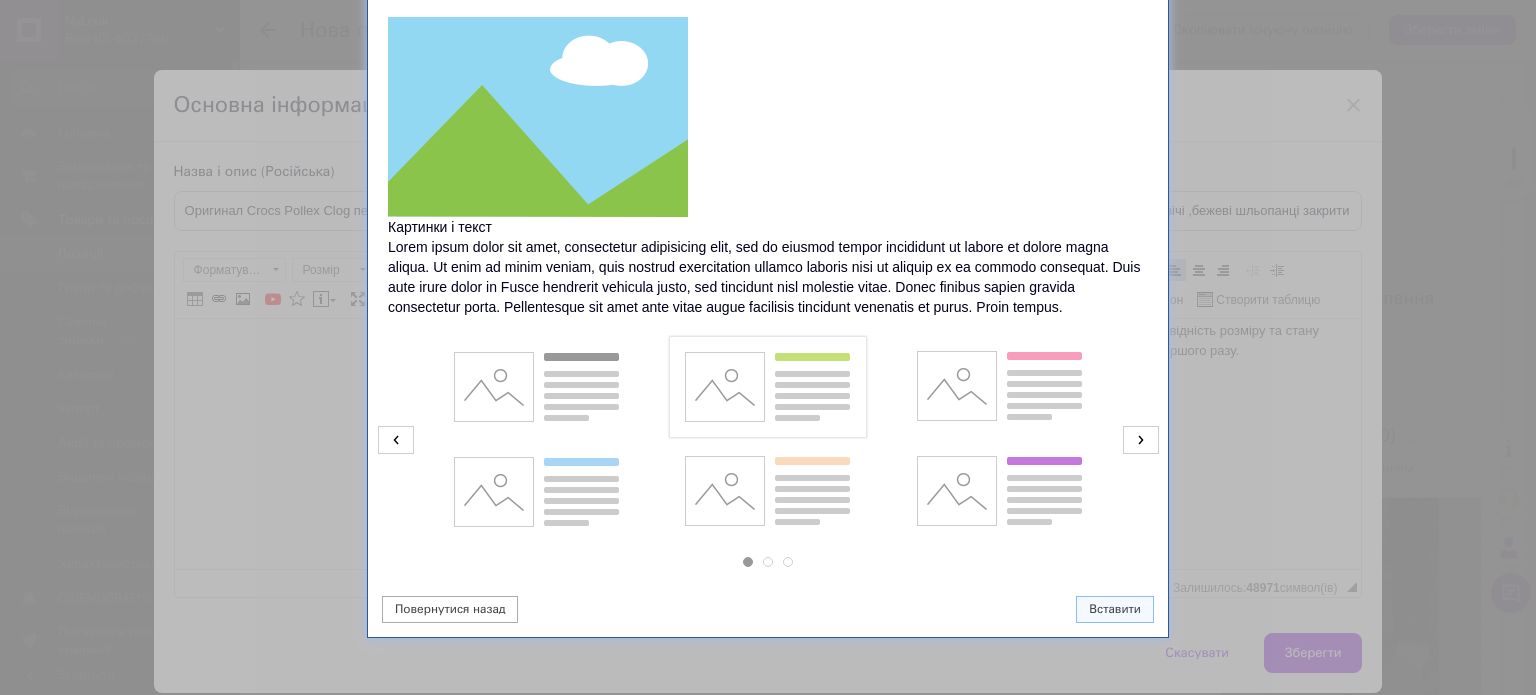 scroll, scrollTop: 135, scrollLeft: 0, axis: vertical 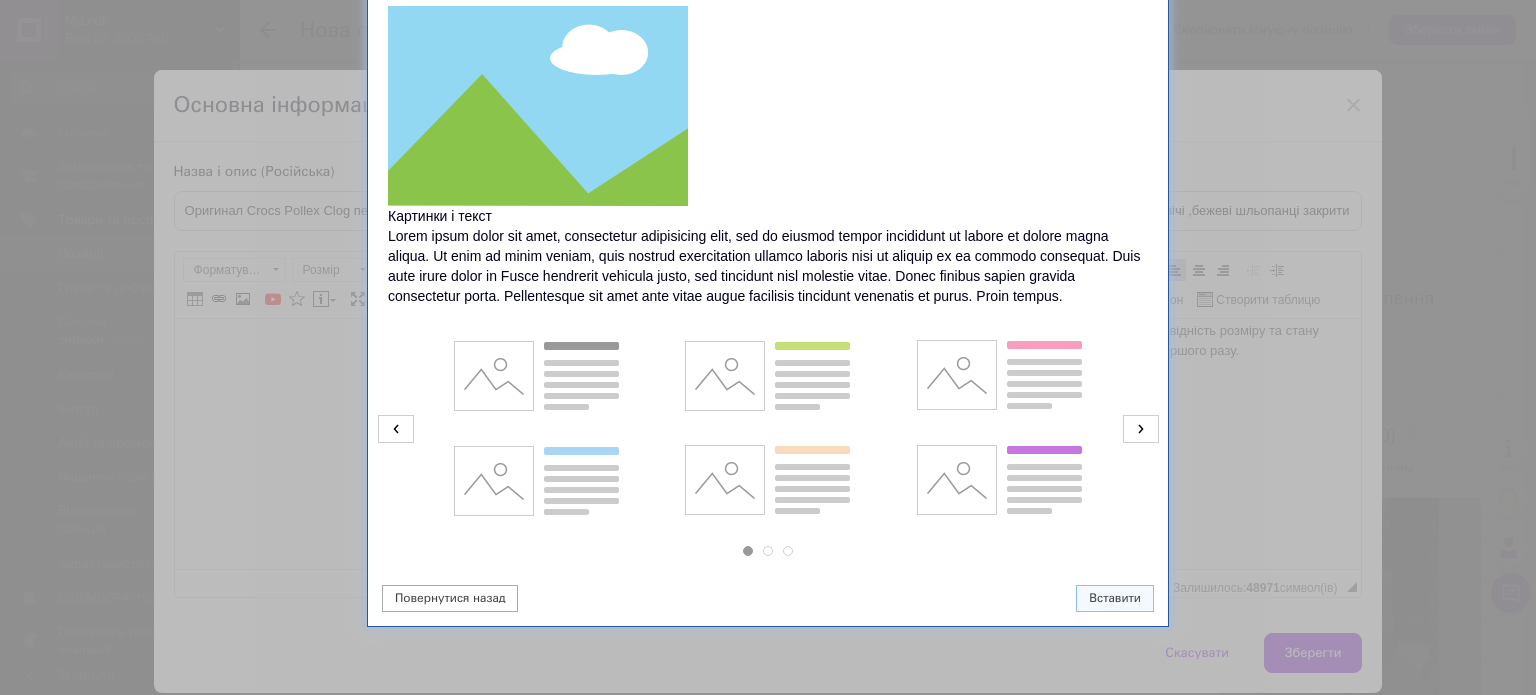click 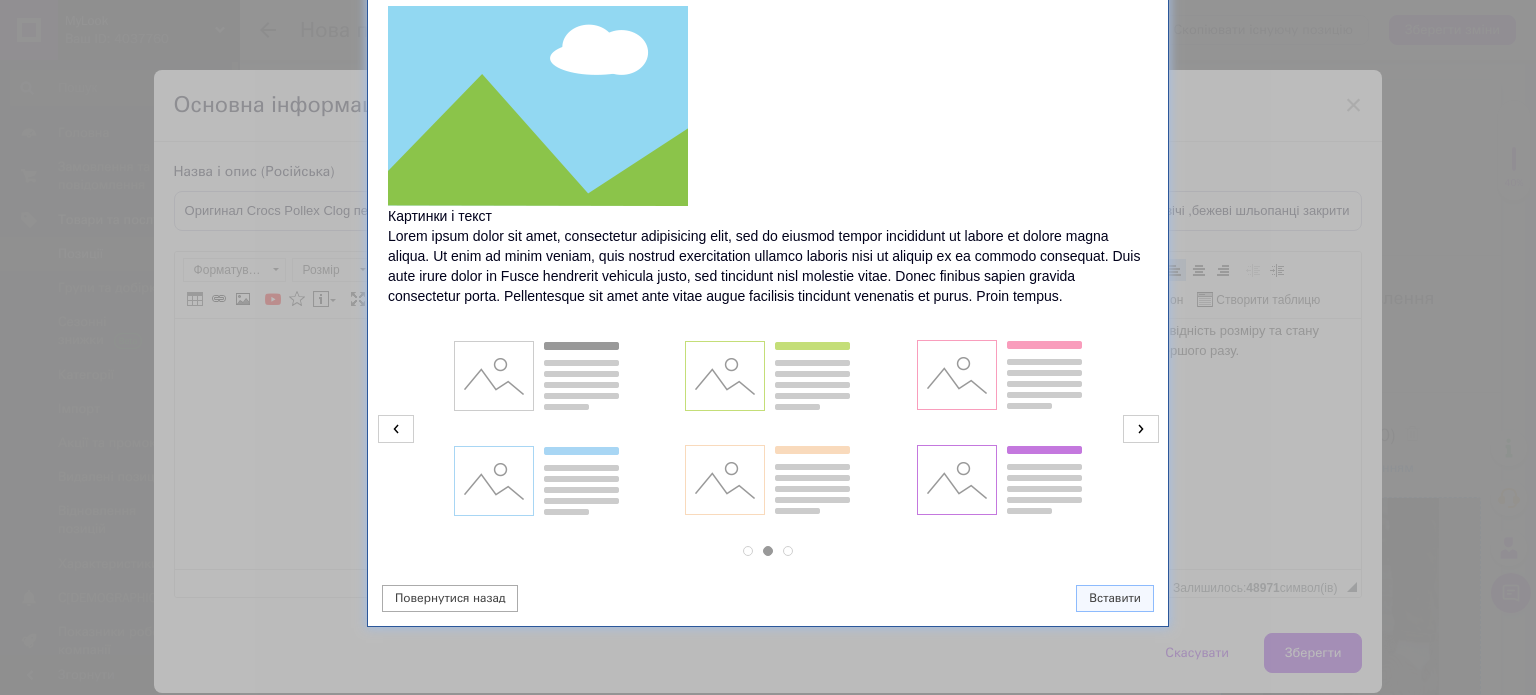 click 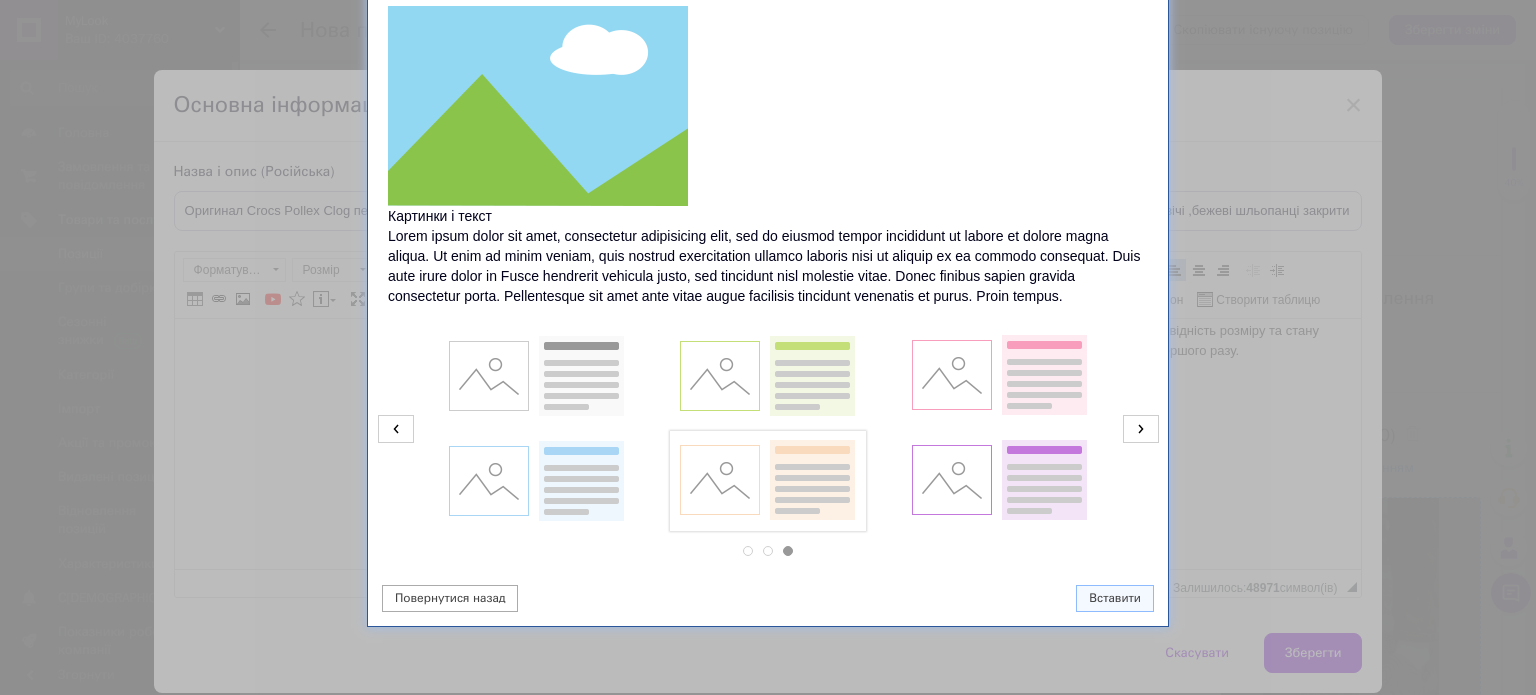 click at bounding box center [767, 481] 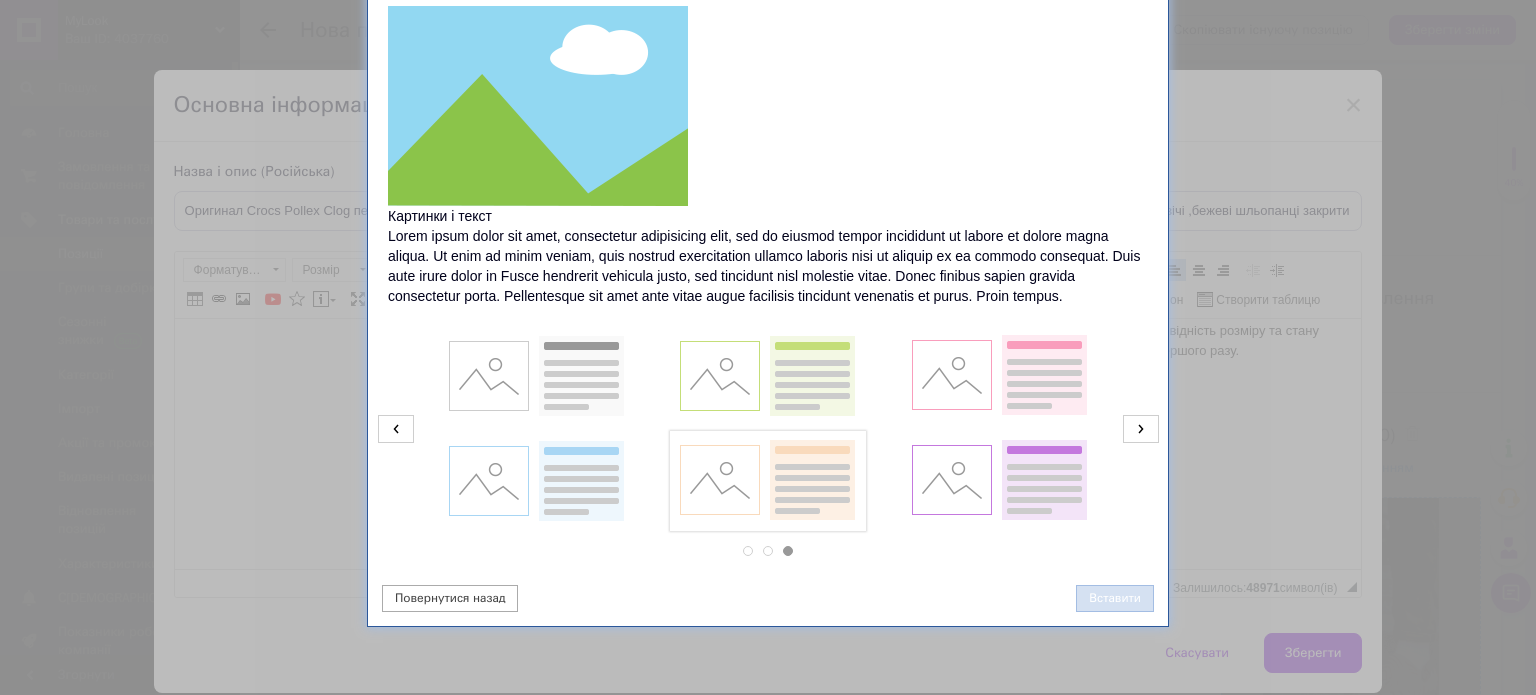 click on "Вставити" at bounding box center (1115, 598) 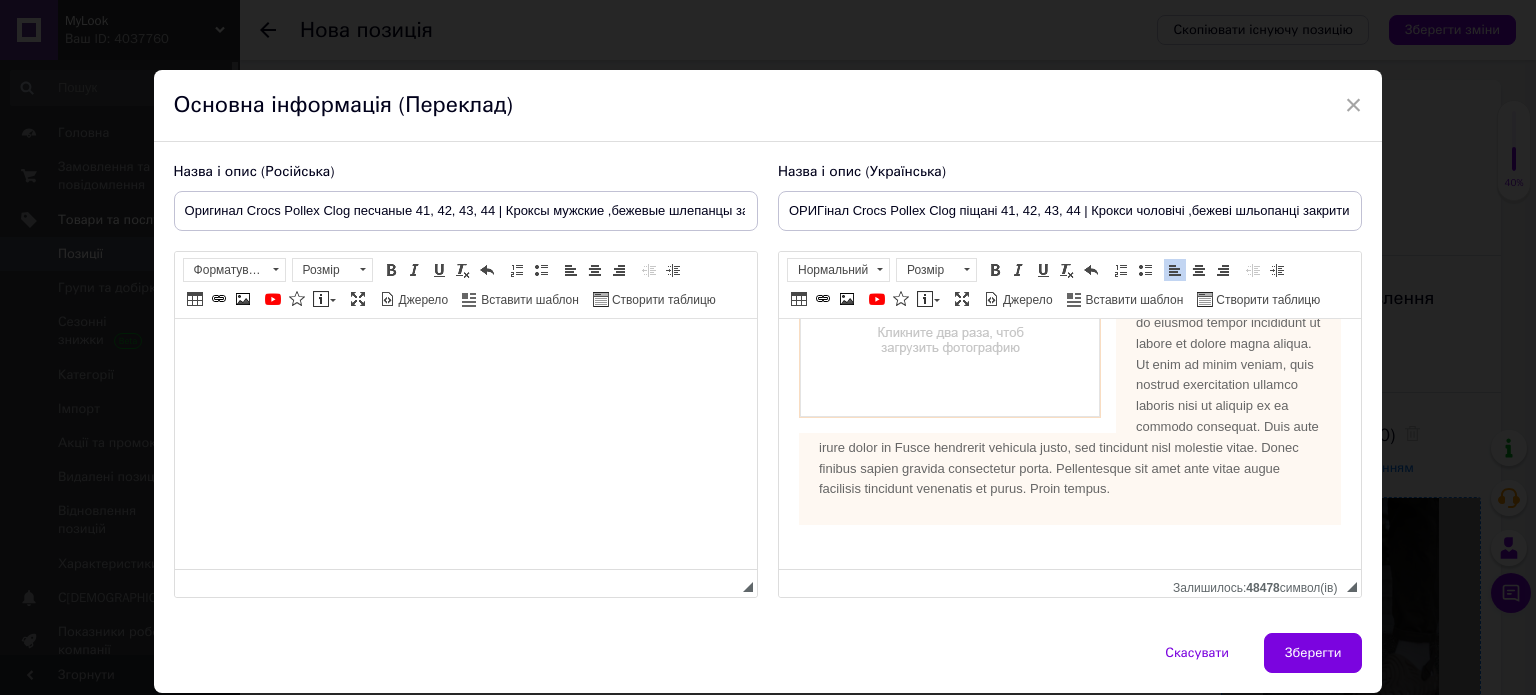 scroll, scrollTop: 500, scrollLeft: 0, axis: vertical 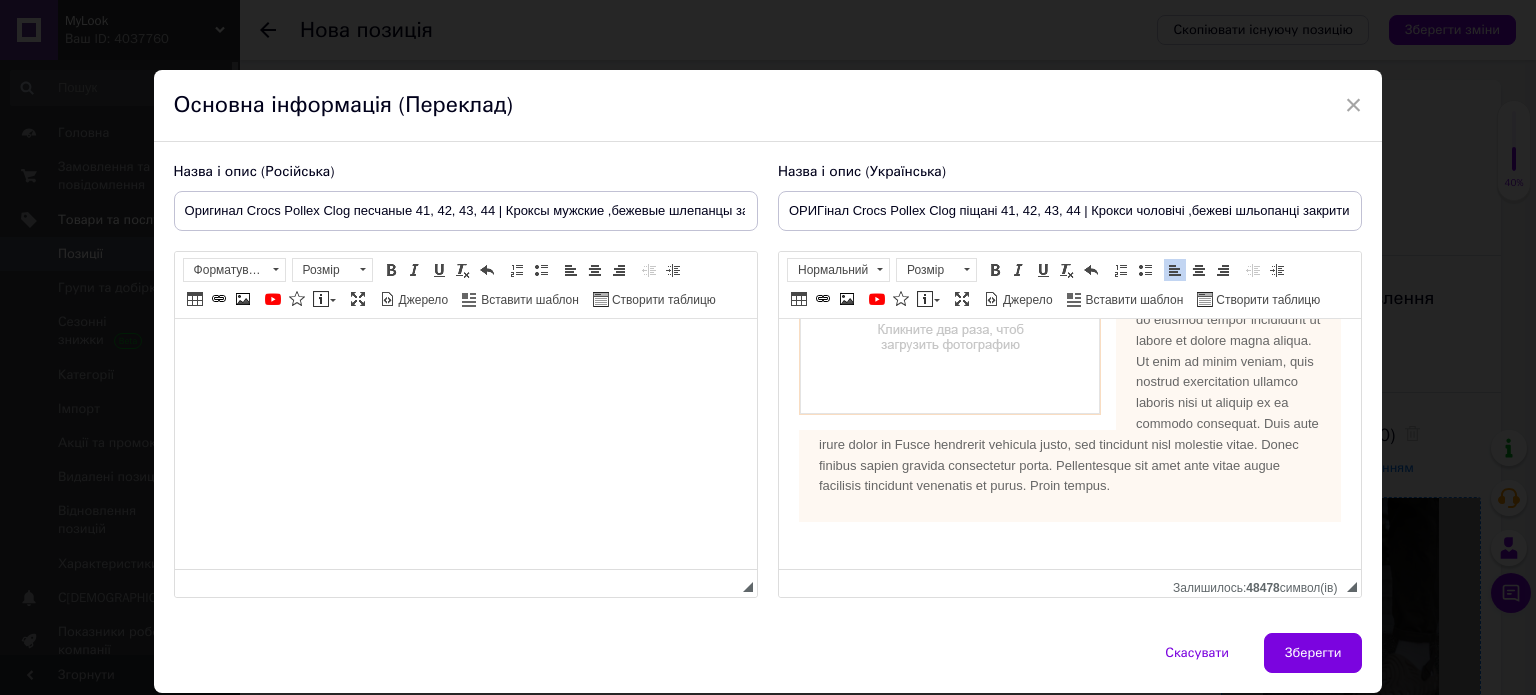click at bounding box center [949, 314] 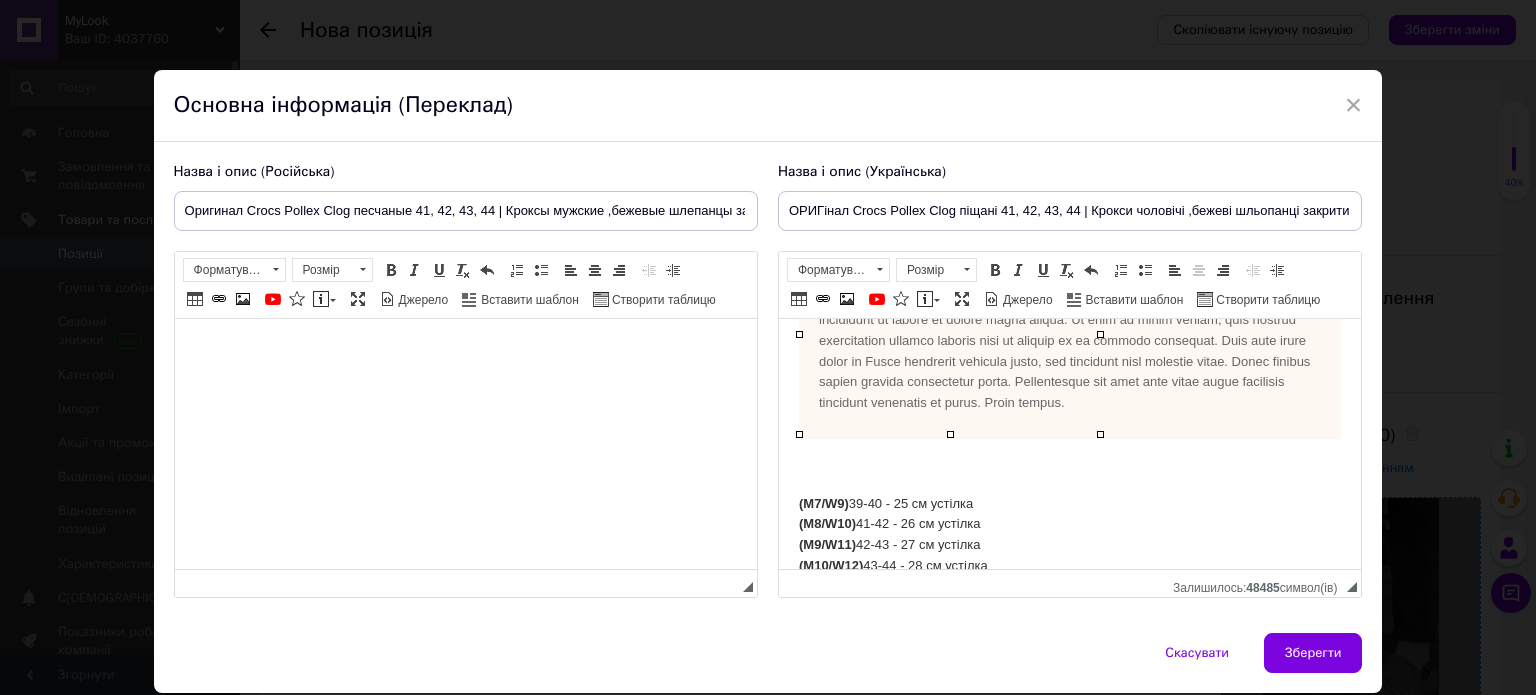 scroll, scrollTop: 0, scrollLeft: 0, axis: both 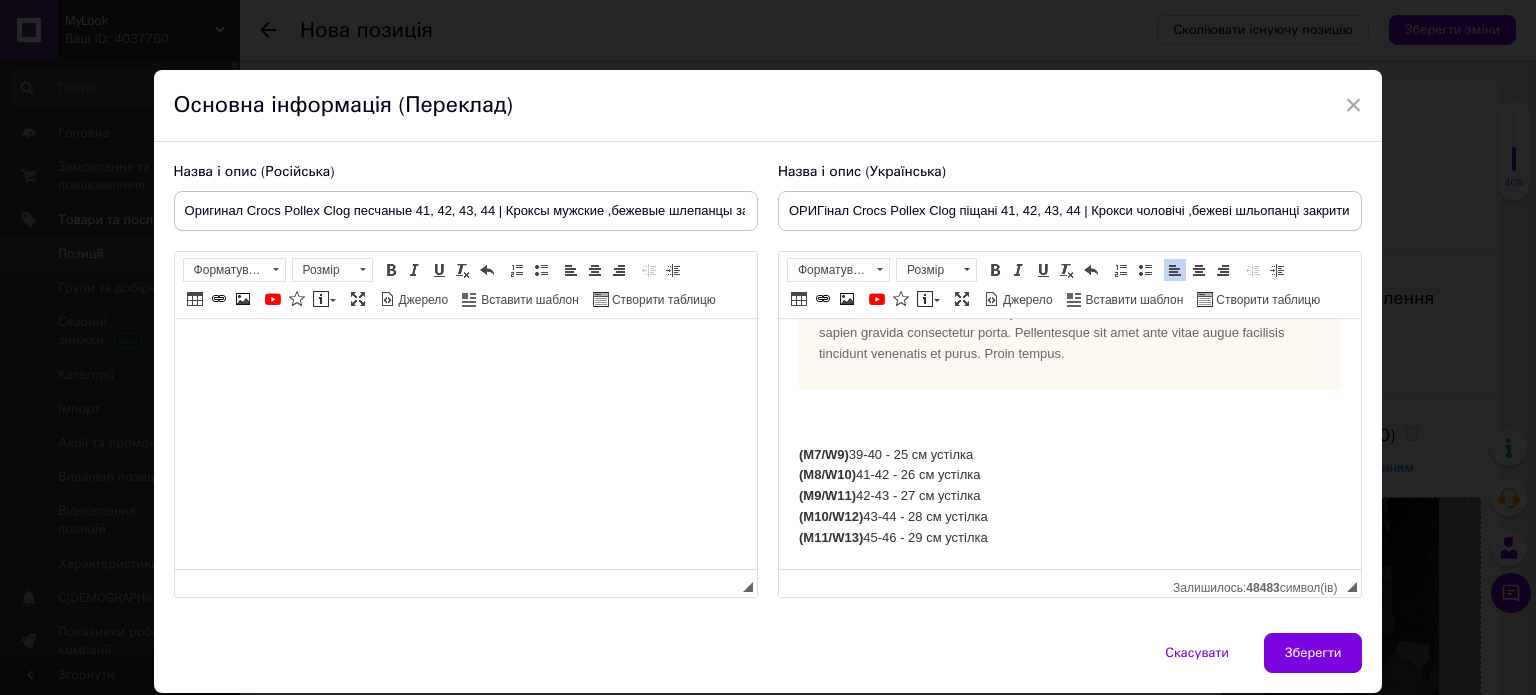 click on "(М7/W9)  39-40 - 25 см устілка (М8/W10)  41-42 - 26 см устілка (М9/W11)  42-43 - 27 см устілка (М10/W12)  43-44 - 28 см устілка (М11/W13)  45-46 - 29 см устілка" at bounding box center [1069, 476] 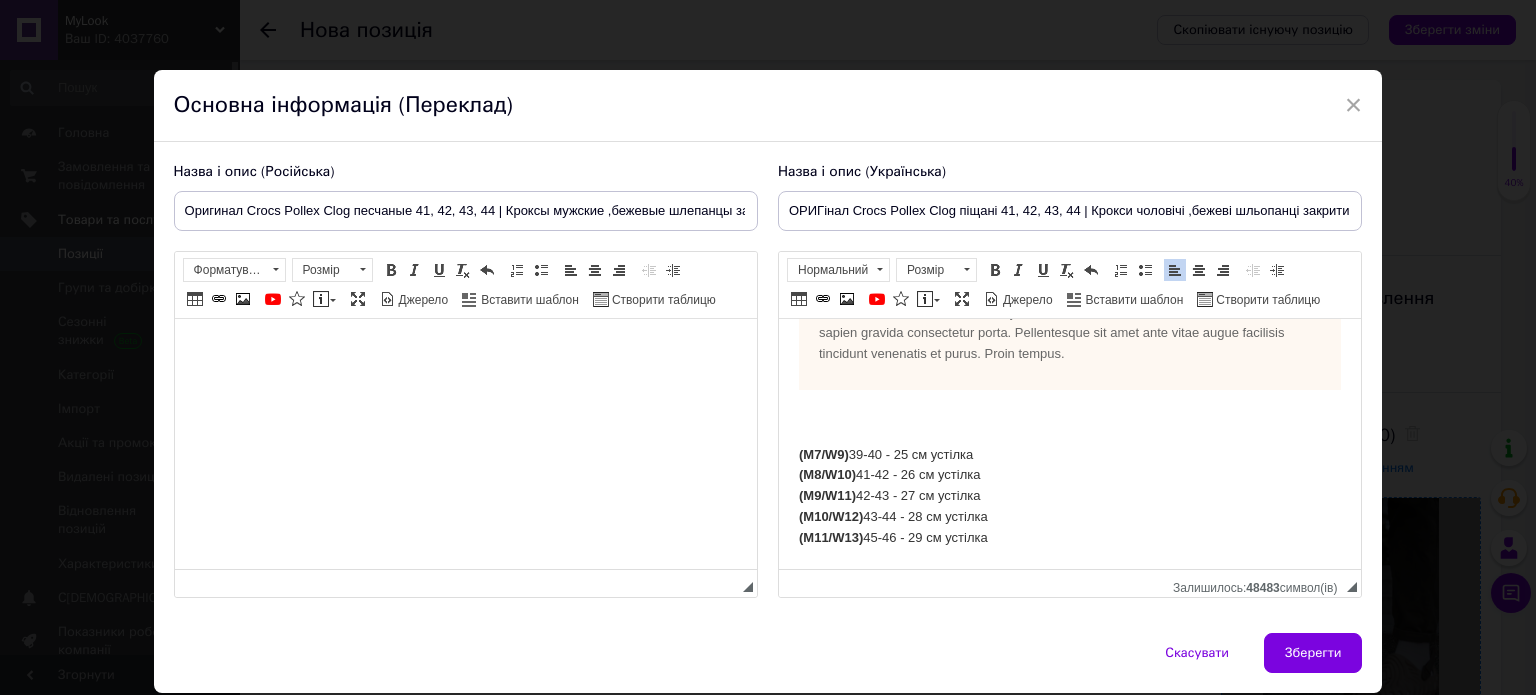 drag, startPoint x: 1014, startPoint y: 544, endPoint x: 795, endPoint y: 459, distance: 234.917 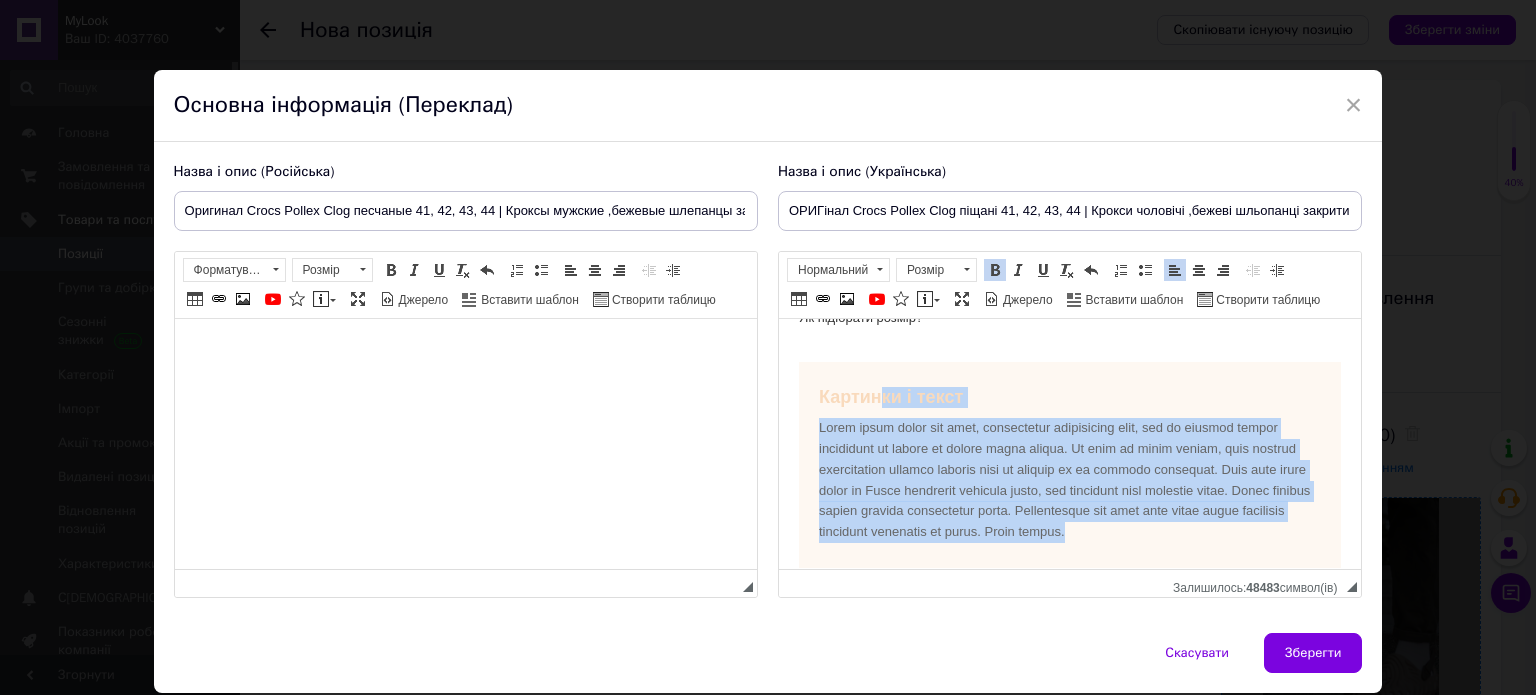 scroll, scrollTop: 368, scrollLeft: 0, axis: vertical 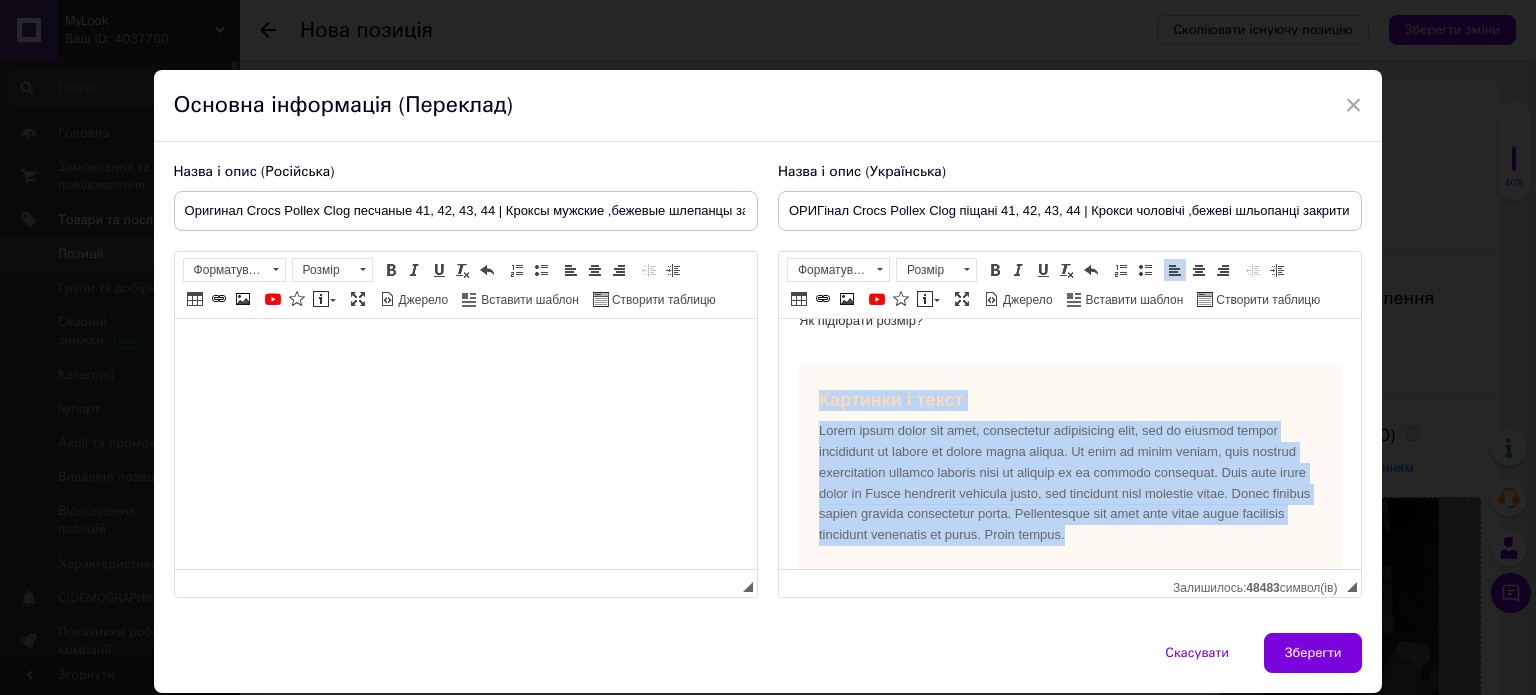 drag, startPoint x: 1121, startPoint y: 453, endPoint x: 811, endPoint y: 415, distance: 312.32034 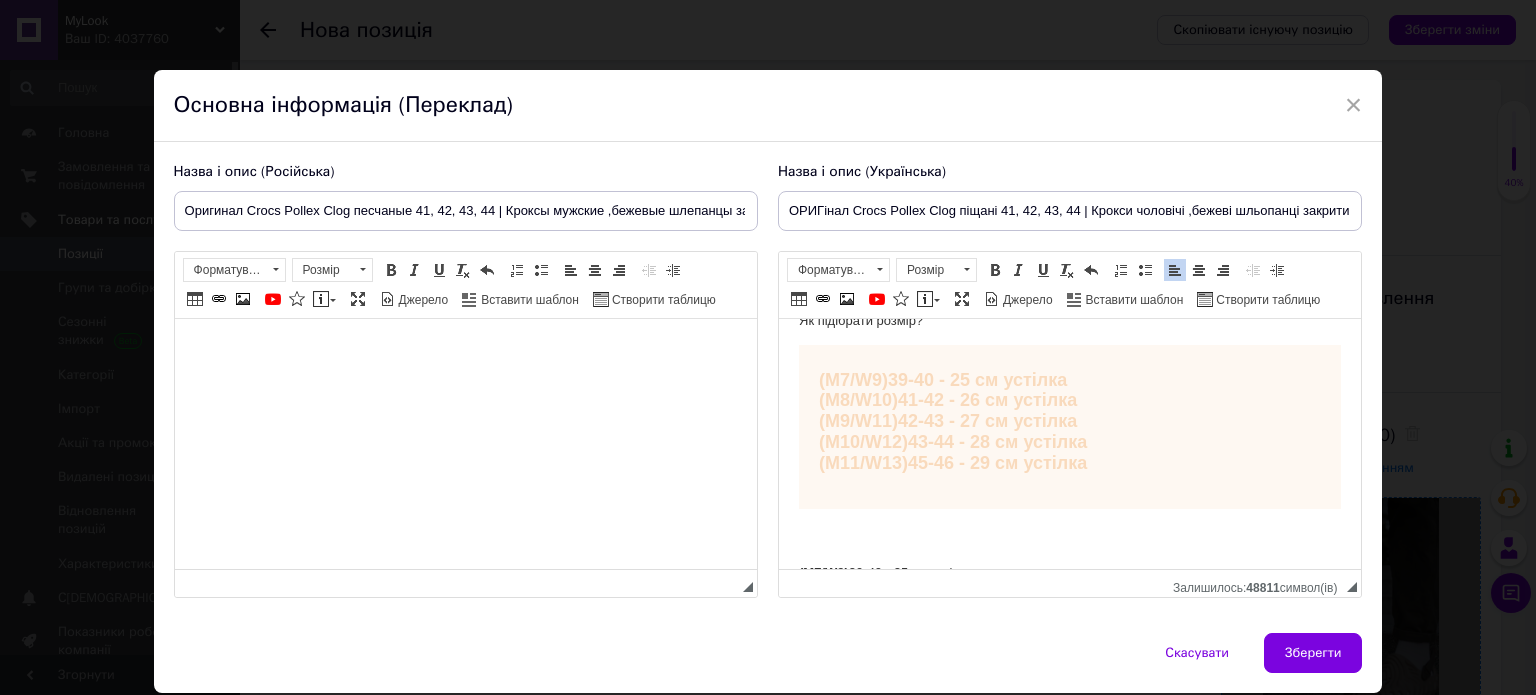 click on "(М9/W11)" at bounding box center [857, 421] 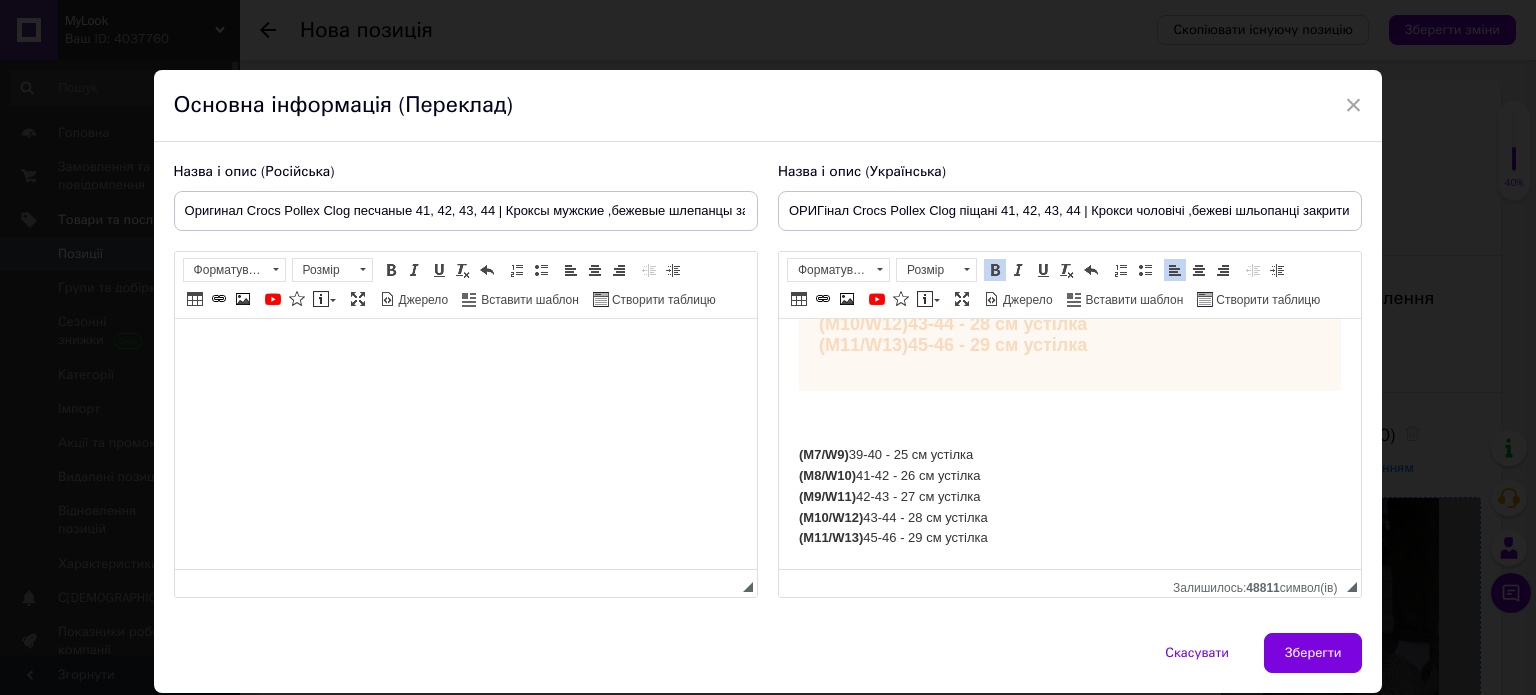 scroll, scrollTop: 514, scrollLeft: 0, axis: vertical 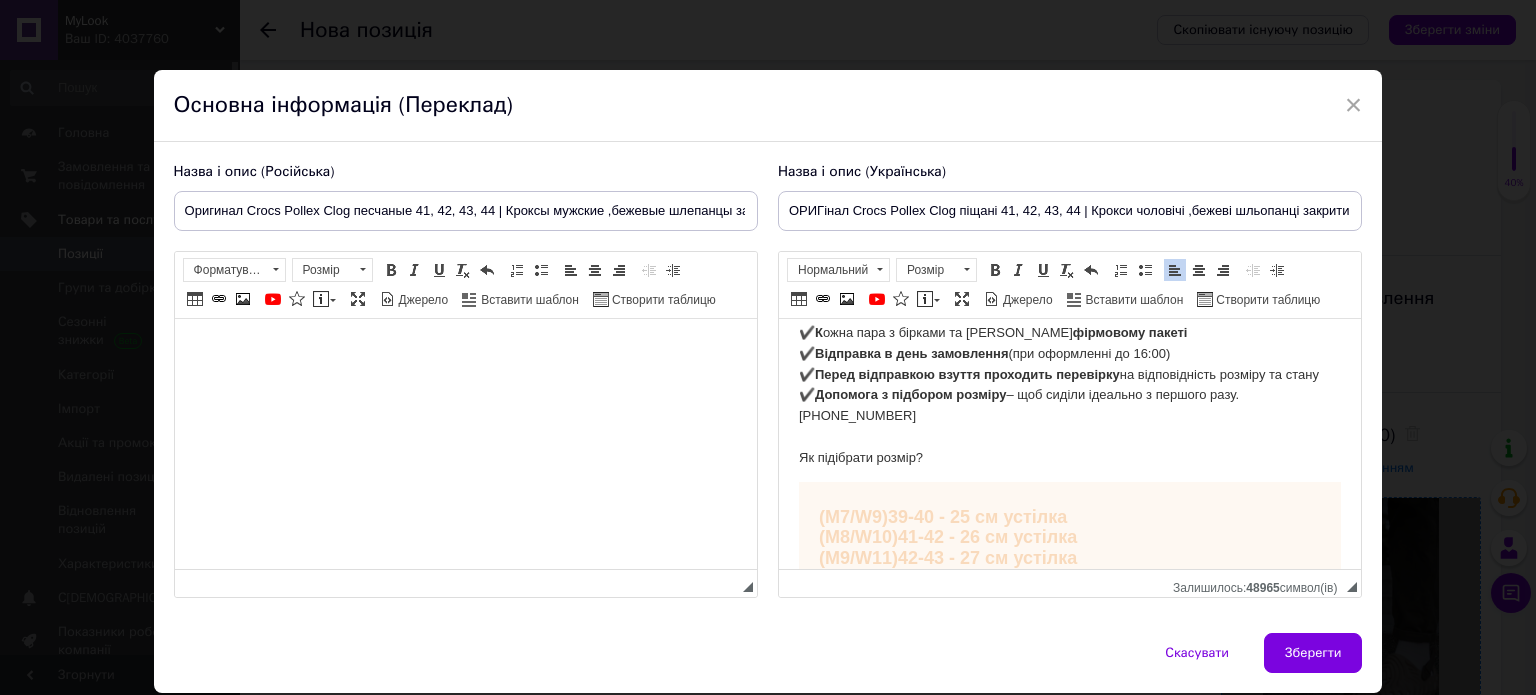 click on "✔️  К ожна пара з бірками та в  фірмовому пакеті ✔️  Відправка в день замовлення  (при оформленні до 16:00) ✔️  Перед відправкою взуття проходить перевірку  на відповідність розміру та стану ✔️  Допомога з підбором розміру  – щоб сиділи ідеально з першого разу. [PHONE_NUMBER] Як підібрати розмір?" at bounding box center [1069, 396] 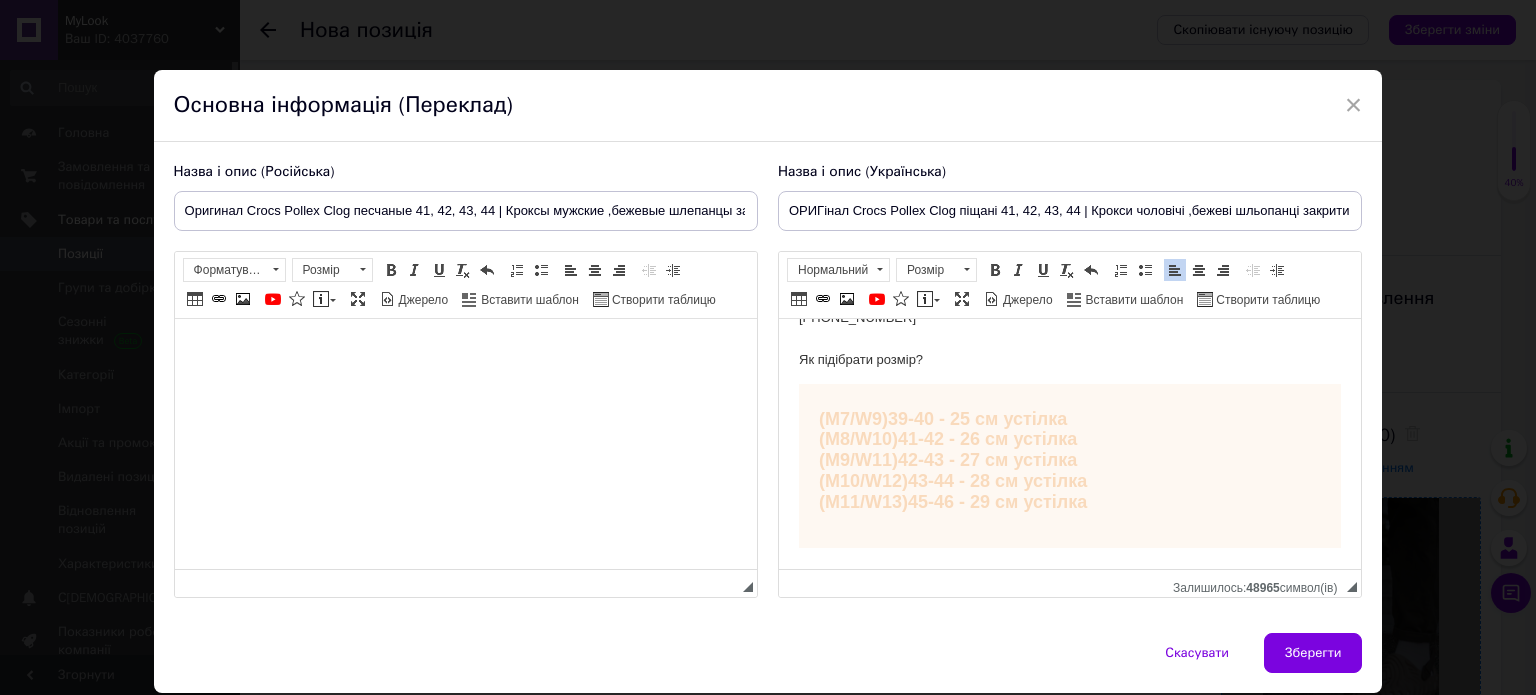 scroll, scrollTop: 331, scrollLeft: 0, axis: vertical 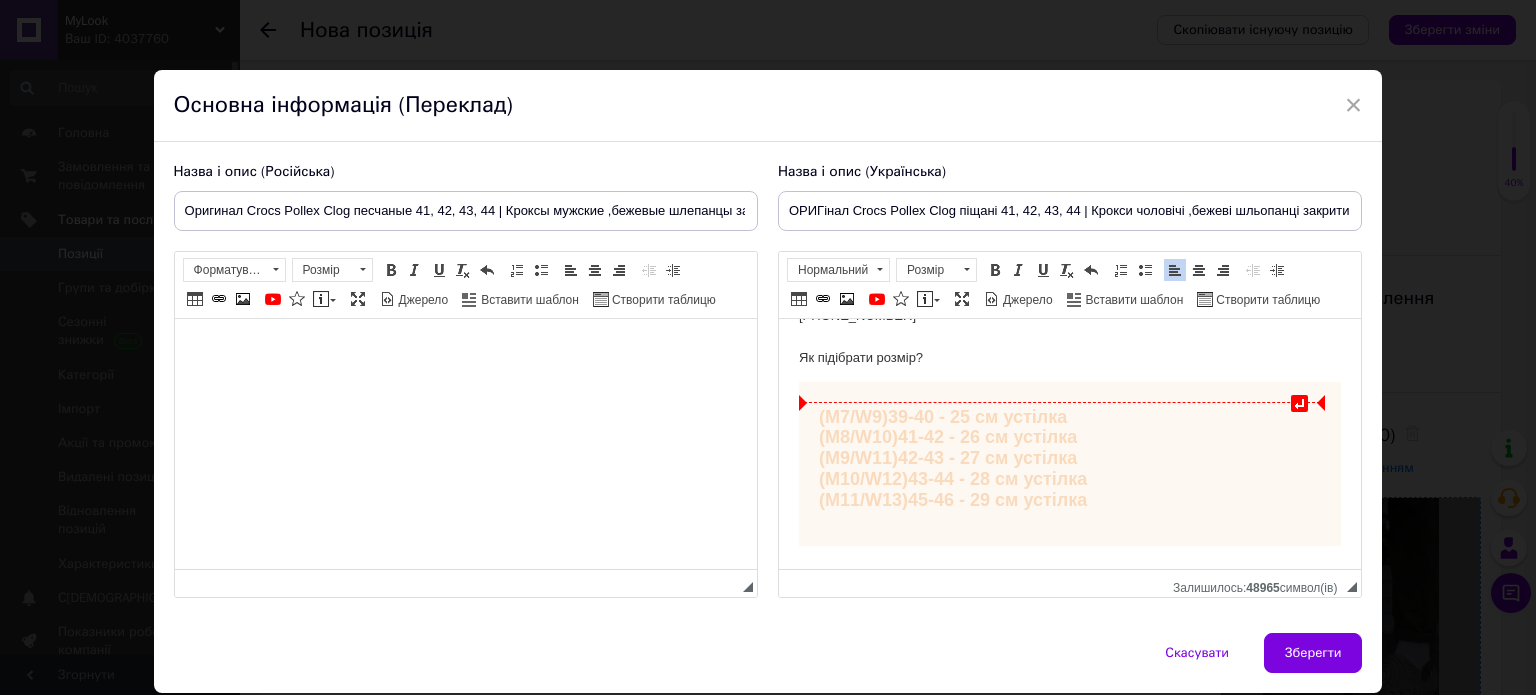 click on "✔️  К ожна пара з бірками та в  фірмовому пакеті ✔️  Відправка в день замовлення  (при оформленні до 16:00) ✔️  Перед відправкою взуття проходить перевірку  на відповідність розміру та стану ✔️  Допомога з підбором розміру  – щоб сиділи ідеально з першого разу. [PHONE_NUMBER] Як підібрати розмір?" at bounding box center [1069, 296] 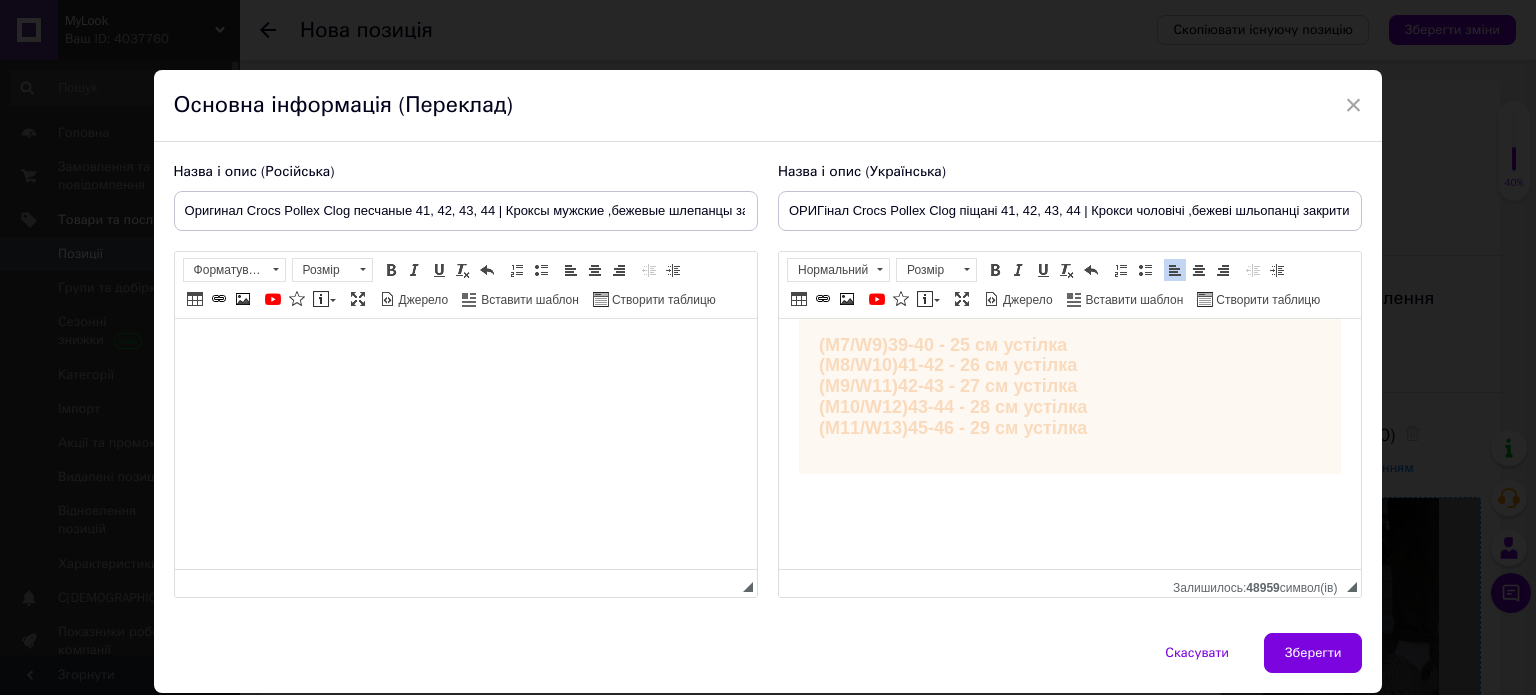 scroll, scrollTop: 431, scrollLeft: 0, axis: vertical 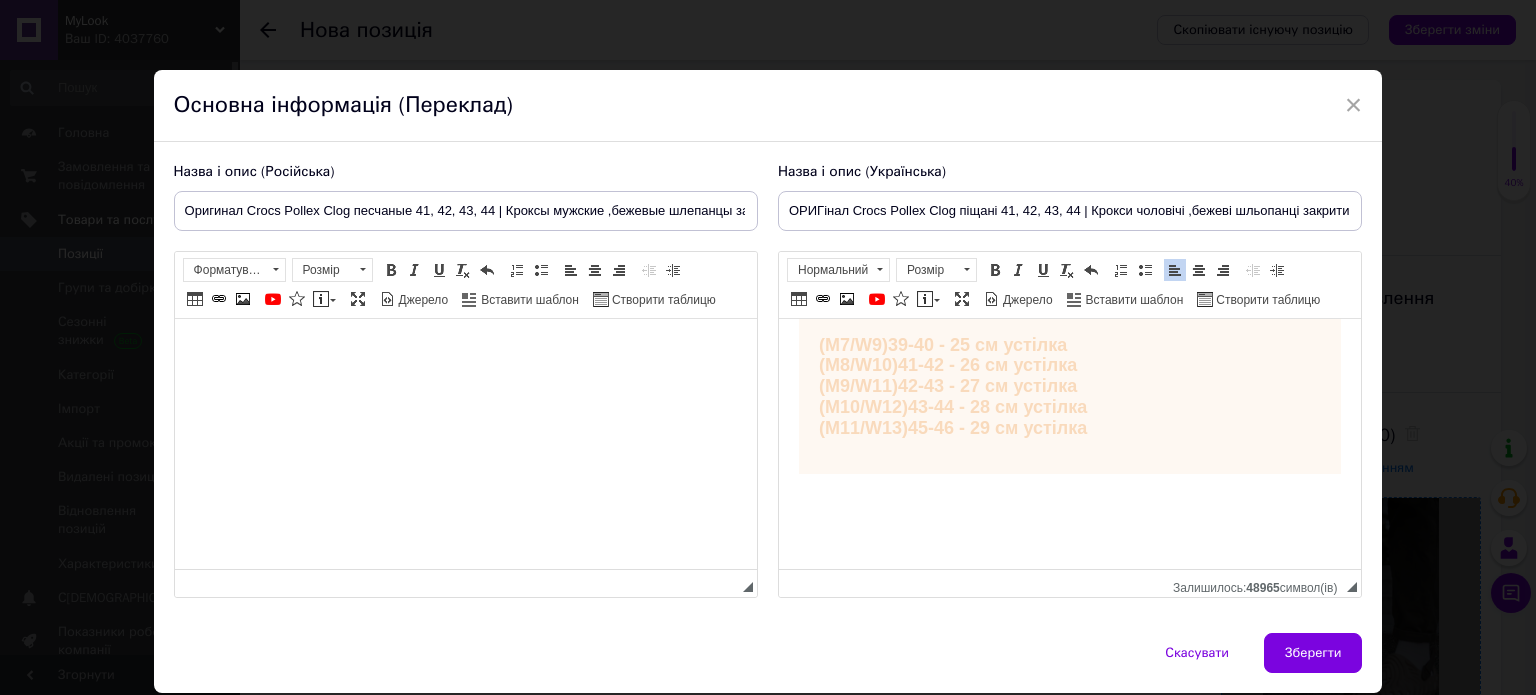 click at bounding box center [1069, 518] 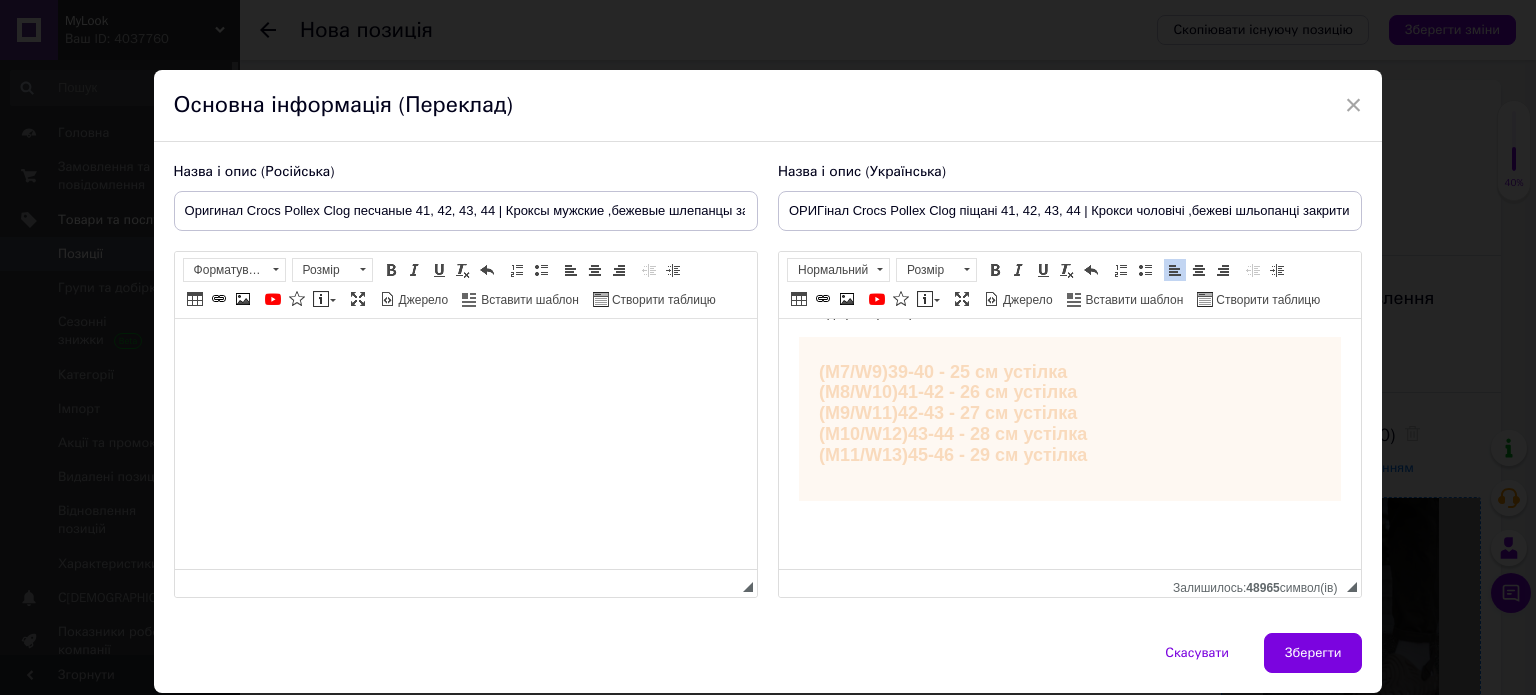 scroll, scrollTop: 431, scrollLeft: 0, axis: vertical 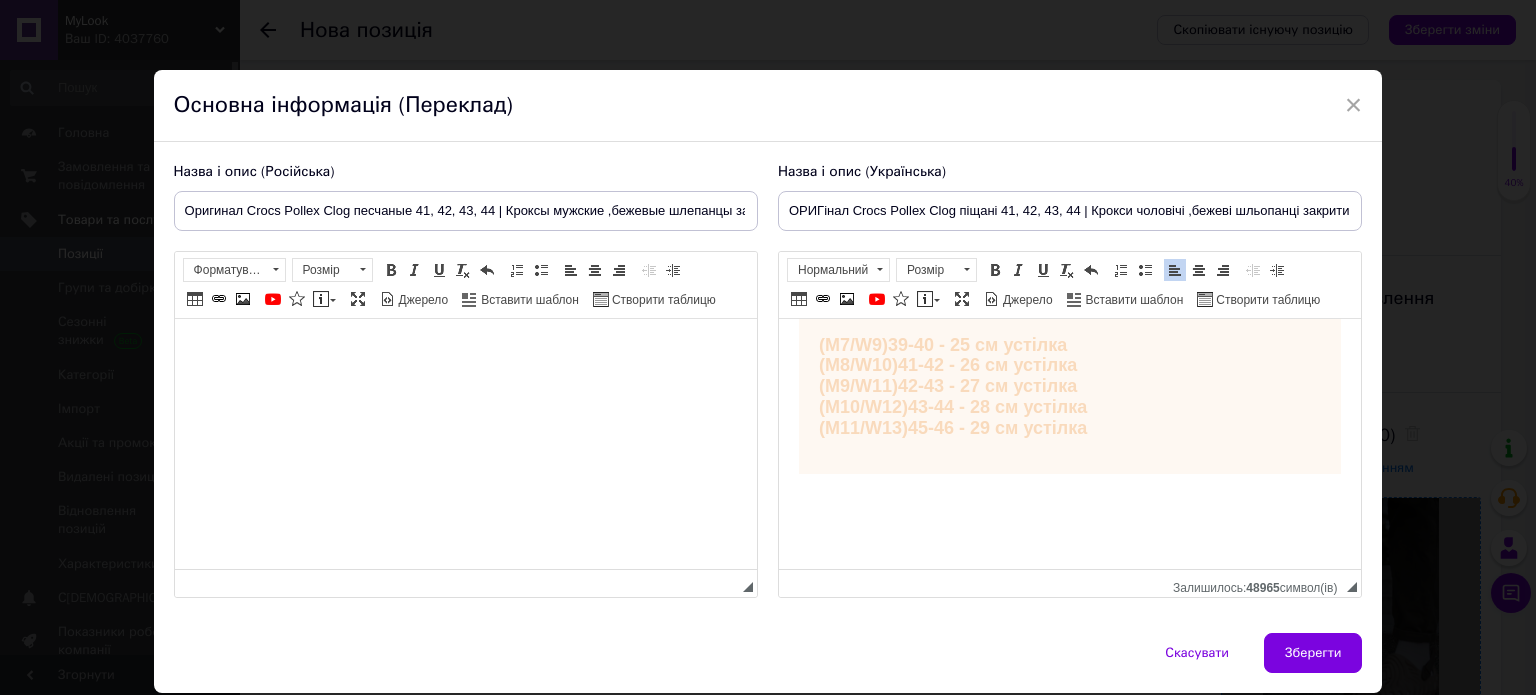 click at bounding box center (1069, 518) 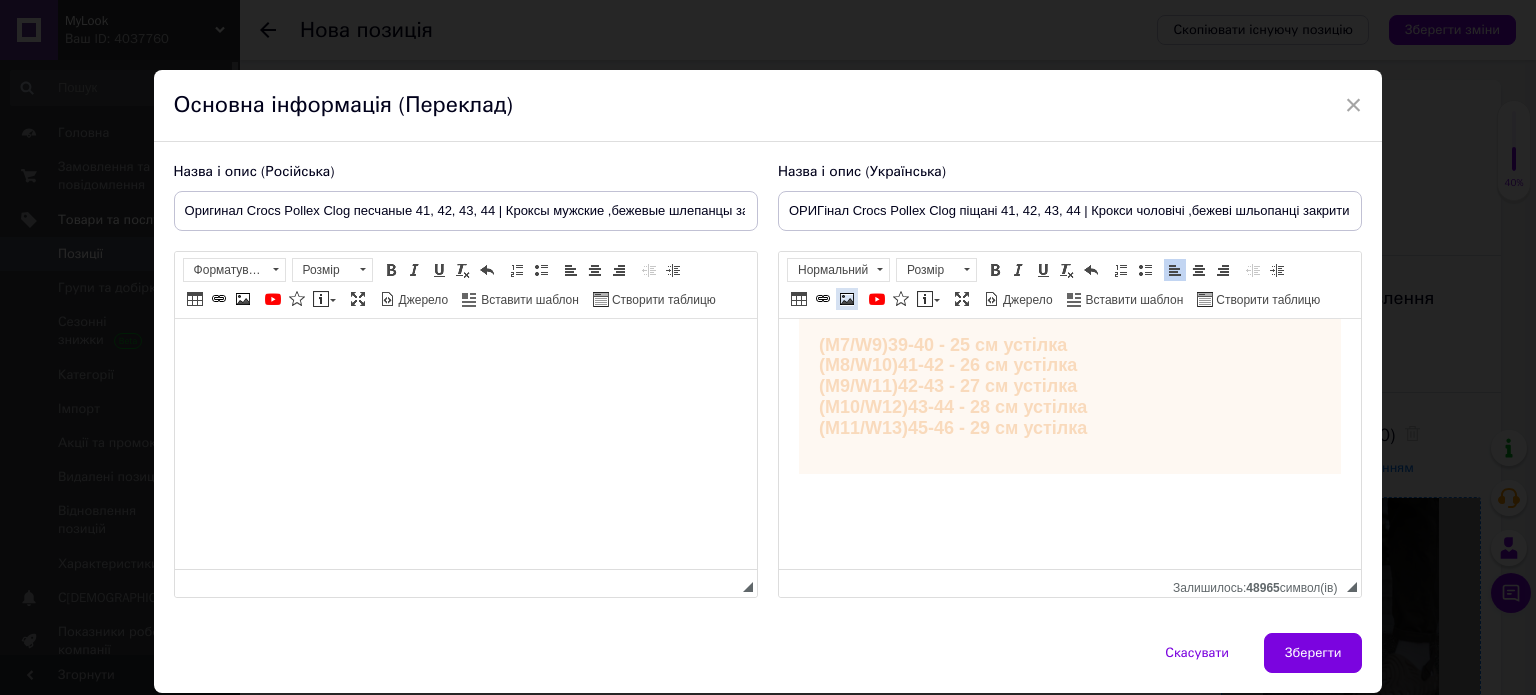 click at bounding box center [847, 299] 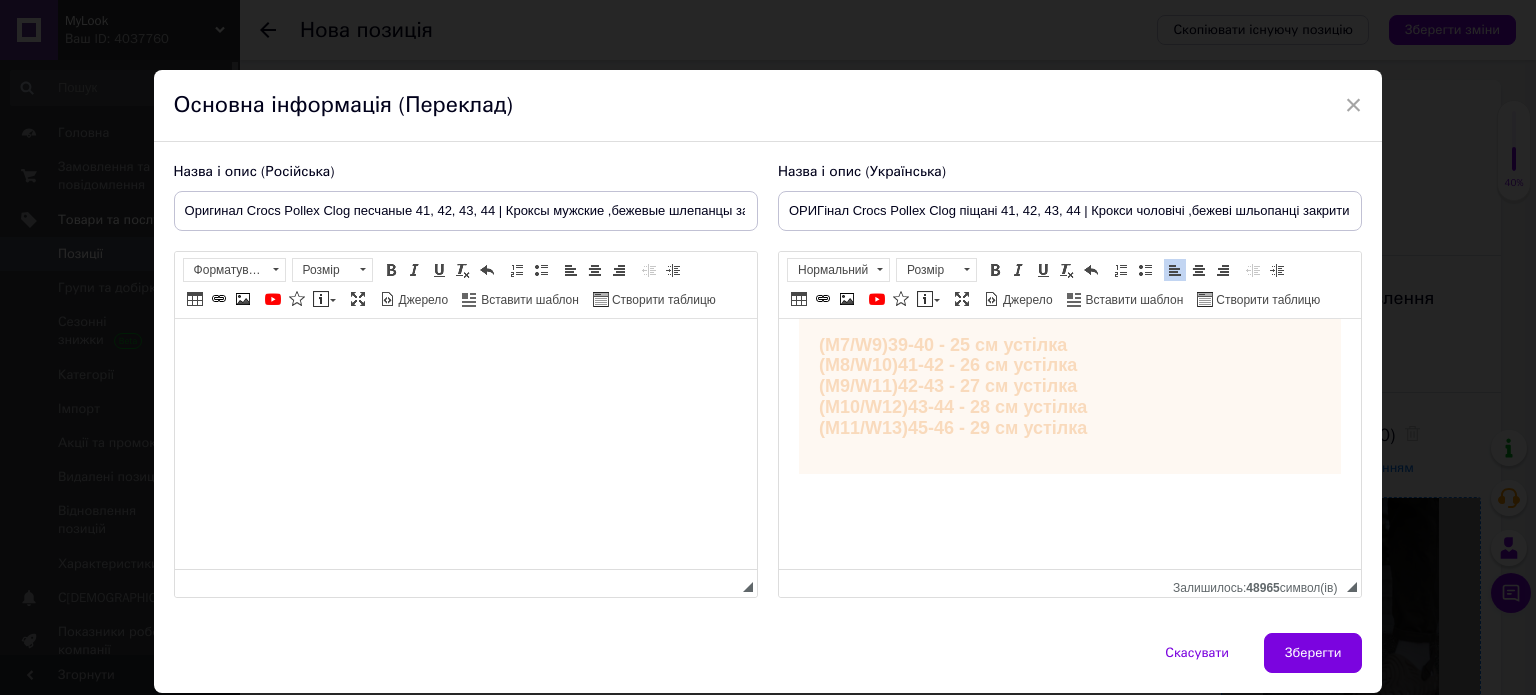 click at bounding box center (1069, 518) 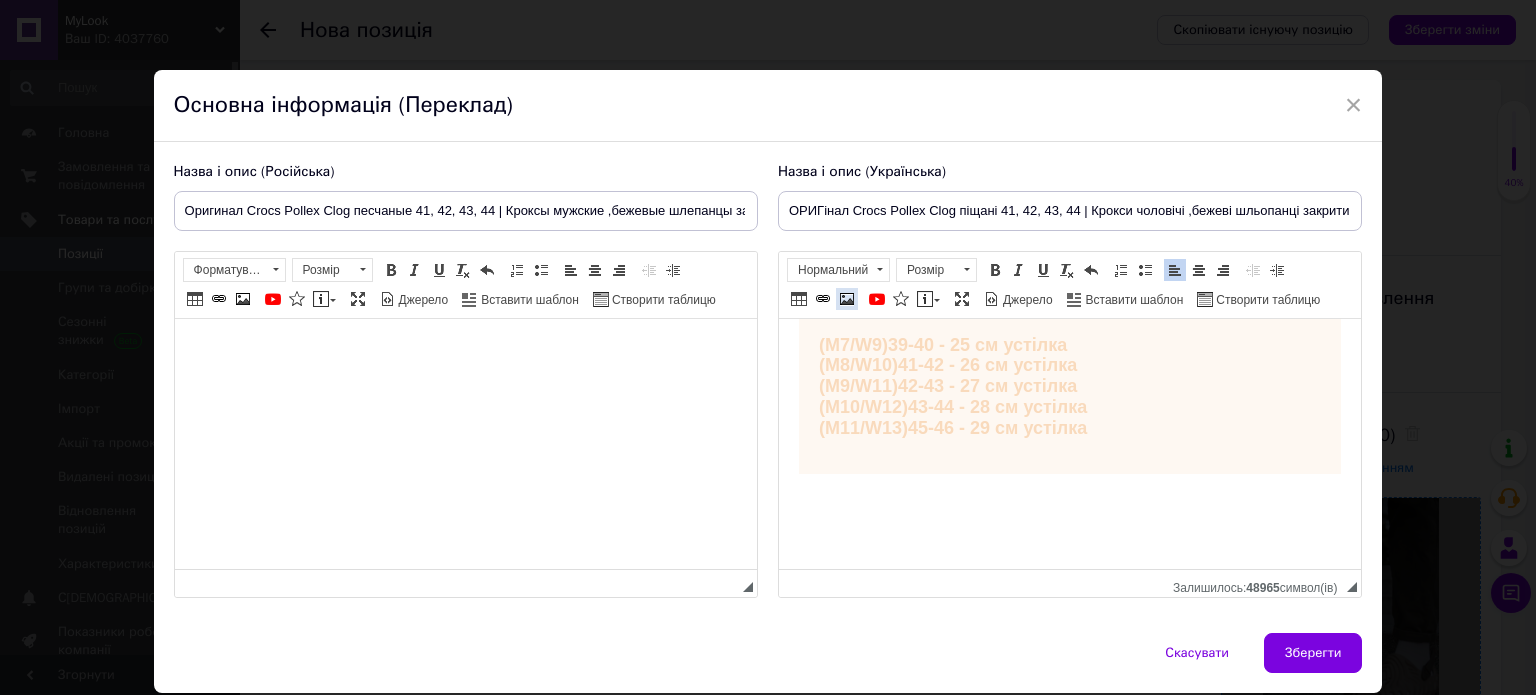 click at bounding box center [847, 299] 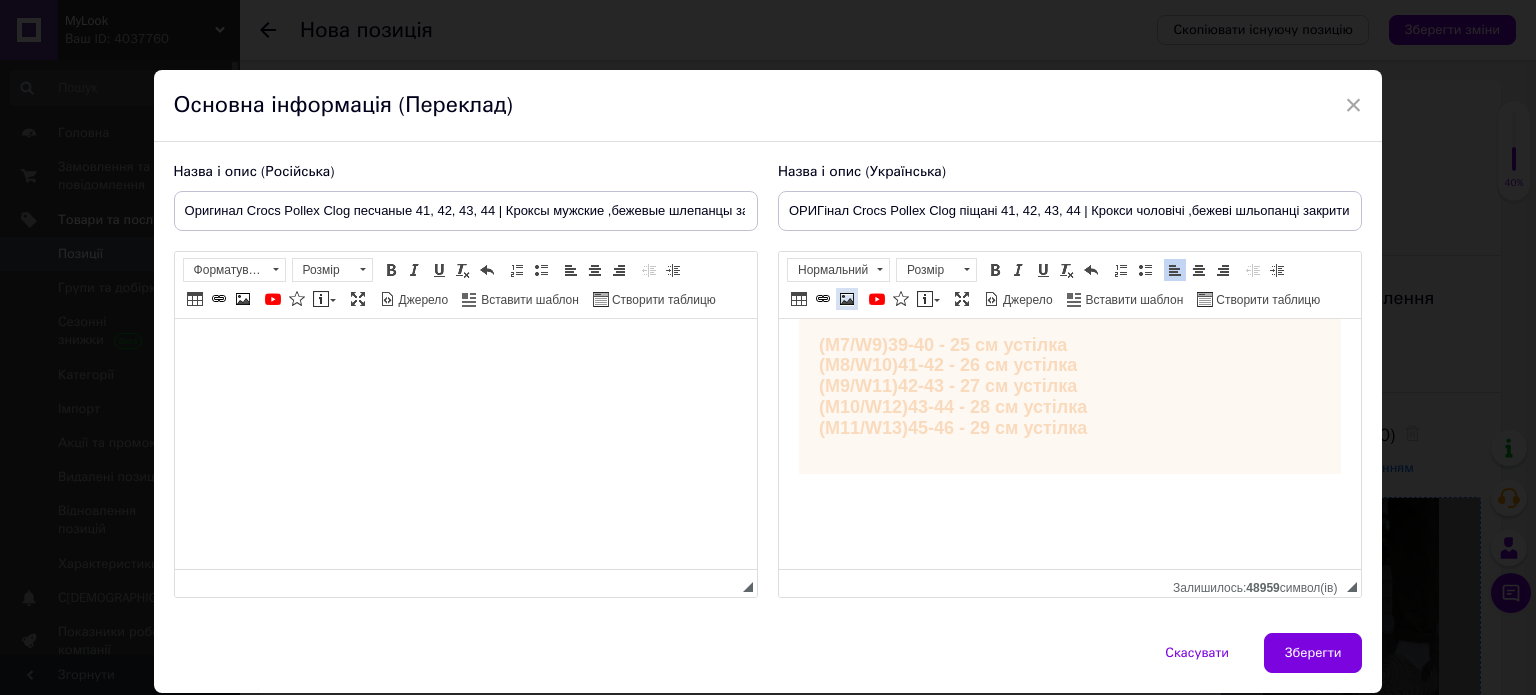 click at bounding box center (847, 299) 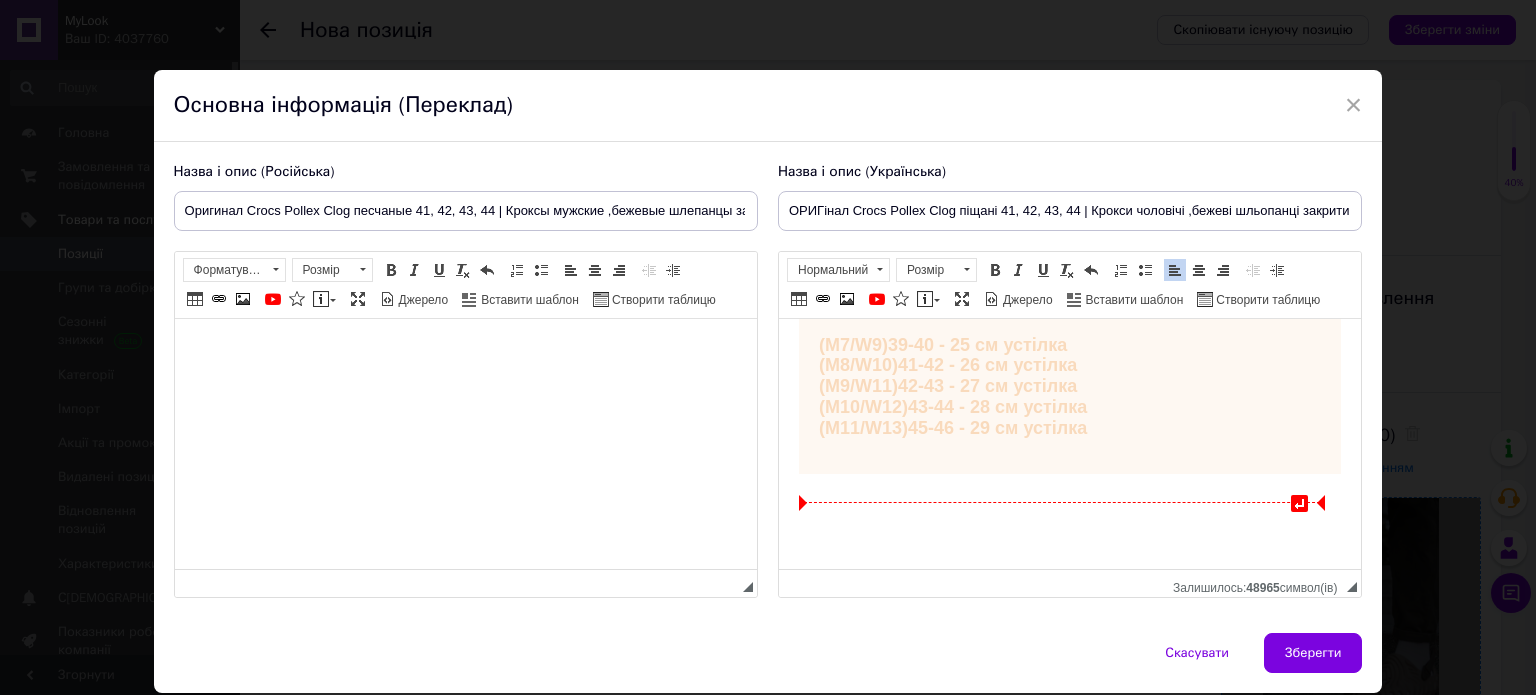 click at bounding box center [1069, 518] 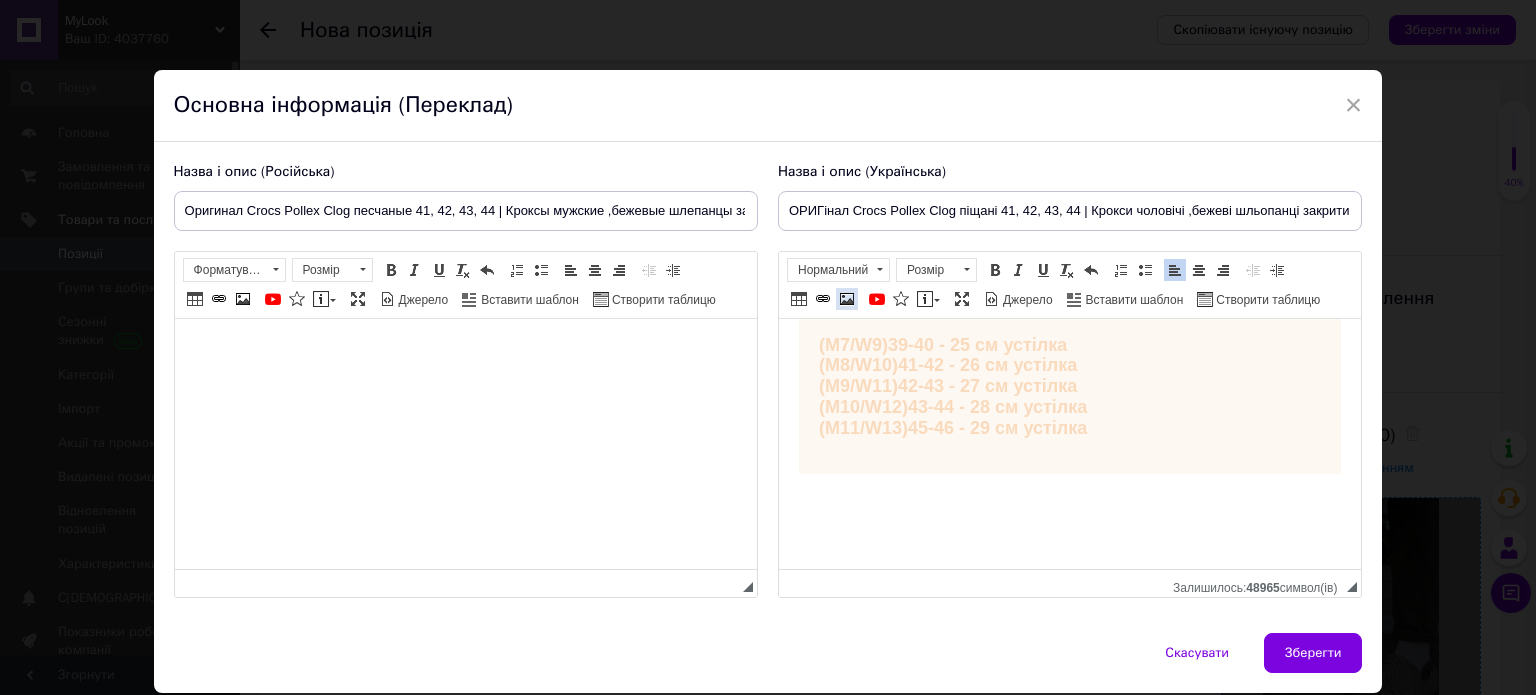 click at bounding box center [847, 299] 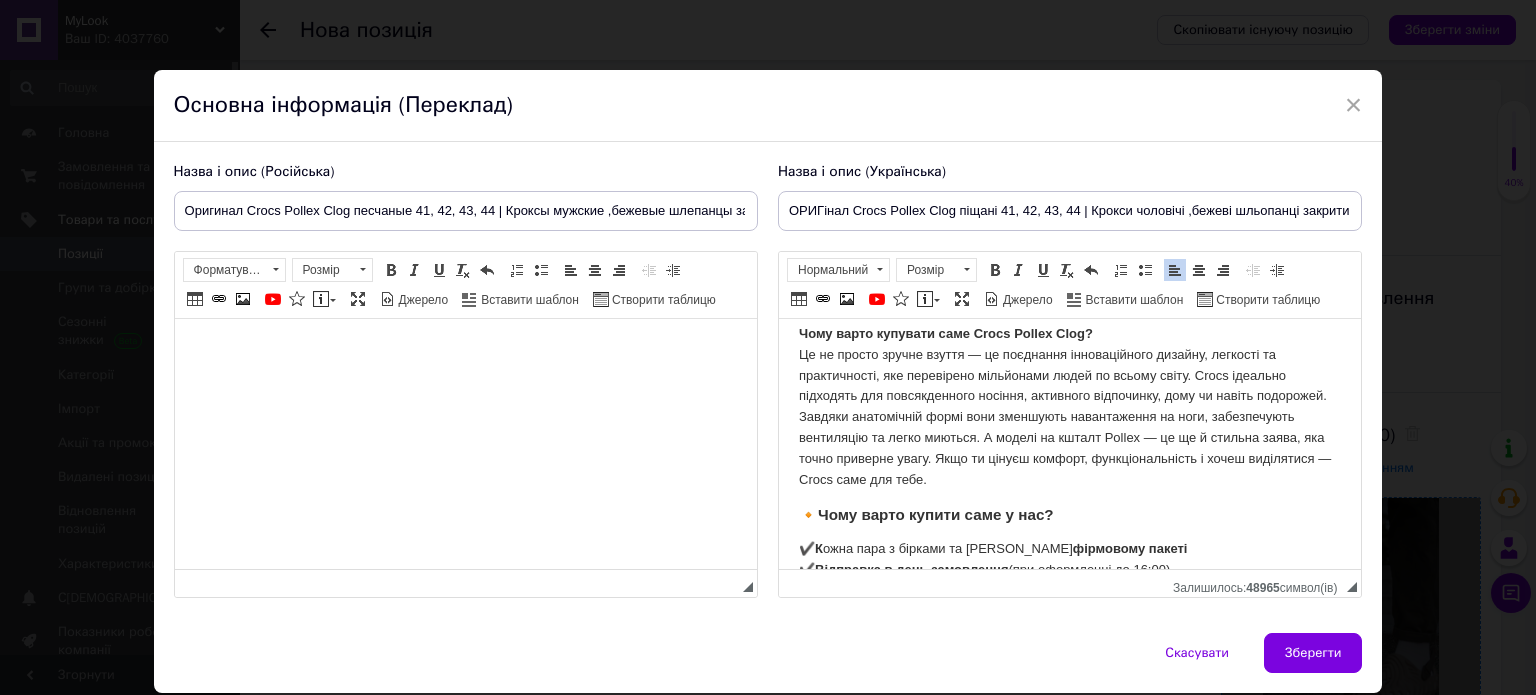 scroll, scrollTop: 0, scrollLeft: 0, axis: both 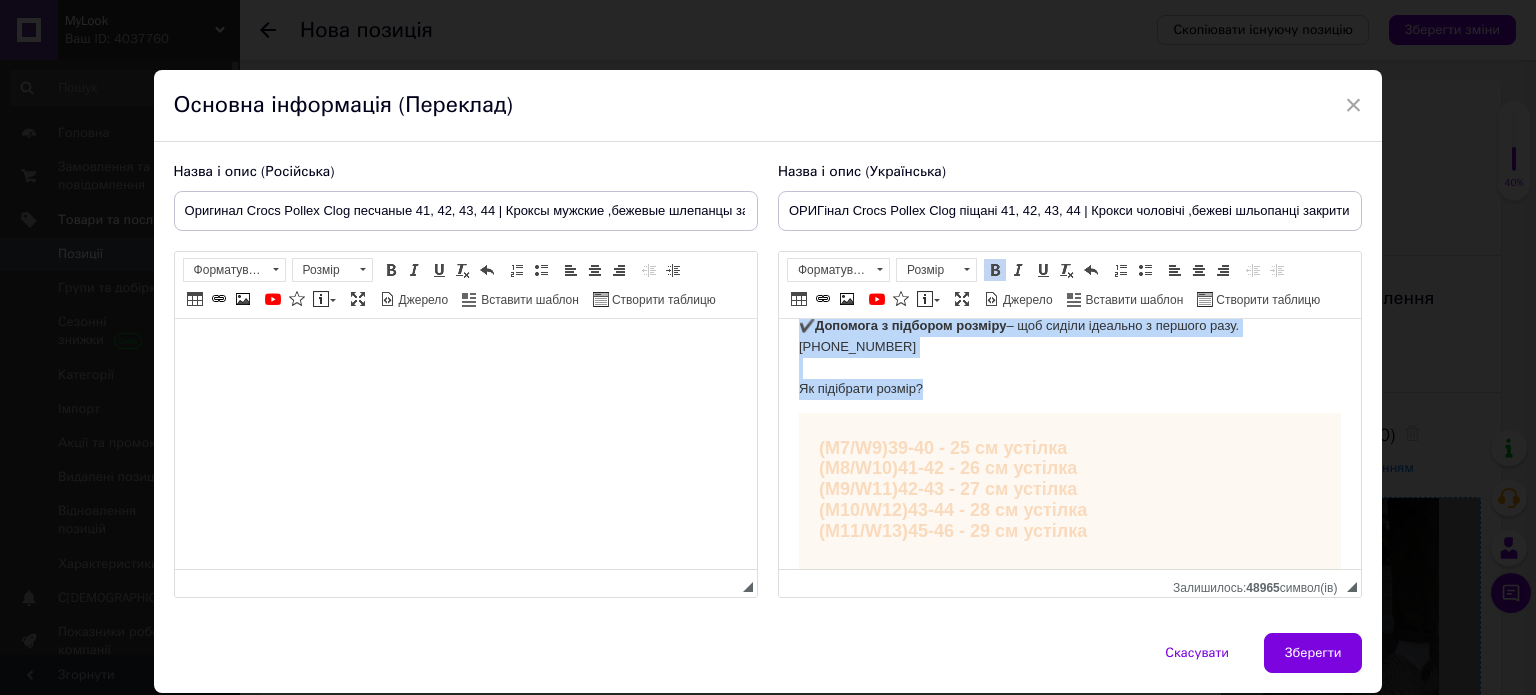 drag, startPoint x: 790, startPoint y: 343, endPoint x: 1041, endPoint y: 404, distance: 258.30603 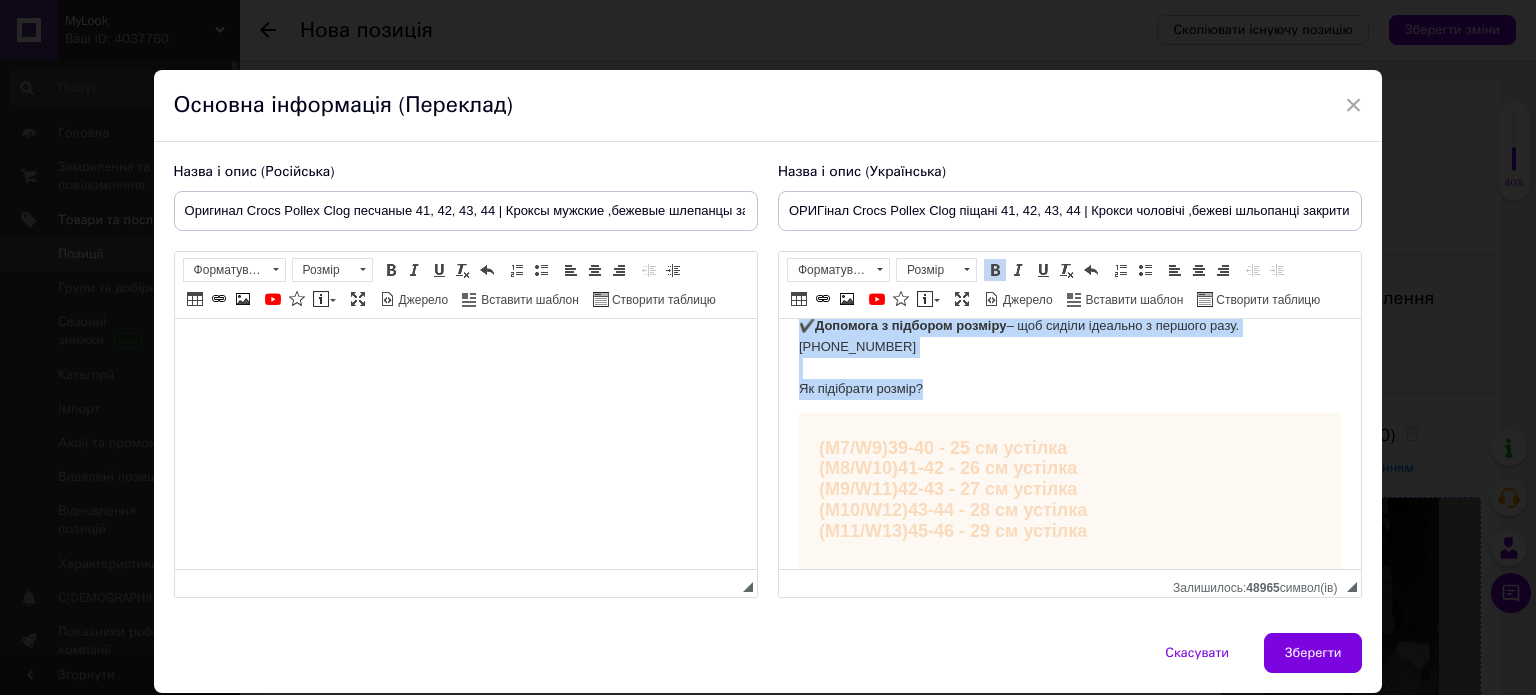 click on "✔️  К ожна пара з бірками та в  фірмовому пакеті ✔️  Відправка в день замовлення  (при оформленні до 16:00) ✔️  Перед відправкою взуття проходить перевірку  на відповідність розміру та стану ✔️  Допомога з підбором розміру  – щоб сиділи ідеально з першого разу. [PHONE_NUMBER] Як підібрати розмір?" at bounding box center (1069, 327) 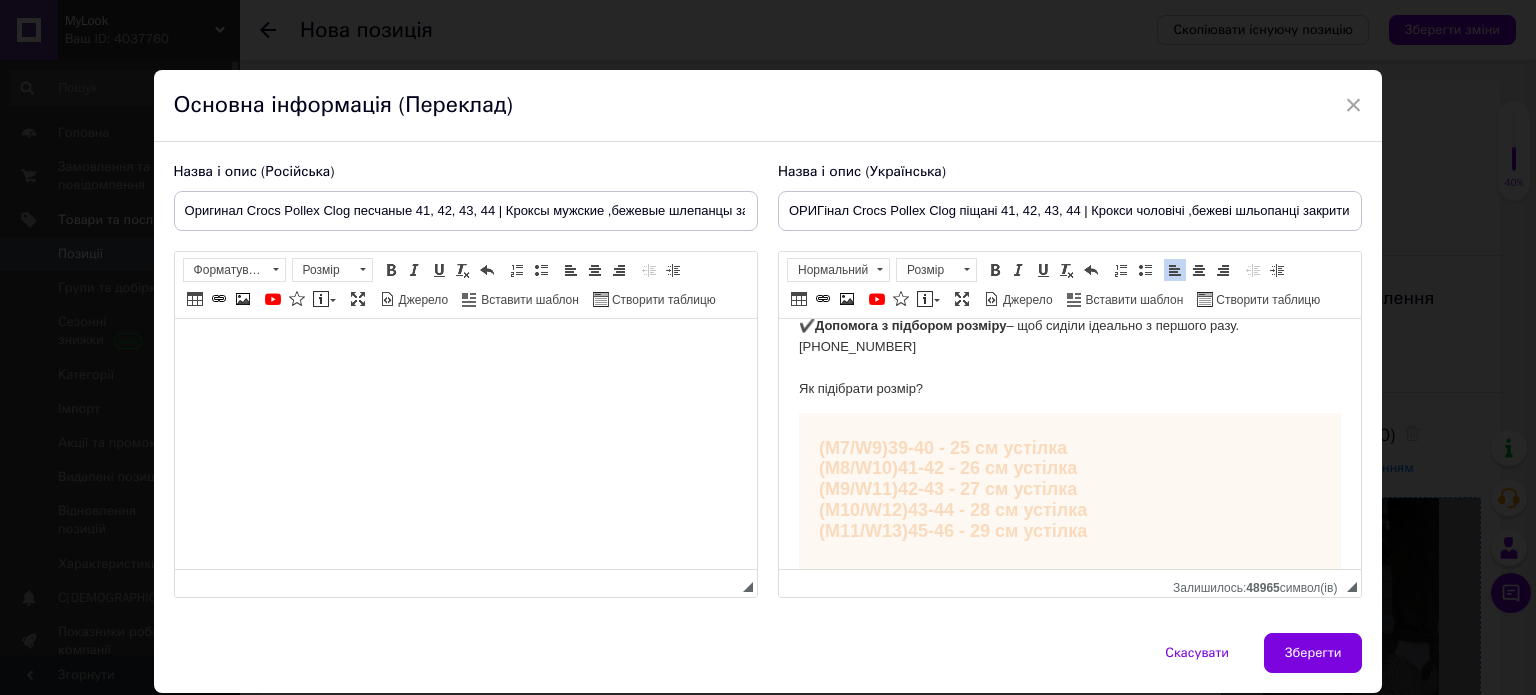 click at bounding box center [465, 349] 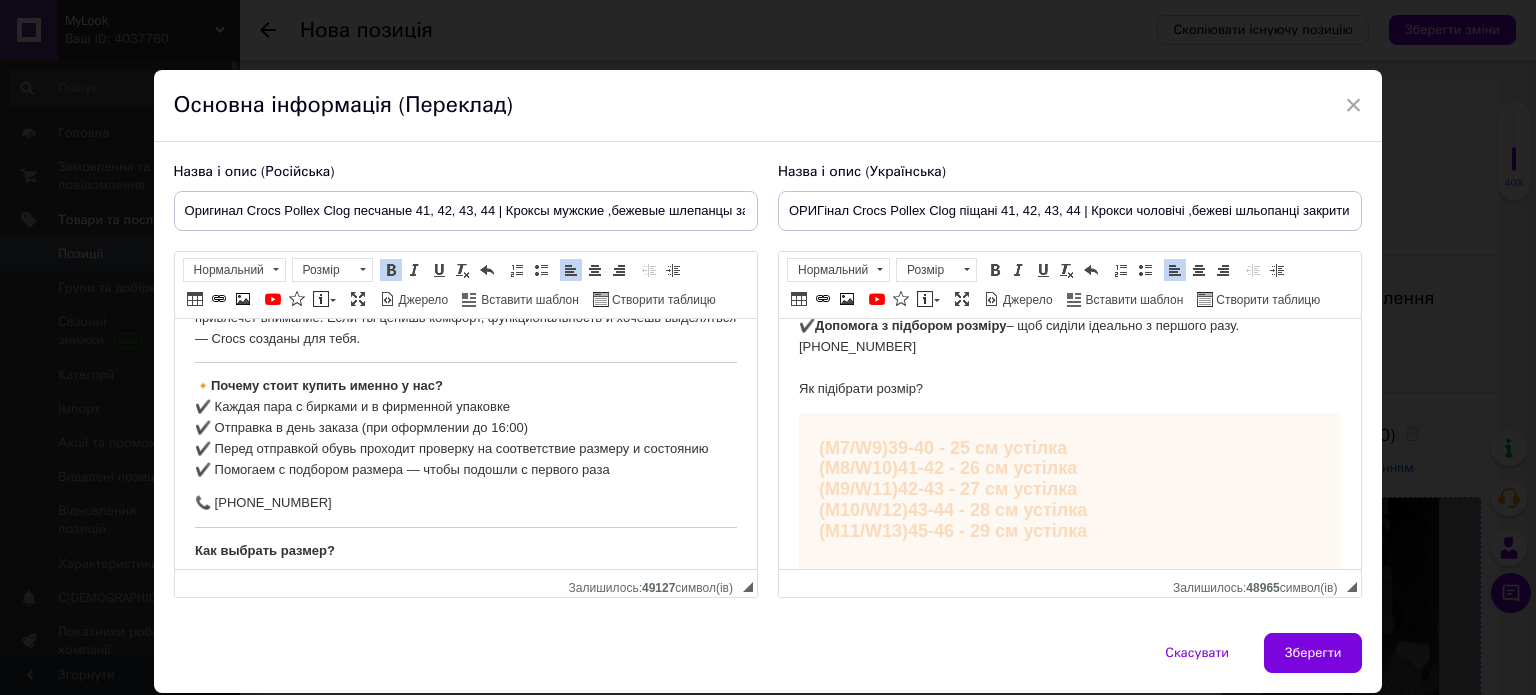 scroll, scrollTop: 168, scrollLeft: 0, axis: vertical 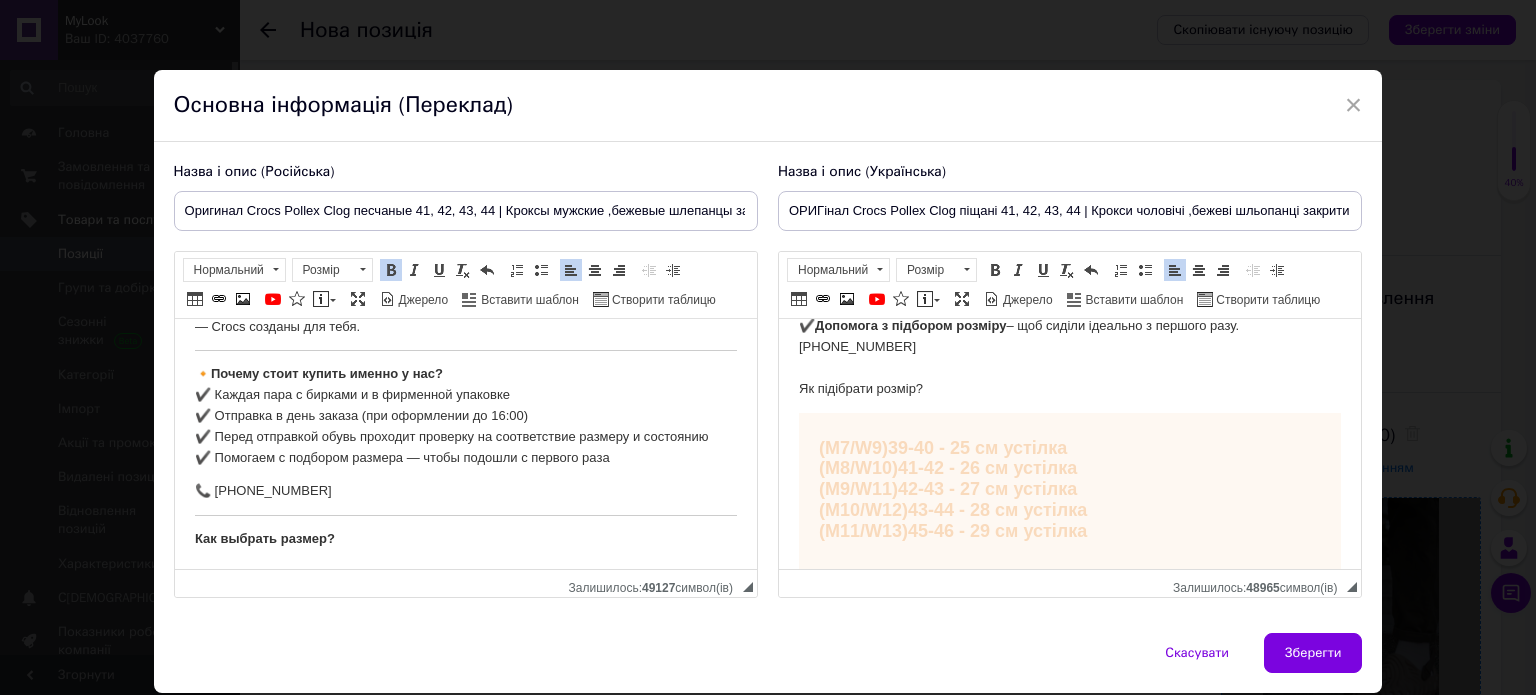 click on "Почему стоит покупать именно Crocs Pollex Clog? Это не просто удобная обувь — это сочетание инновационного дизайна, легкости и практичности, проверенное миллионами людей по всему миру. Crocs идеально подходят для повседневной носки, активного отдыха, дома или даже путешествий. Благодаря анатомической форме они снижают нагрузку на ноги, обеспечивают вентиляцию и легко очищаются. А модели вроде Pollex — это ещё и стильное заявление, которое точно привлечет внимание. Если ты ценишь комфорт, функциональность и хочешь выделяться — Crocs созданы для тебя. 🔸  📞 [PHONE_NUMBER]" at bounding box center [465, 360] 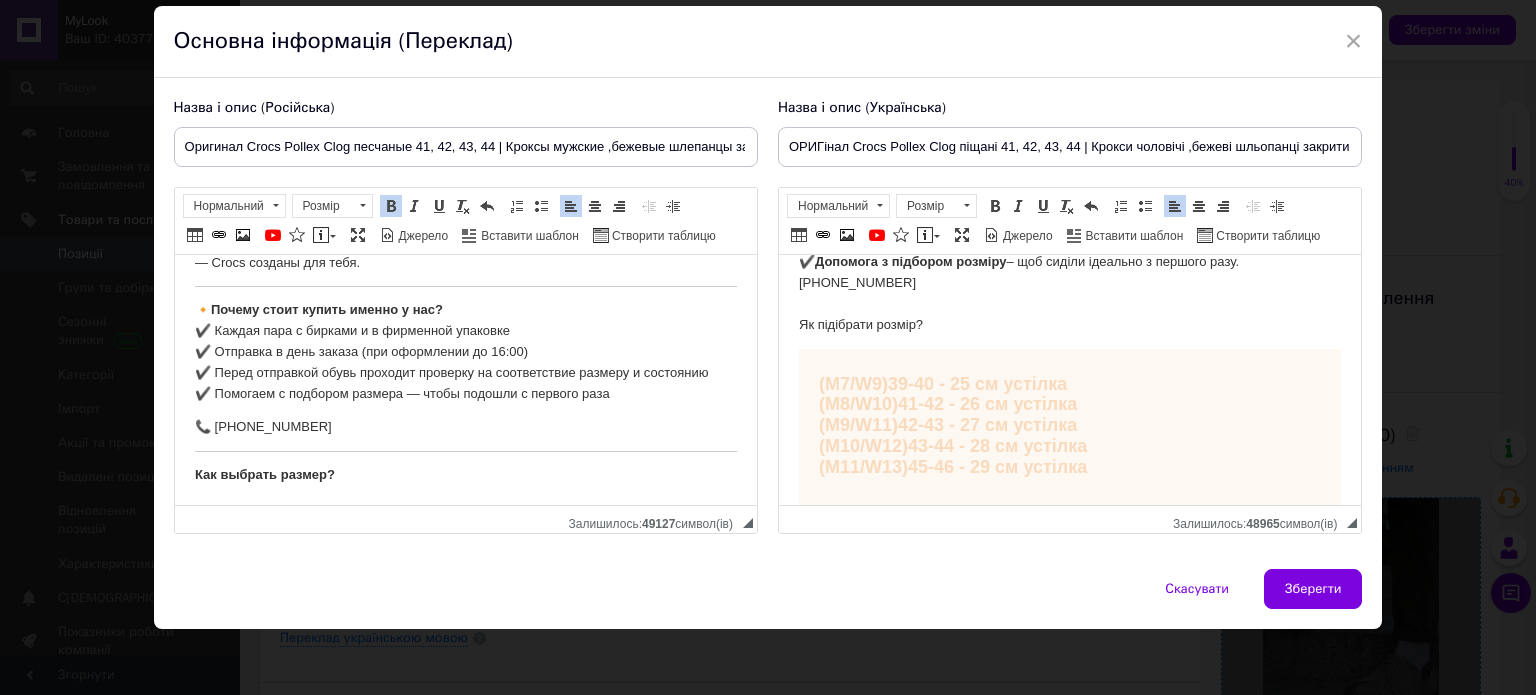 scroll, scrollTop: 65, scrollLeft: 0, axis: vertical 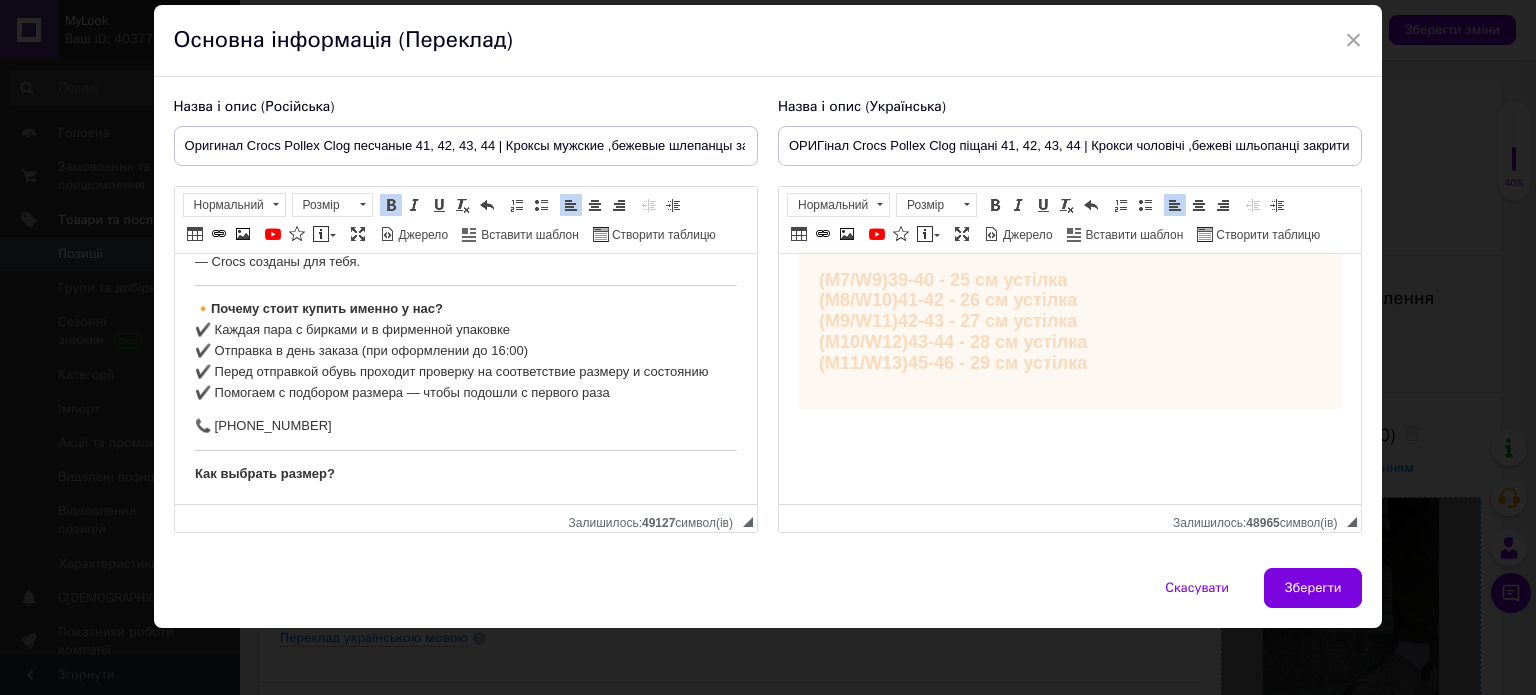 drag, startPoint x: 1107, startPoint y: 386, endPoint x: 986, endPoint y: 376, distance: 121.41252 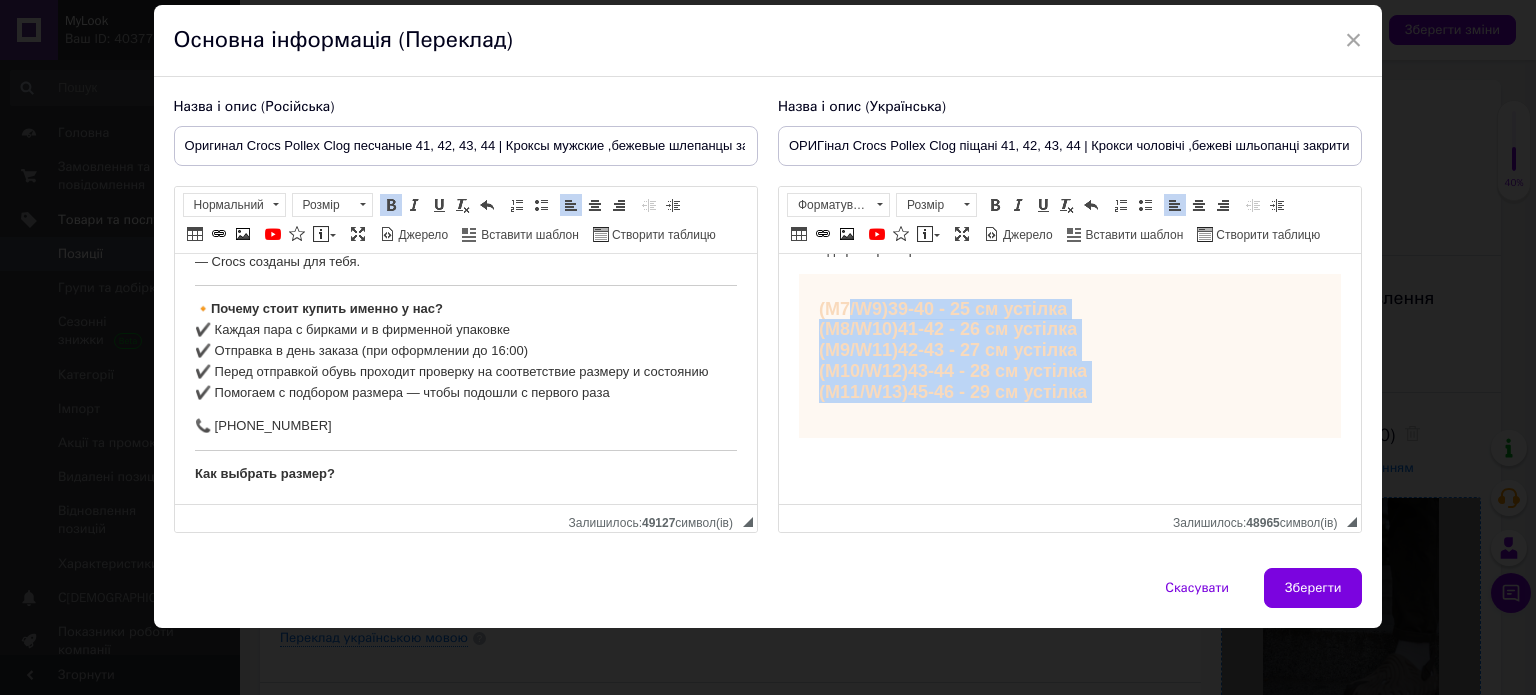 scroll, scrollTop: 231, scrollLeft: 0, axis: vertical 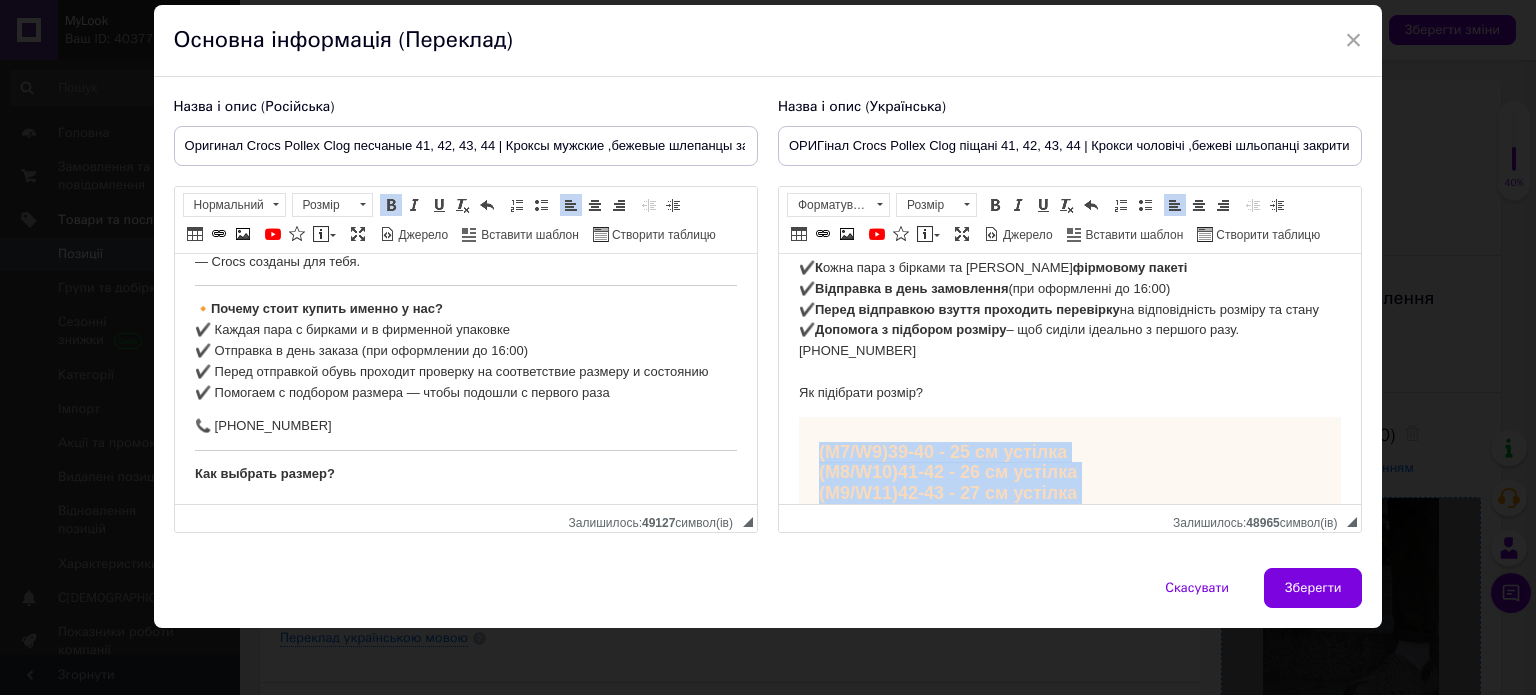 drag, startPoint x: 974, startPoint y: 437, endPoint x: 781, endPoint y: 428, distance: 193.20973 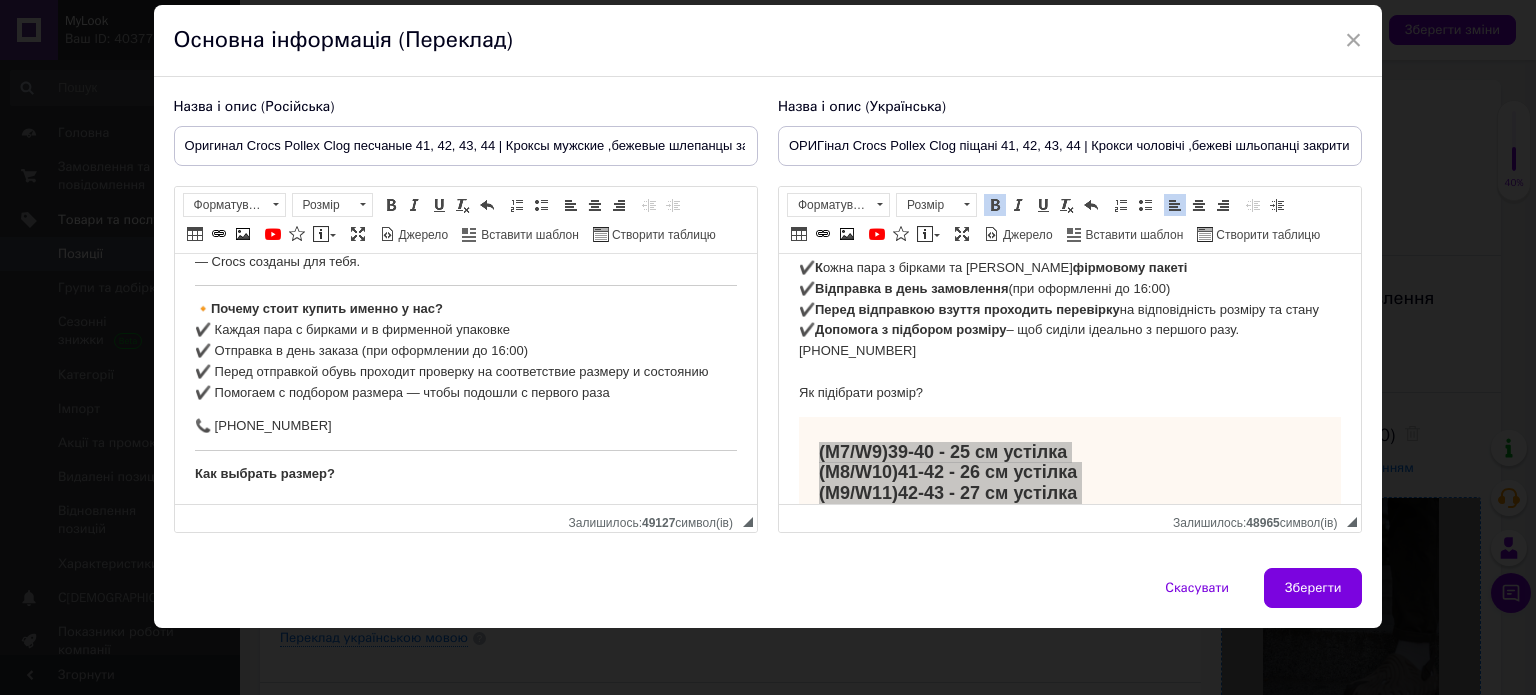 click on "Как выбрать размер?" at bounding box center (465, 474) 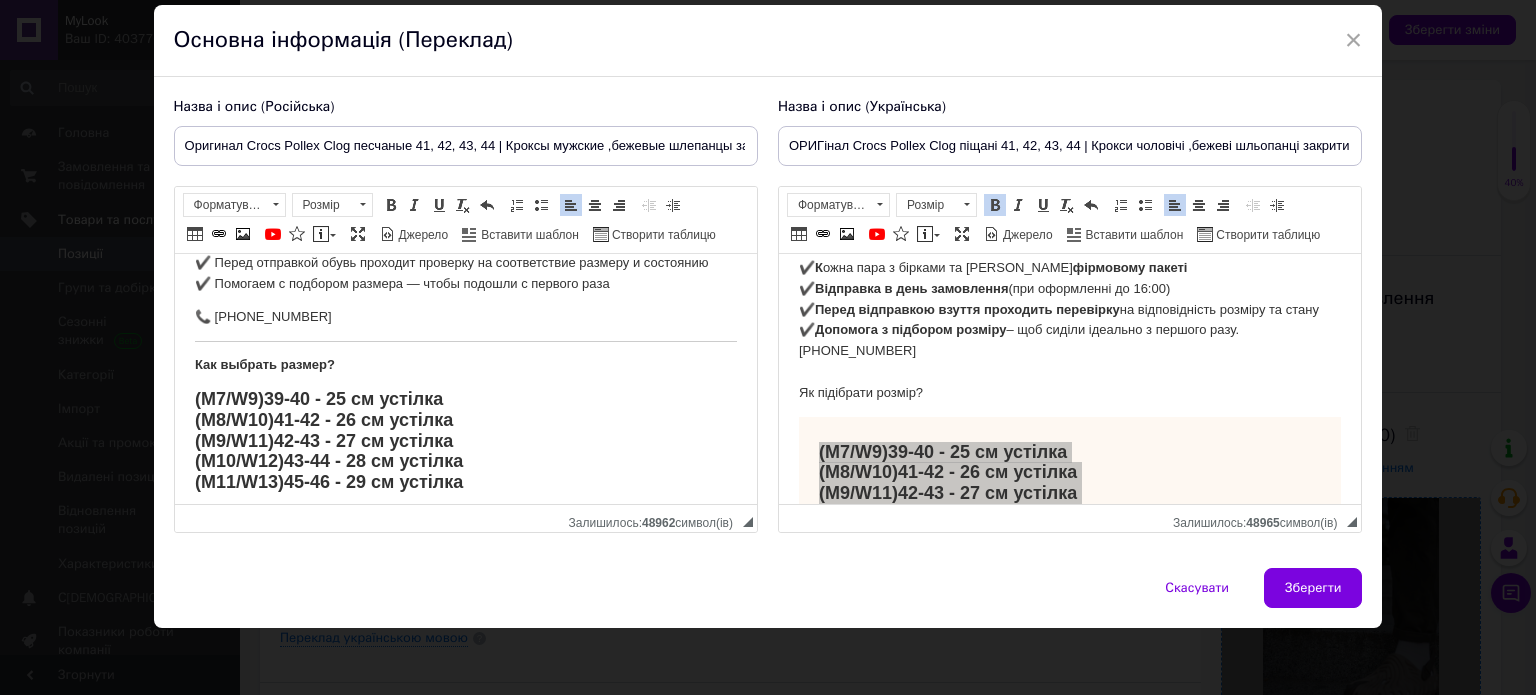 scroll, scrollTop: 293, scrollLeft: 0, axis: vertical 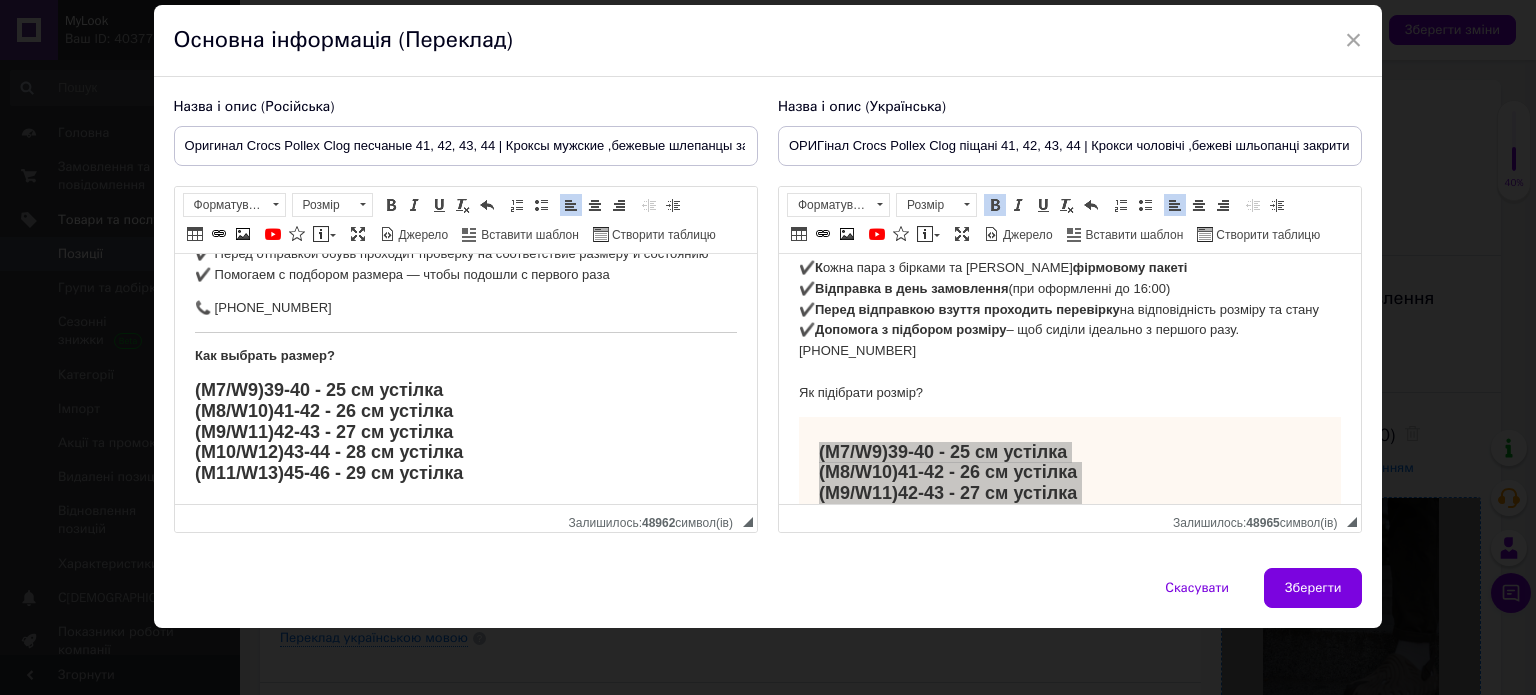 click on "(М7/W9)  39-40 - 25 см устілка (М8/W10)  41-42 - 26 см устілка (М9/W11)  42-43 - 27 см устілка (М10/W12)  43-44 - 28 см устілка (М11/W13)  45-46 - 29 см устілка" at bounding box center (465, 432) 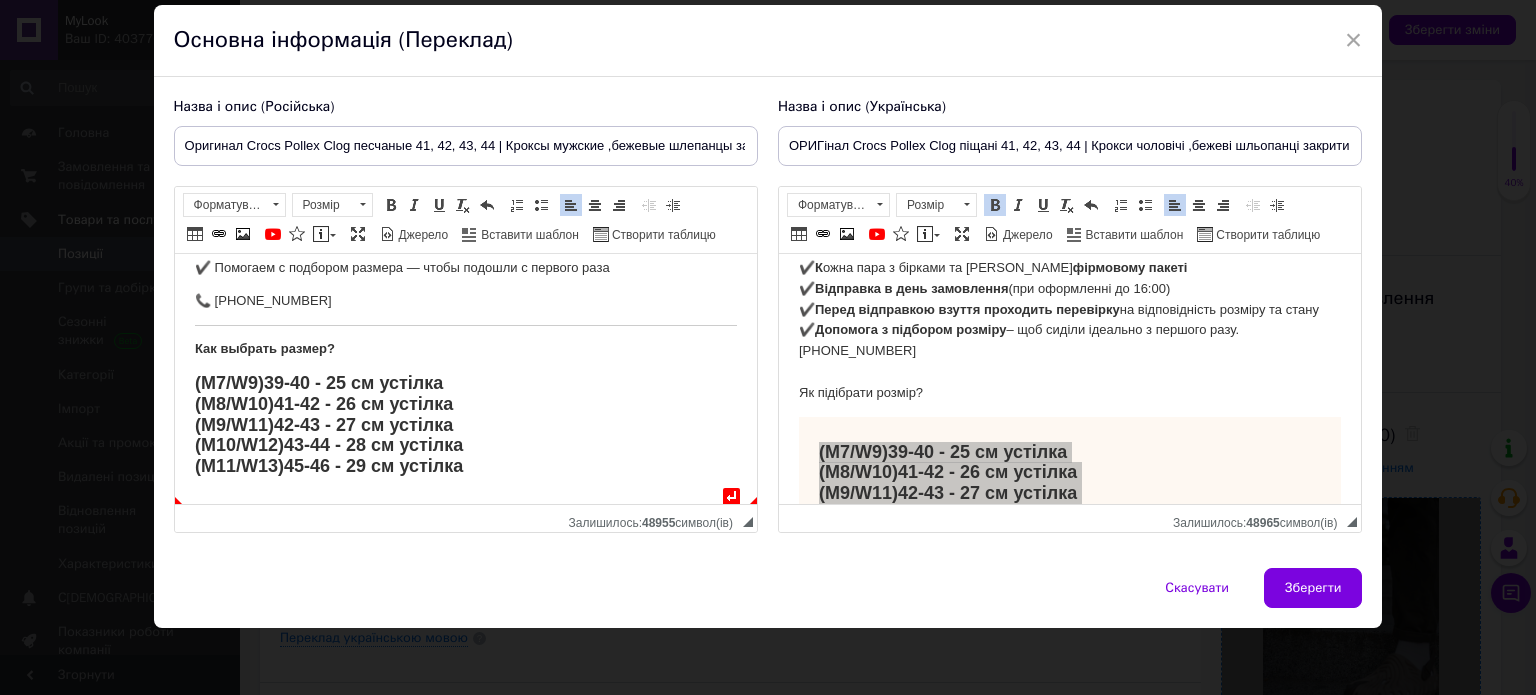 click on "(М7/W9)  39-40 - 25 см устілка (М8/W10)  41-42 - 26 см устілка (М9/W11)  42-43 - 27 см устілка (М10/W12)  43-44 - 28 см устілка (М11/W13)  45-46 - 29 см устілка" at bounding box center (465, 425) 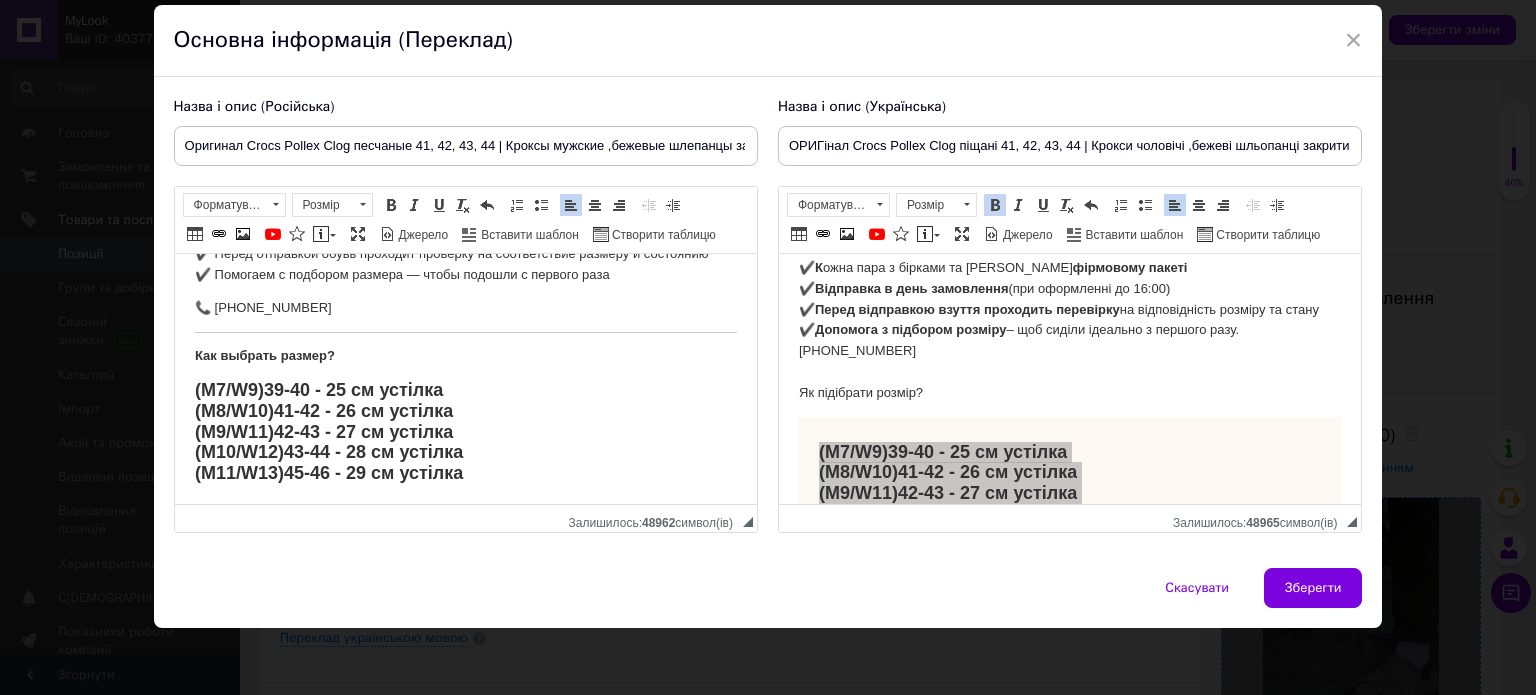 drag, startPoint x: 498, startPoint y: 474, endPoint x: 184, endPoint y: 361, distance: 333.71396 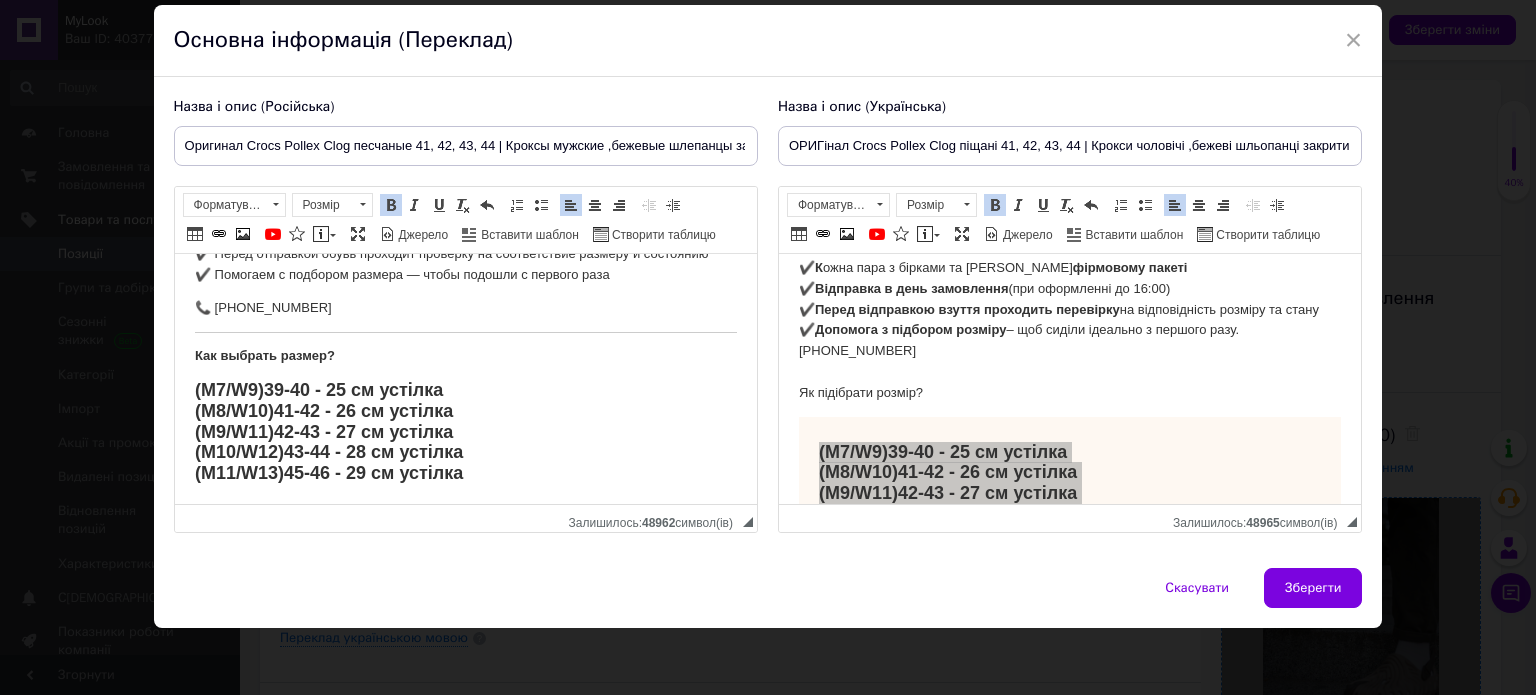 click on "Жирний  Сполучення клавіш Ctrl+B" at bounding box center [391, 205] 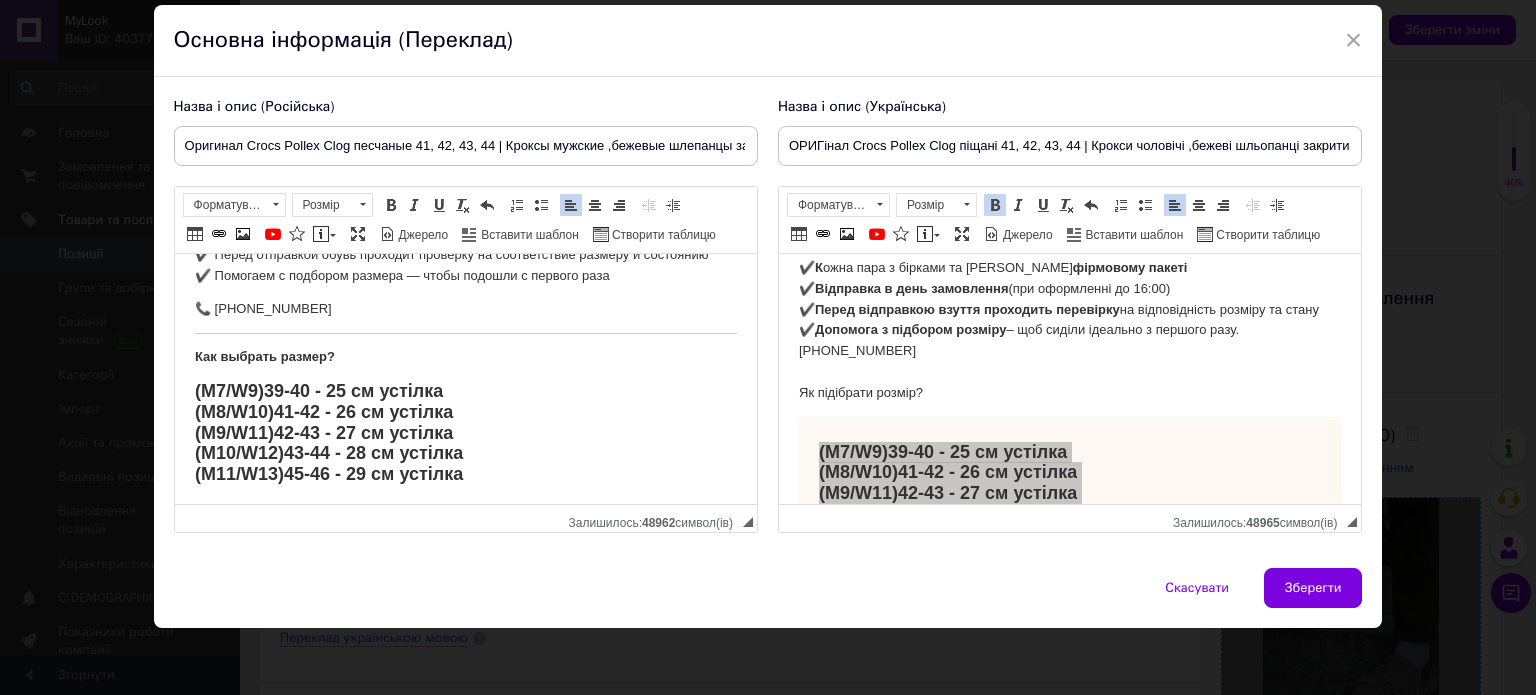 drag, startPoint x: 440, startPoint y: 324, endPoint x: 480, endPoint y: 344, distance: 44.72136 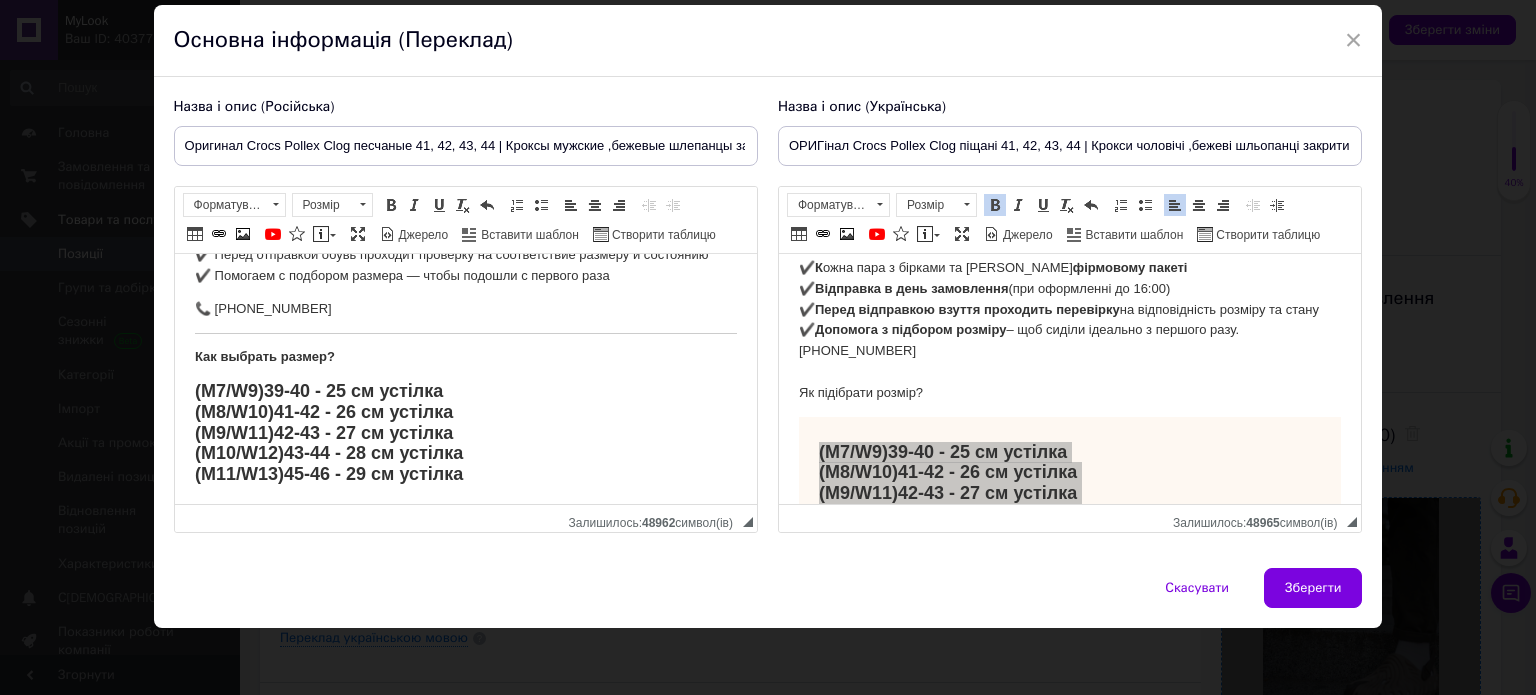 click on "(М7/W9)  39-40 - 25 см устілка (М8/W10)  41-42 - 26 см устілка (М9/W11)  42-43 - 27 см устілка (М10/W12)  43-44 - 28 см устілка (М11/W13)  45-46 - 29 см устілка" at bounding box center (465, 433) 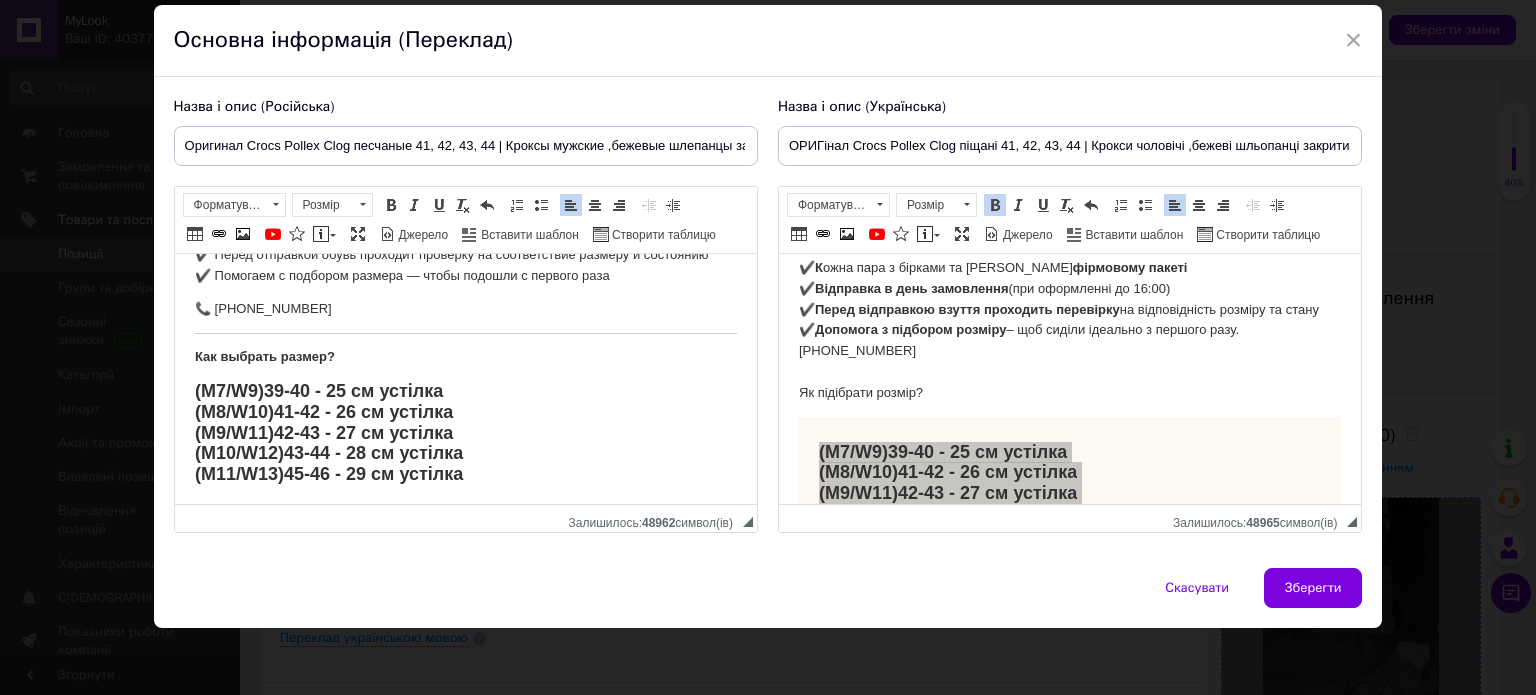 drag, startPoint x: 488, startPoint y: 479, endPoint x: 361, endPoint y: 272, distance: 242.85387 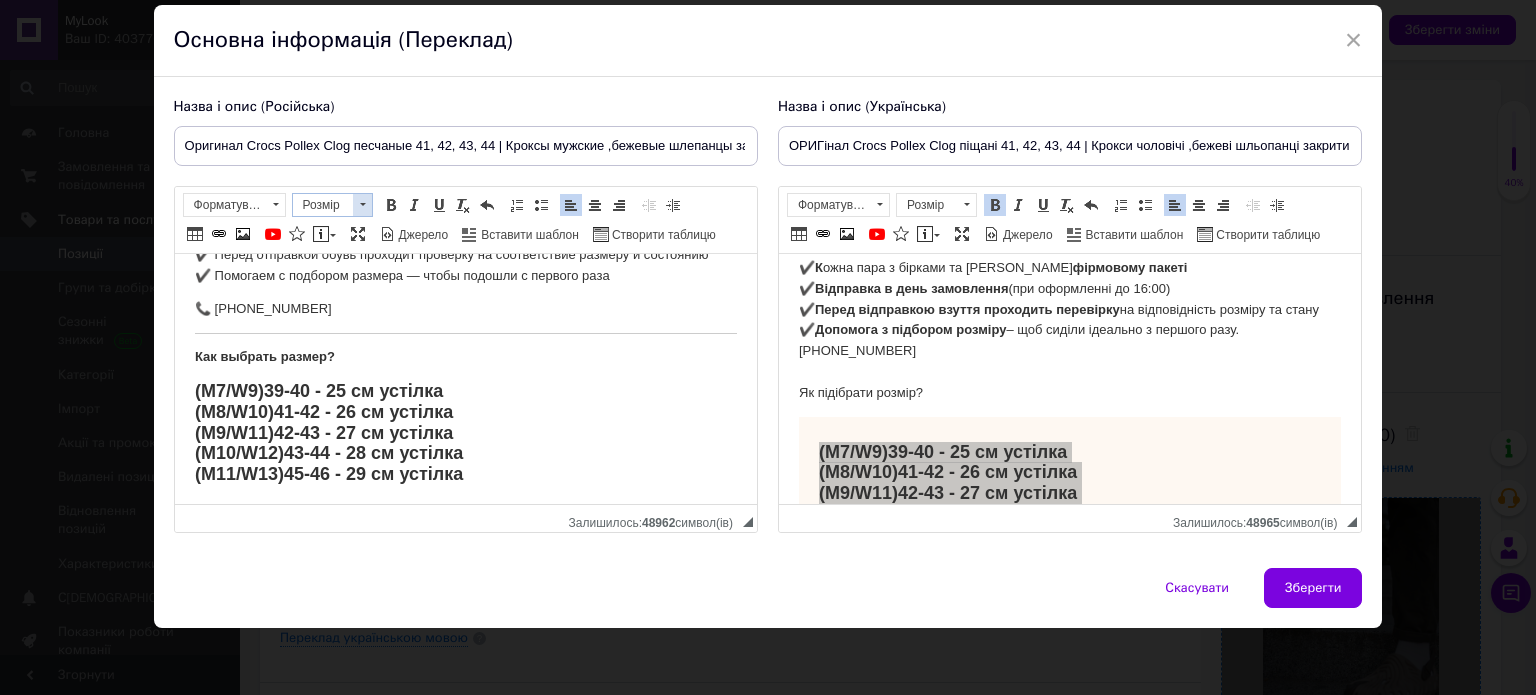 click at bounding box center (362, 205) 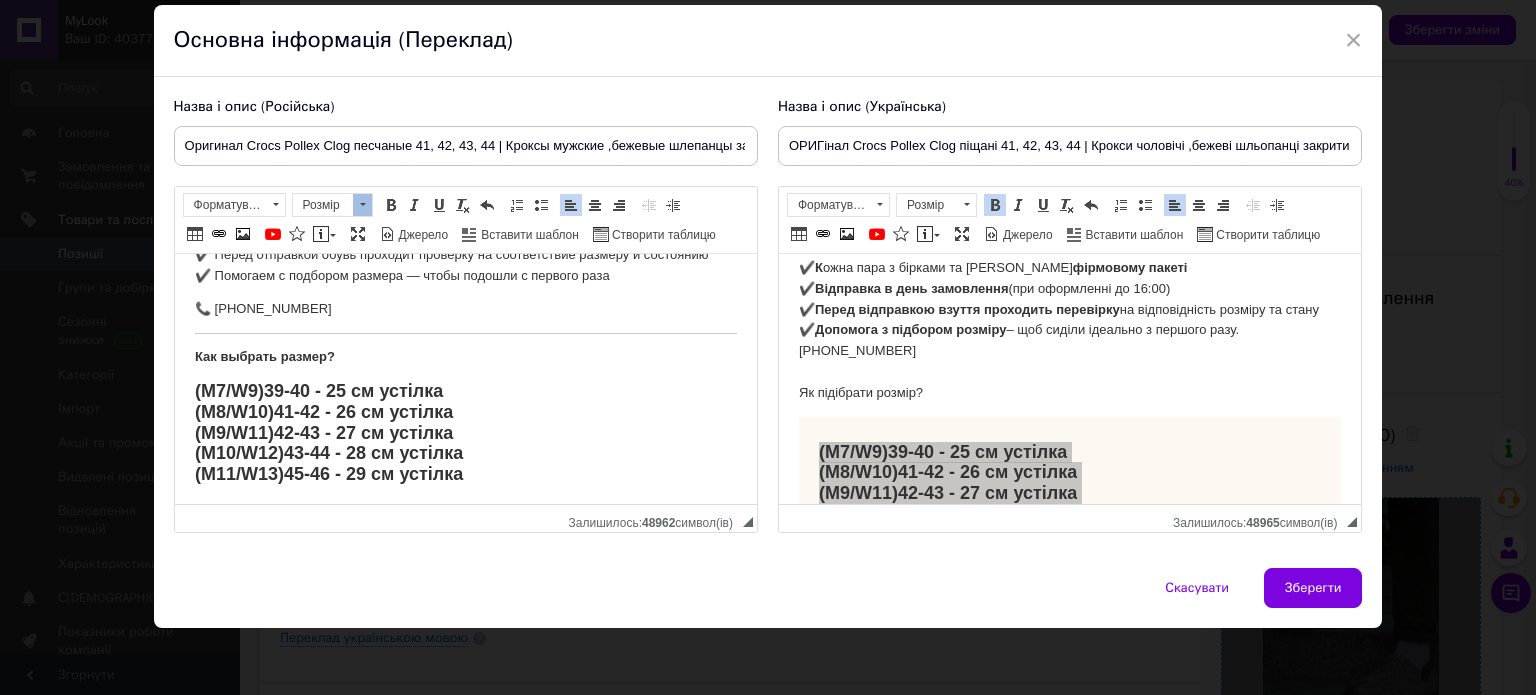 scroll, scrollTop: 0, scrollLeft: 0, axis: both 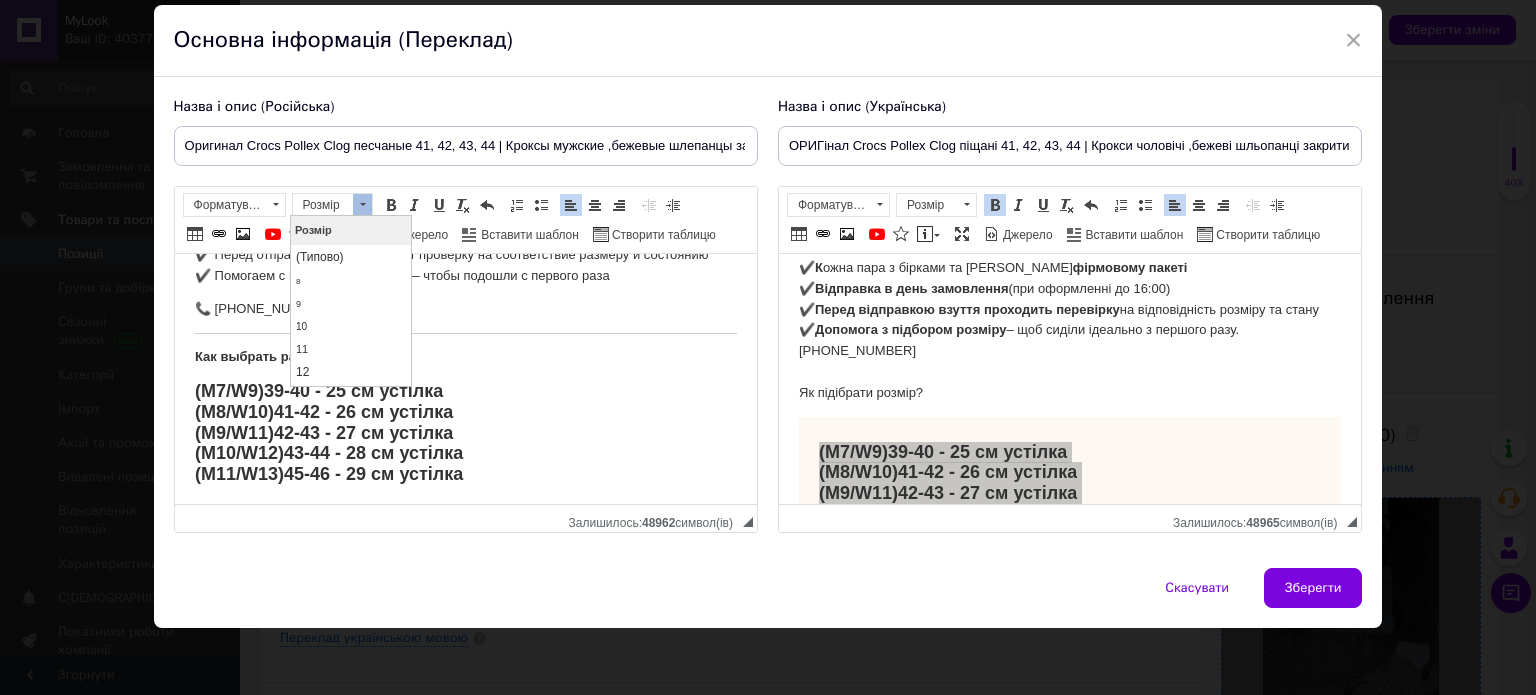 click on "(М7/W9)  39-40 - 25 см устілка (М8/W10)  41-42 - 26 см устілка (М9/W11)  42-43 - 27 см устілка (М10/W12)  43-44 - 28 см устілка (М11/W13)  45-46 - 29 см устілка" at bounding box center [465, 433] 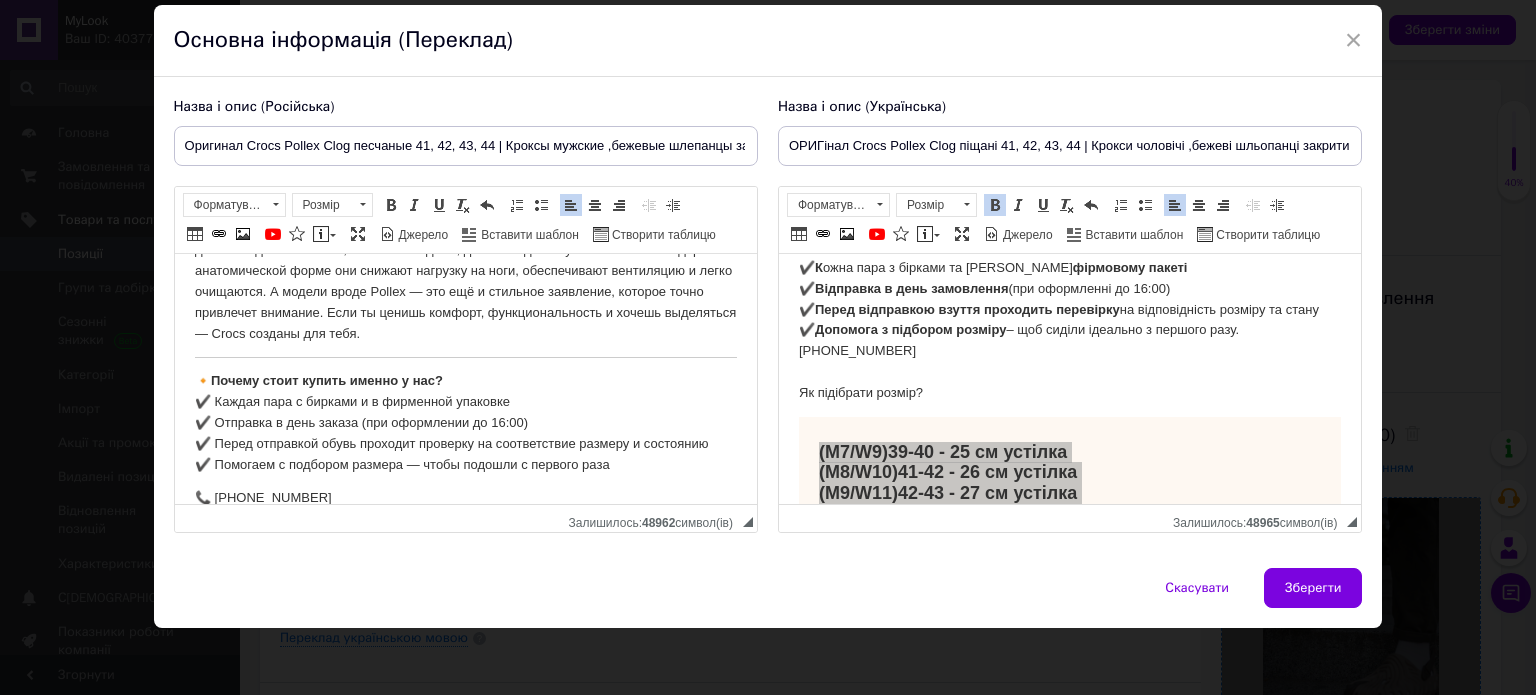scroll, scrollTop: 85, scrollLeft: 0, axis: vertical 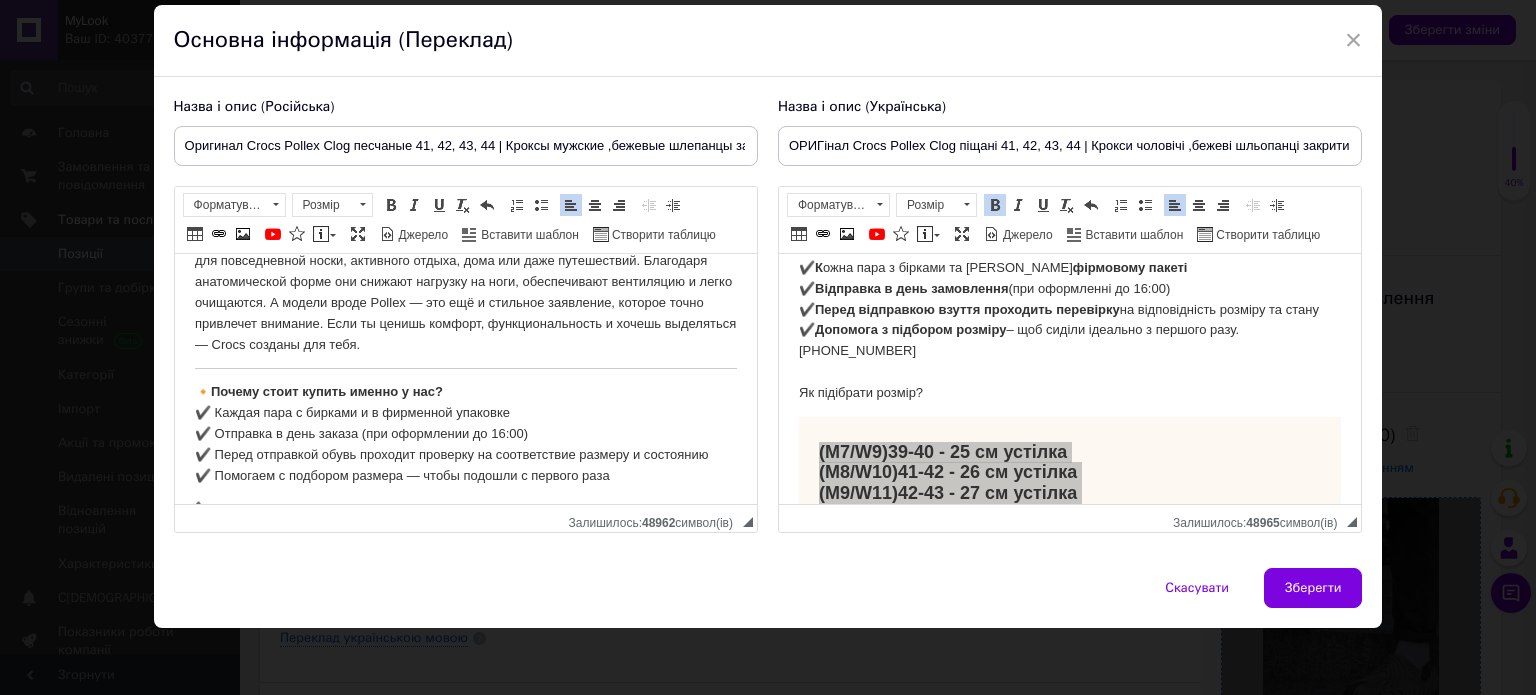 click on "Почему стоит покупать именно Crocs Pollex Clog? Это не просто удобная обувь — это сочетание инновационного дизайна, легкости и практичности, проверенное миллионами людей по всему миру. Crocs идеально подходят для повседневной носки, активного отдыха, дома или даже путешествий. Благодаря анатомической форме они снижают нагрузку на ноги, обеспечивают вентиляцию и легко очищаются. А модели вроде Pollex — это ещё и стильное заявление, которое точно привлечет внимание. Если ты ценишь комфорт, функциональность и хочешь выделяться — Crocs созданы для тебя. 🔸  📞 [PHONE_NUMBER]" at bounding box center (465, 437) 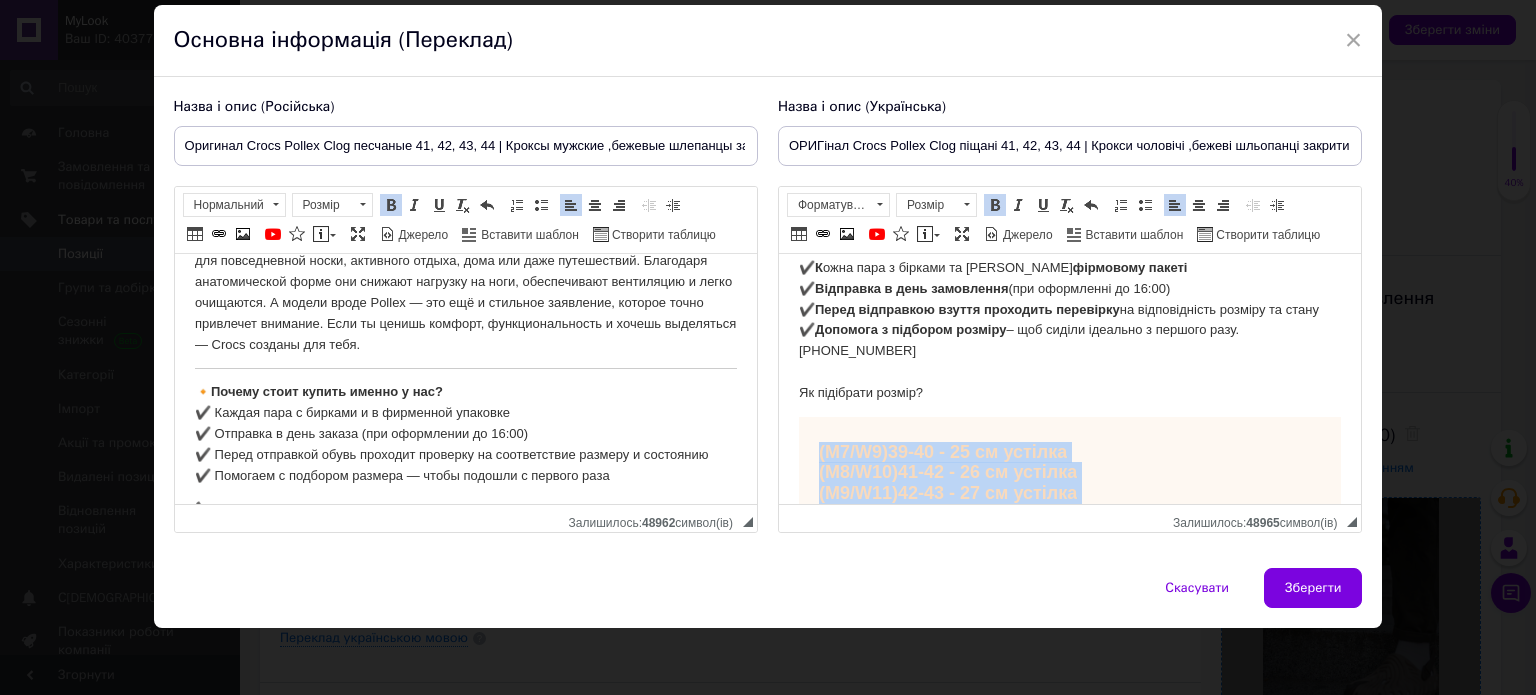 click on "Чому варто купувати саме Crocs Pollex Clog? Це не просто зручне взуття — це поєднання інноваційного дизайну, легкості та практичності, яке перевірено мільйонами людей по всьому світу. Crocs ідеально підходять для повсякденного носіння, активного відпочинку, дому чи навіть подорожей. Завдяки анатомічній формі вони зменшують навантаження на ноги, забезпечують вентиляцію та легко миються. А моделі на кшталт Pollex — це ще й стильна заява, яка точно приверне увагу. Якщо ти цінуєш комфорт, функціональність і хочеш виділятися — Crocs саме для тебе. 🔸  ✔️  К ✔️  ✔️  ✔️" at bounding box center [1069, 349] 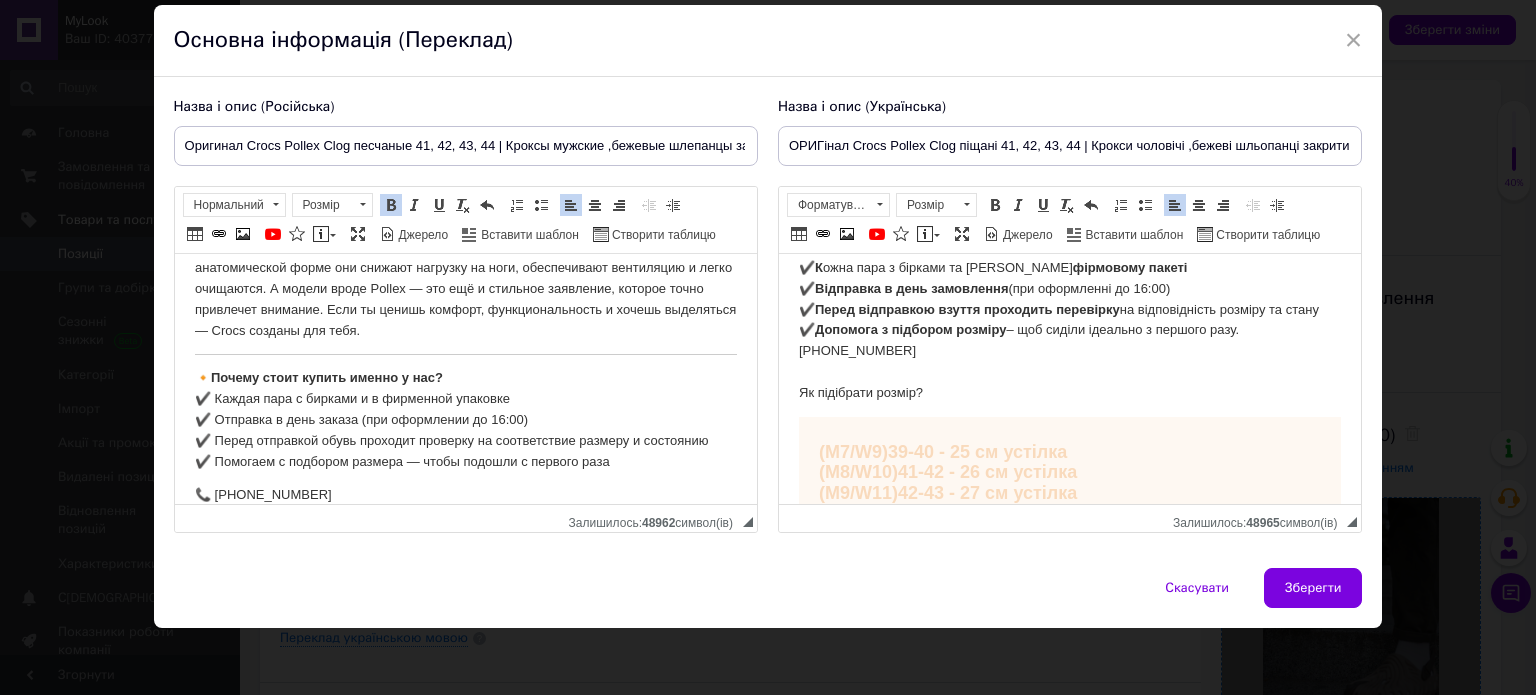 scroll, scrollTop: 100, scrollLeft: 0, axis: vertical 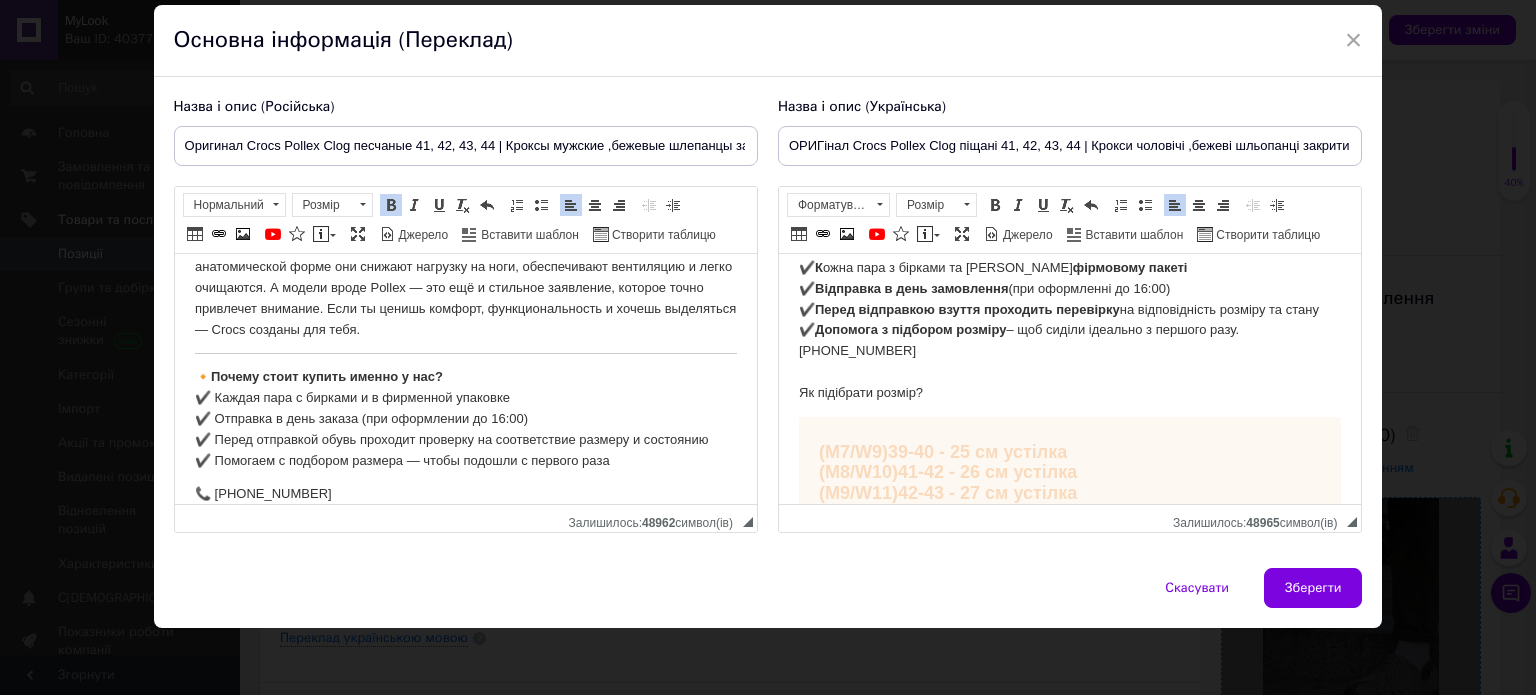 click on "Почему стоит покупать именно Crocs Pollex Clog? Это не просто удобная обувь — это сочетание инновационного дизайна, легкости и практичности, проверенное миллионами людей по всему миру. Crocs идеально подходят для повседневной носки, активного отдыха, дома или даже путешествий. Благодаря анатомической форме они снижают нагрузку на ноги, обеспечивают вентиляцию и легко очищаются. А модели вроде Pollex — это ещё и стильное заявление, которое точно привлечет внимание. Если ты ценишь комфорт, функциональность и хочешь выделяться — Crocs созданы для тебя. 🔸  📞 [PHONE_NUMBER]" at bounding box center [465, 422] 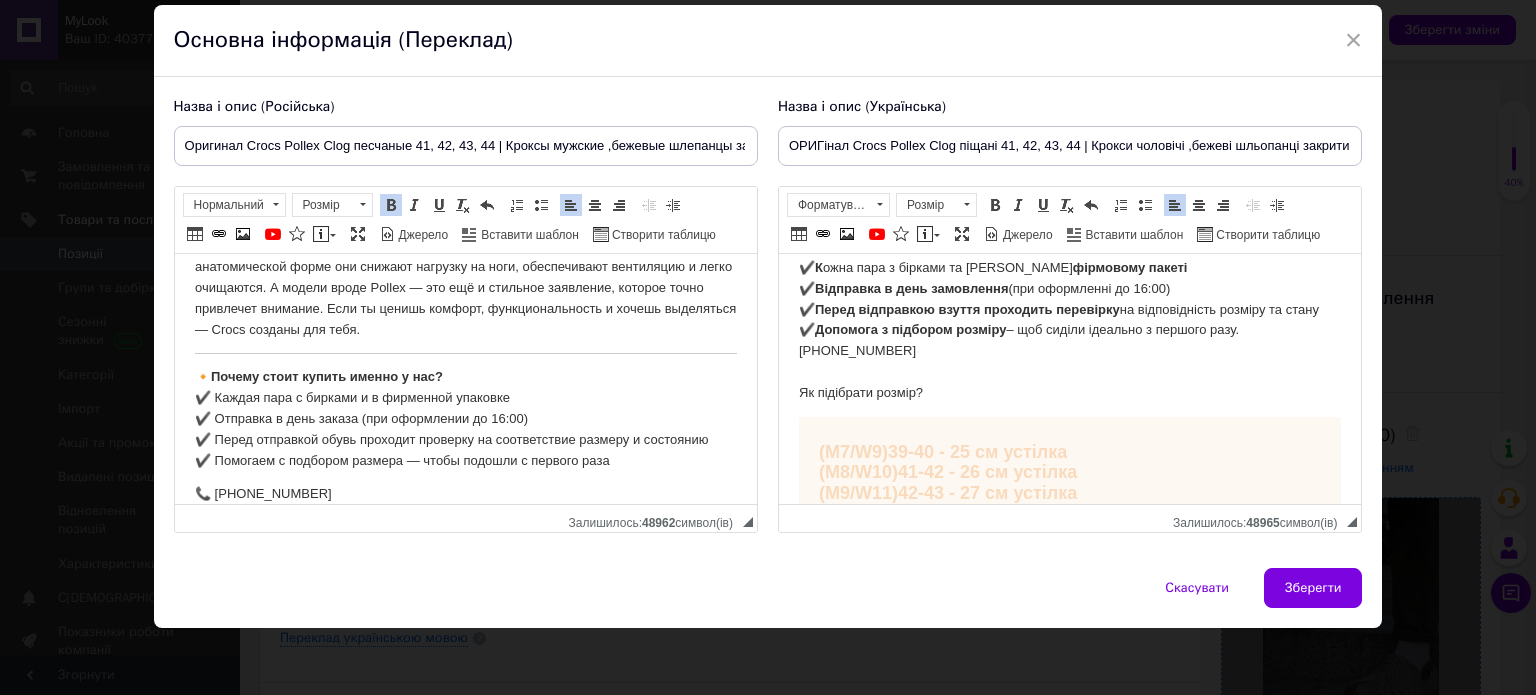 click on "🔸  Почему стоит купить именно у нас? ✔️ Каждая пара с бирками и в фирменной упаковке ✔️ Отправка в день заказа (при оформлении до 16:00) ✔️ Перед отправкой обувь проходит проверку на соответствие размеру и состоянию ✔️ Помогаем с подбором размера — чтобы подошли с первого раза" at bounding box center [465, 419] 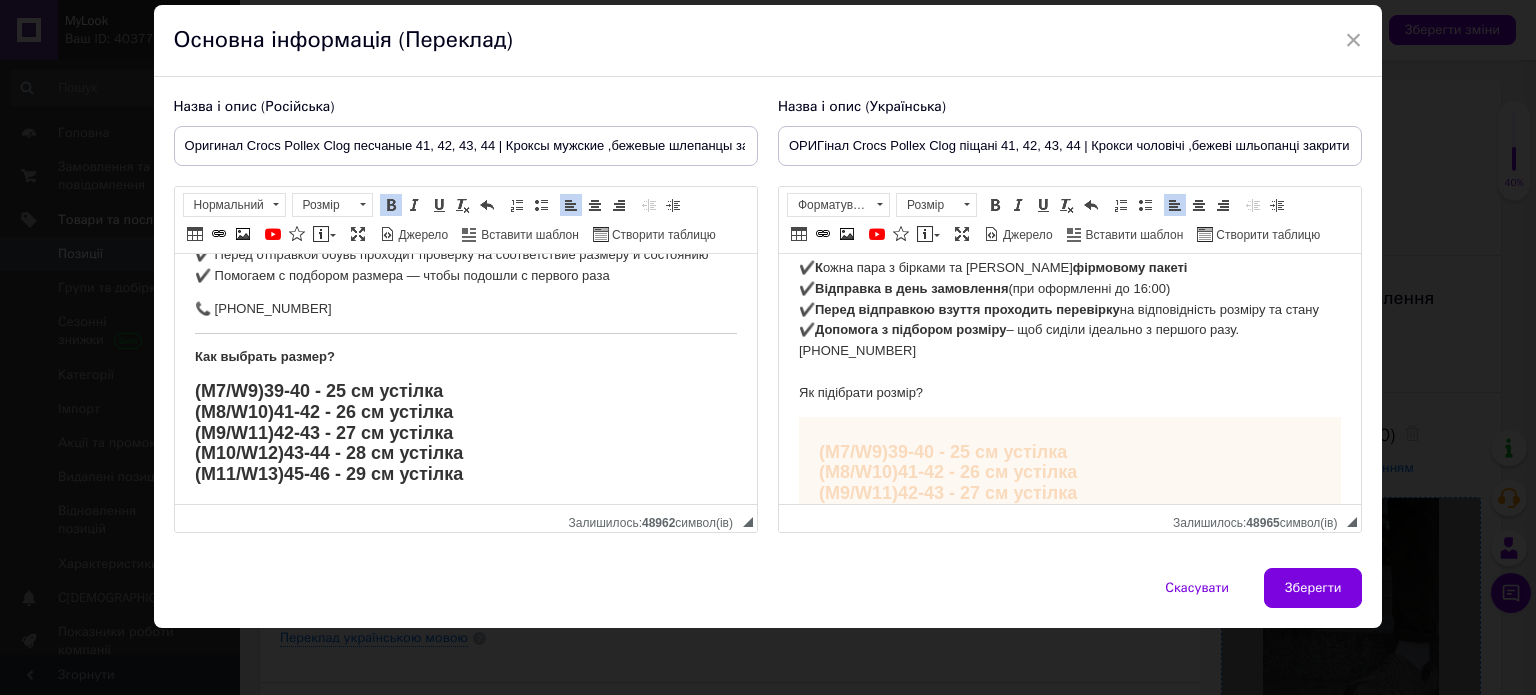 click on "Почему стоит покупать именно Crocs Pollex Clog? Это не просто удобная обувь — это сочетание инновационного дизайна, легкости и практичности, проверенное миллионами людей по всему миру. Crocs идеально подходят для повседневной носки, активного отдыха, дома или даже путешествий. Благодаря анатомической форме они снижают нагрузку на ноги, обеспечивают вентиляцию и легко очищаются. А модели вроде Pollex — это ещё и стильное заявление, которое точно привлечет внимание. Если ты ценишь комфорт, функциональность и хочешь выделяться — Crocs созданы для тебя. 🔸  📞 [PHONE_NUMBER]" at bounding box center [465, 244] 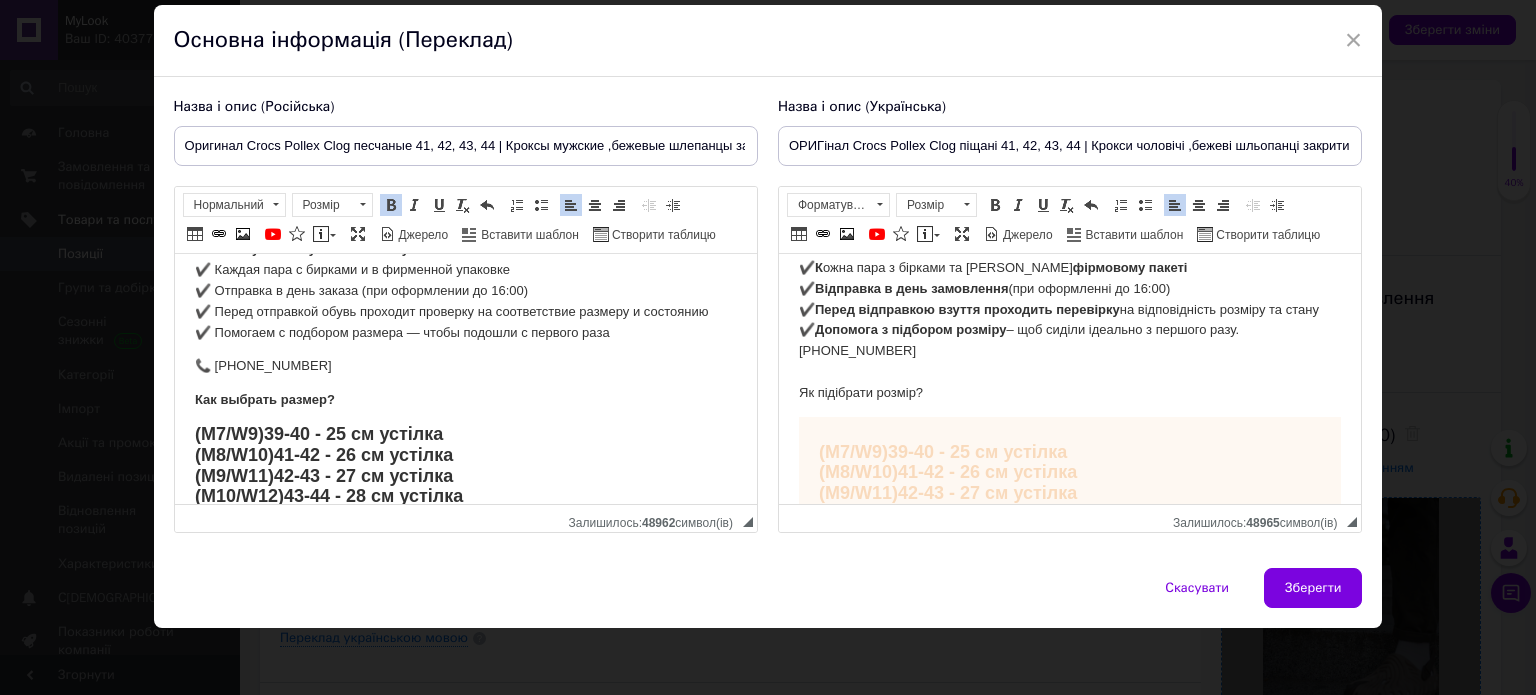 scroll, scrollTop: 157, scrollLeft: 0, axis: vertical 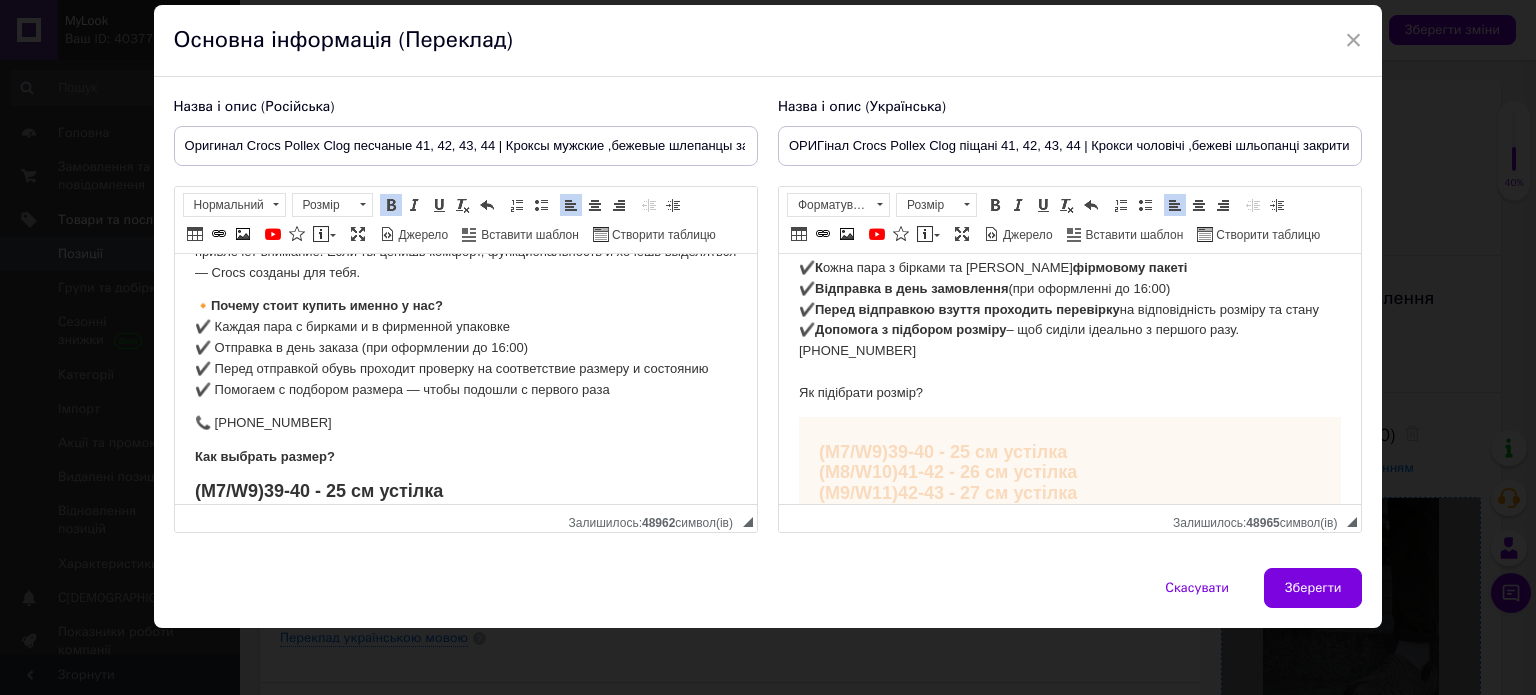 click on "📞 [PHONE_NUMBER]" at bounding box center (465, 423) 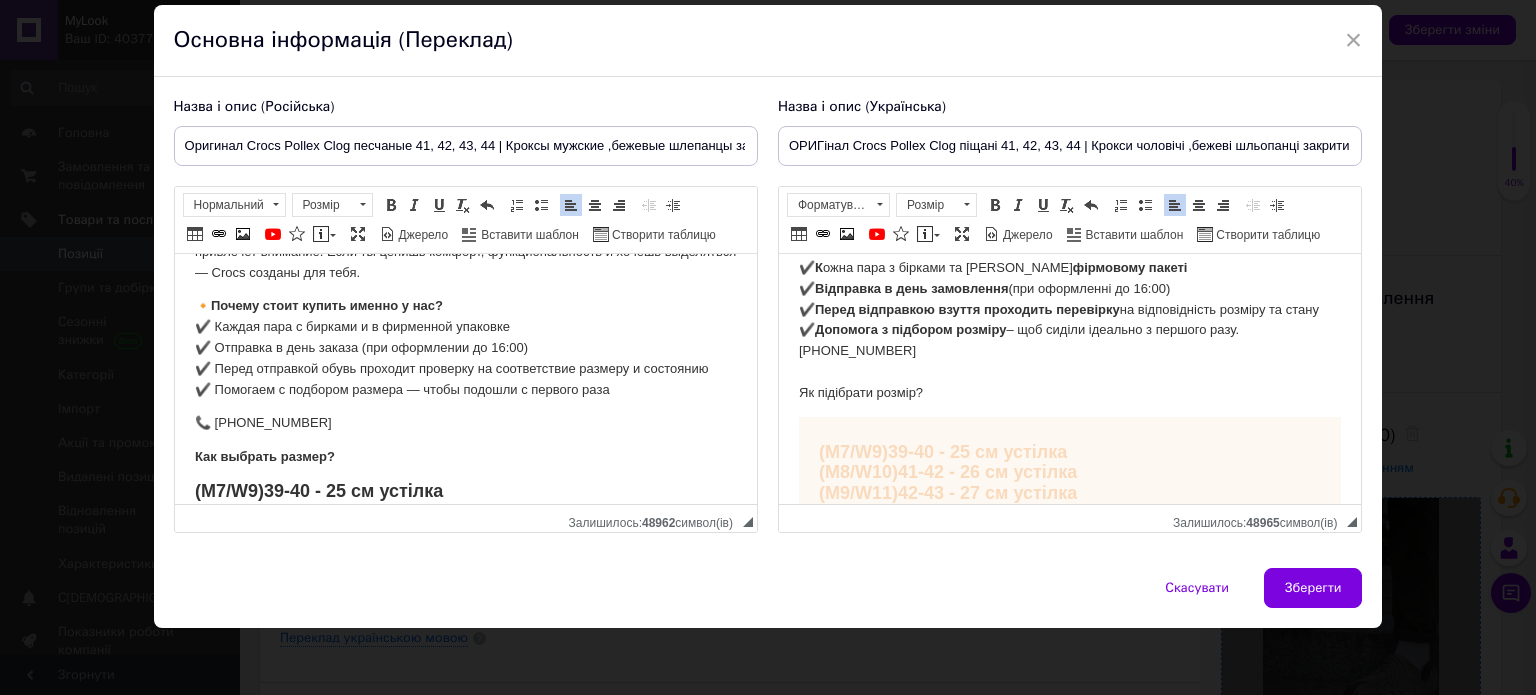 type 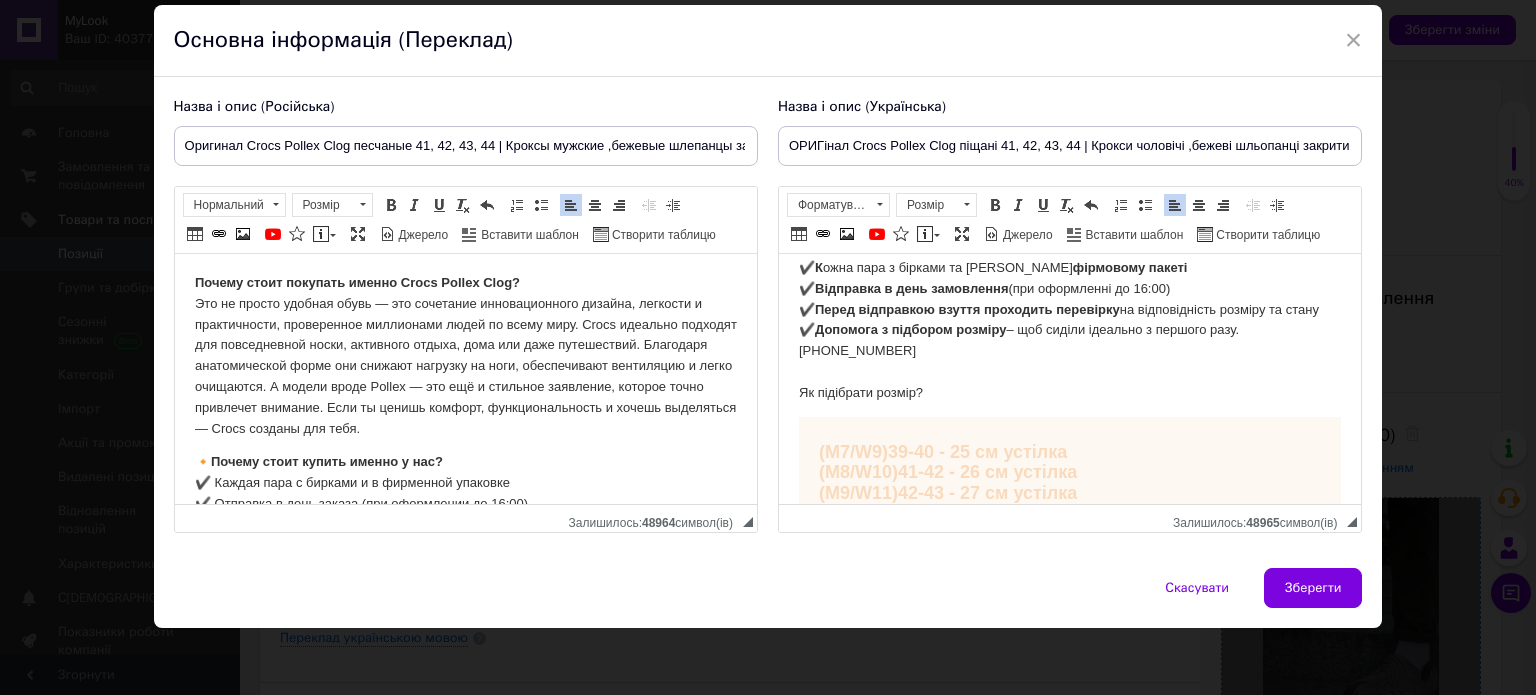 scroll, scrollTop: 0, scrollLeft: 0, axis: both 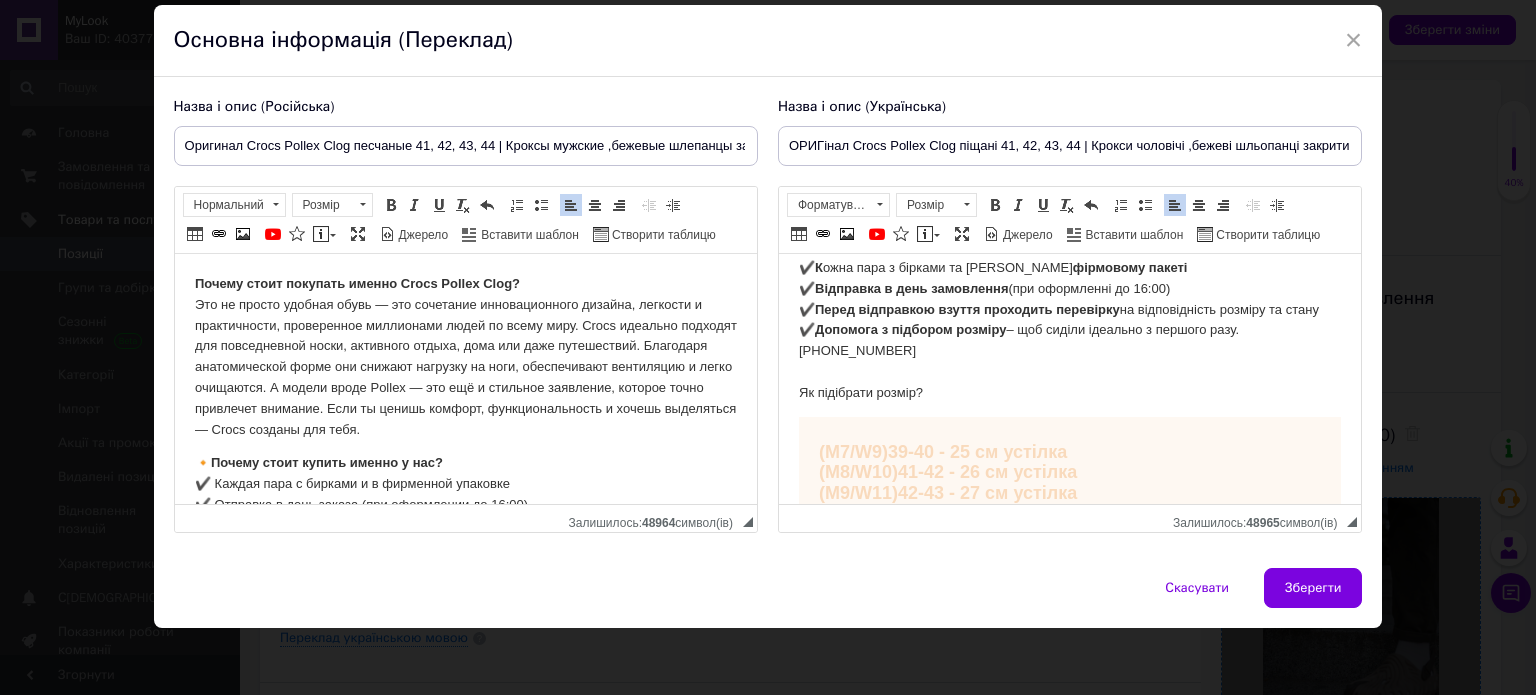 click on "Почему стоит покупать именно Crocs Pollex Clog? Это не просто удобная обувь — это сочетание инновационного дизайна, легкости и практичности, проверенное миллионами людей по всему миру. Crocs идеально подходят для повседневной носки, активного отдыха, дома или даже путешествий. Благодаря анатомической форме они снижают нагрузку на ноги, обеспечивают вентиляцию и легко очищаются. А модели вроде Pollex — это ещё и стильное заявление, которое точно привлечет внимание. Если ты ценишь комфорт, функциональность и хочешь выделяться — Crocs созданы для тебя." at bounding box center (465, 357) 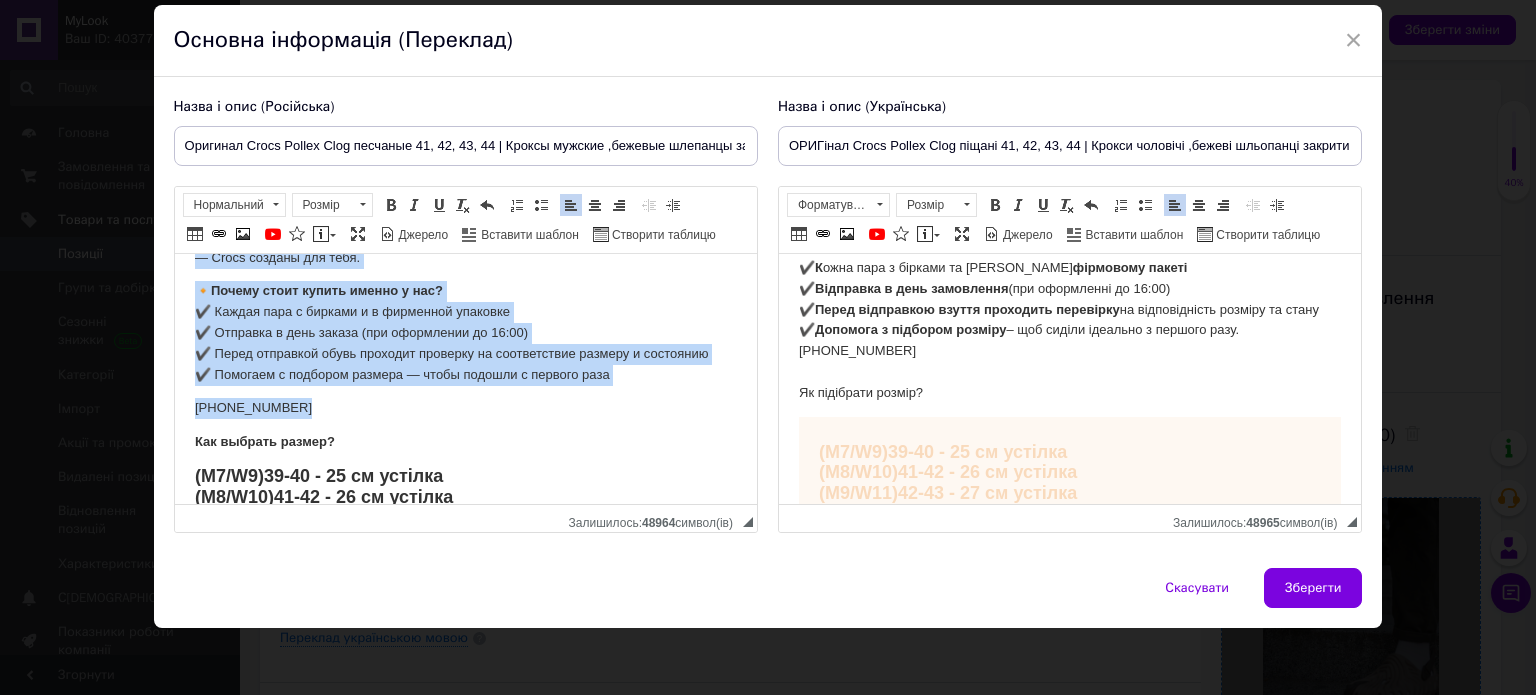 scroll, scrollTop: 257, scrollLeft: 0, axis: vertical 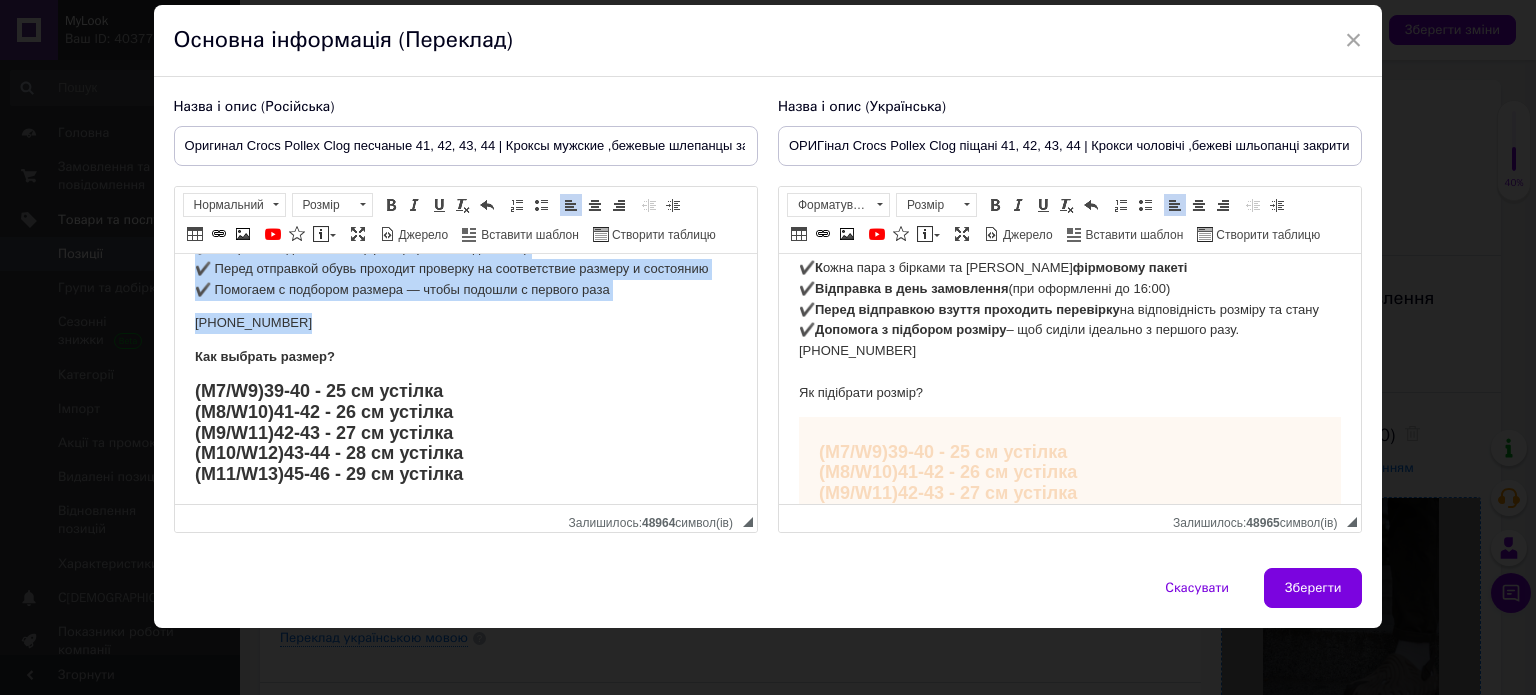 drag, startPoint x: 194, startPoint y: 276, endPoint x: 516, endPoint y: 470, distance: 375.92554 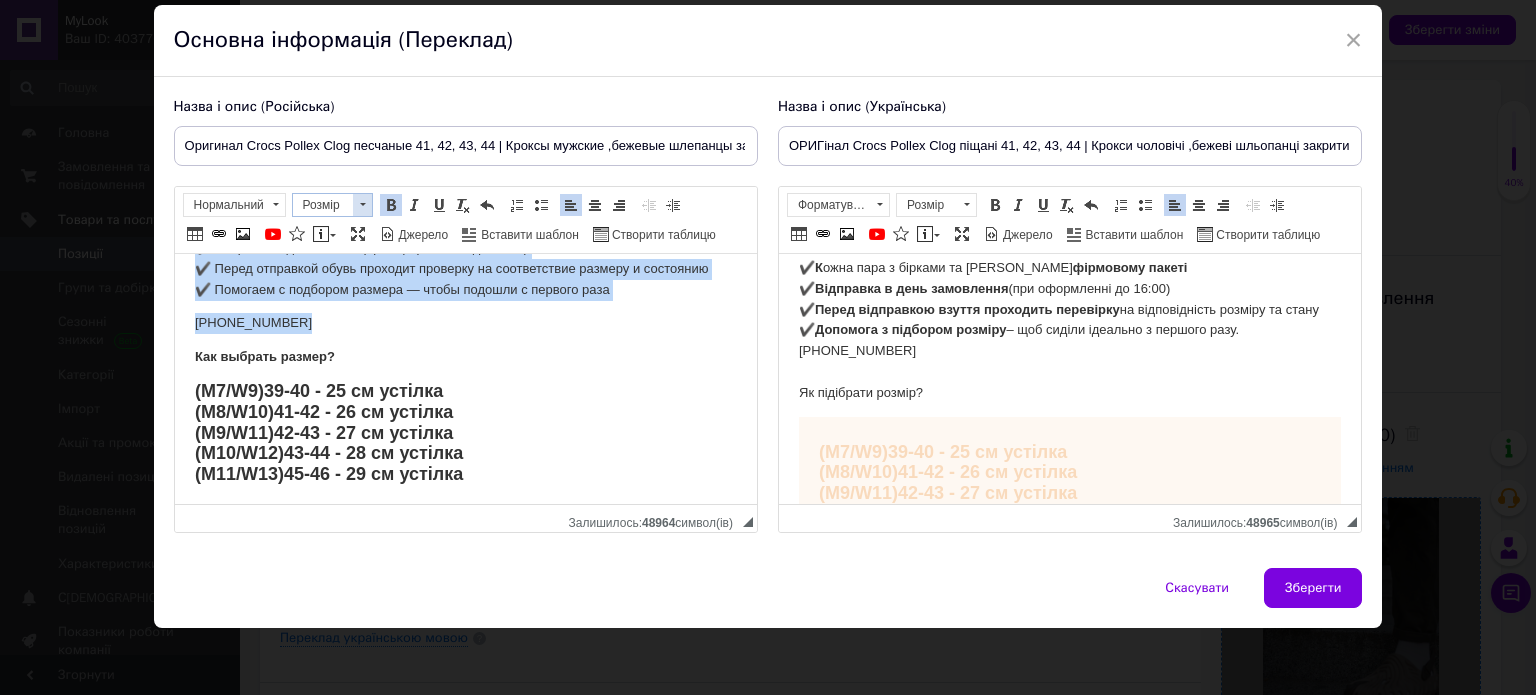 click at bounding box center (362, 205) 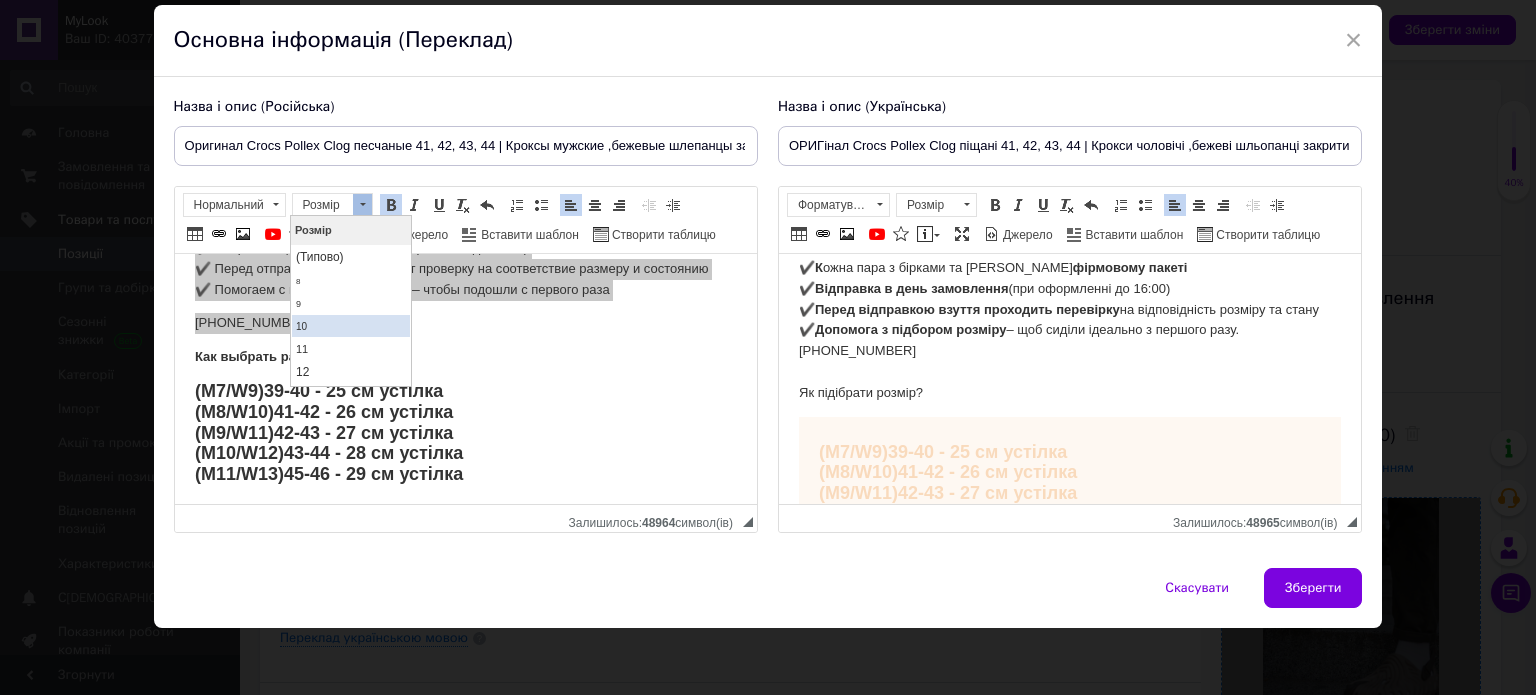 click on "10" at bounding box center [351, 326] 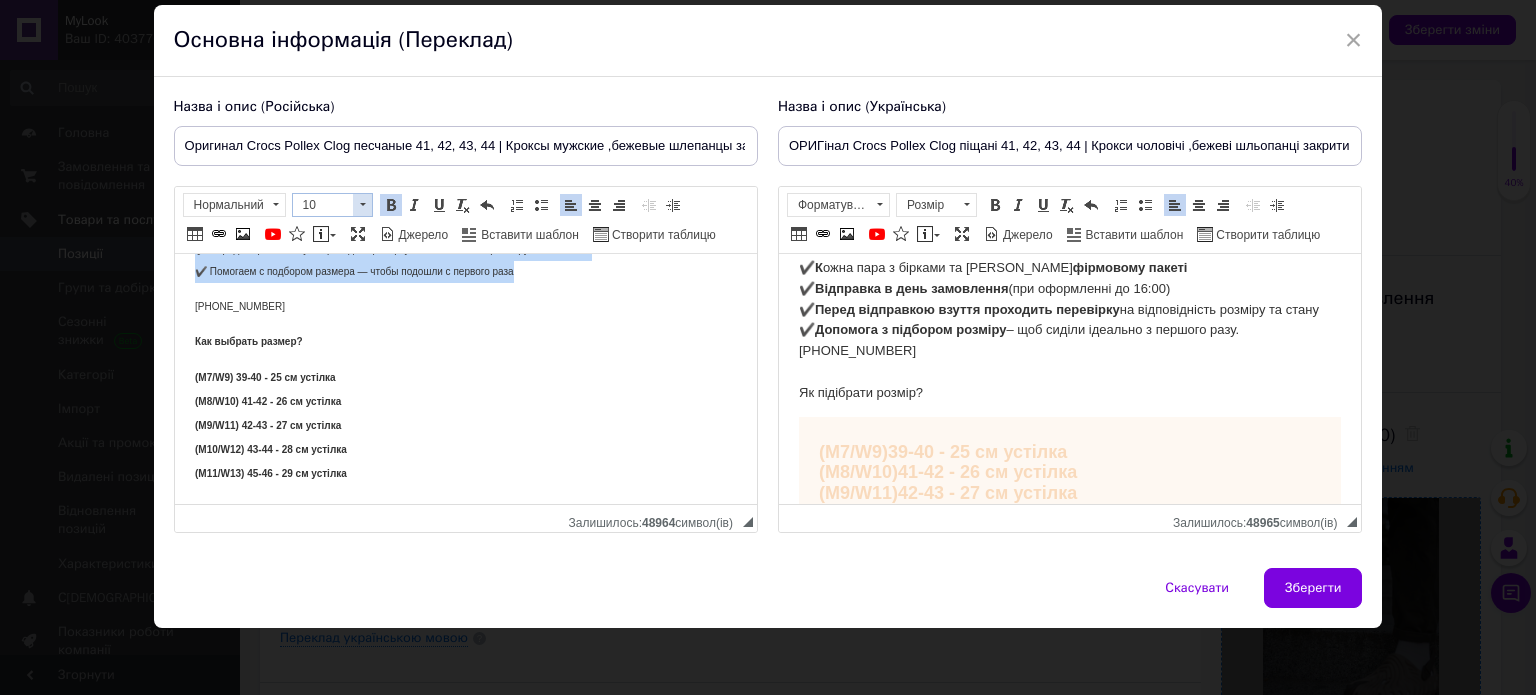 click at bounding box center [362, 205] 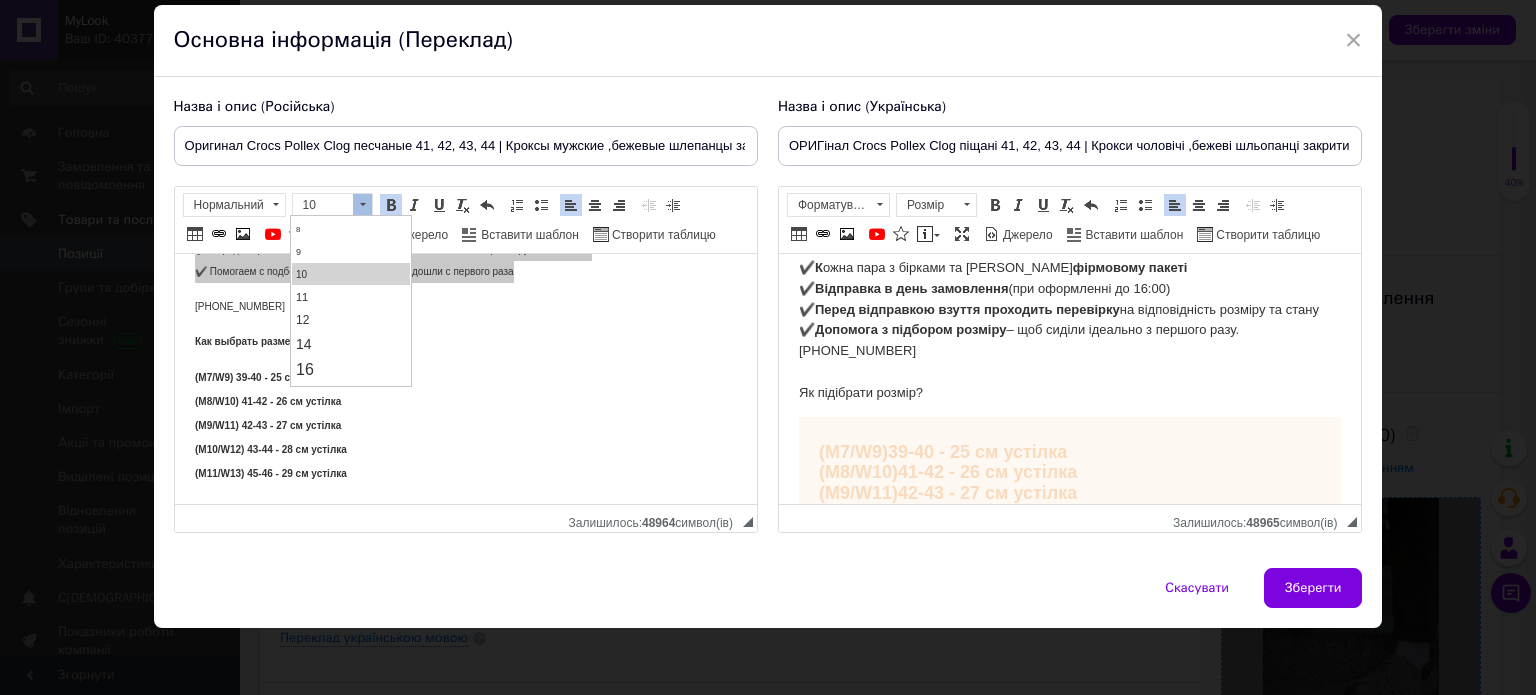scroll, scrollTop: 100, scrollLeft: 0, axis: vertical 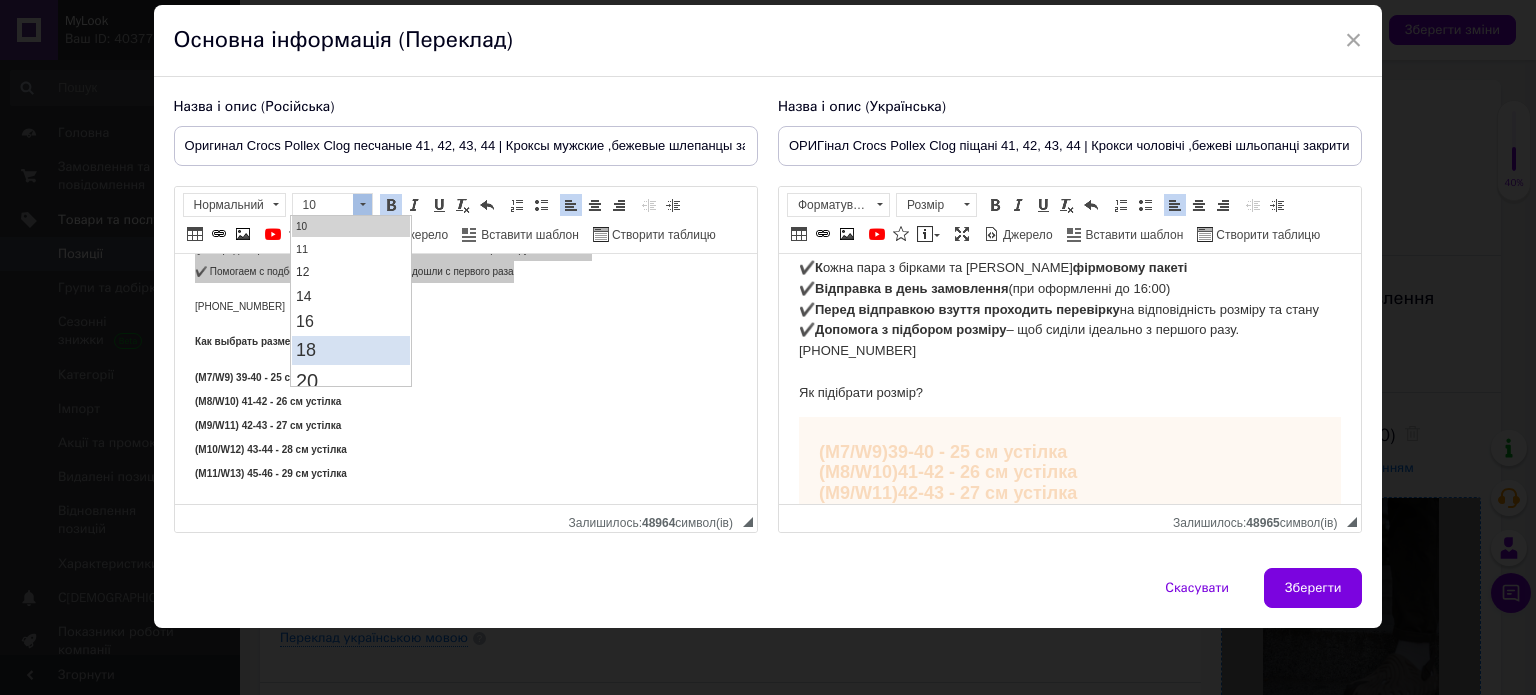 click on "18" at bounding box center (351, 350) 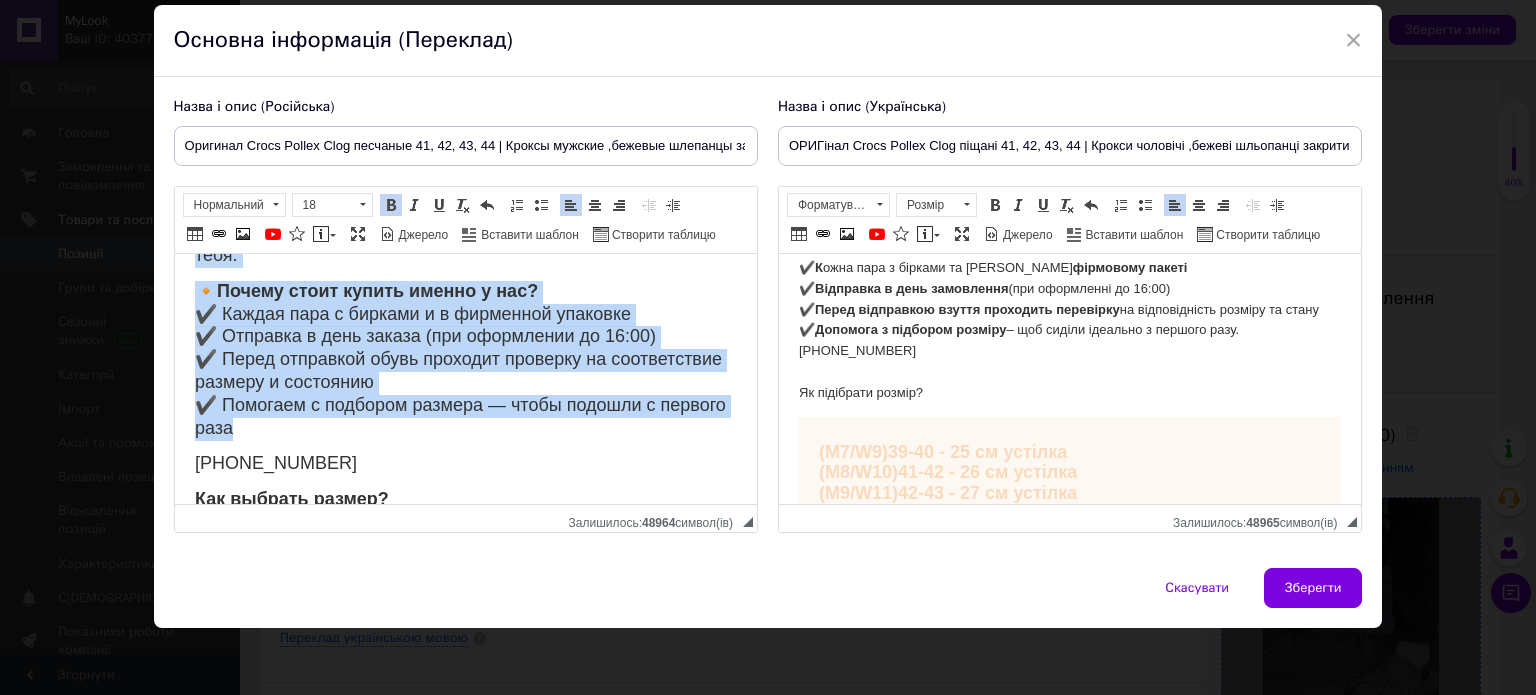 scroll, scrollTop: 0, scrollLeft: 0, axis: both 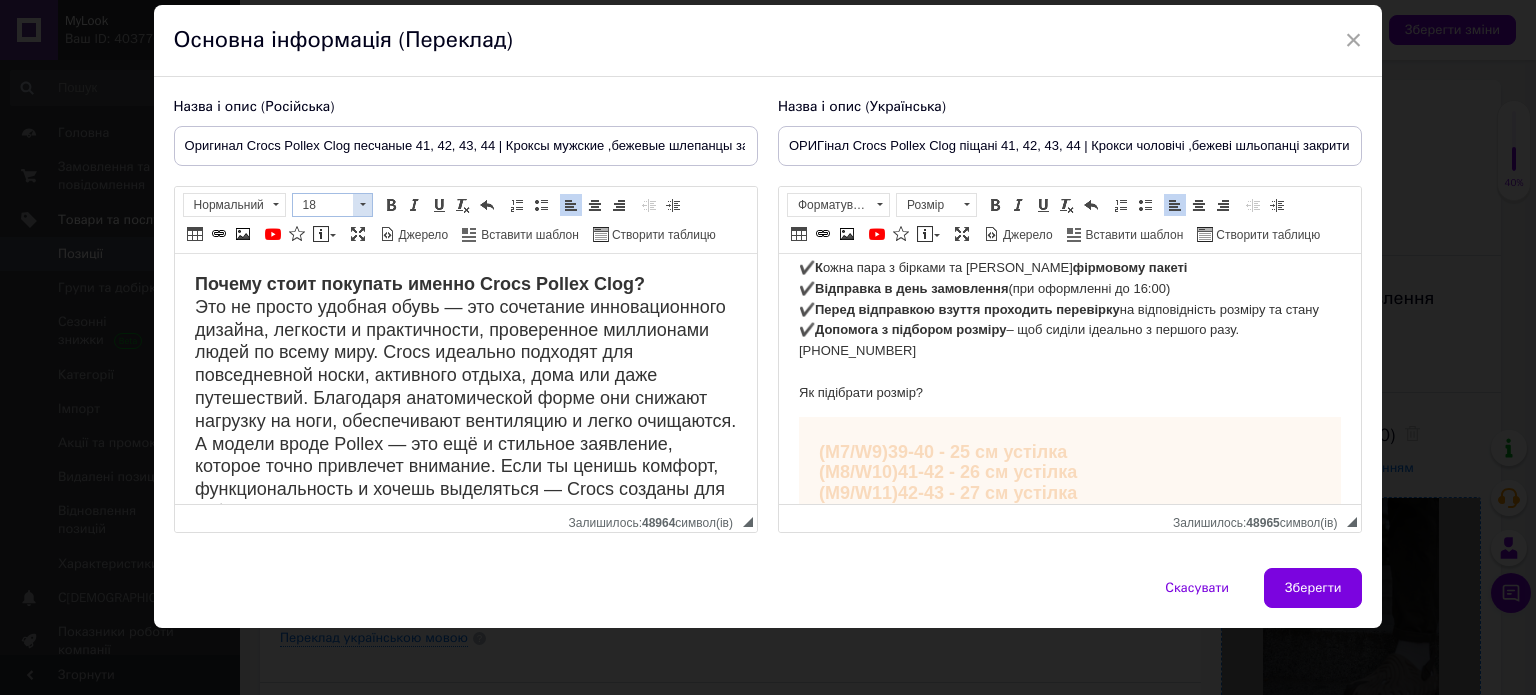 click at bounding box center [362, 205] 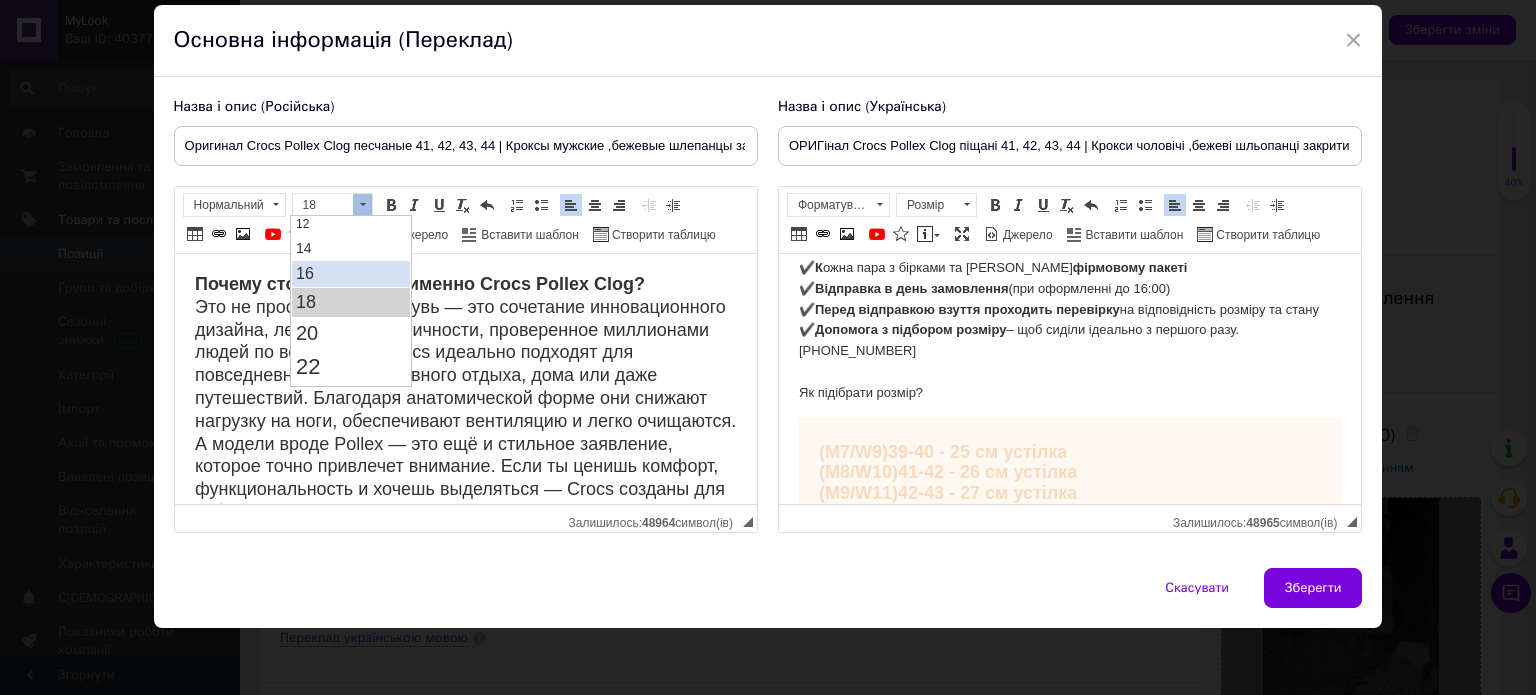 click on "16" at bounding box center [351, 274] 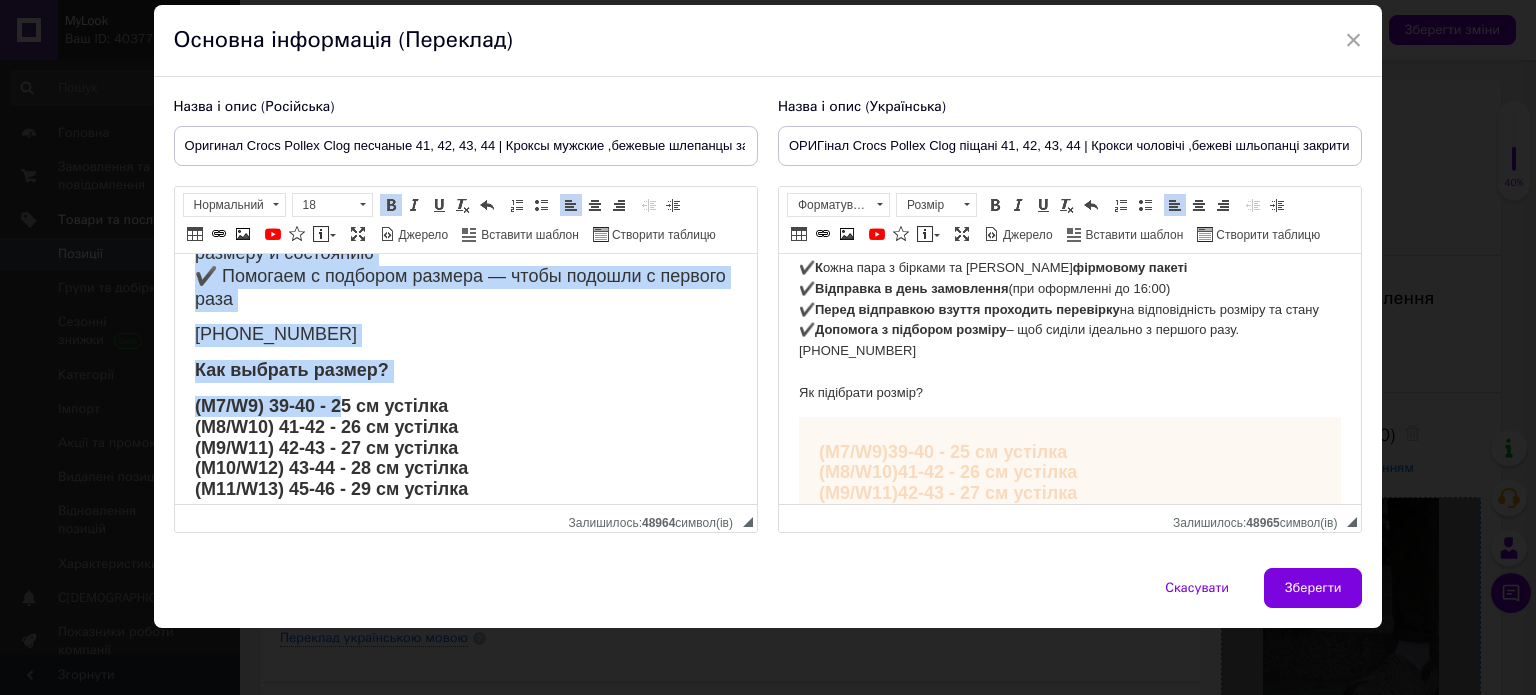 scroll, scrollTop: 399, scrollLeft: 0, axis: vertical 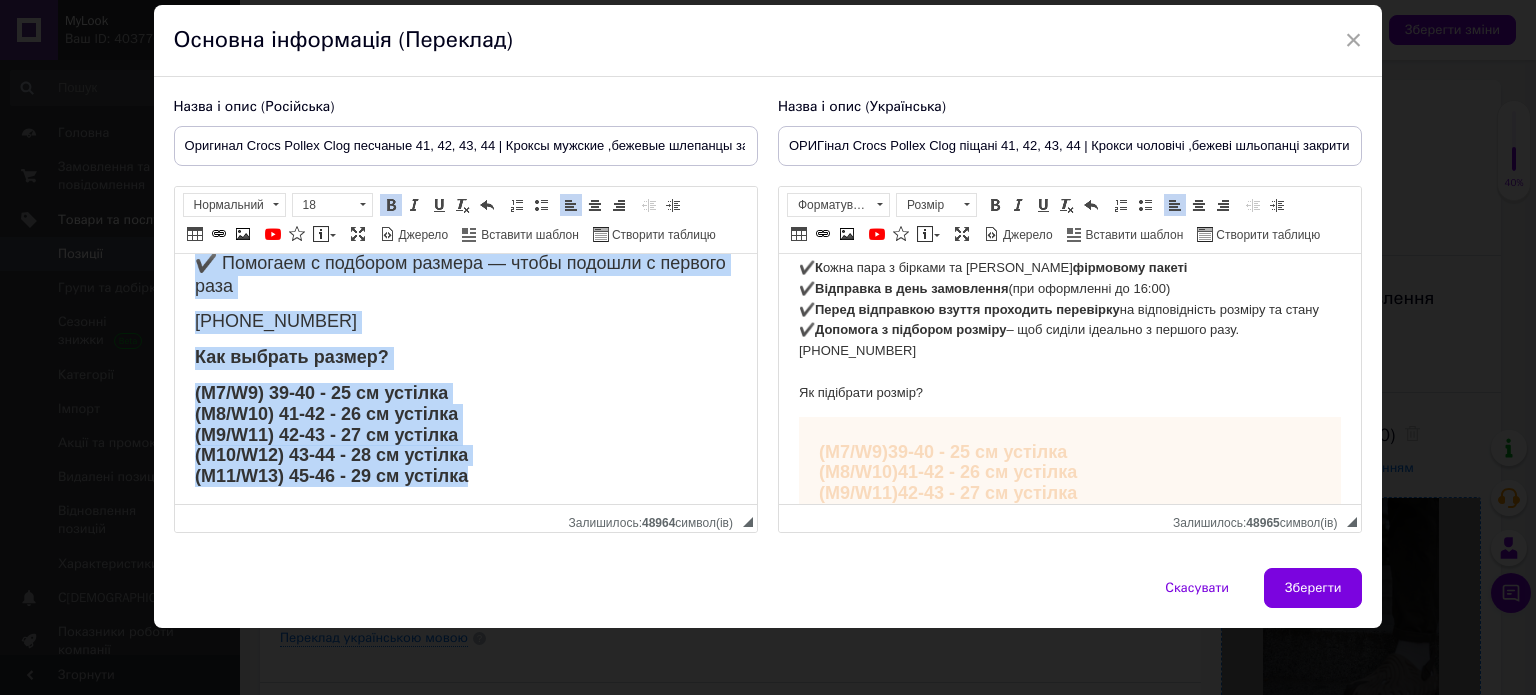 drag, startPoint x: 190, startPoint y: 275, endPoint x: 488, endPoint y: 477, distance: 360.0111 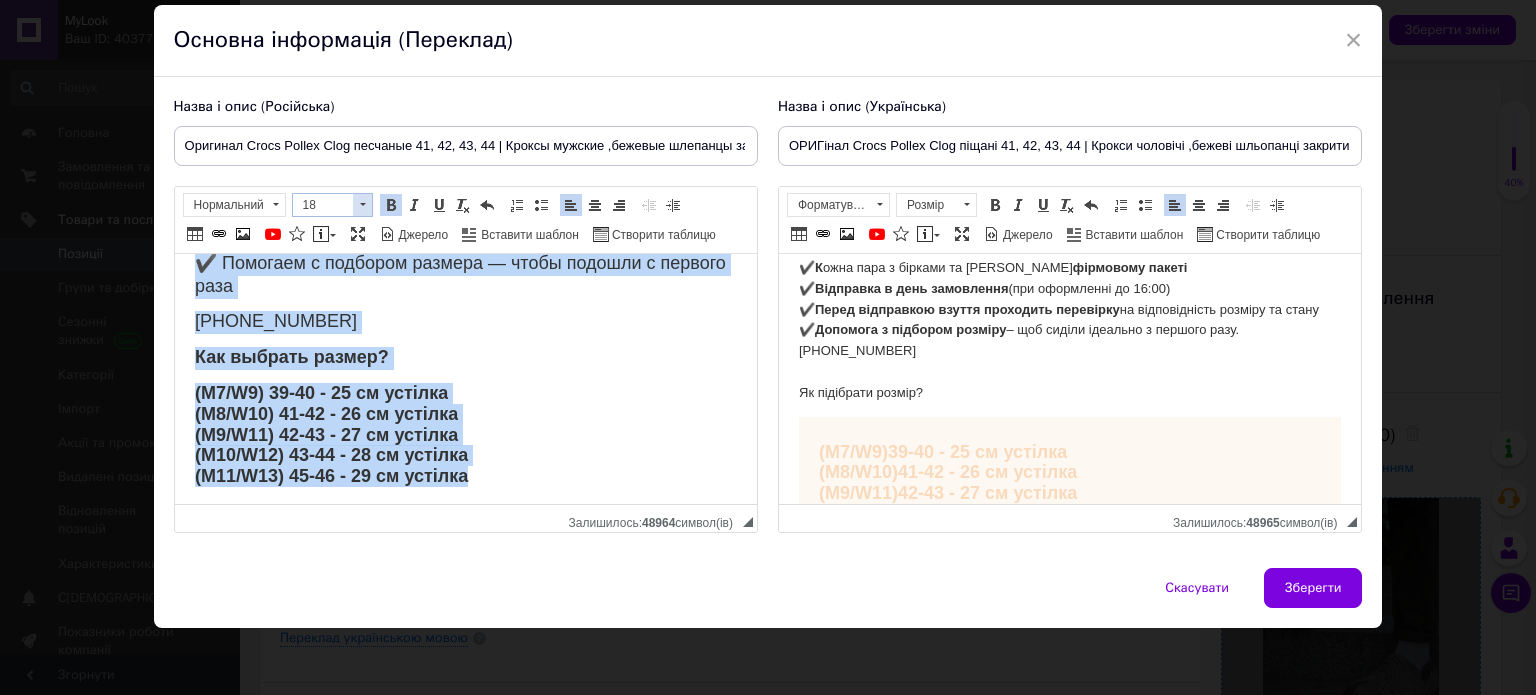 click at bounding box center (363, 204) 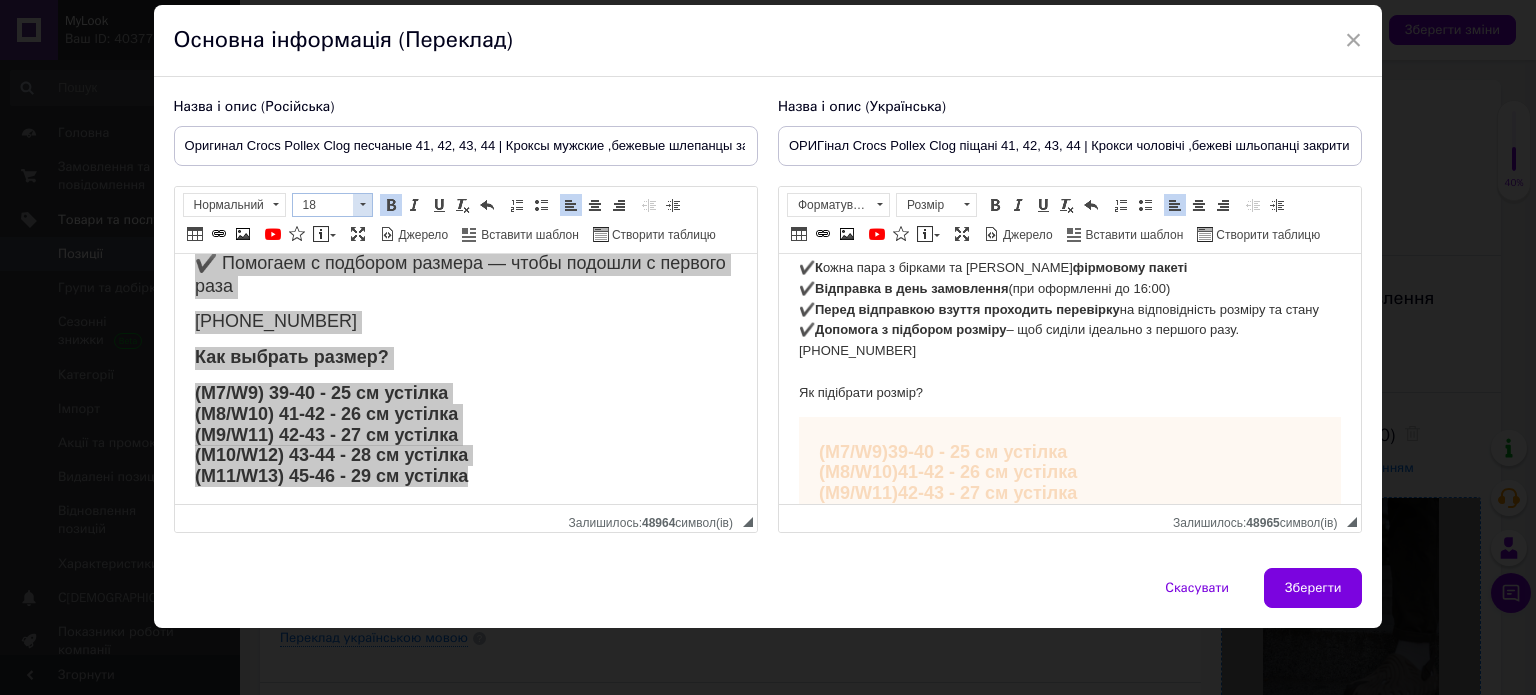 scroll, scrollTop: 148, scrollLeft: 0, axis: vertical 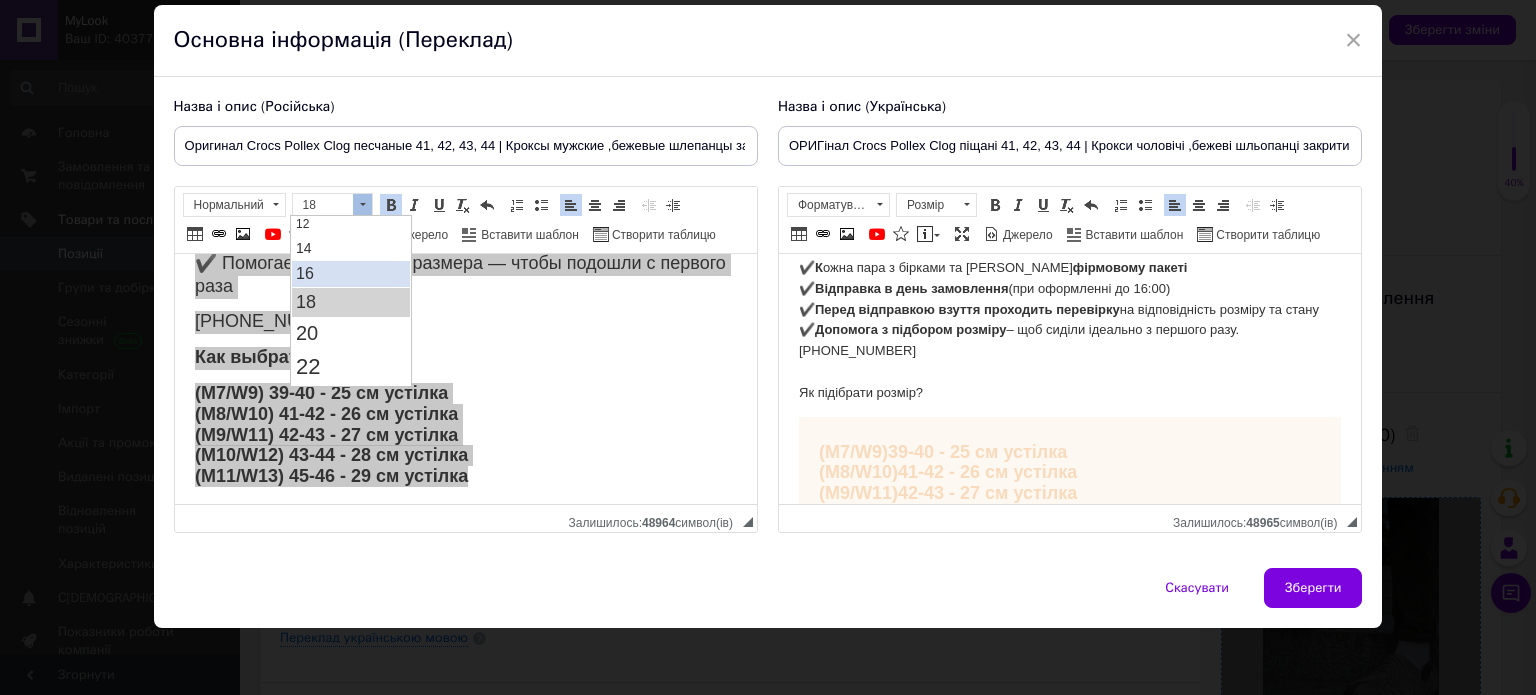 click on "16" at bounding box center [351, 274] 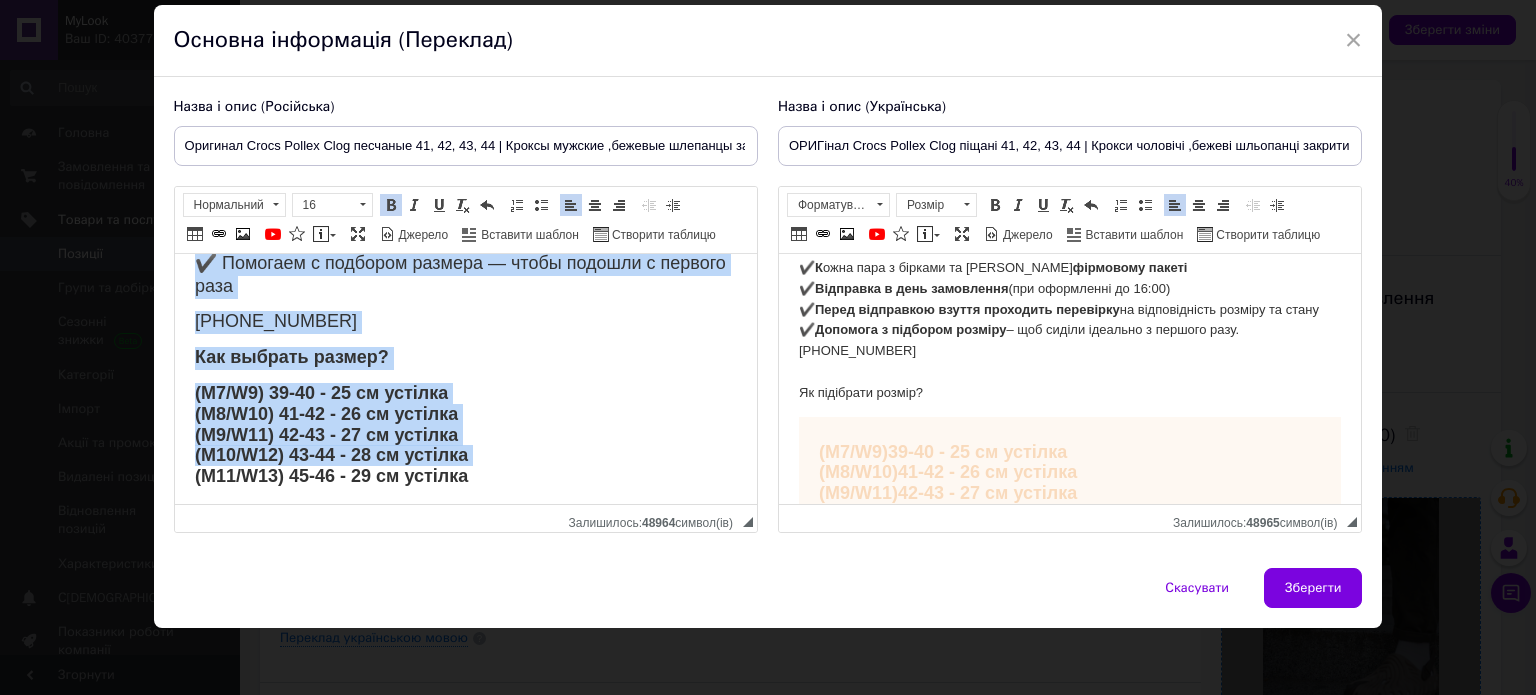 scroll, scrollTop: 0, scrollLeft: 0, axis: both 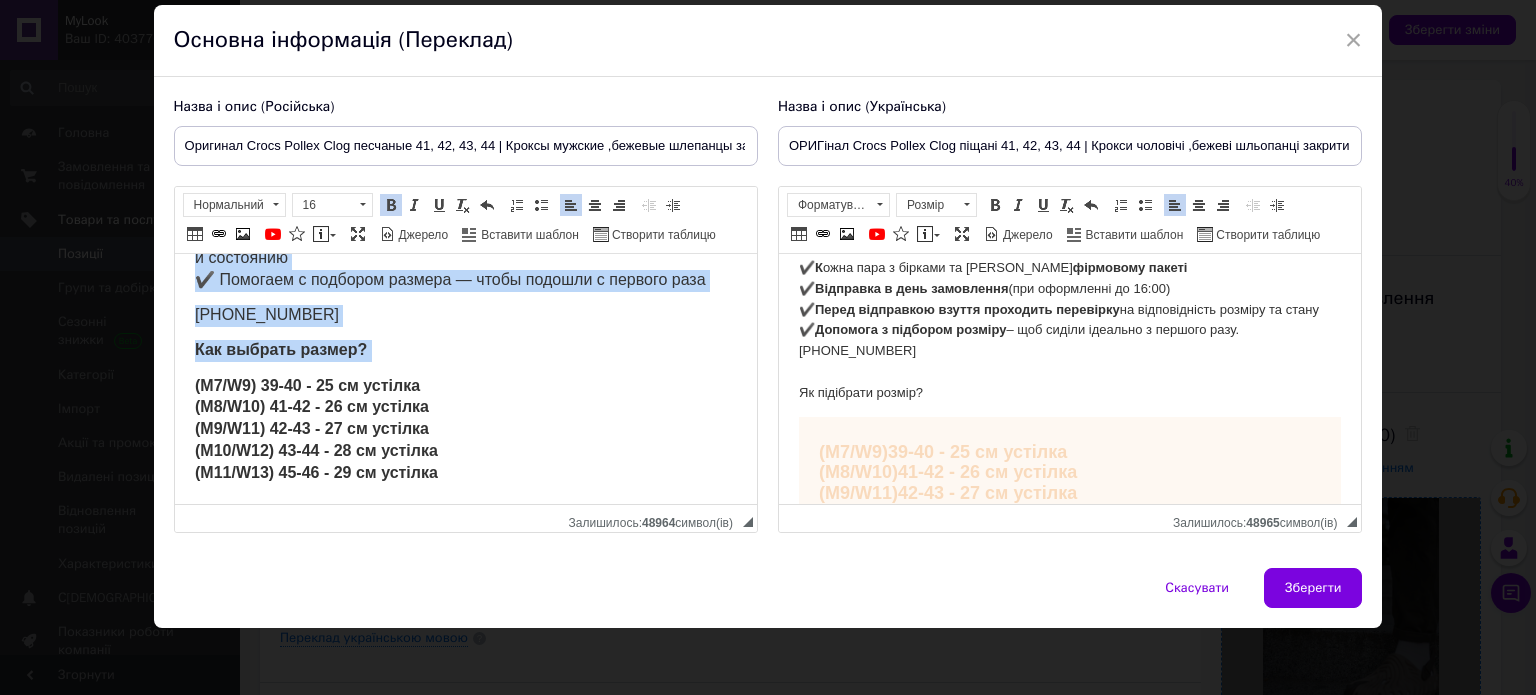 click on "Как выбрать размер?​​​​​​​" at bounding box center (465, 351) 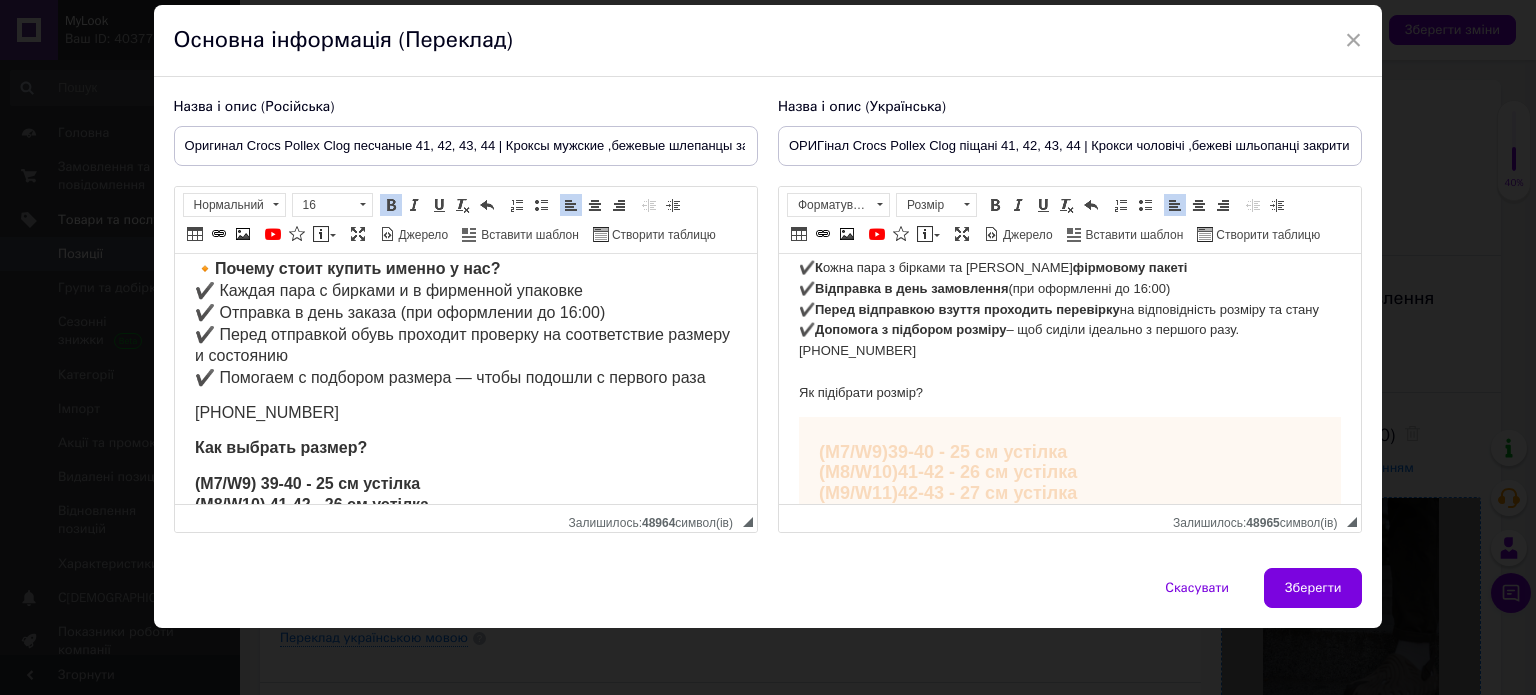 scroll, scrollTop: 0, scrollLeft: 0, axis: both 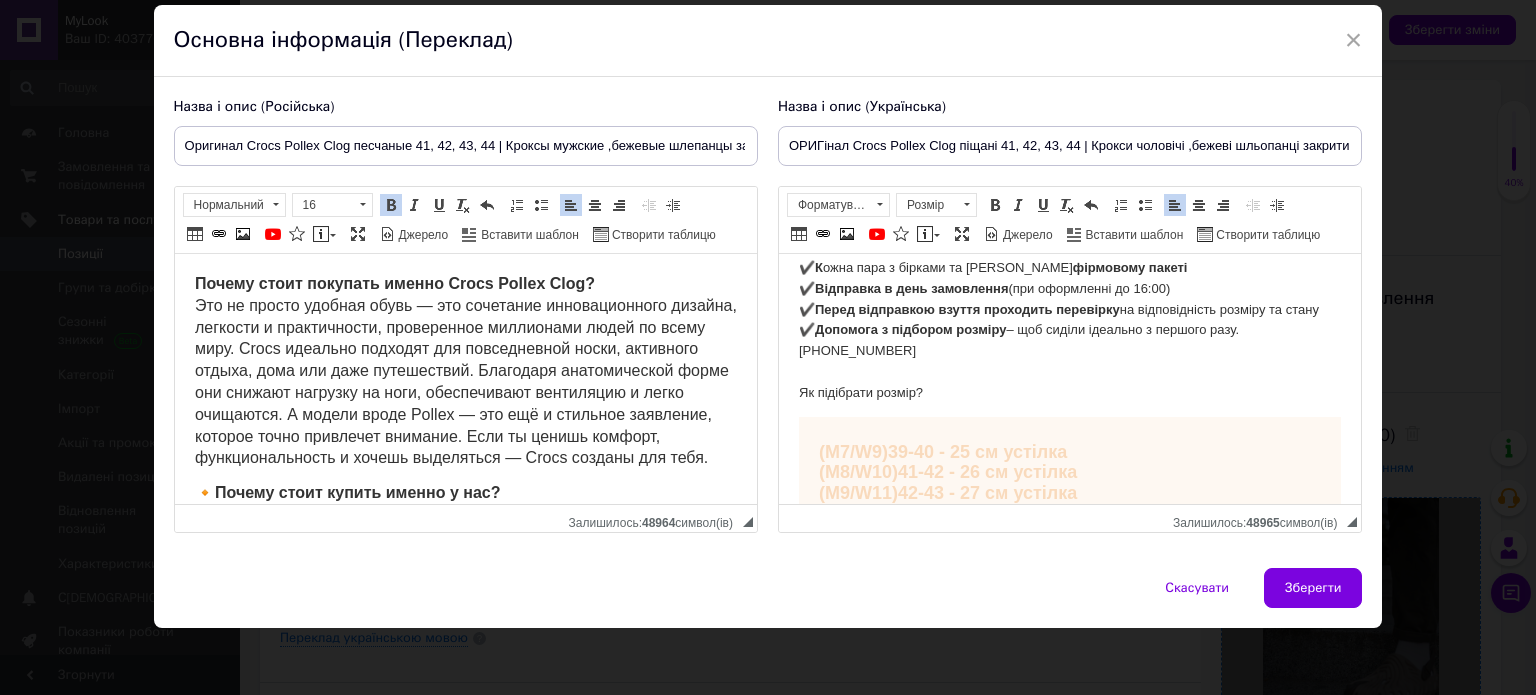 click on "Почему стоит покупать именно Crocs Pollex Clog? Это не просто удобная обувь — это сочетание инновационного дизайна, легкости и практичности, проверенное миллионами людей по всему миру. Crocs идеально подходят для повседневной носки, активного отдыха, дома или даже путешествий. Благодаря анатомической форме они снижают нагрузку на ноги, обеспечивают вентиляцию и легко очищаются. А модели вроде Pollex — это ещё и стильное заявление, которое точно привлечет внимание. Если ты ценишь комфорт, функциональность и хочешь выделяться — Crocs созданы для тебя." at bounding box center [465, 370] 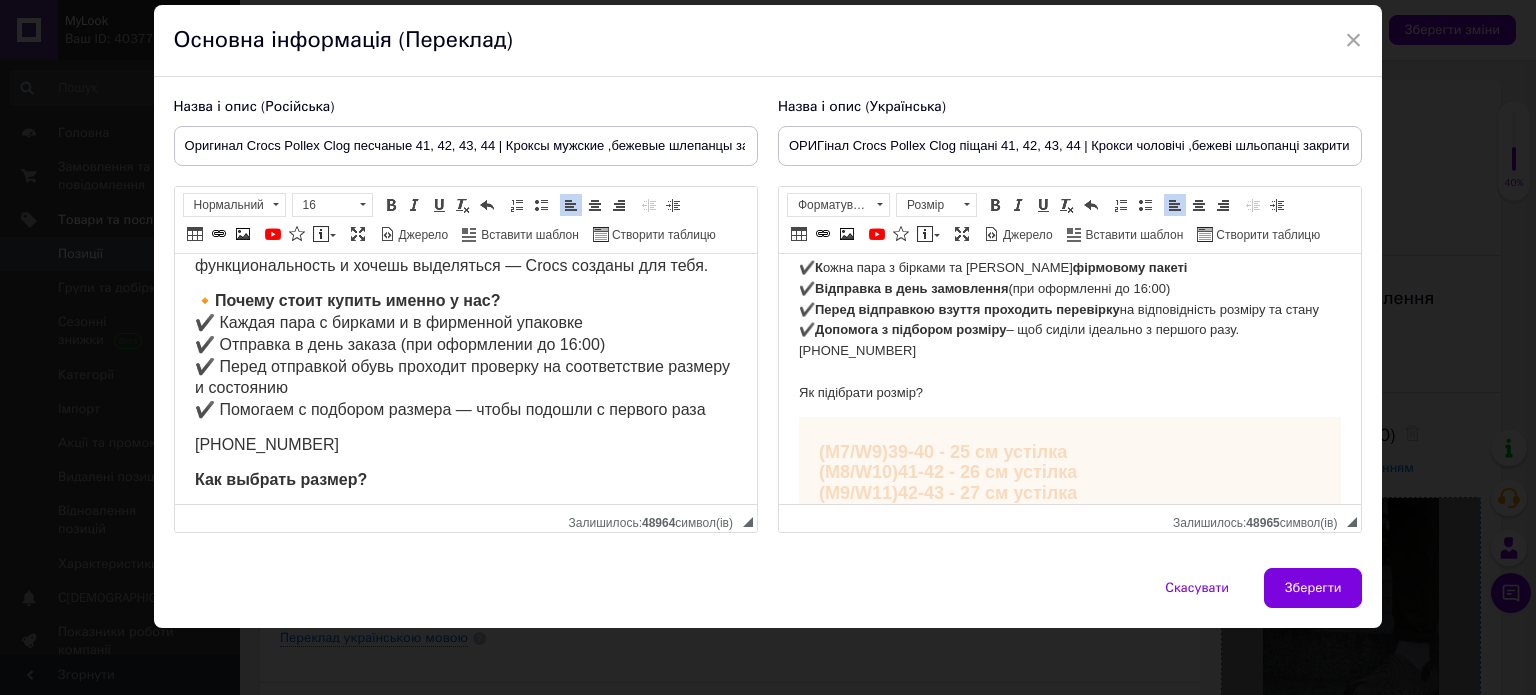 scroll, scrollTop: 200, scrollLeft: 0, axis: vertical 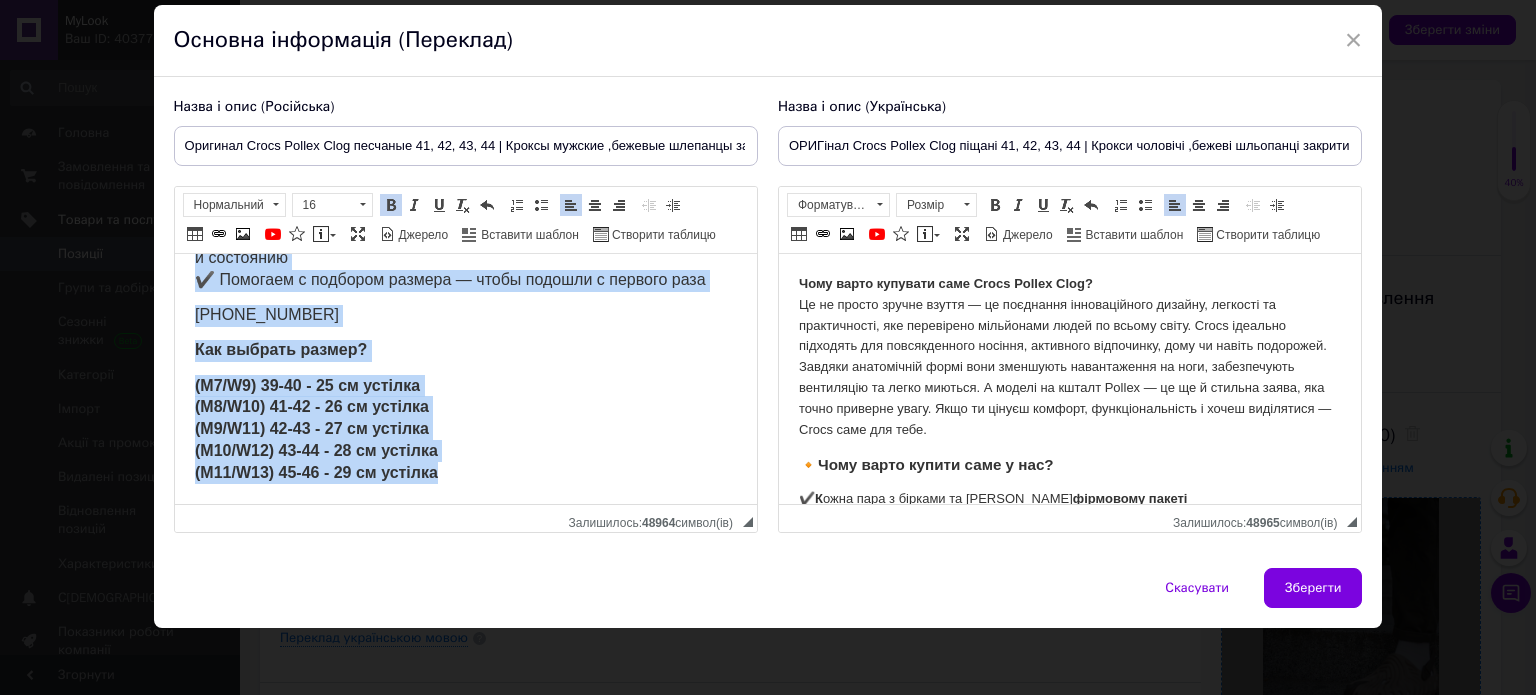 drag, startPoint x: 189, startPoint y: 278, endPoint x: 456, endPoint y: 452, distance: 318.69263 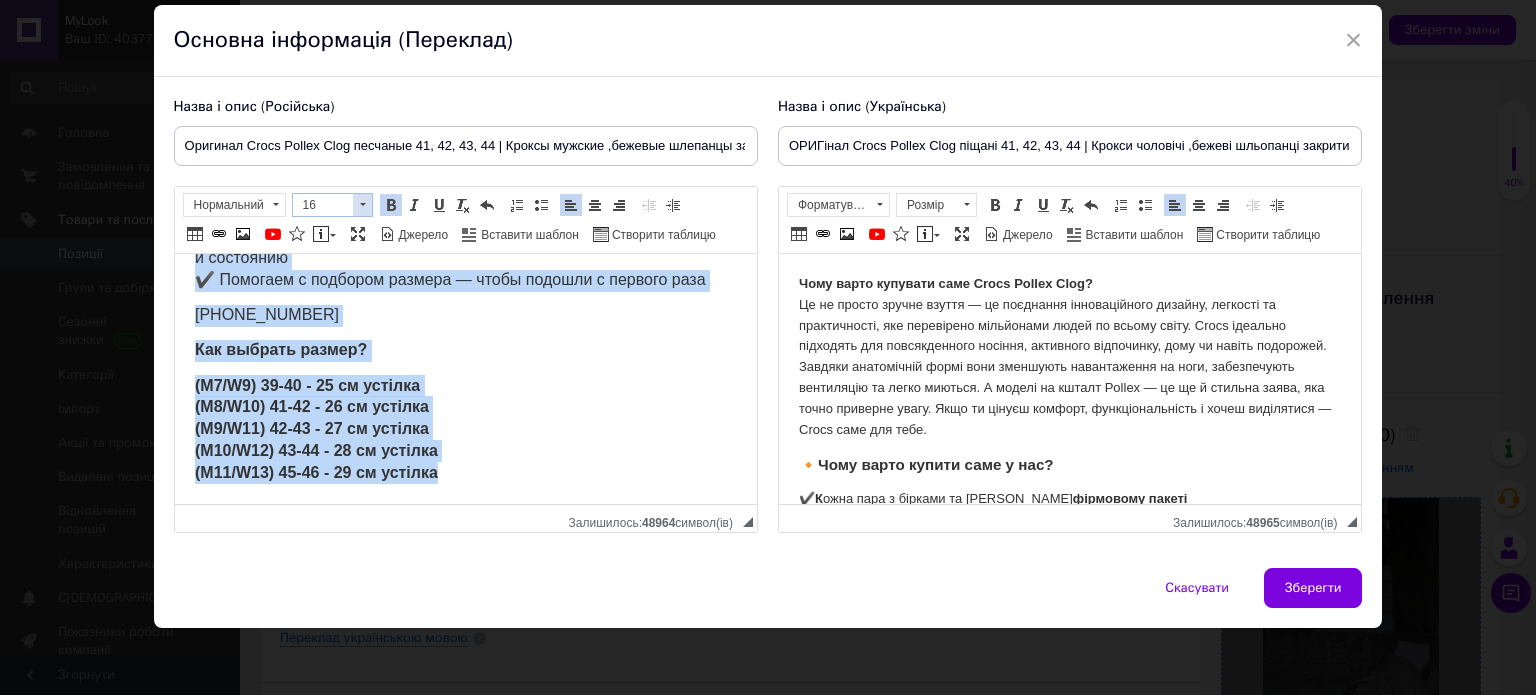 click at bounding box center (362, 205) 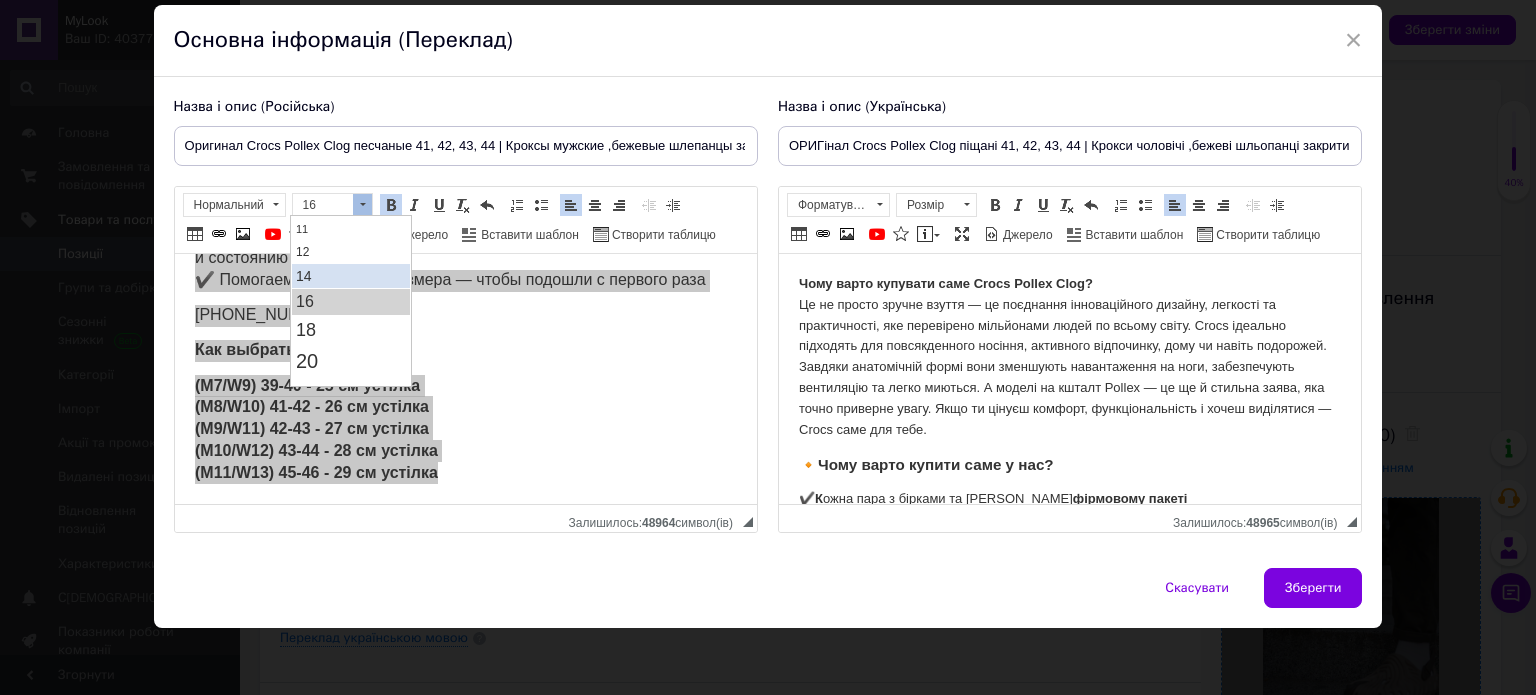 click on "14" at bounding box center (351, 276) 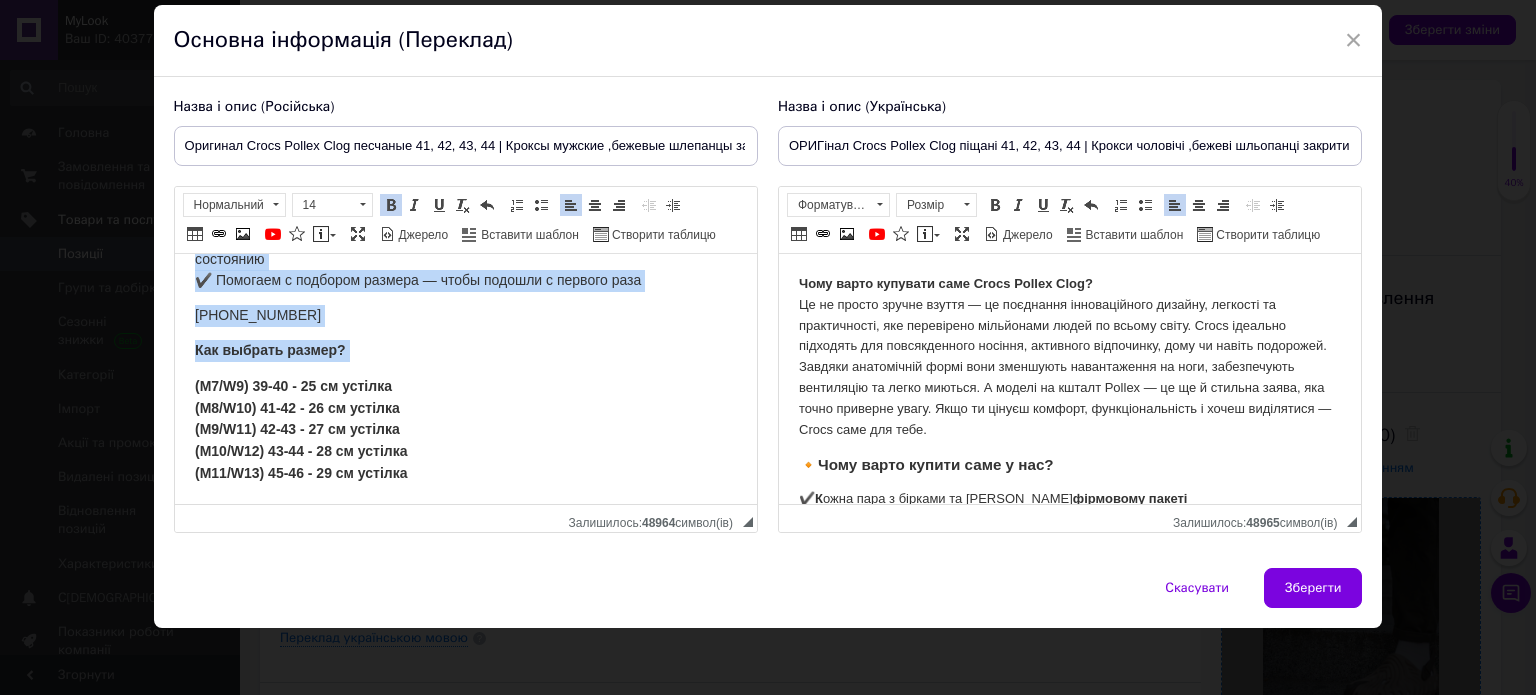 click on "Почему стоит покупать именно Crocs Pollex Clog? Это не просто удобная обувь — это сочетание инновационного дизайна, легкости и практичности, проверенное миллионами людей по всему миру. Crocs идеально подходят для повседневной носки, активного отдыха, дома или даже путешествий. Благодаря анатомической форме они снижают нагрузку на ноги, обеспечивают вентиляцию и легко очищаются. А модели вроде Pollex — это ещё и стильное заявление, которое точно привлечет внимание. Если ты ценишь комфорт, функциональность и хочешь выделяться — Crocs созданы для тебя. 🔸   [PHONE_NUMBER]" at bounding box center [465, 229] 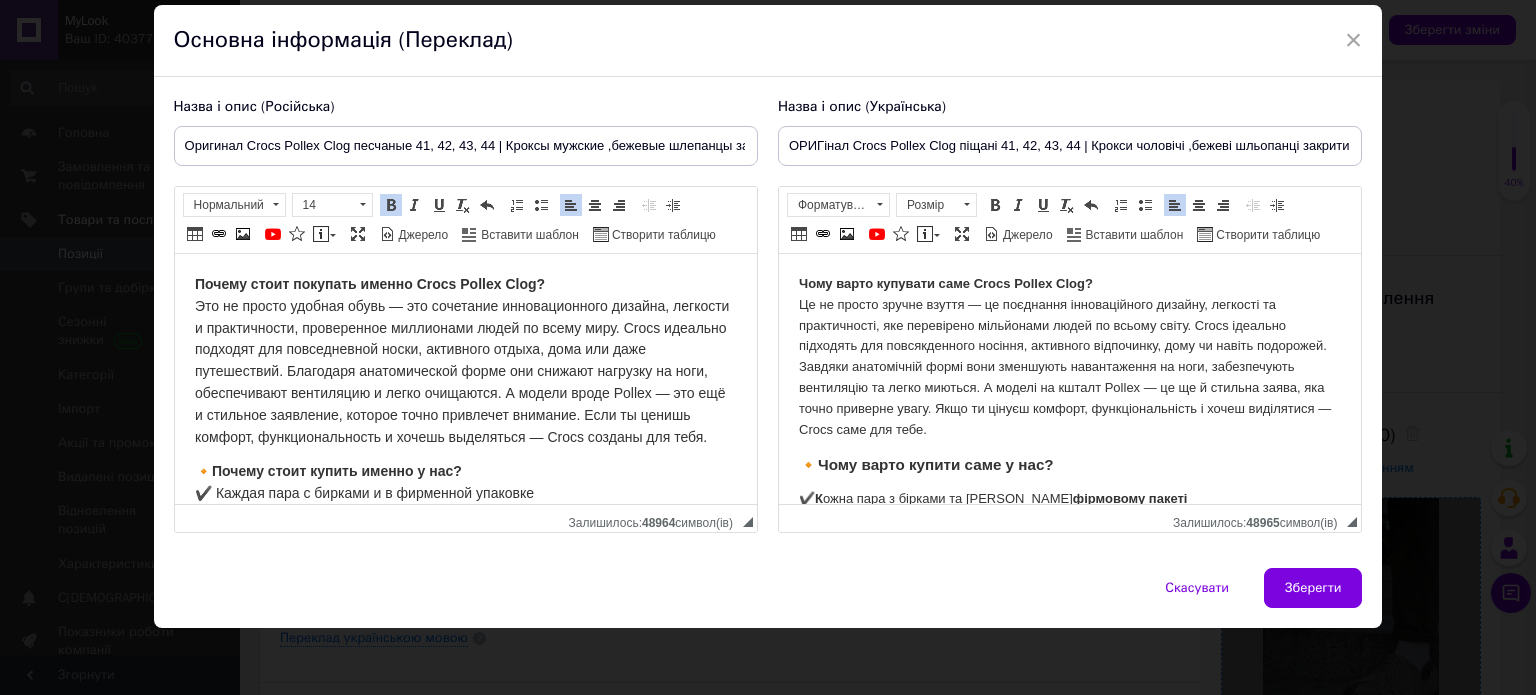 click on "Почему стоит покупать именно Crocs Pollex Clog? Это не просто удобная обувь — это сочетание инновационного дизайна, легкости и практичности, проверенное миллионами людей по всему миру. Crocs идеально подходят для повседневной носки, активного отдыха, дома или даже путешествий. Благодаря анатомической форме они снижают нагрузку на ноги, обеспечивают вентиляцию и легко очищаются. А модели вроде Pollex — это ещё и стильное заявление, которое точно привлечет внимание. Если ты ценишь комфорт, функциональность и хочешь выделяться — Crocs созданы для тебя." at bounding box center [461, 360] 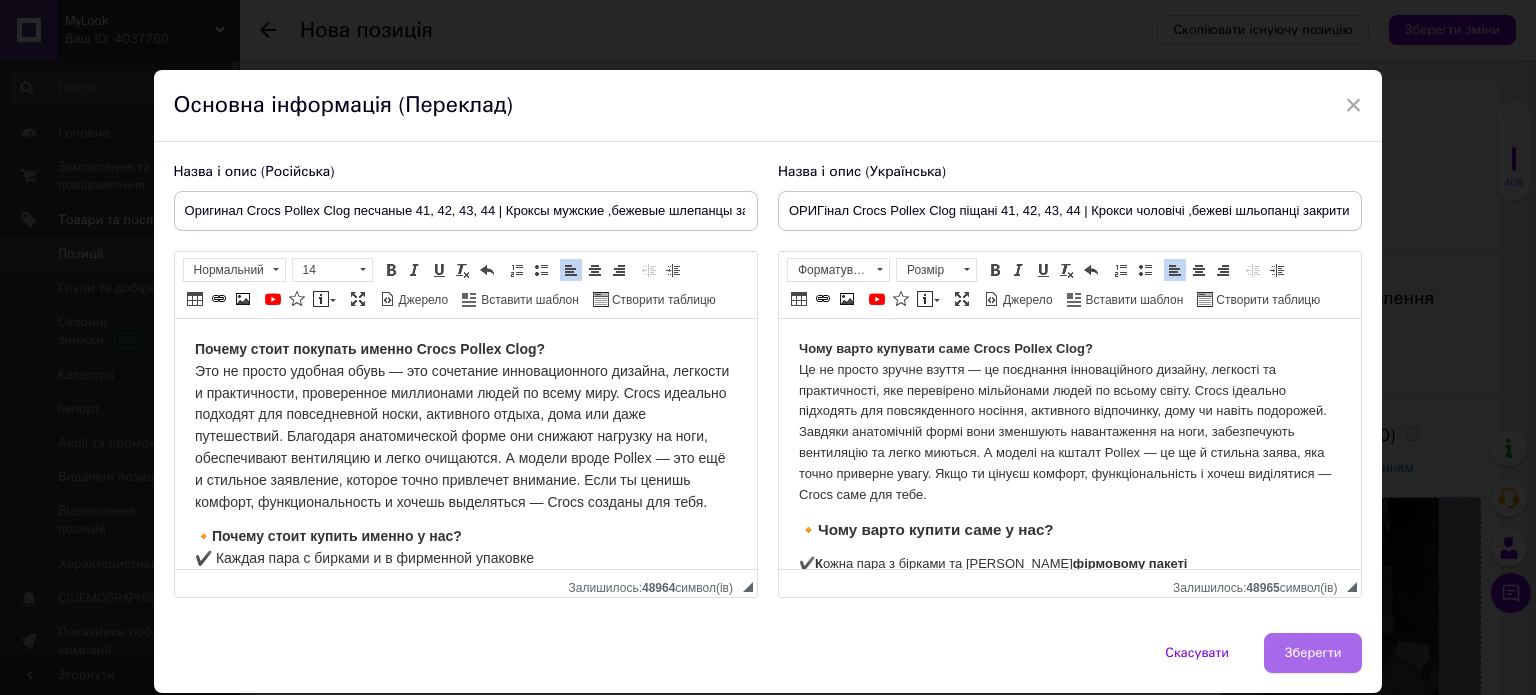 click on "Зберегти" at bounding box center (1313, 653) 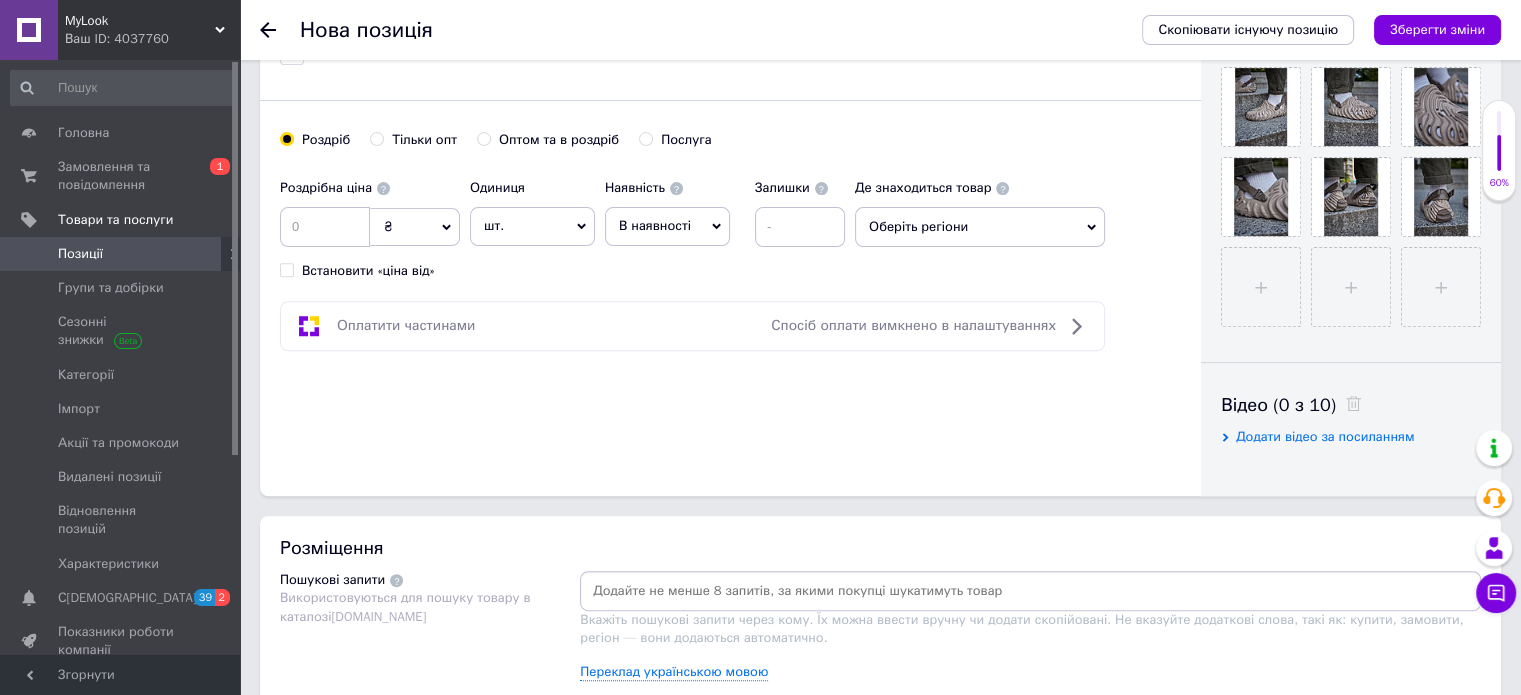 drag, startPoint x: 320, startPoint y: 257, endPoint x: 333, endPoint y: 224, distance: 35.468296 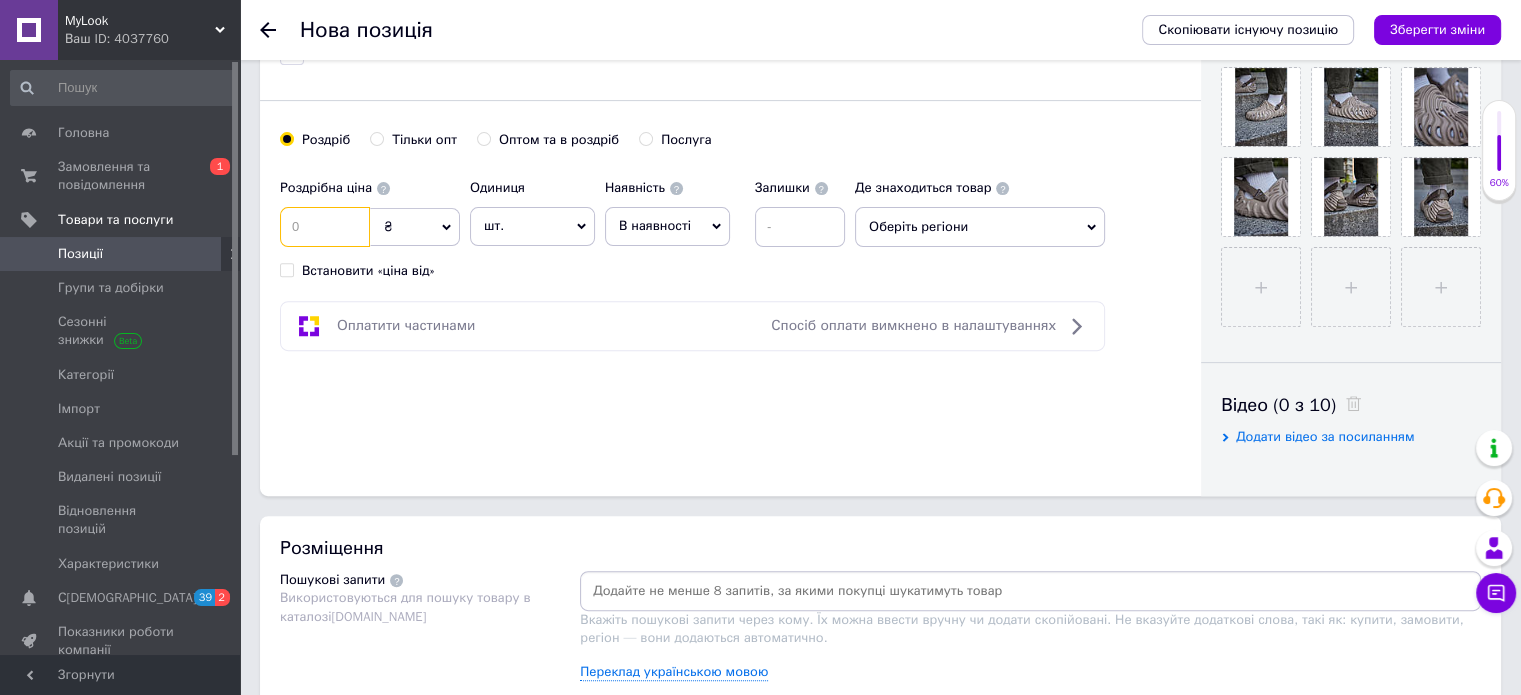 click at bounding box center [325, 227] 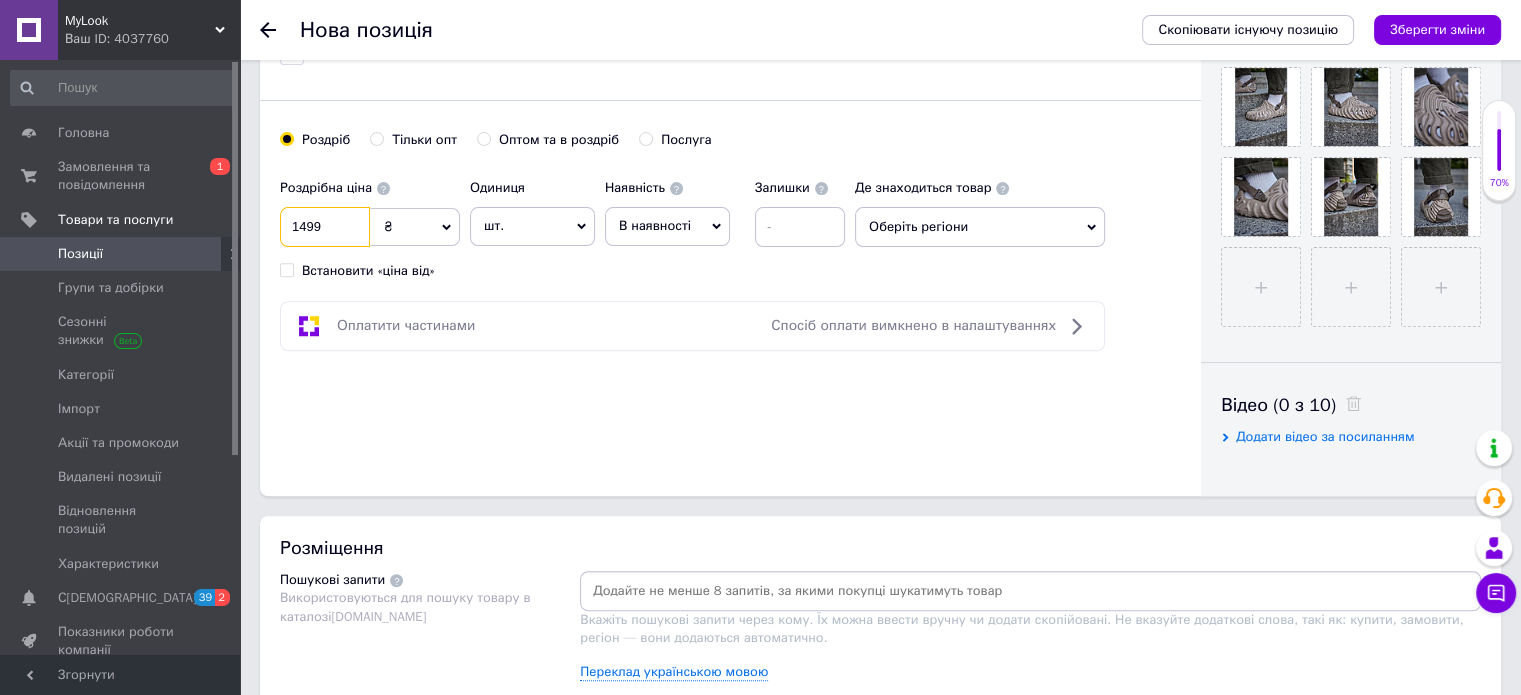 type on "1499" 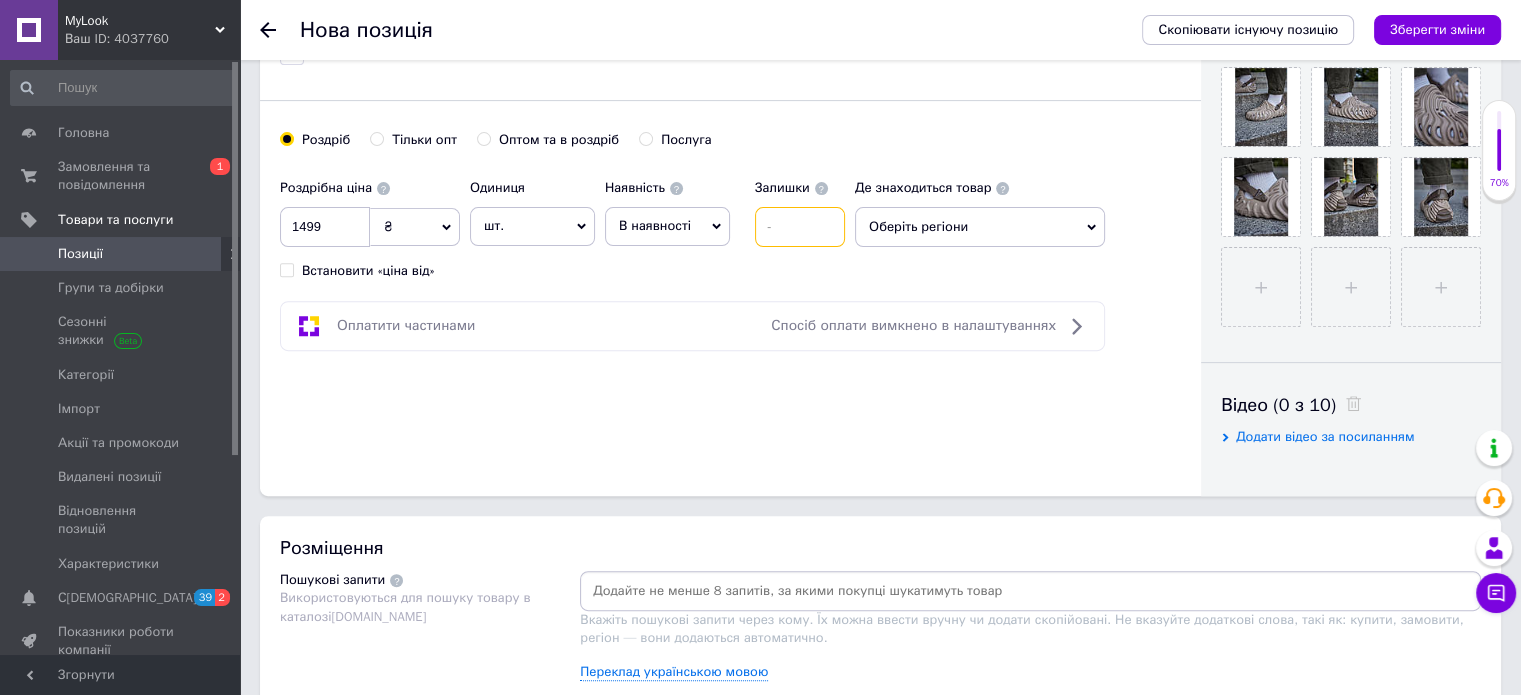 click at bounding box center [800, 227] 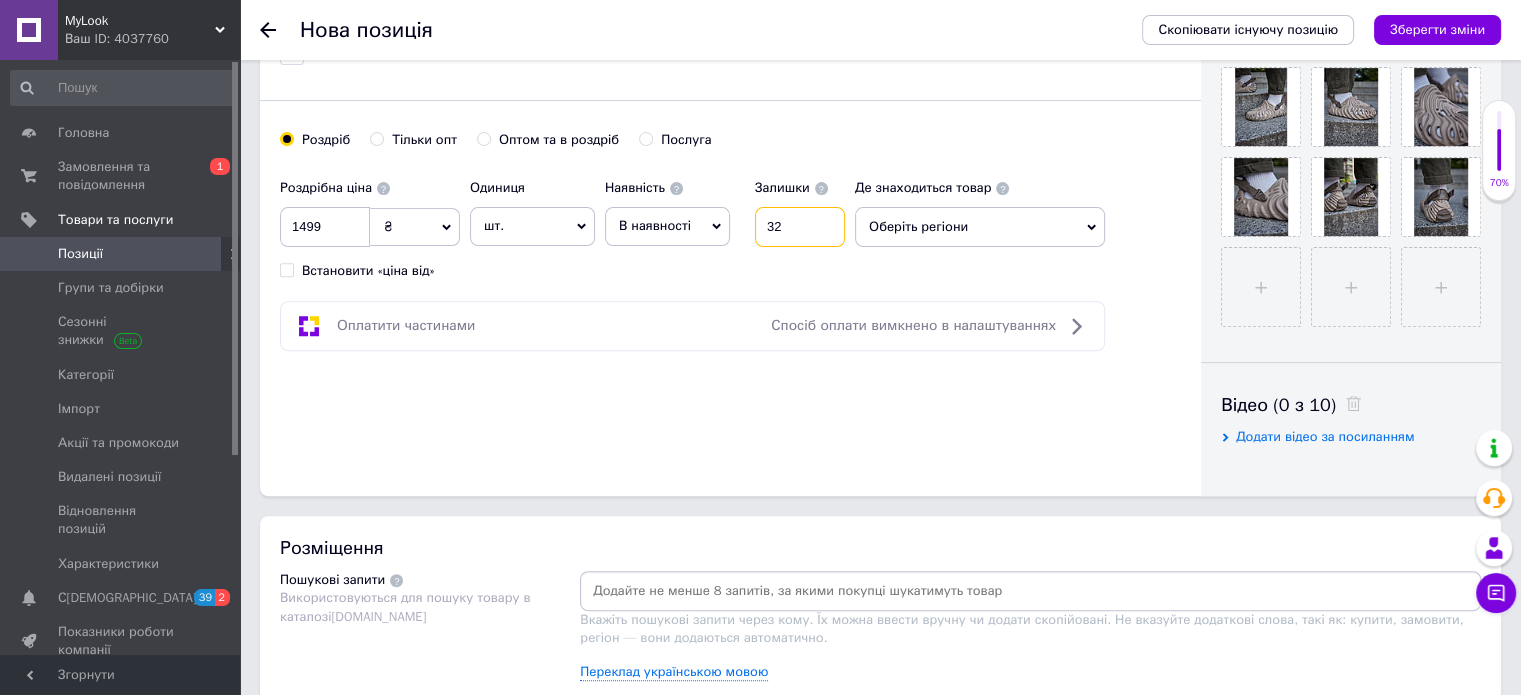 type on "32" 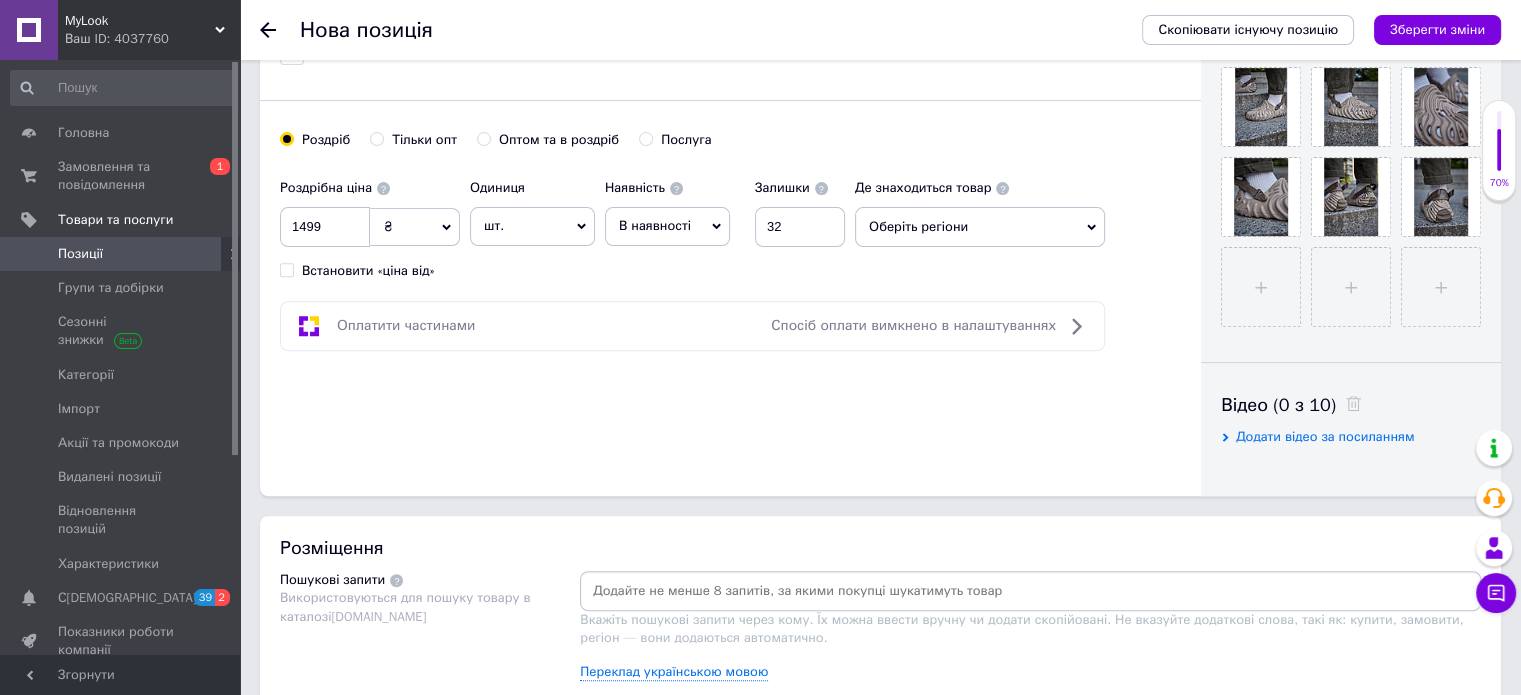 click on "Оберіть регіони" at bounding box center [980, 227] 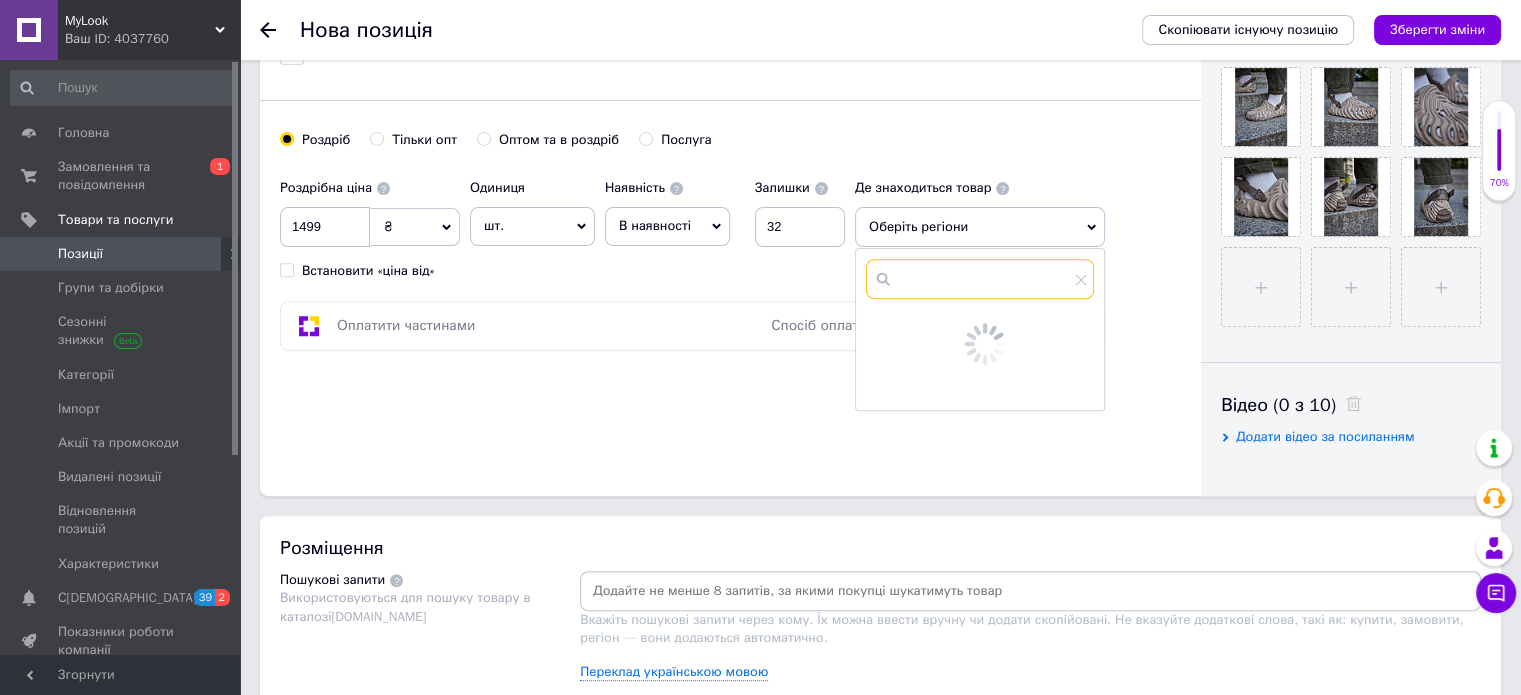 click at bounding box center (980, 279) 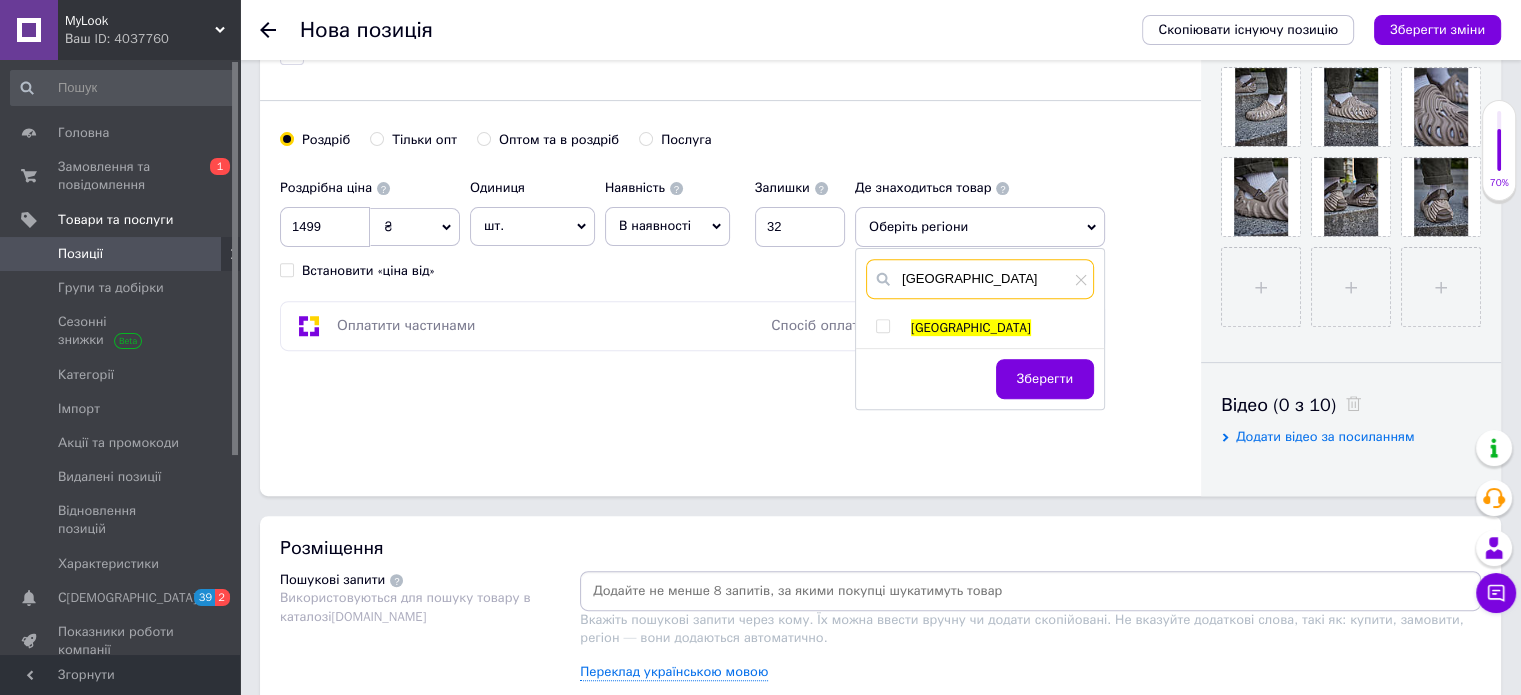 type on "[GEOGRAPHIC_DATA]" 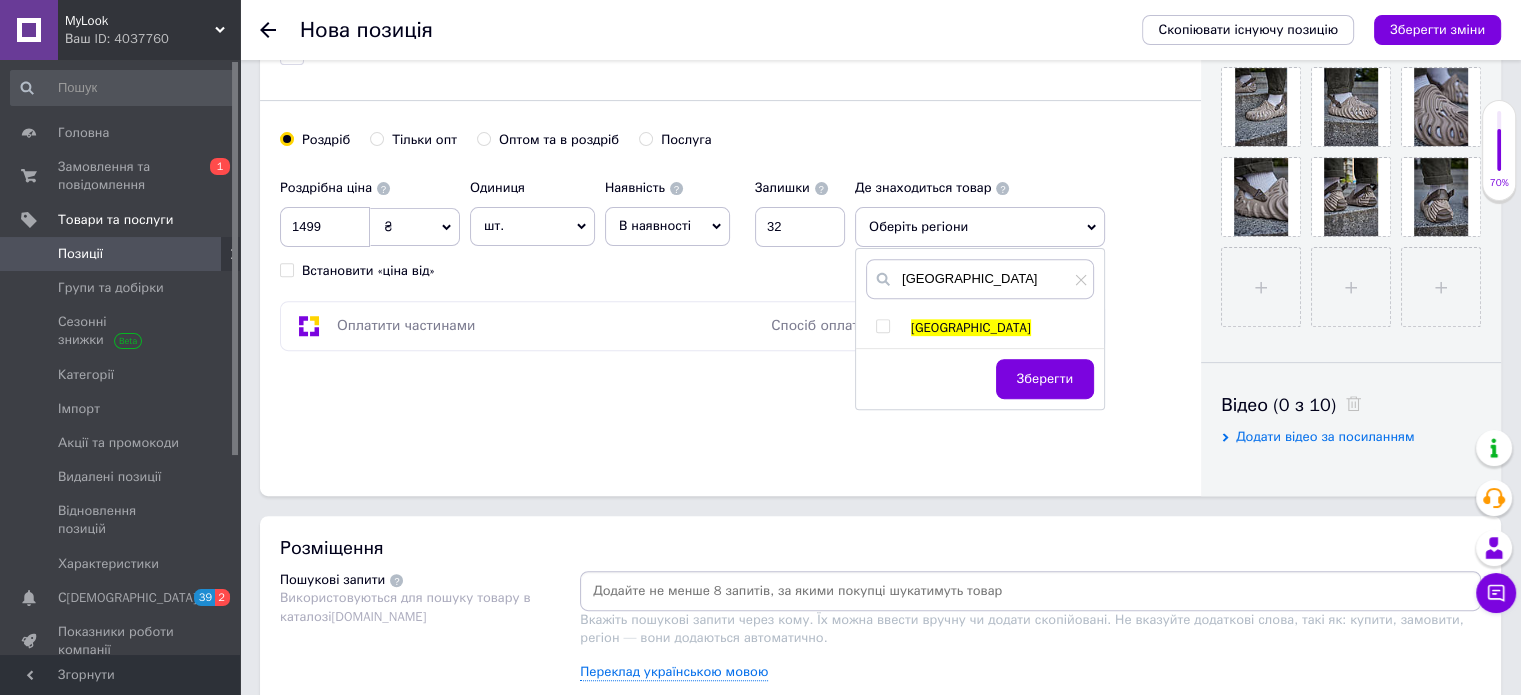 click at bounding box center [882, 326] 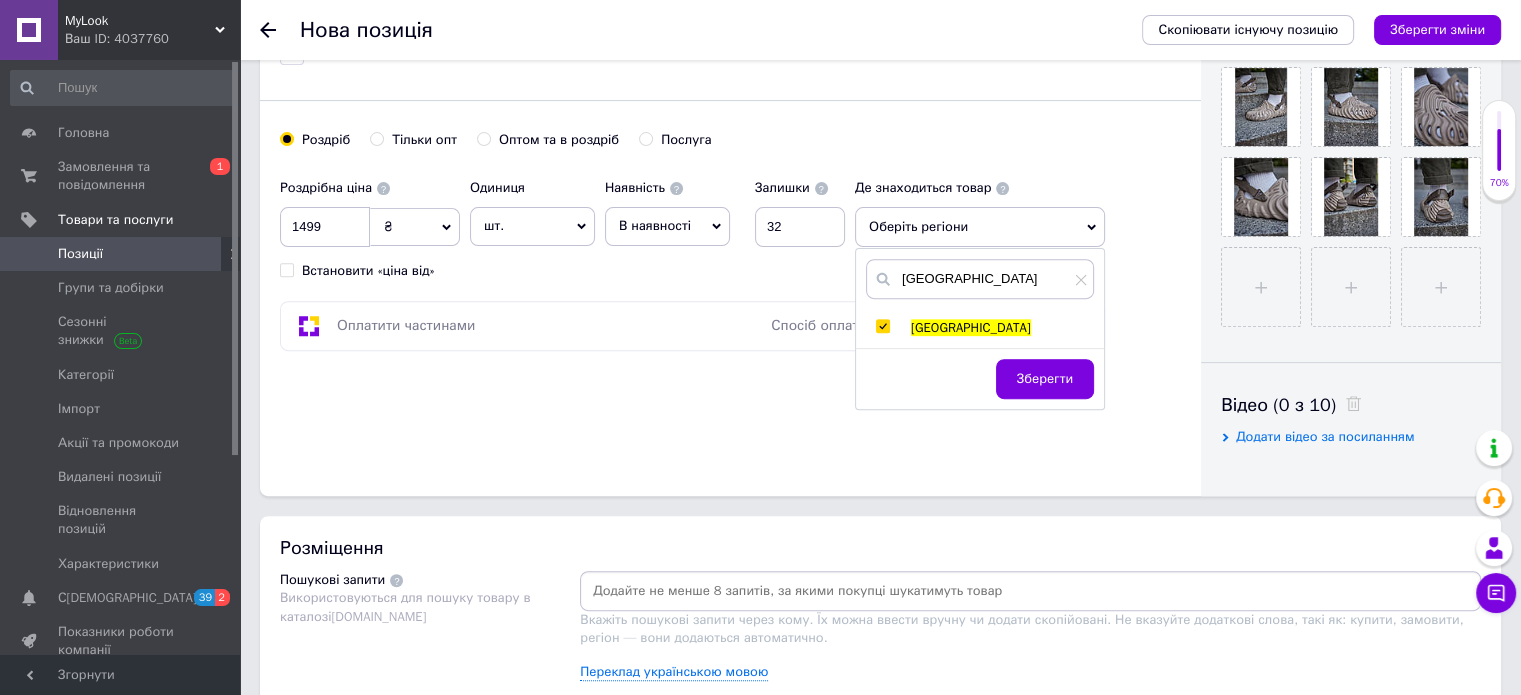 checkbox on "true" 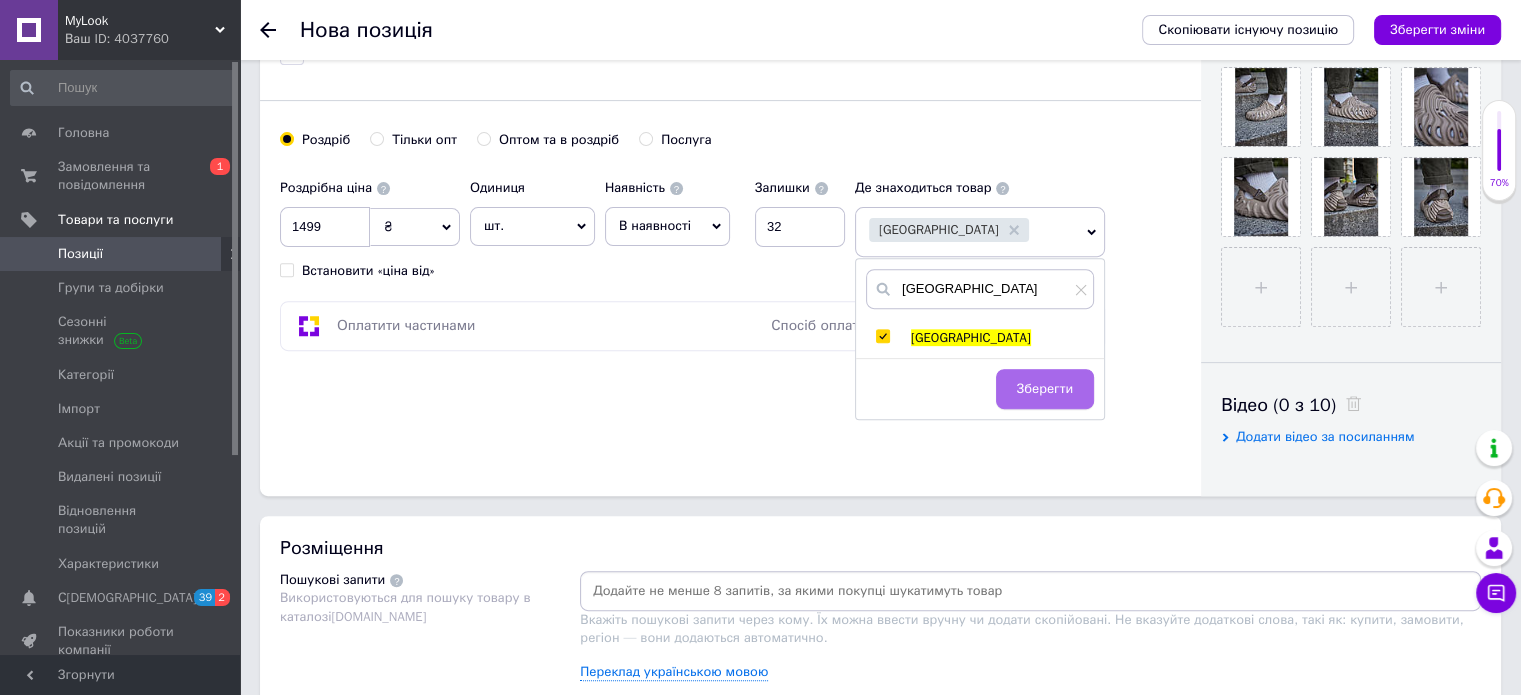 click on "Зберегти" at bounding box center [1045, 389] 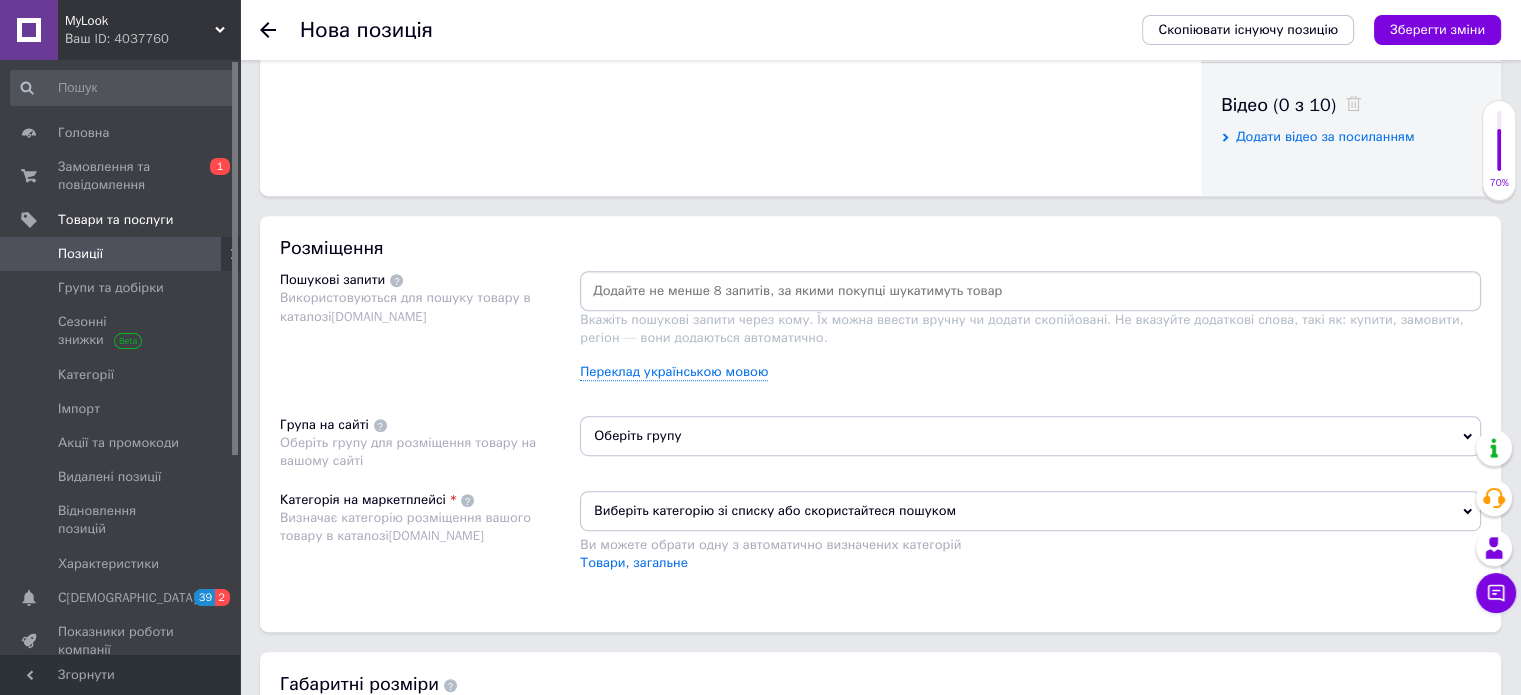 click at bounding box center [1030, 291] 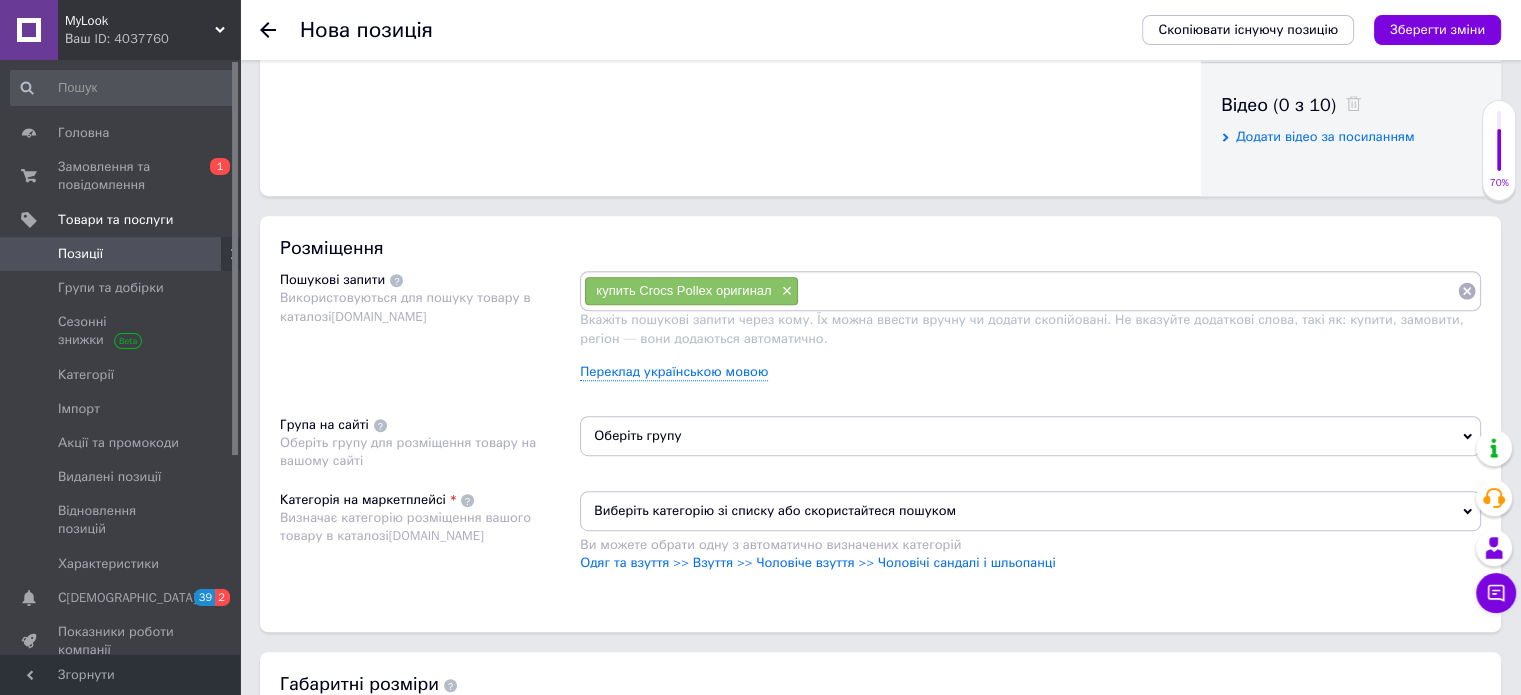 click on "купить Crocs Pollex оригинал ×" at bounding box center (1030, 291) 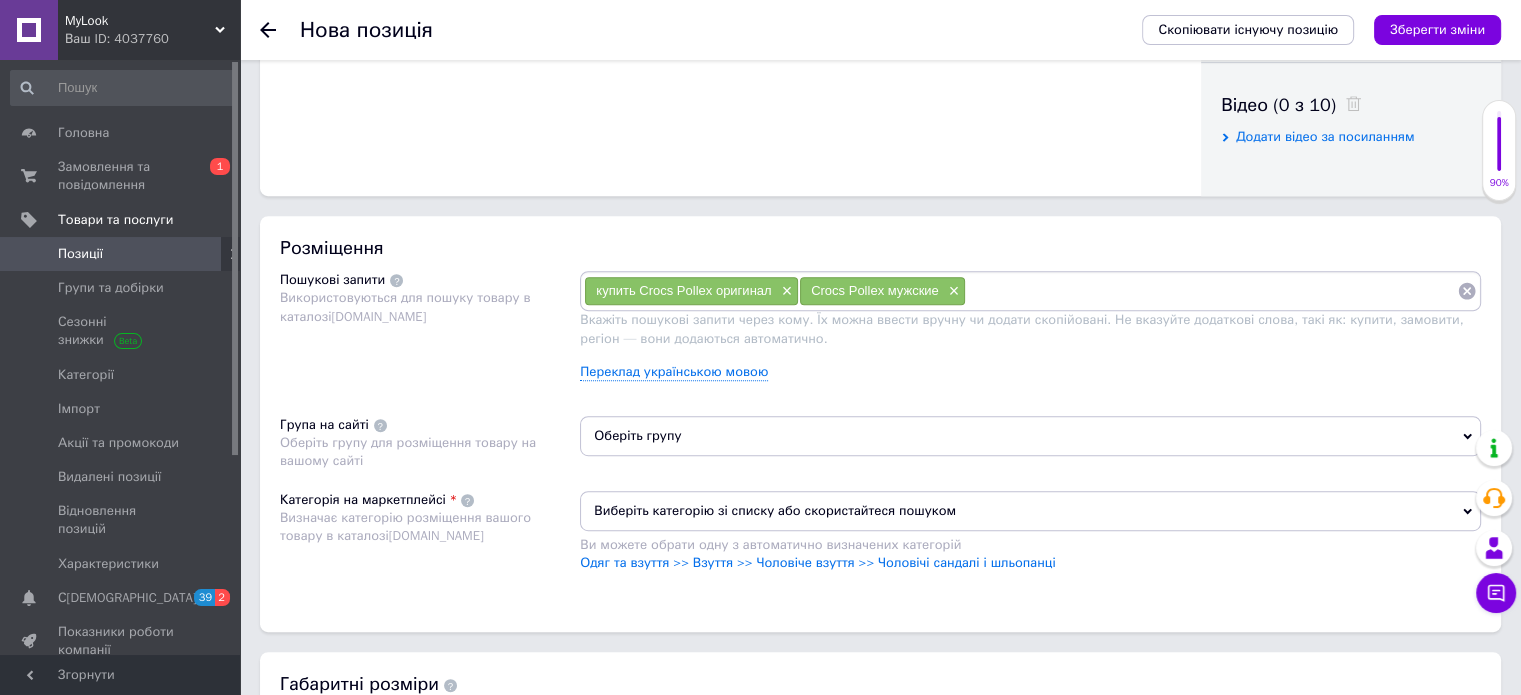 click on "Розміщення Пошукові запити Використовуються для пошуку товару в каталозі  [DOMAIN_NAME] купить Crocs Pollex оригинал × Crocs Pollex мужские × Вкажіть пошукові запити через кому. Їх можна ввести вручну чи додати скопійовані. Не вказуйте додаткові слова, такі як: купити, замовити, регіон — вони додаються автоматично. Переклад українською мовою Група на сайті Оберіть групу для розміщення товару на вашому сайті Оберіть групу Категорія на маркетплейсі Визначає категорію розміщення вашого товару в каталозі  [DOMAIN_NAME] Виберіть категорію зі списку або скористайтеся пошуком" at bounding box center (880, 424) 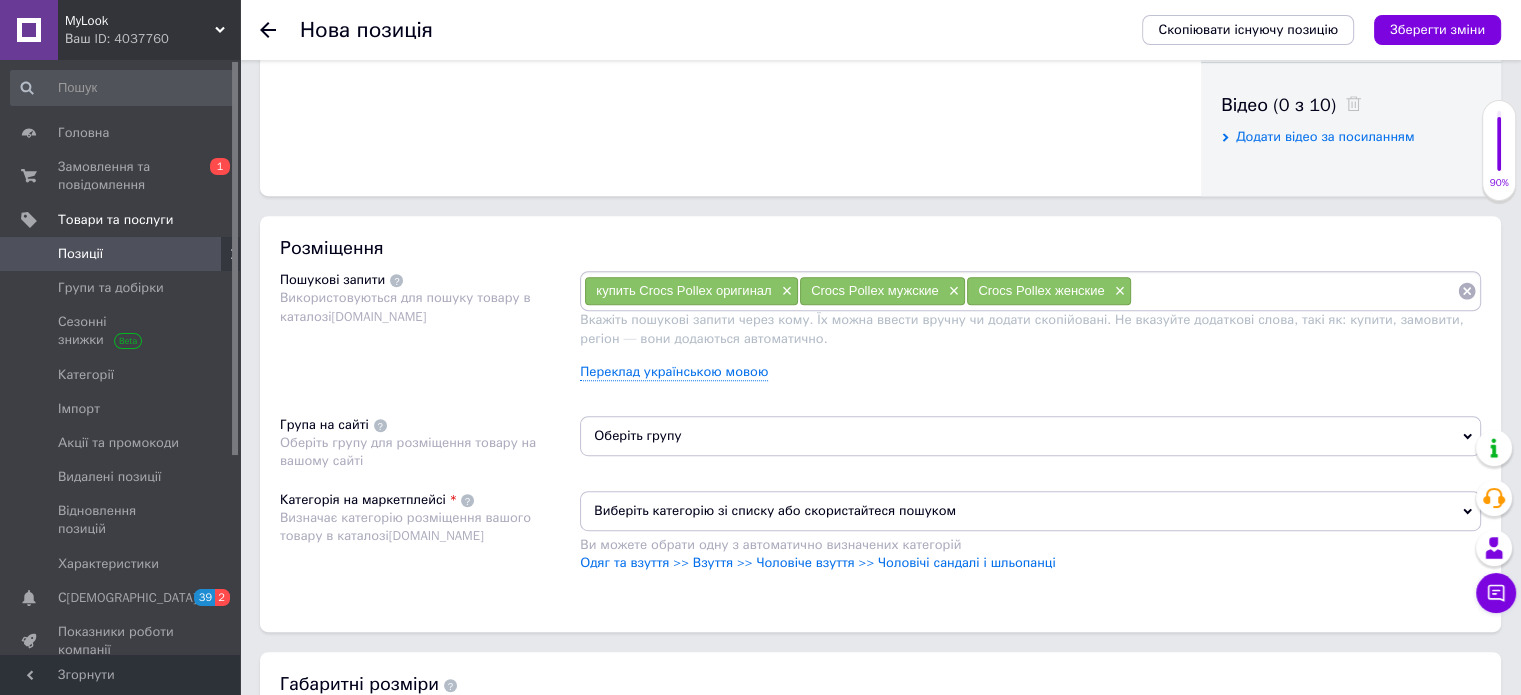 click on "купить Crocs Pollex оригинал × Crocs Pollex мужские × Crocs Pollex женские ×" at bounding box center [1030, 291] 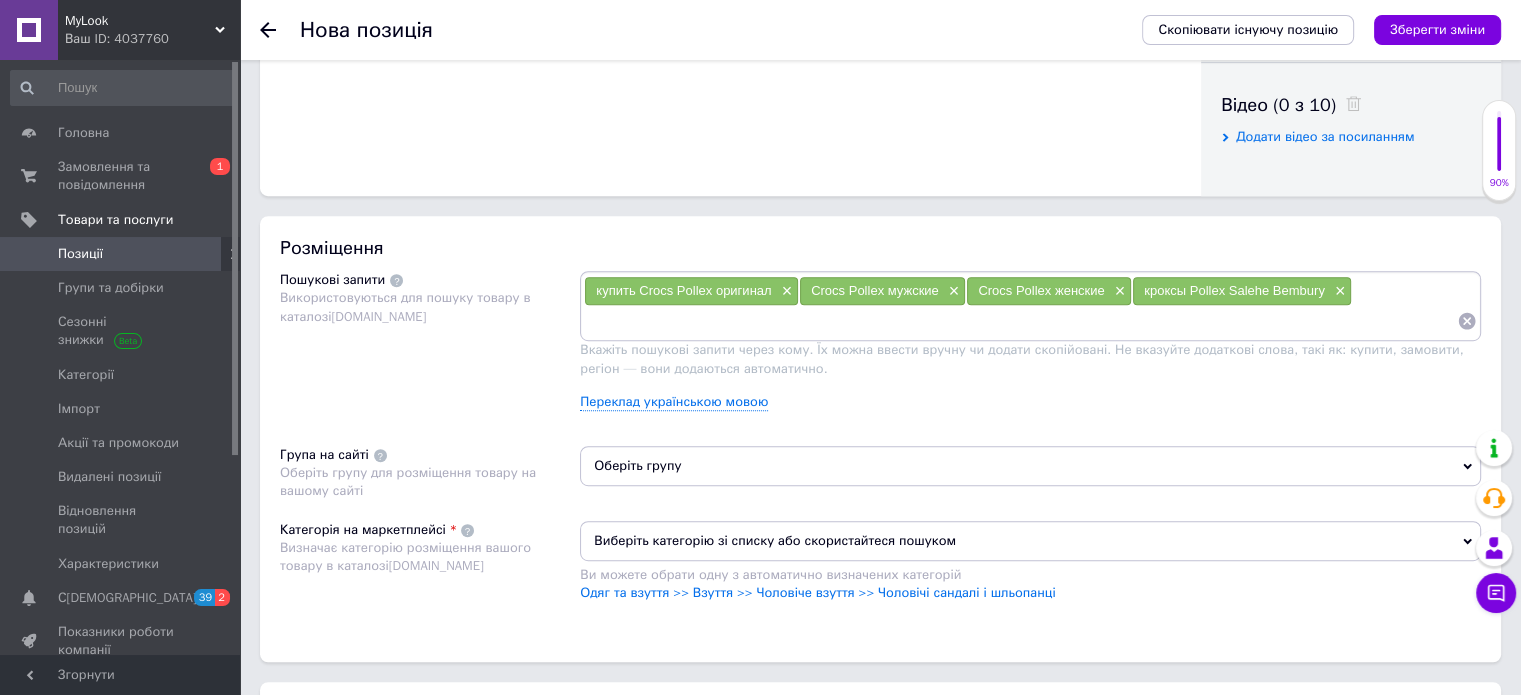 click at bounding box center [1020, 321] 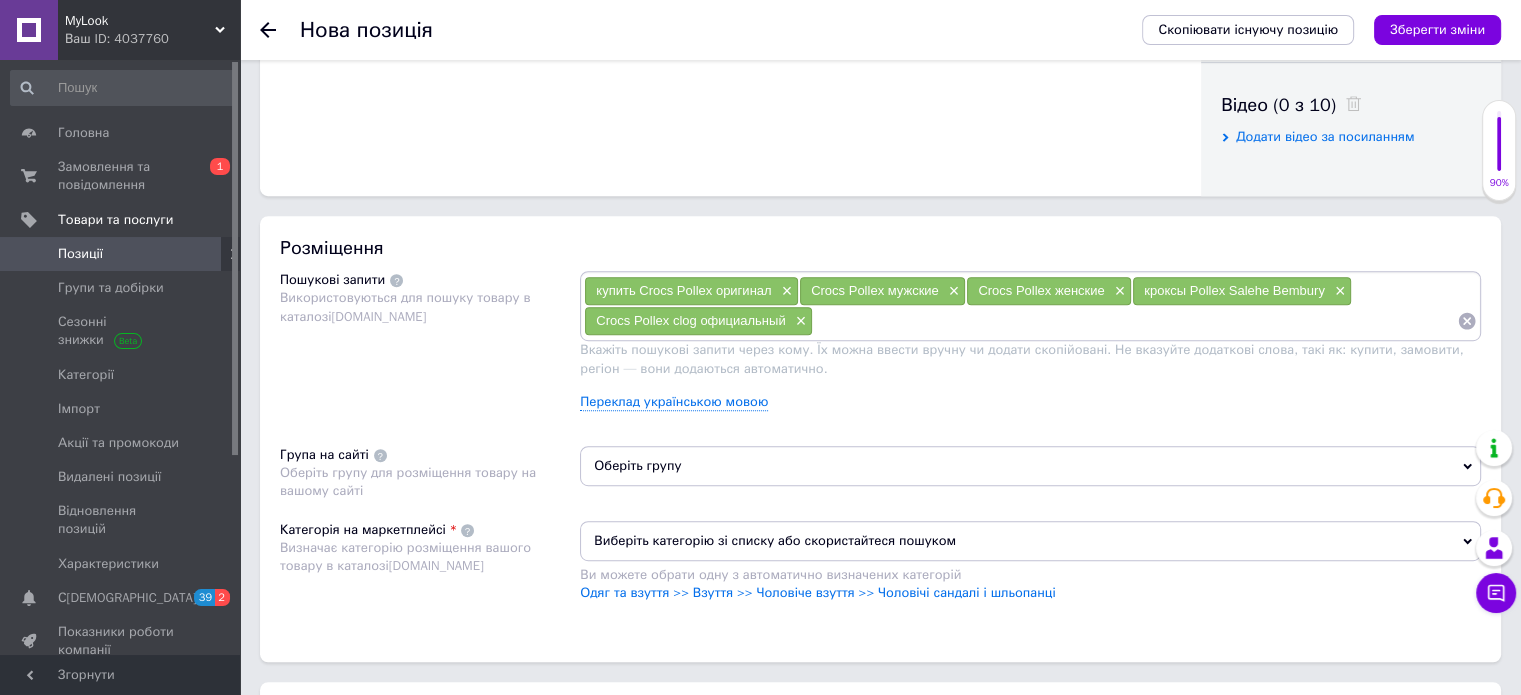 click at bounding box center (1135, 321) 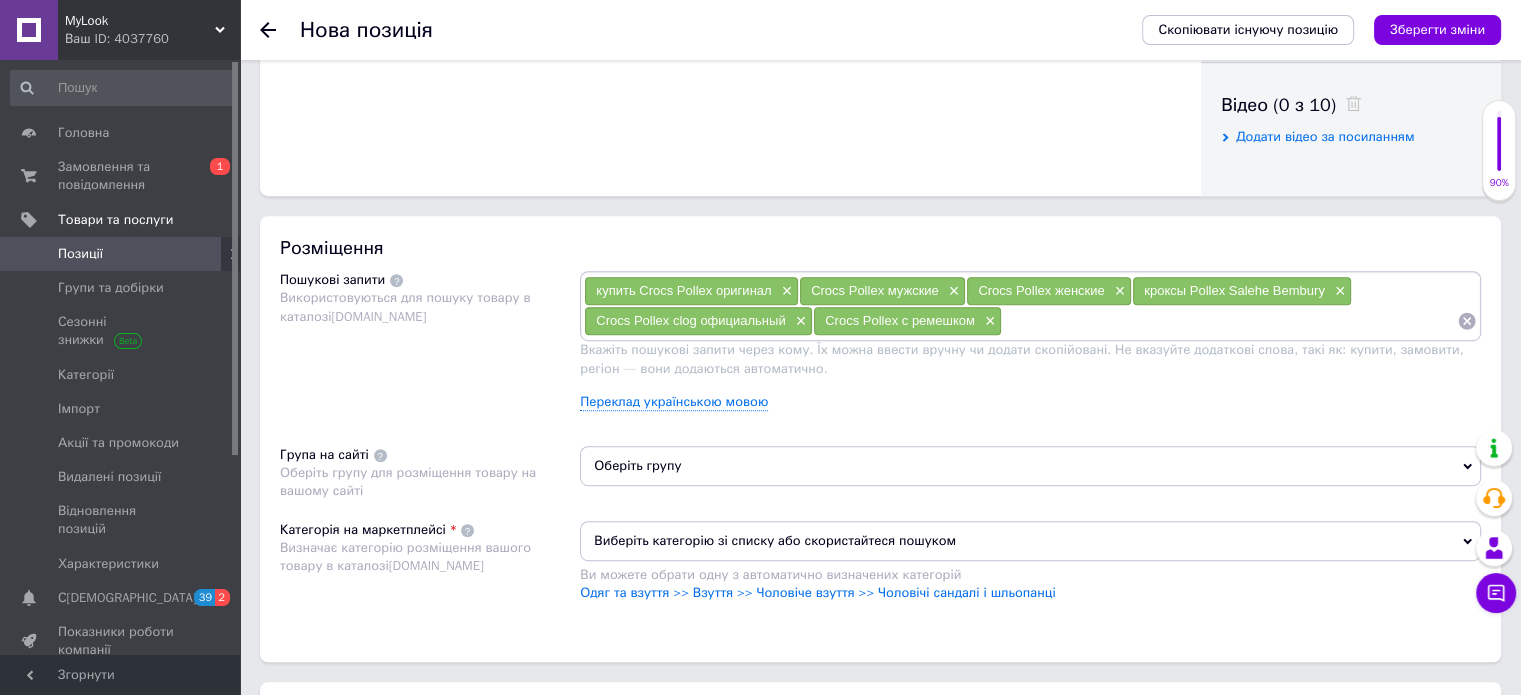 click at bounding box center (1229, 321) 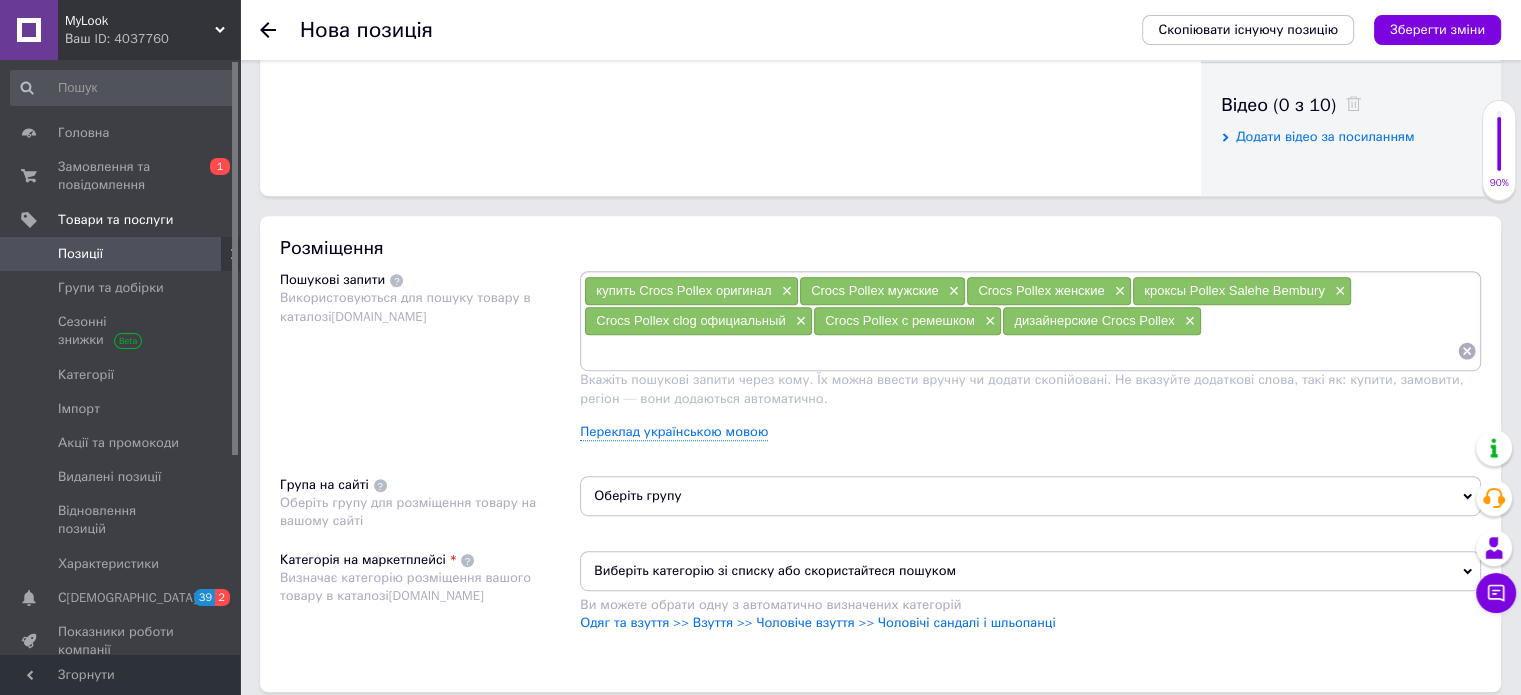 click at bounding box center (1020, 351) 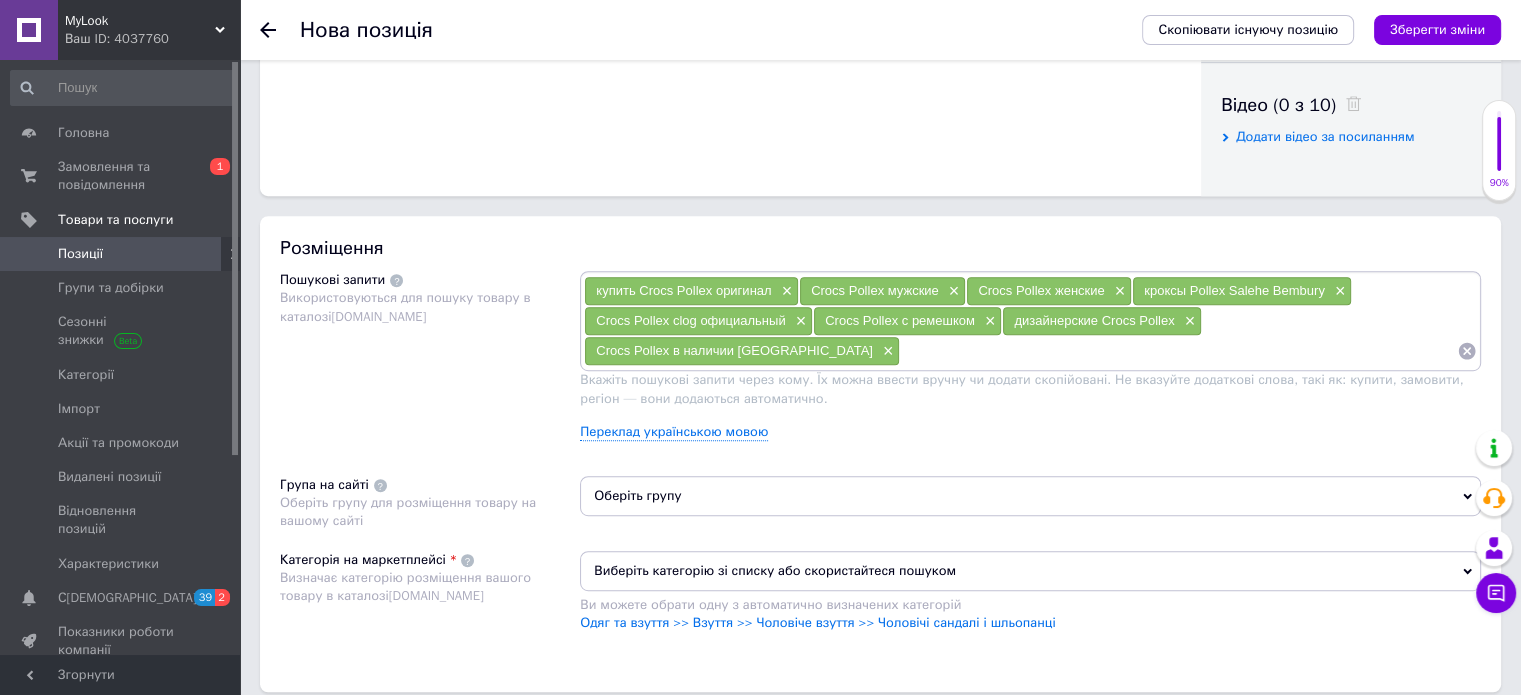 click at bounding box center [1178, 351] 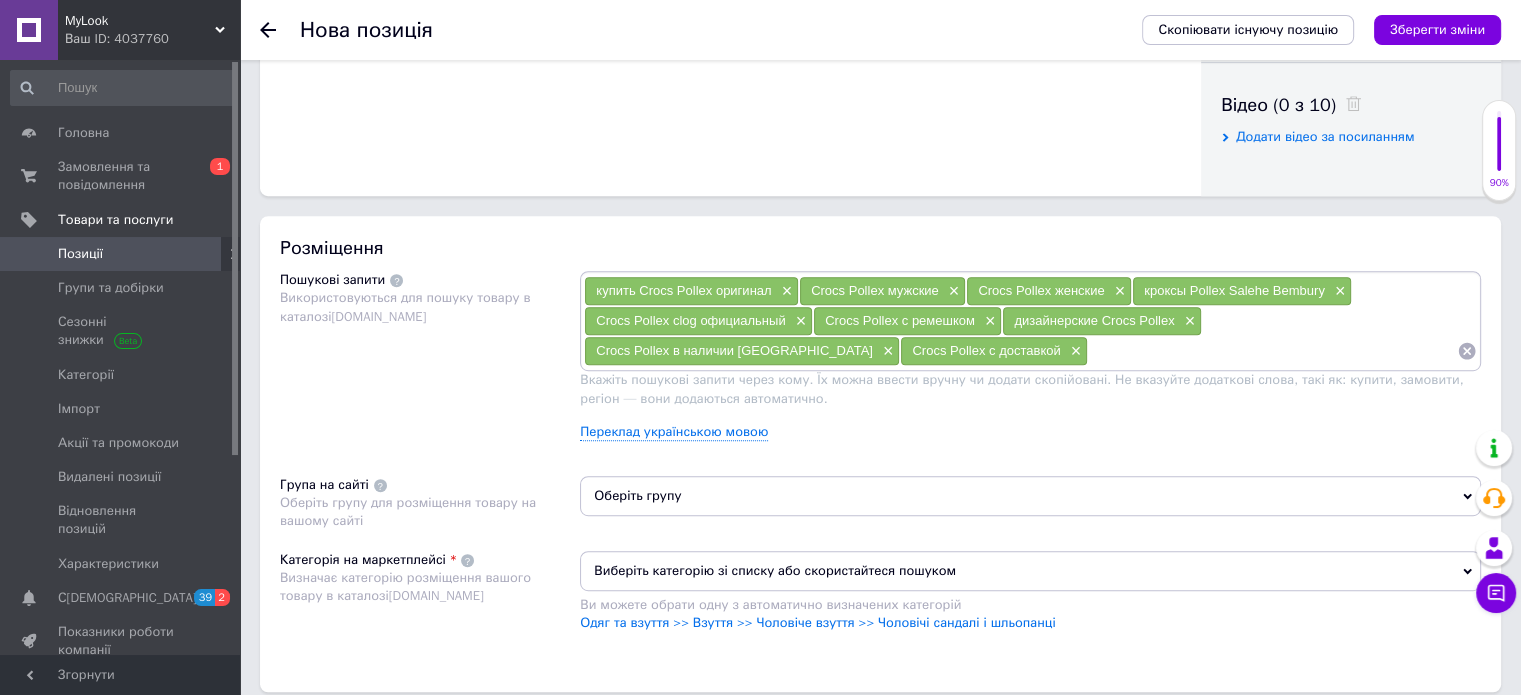 click at bounding box center (1272, 351) 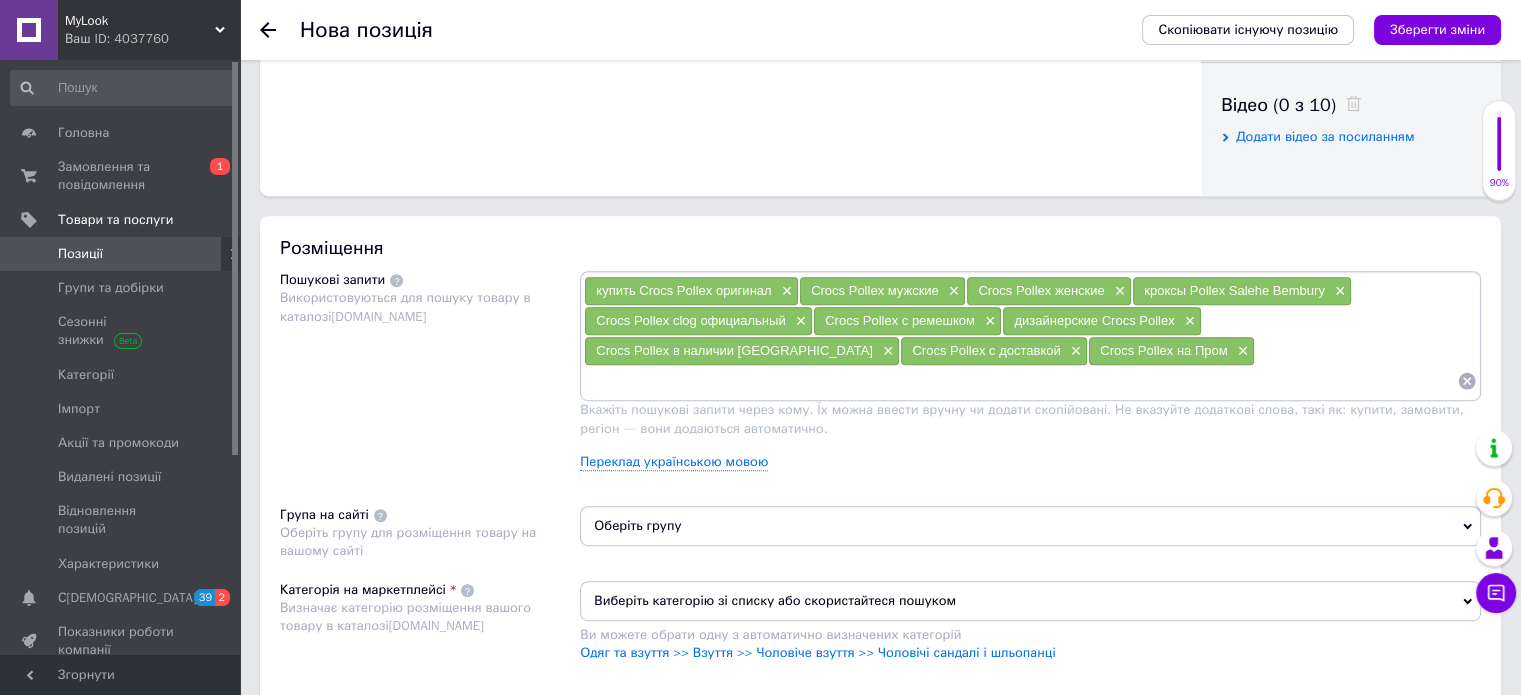 click at bounding box center [1020, 381] 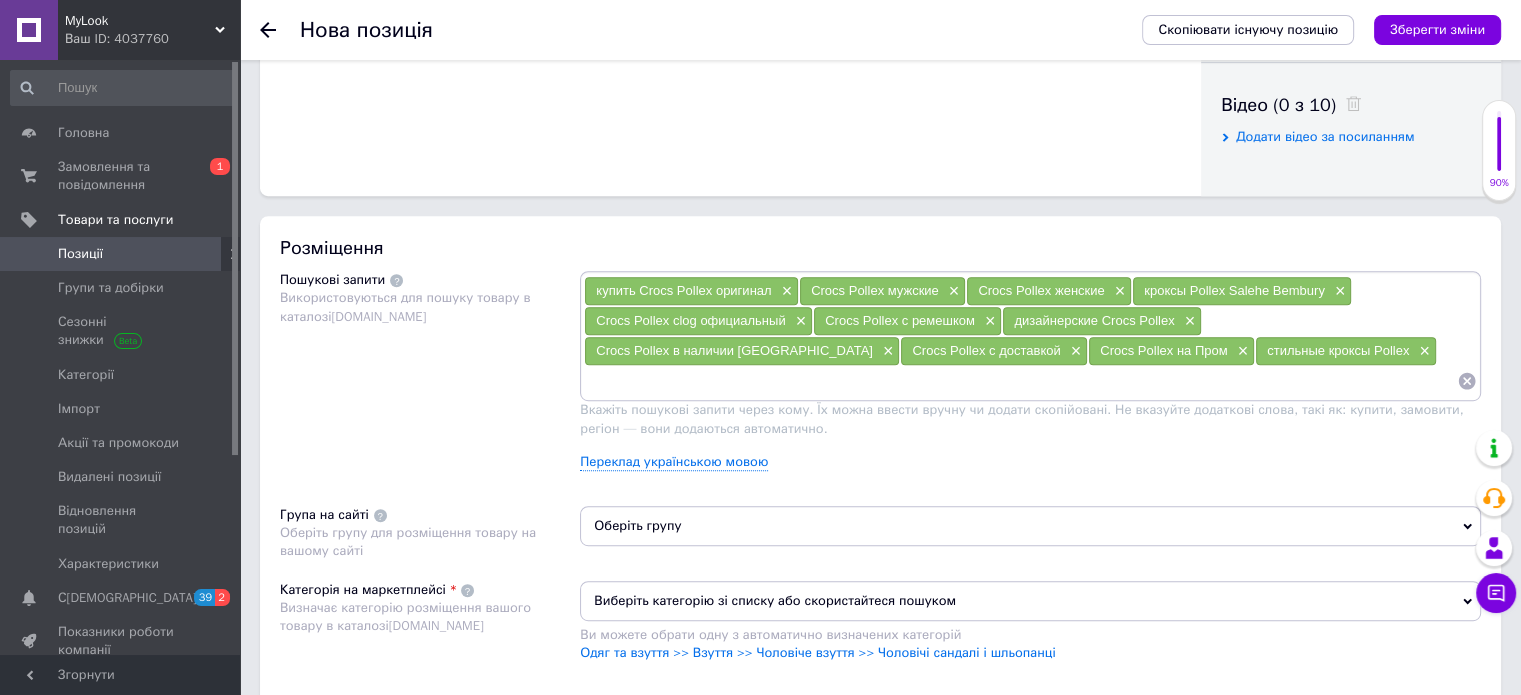 click at bounding box center [1020, 381] 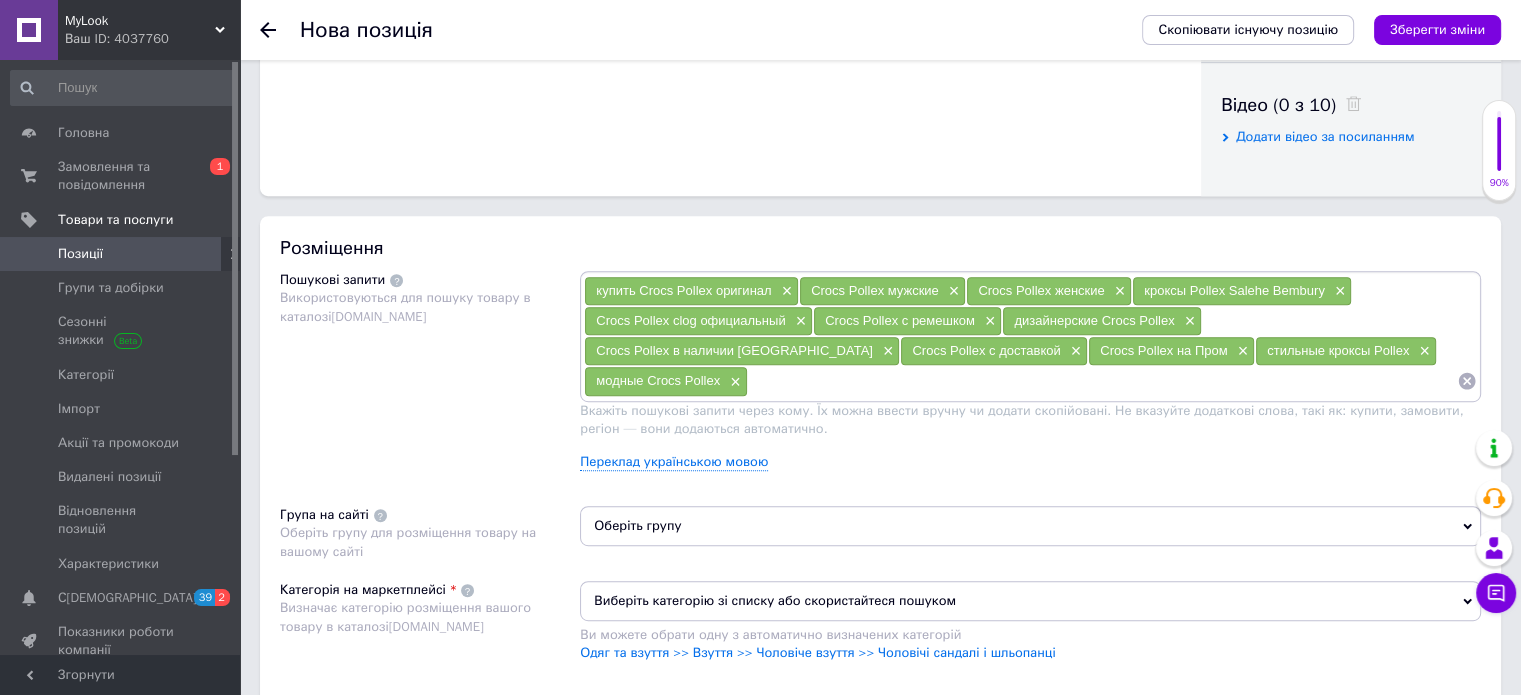 click at bounding box center (1102, 381) 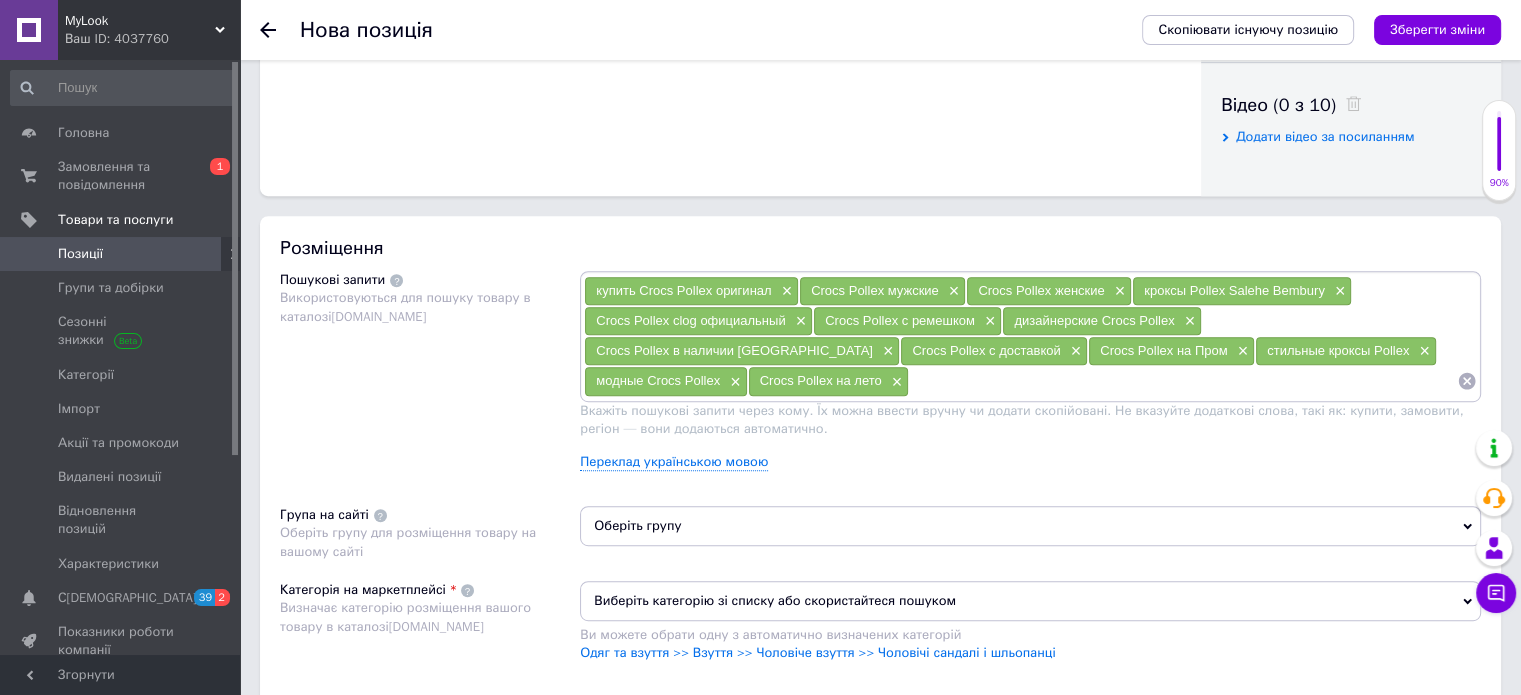 click at bounding box center (1183, 381) 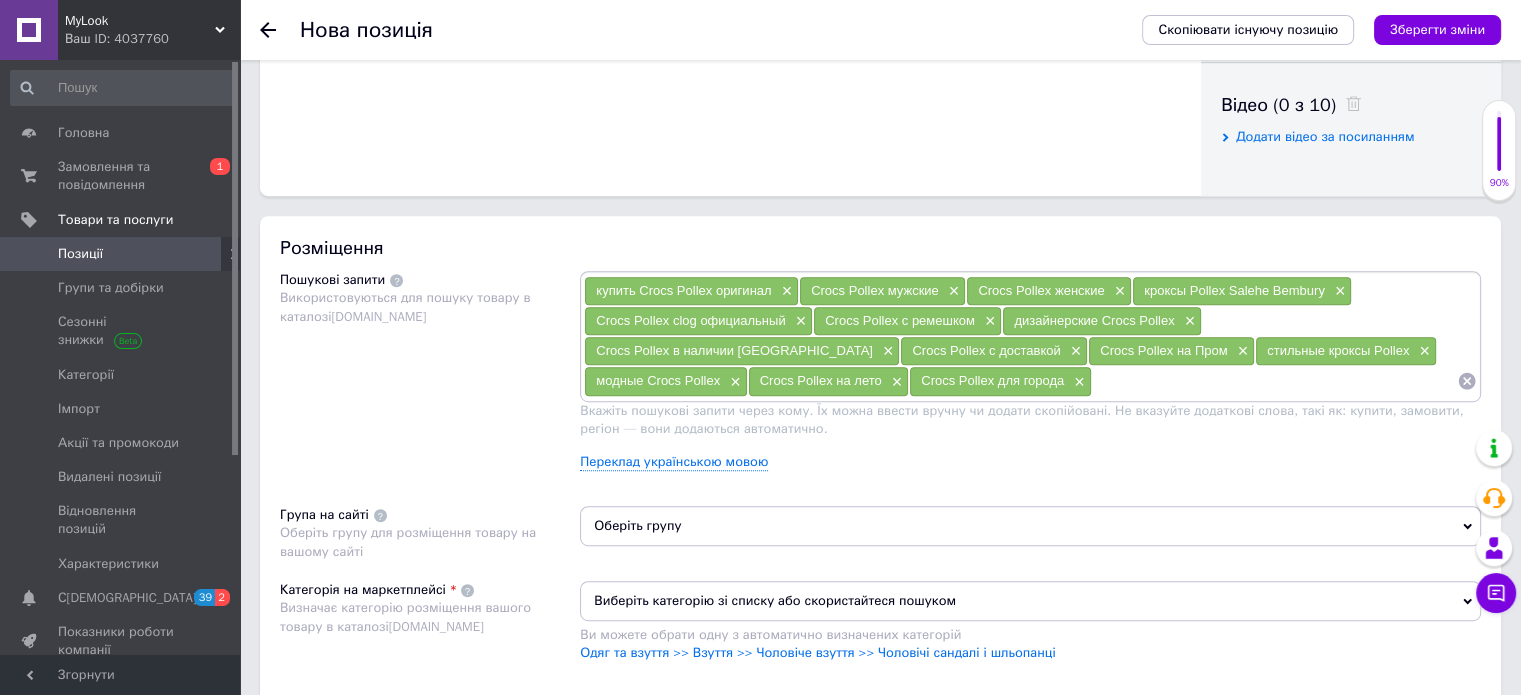 click at bounding box center [1274, 381] 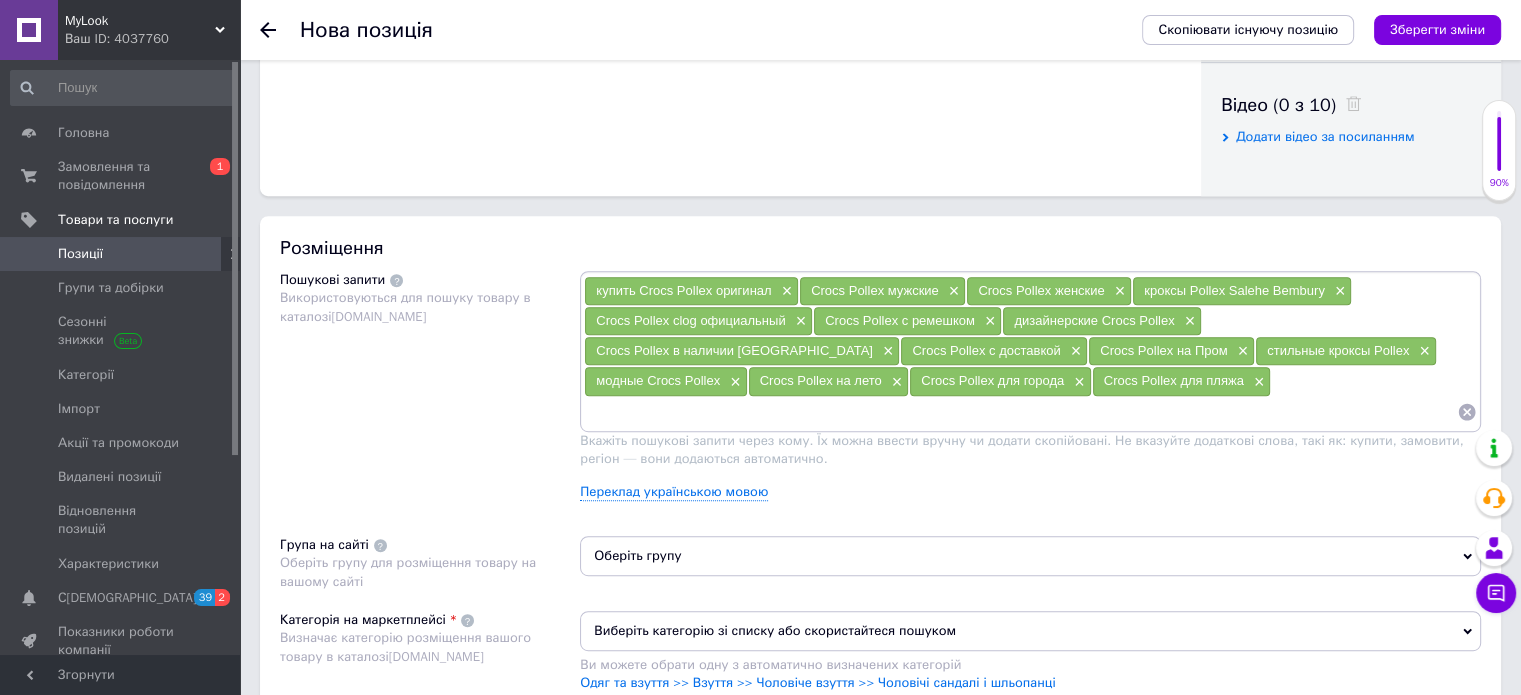 click at bounding box center (1020, 412) 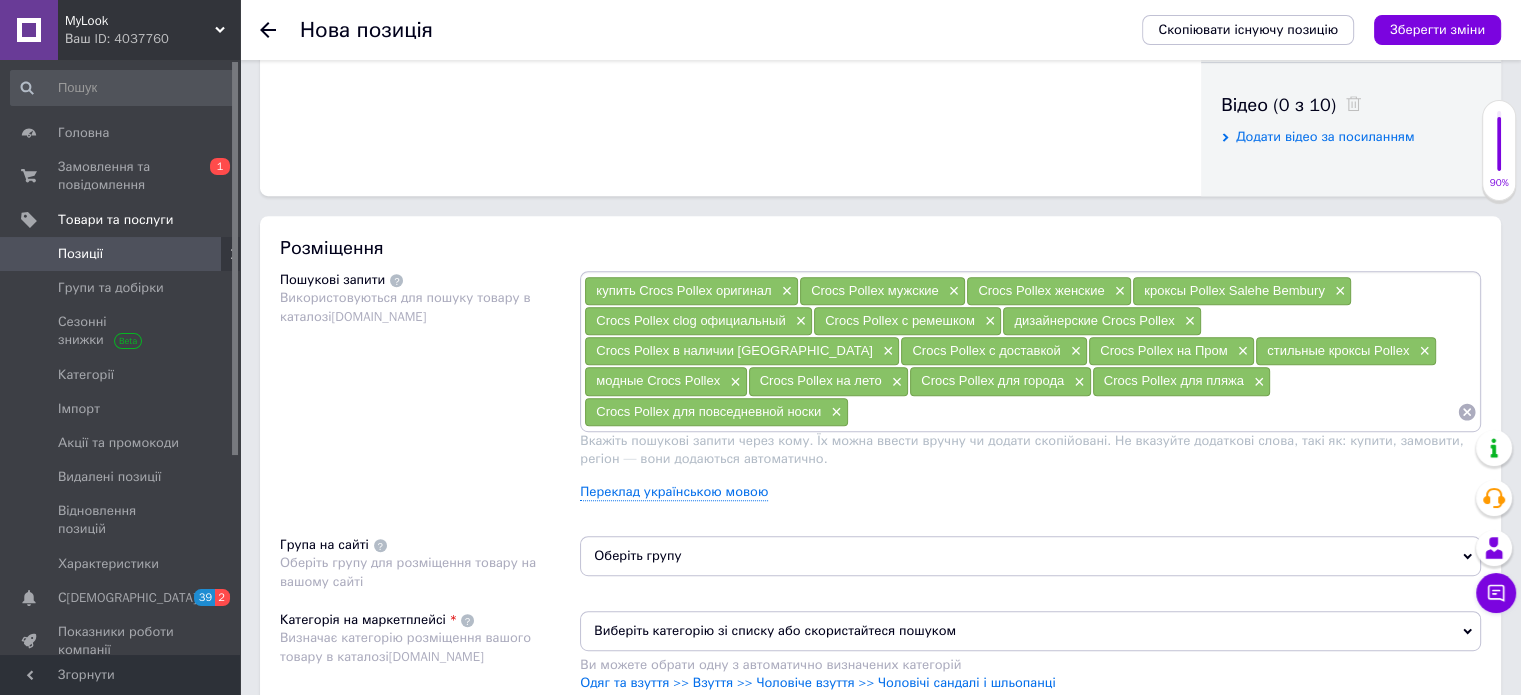 click at bounding box center (1153, 412) 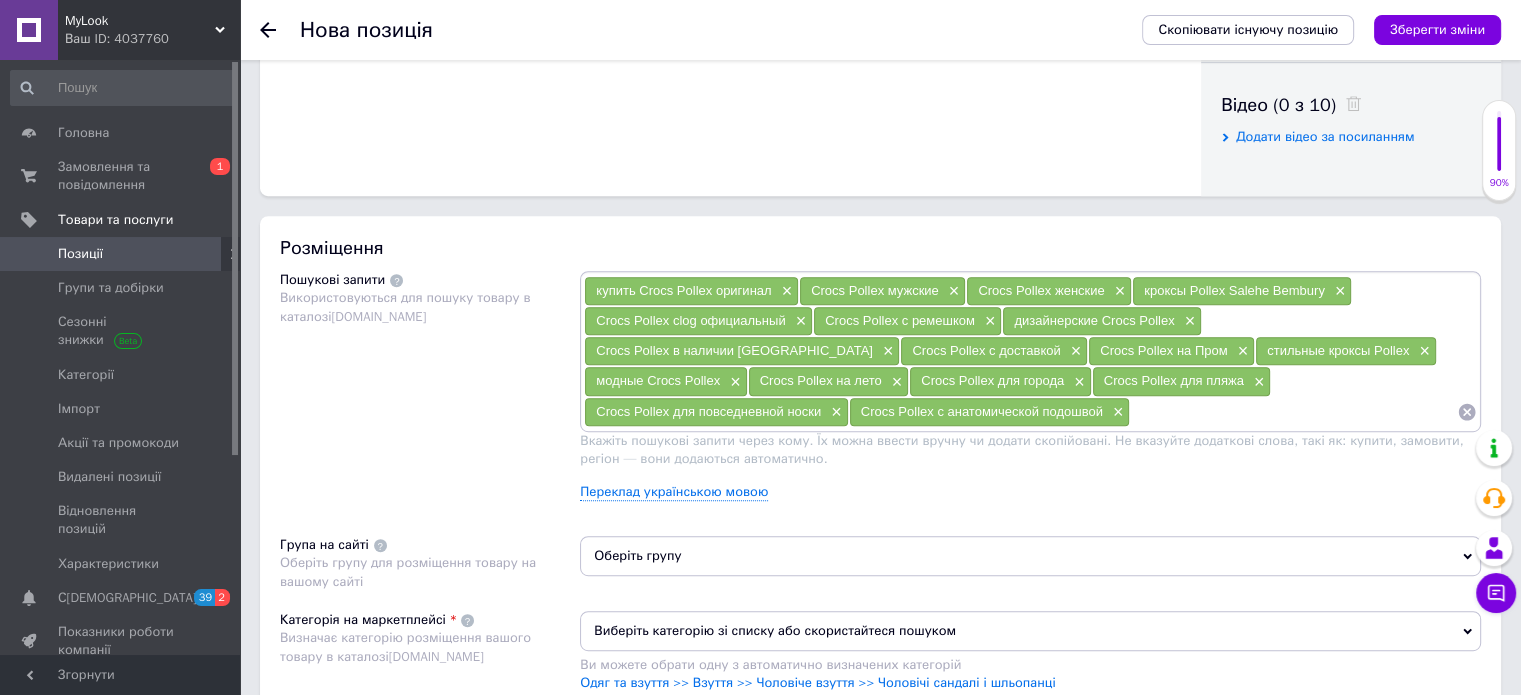 click at bounding box center (1293, 412) 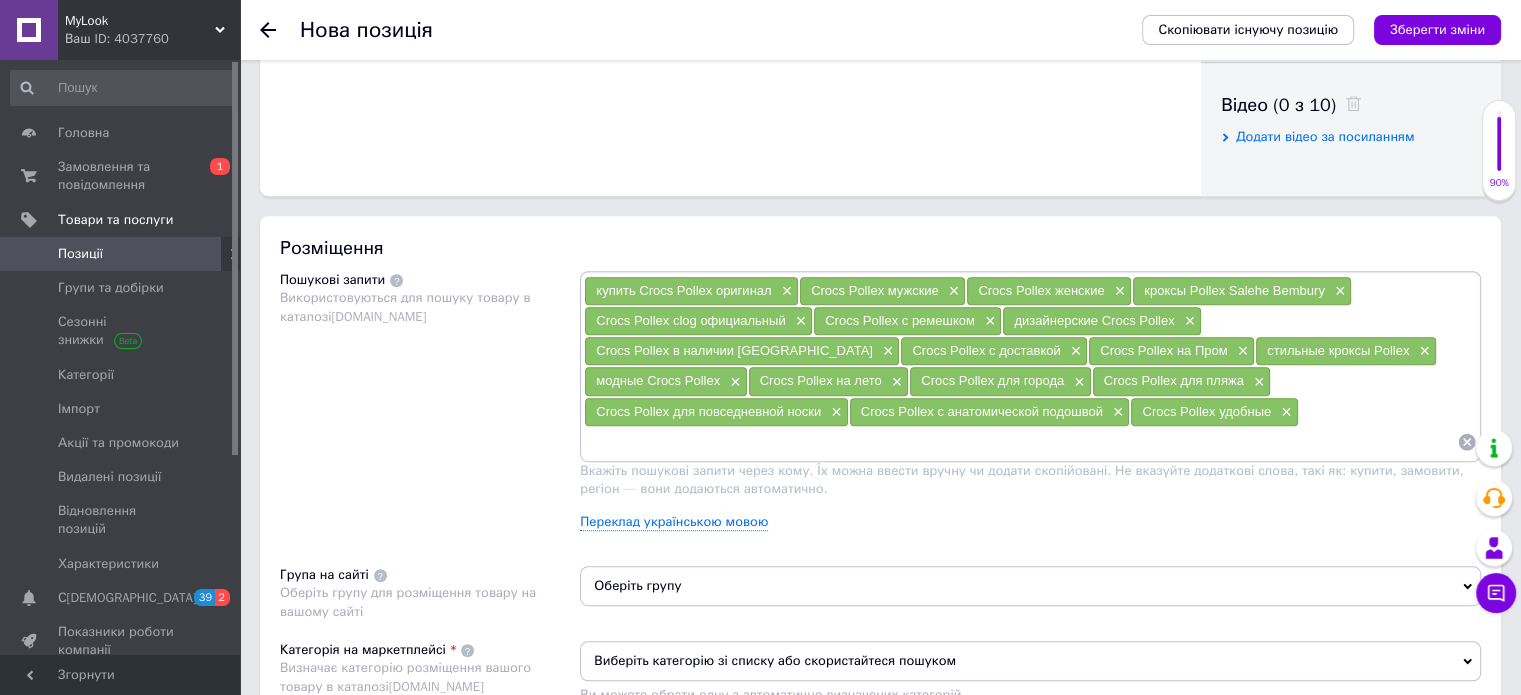 click at bounding box center (1020, 442) 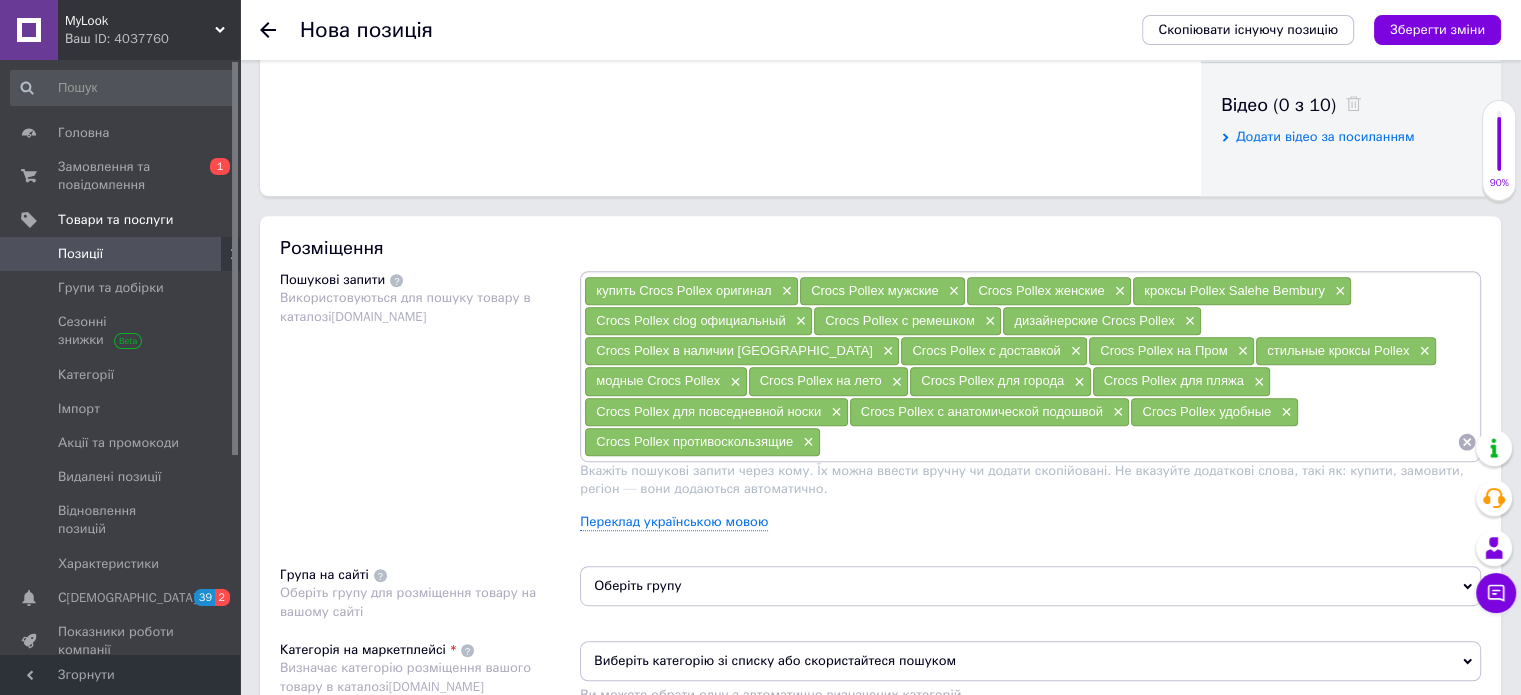 click at bounding box center [1139, 442] 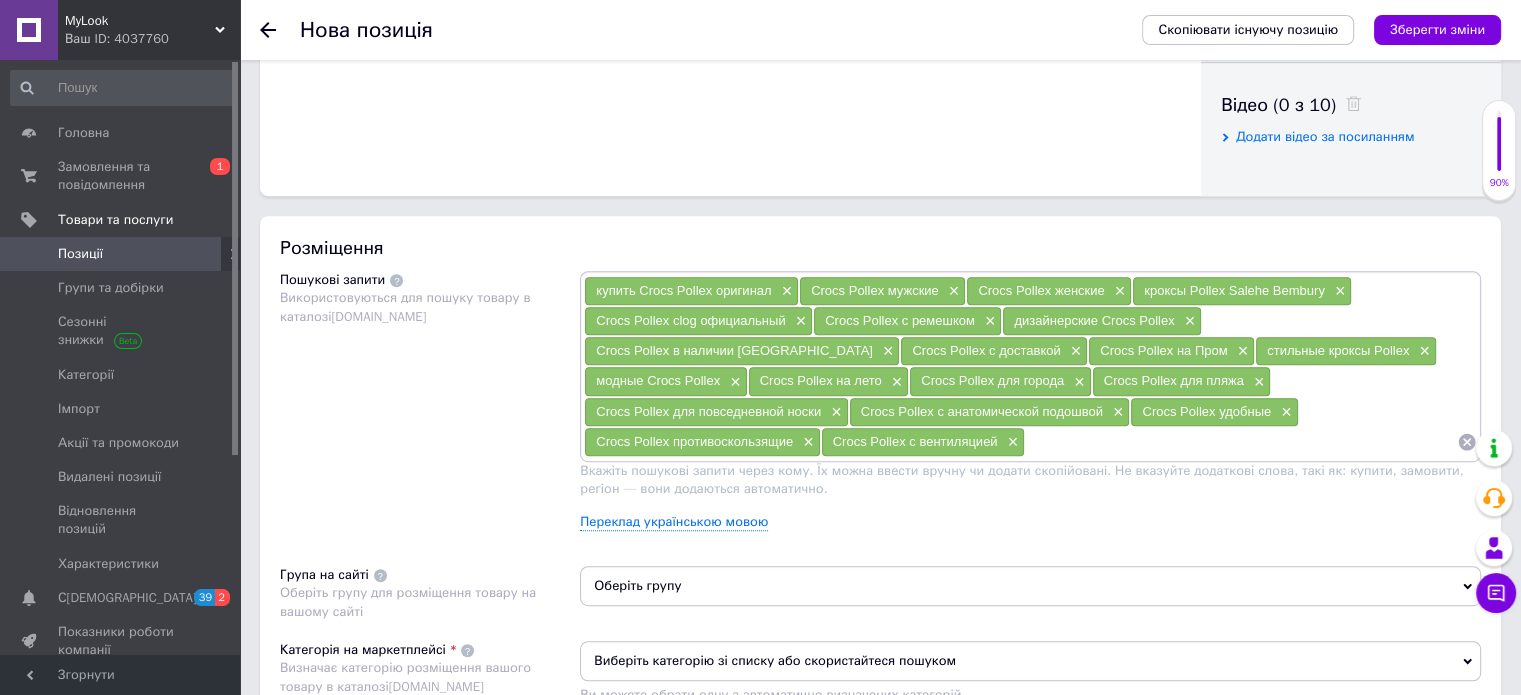 click at bounding box center (1241, 442) 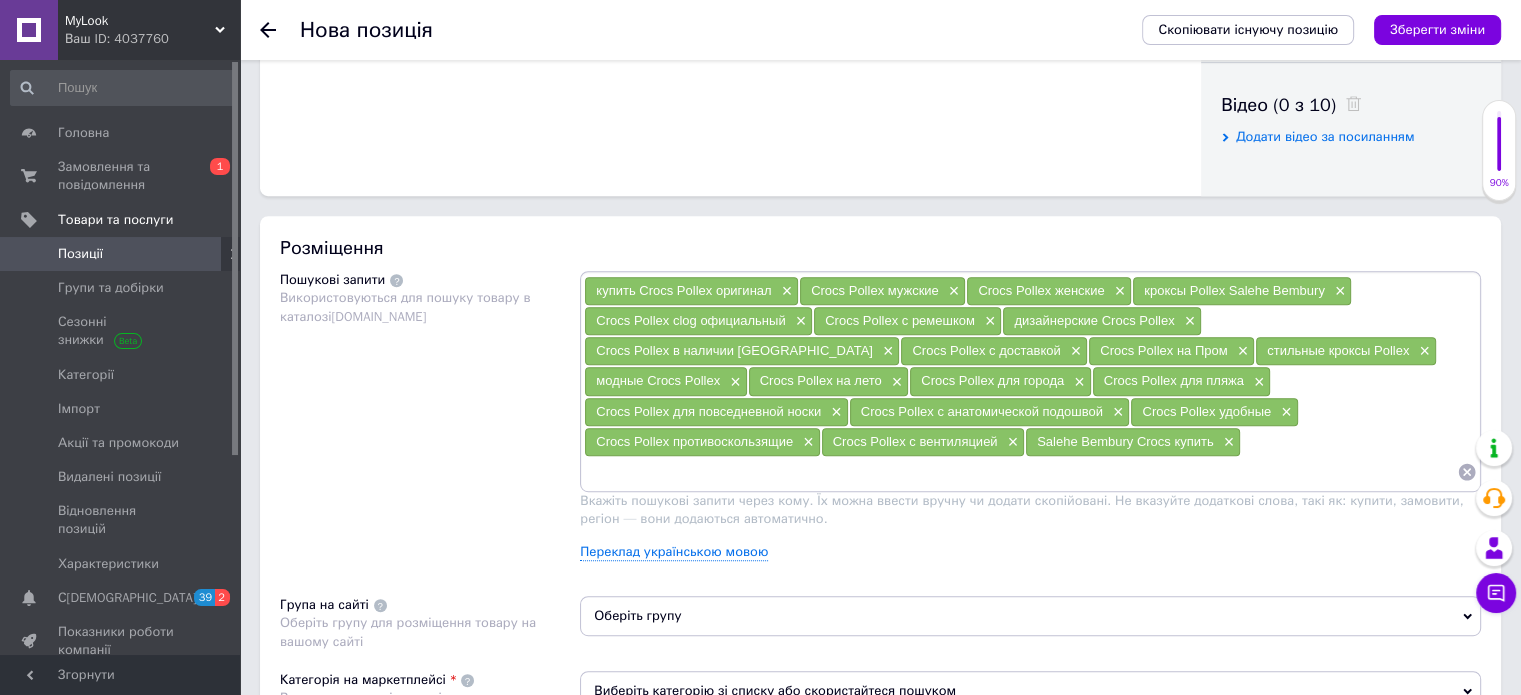 click at bounding box center [1020, 472] 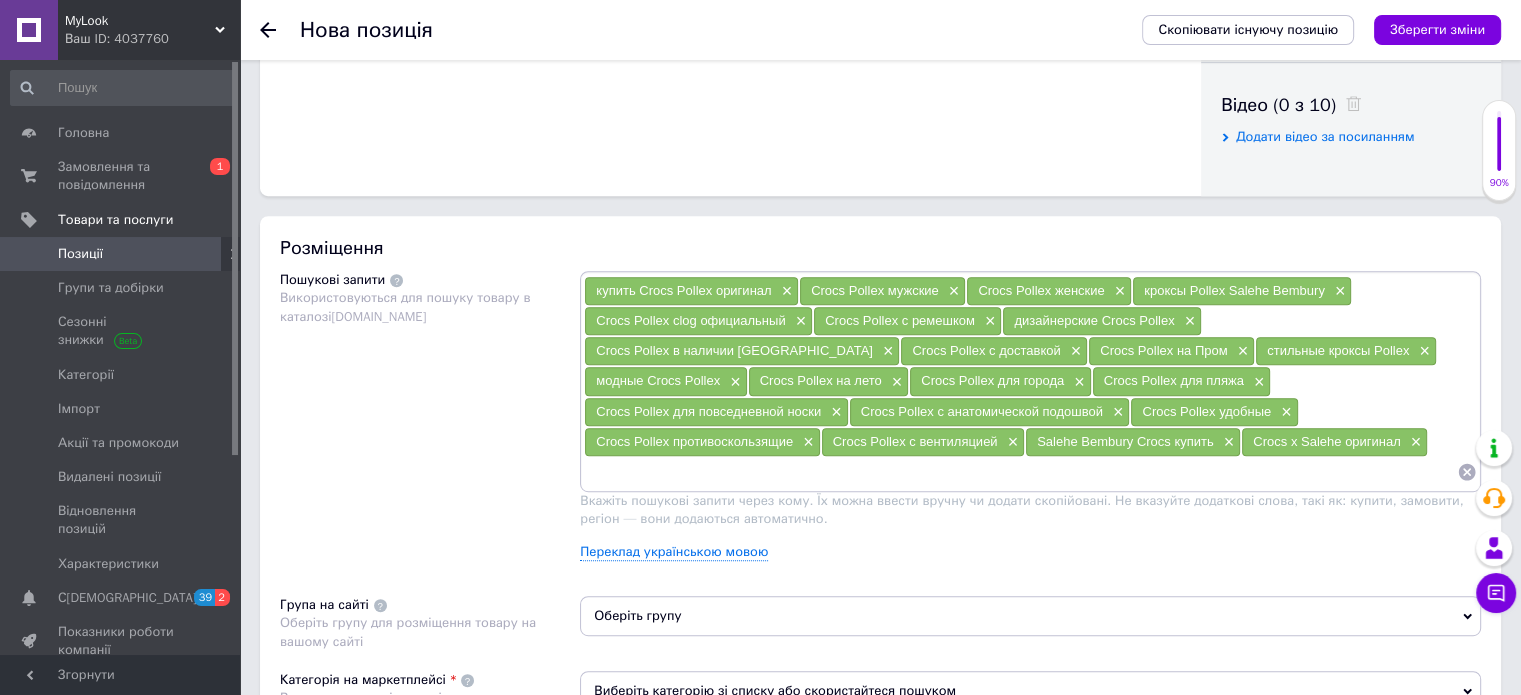 click at bounding box center (1020, 472) 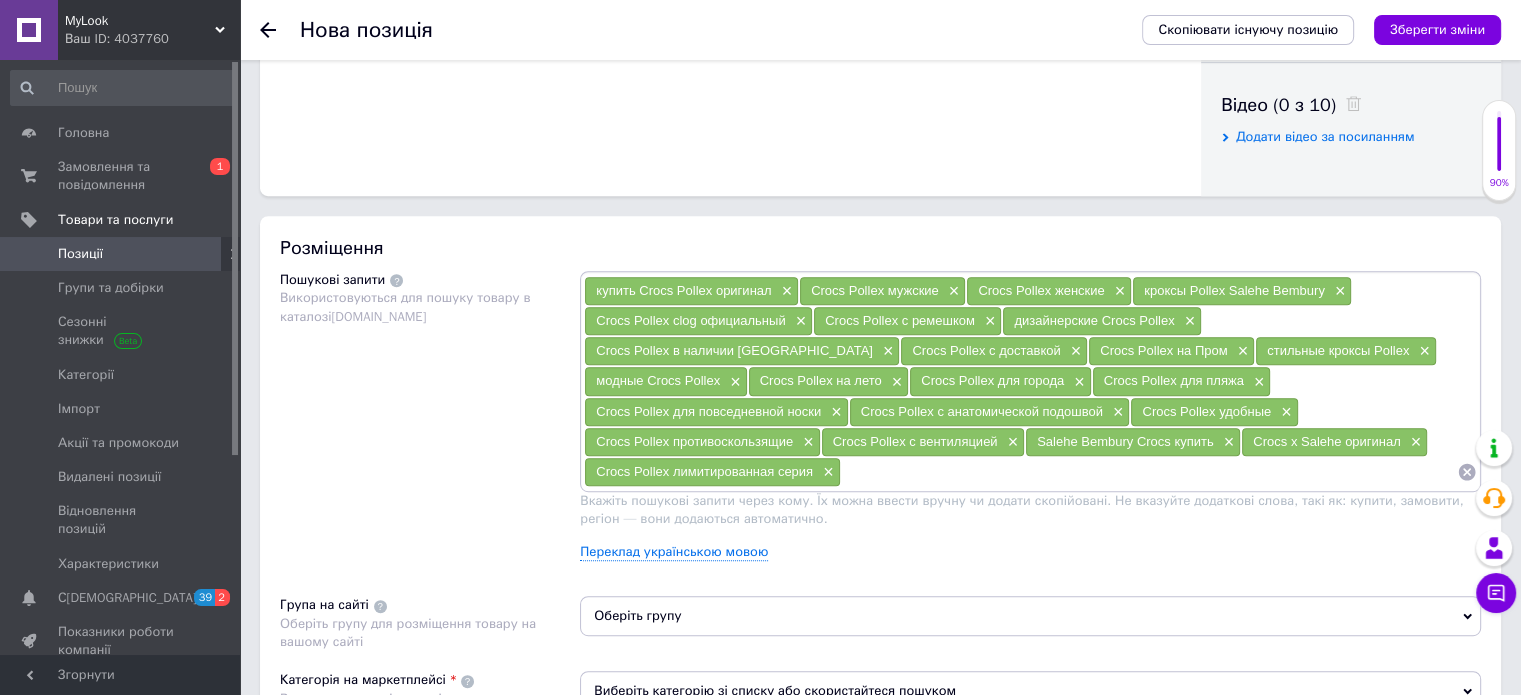 click at bounding box center (1149, 472) 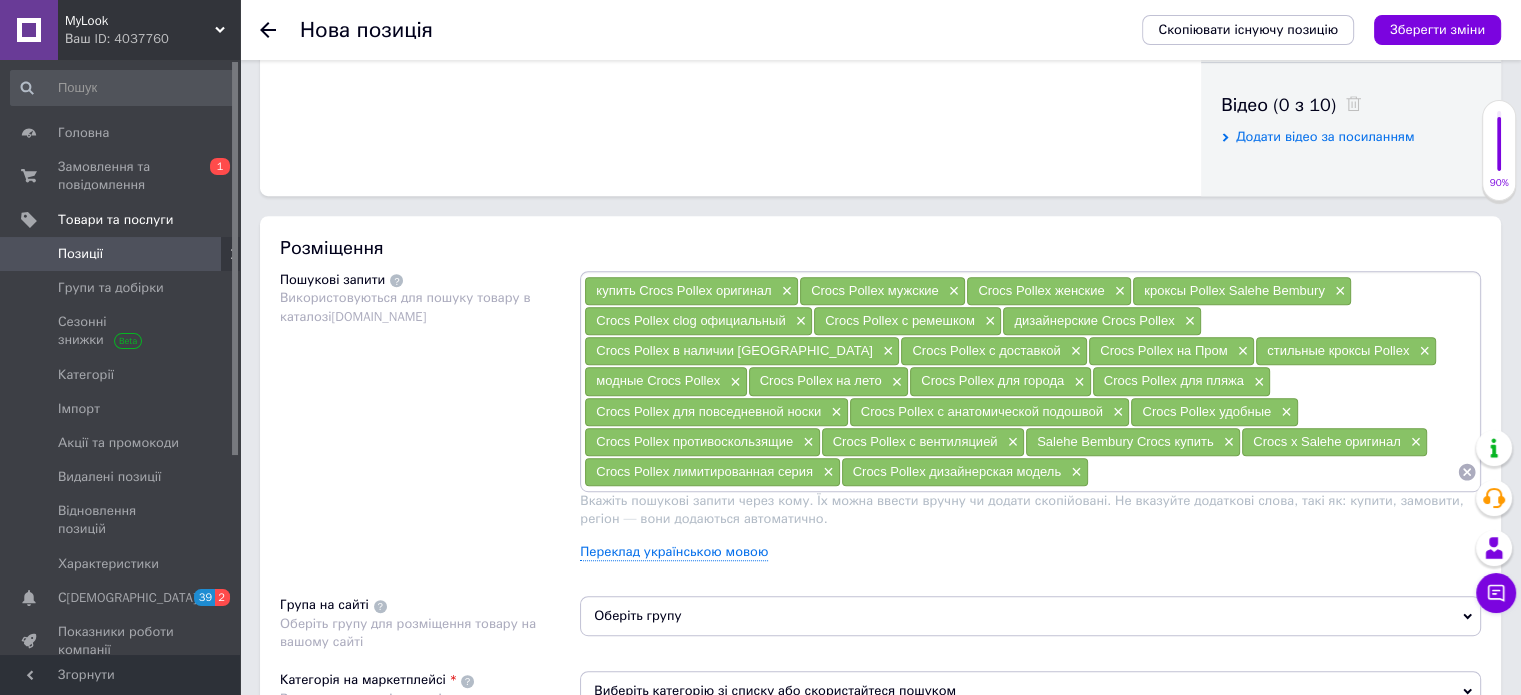 click at bounding box center [1273, 472] 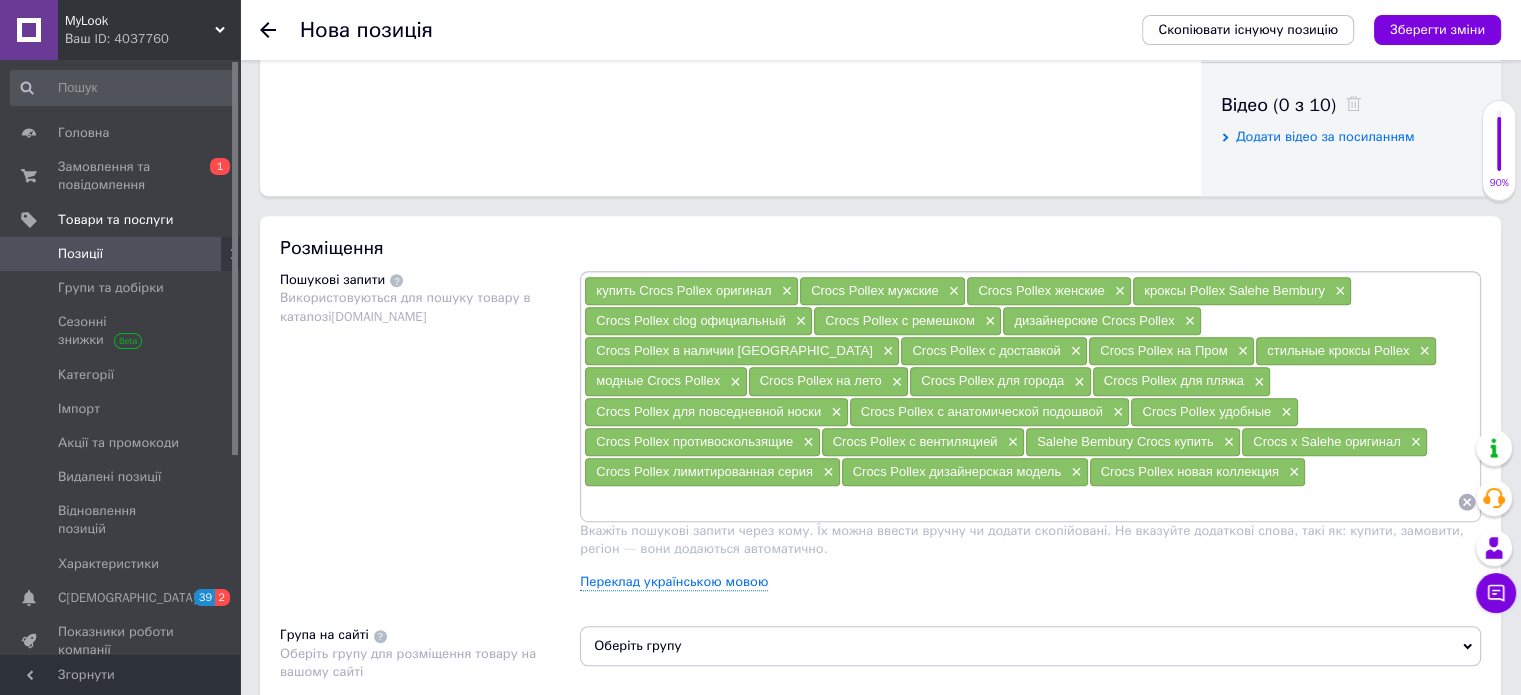 click at bounding box center (1020, 502) 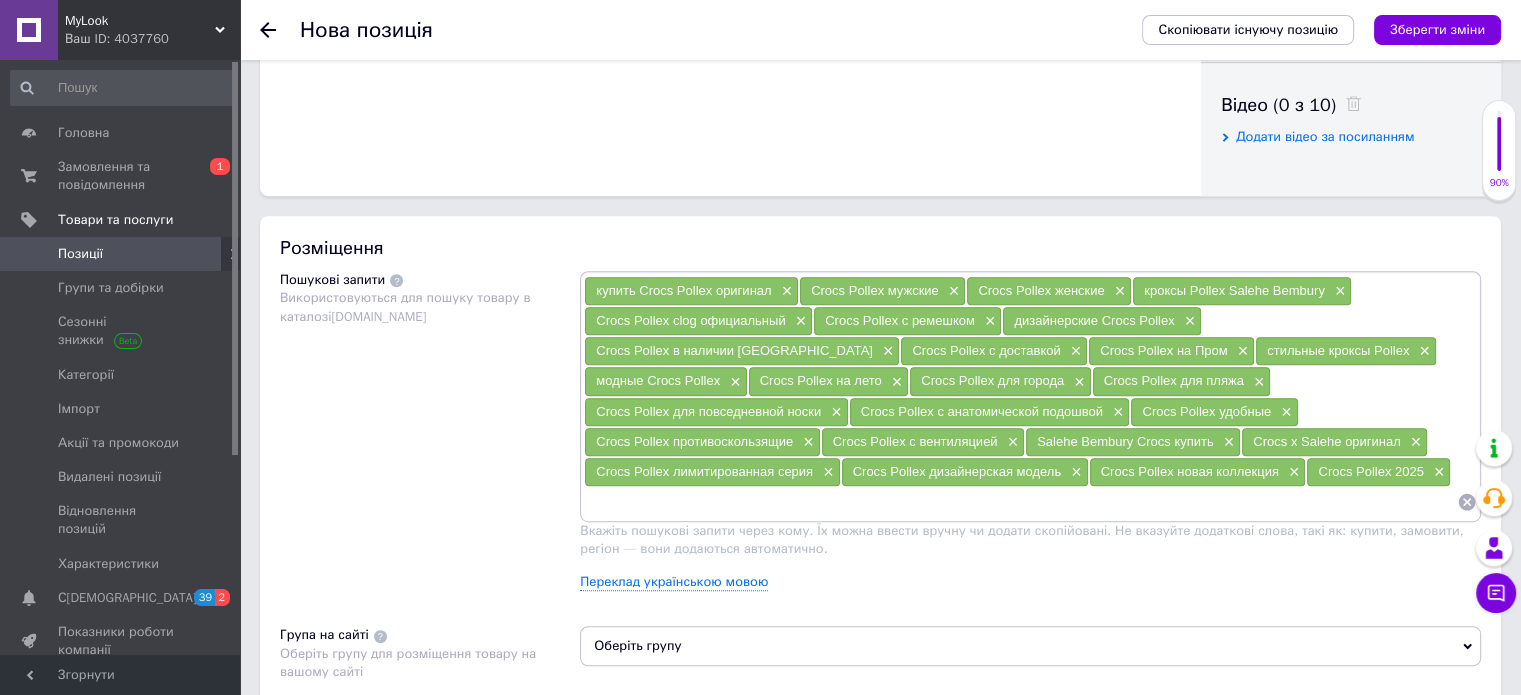 click at bounding box center [1020, 502] 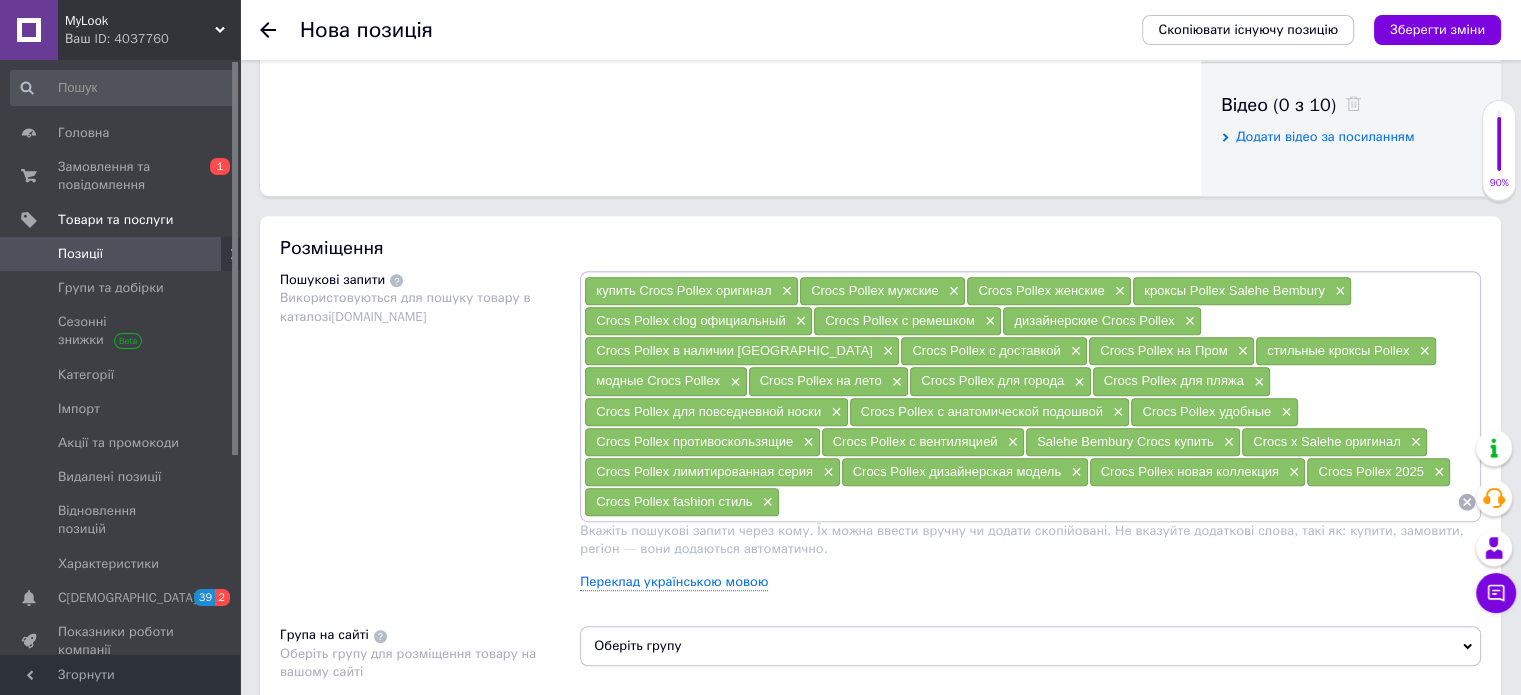 click on "купить Crocs Pollex оригинал × Crocs Pollex мужские × Crocs Pollex женские × кроксы Pollex Salehe Bembury × Crocs Pollex clog официальный × Crocs Pollex с ремешком × дизайнерские Crocs Pollex × Crocs Pollex в наличии Украина × Crocs Pollex с доставкой × Crocs Pollex на Пром × стильные кроксы Pollex × модные Crocs Pollex × Crocs Pollex на лето × Crocs Pollex для города × Crocs Pollex для пляжа × Crocs Pollex для повседневной носки × Crocs Pollex с анатомической подошвой × Crocs Pollex удобные × Crocs Pollex противоскользящие × Crocs Pollex с вентиляцией × Salehe Bembury Crocs купить × Crocs x Salehe оригинал × Crocs Pollex лимитированная серия × Crocs Pollex дизайнерская модель × Crocs Pollex новая коллекция" at bounding box center [1030, 396] 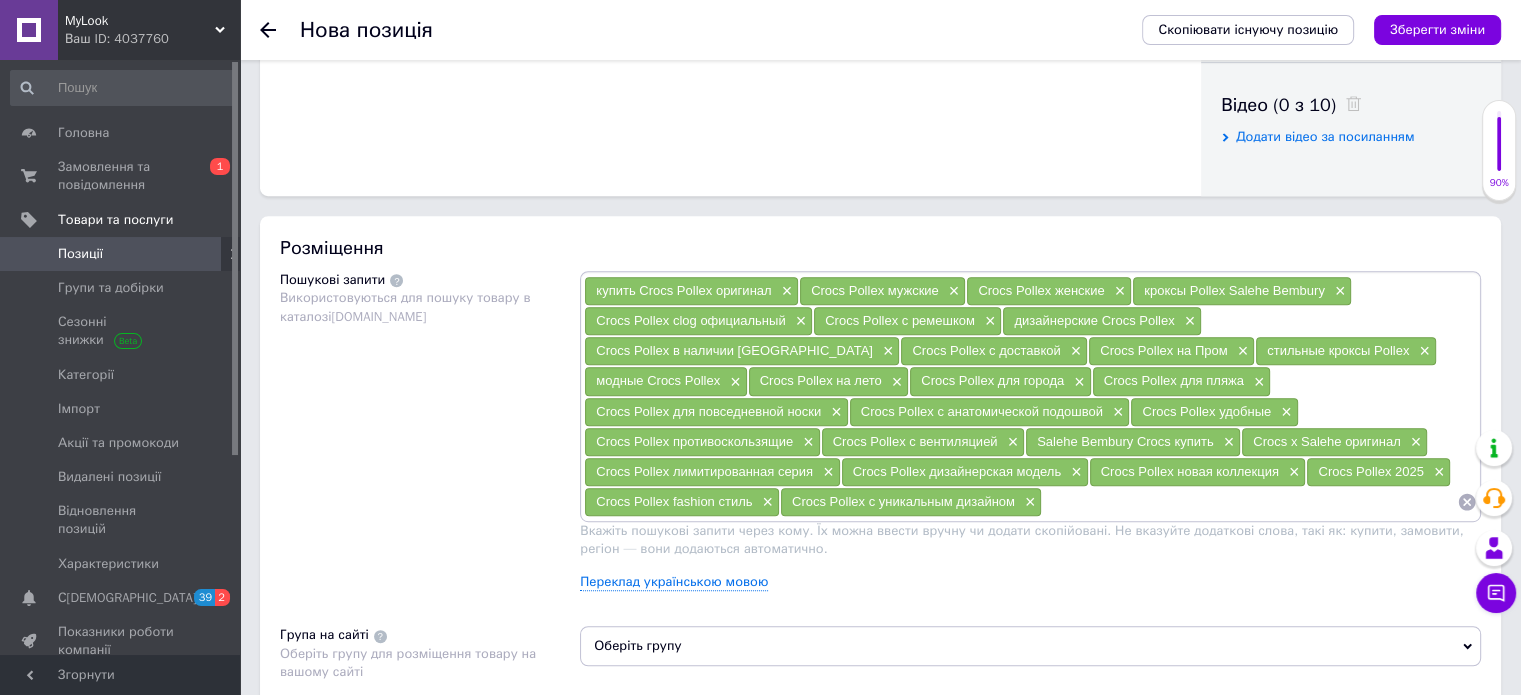 click at bounding box center (1249, 502) 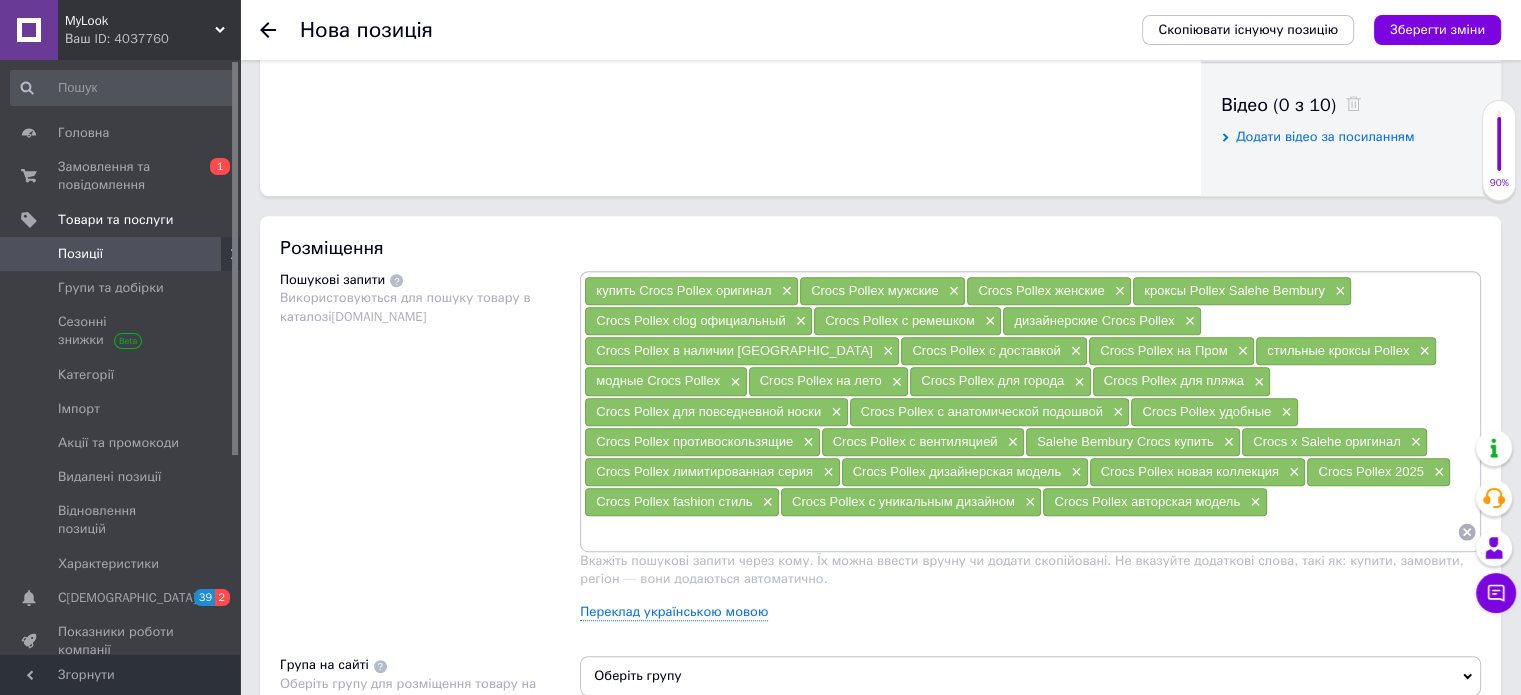click at bounding box center (1020, 532) 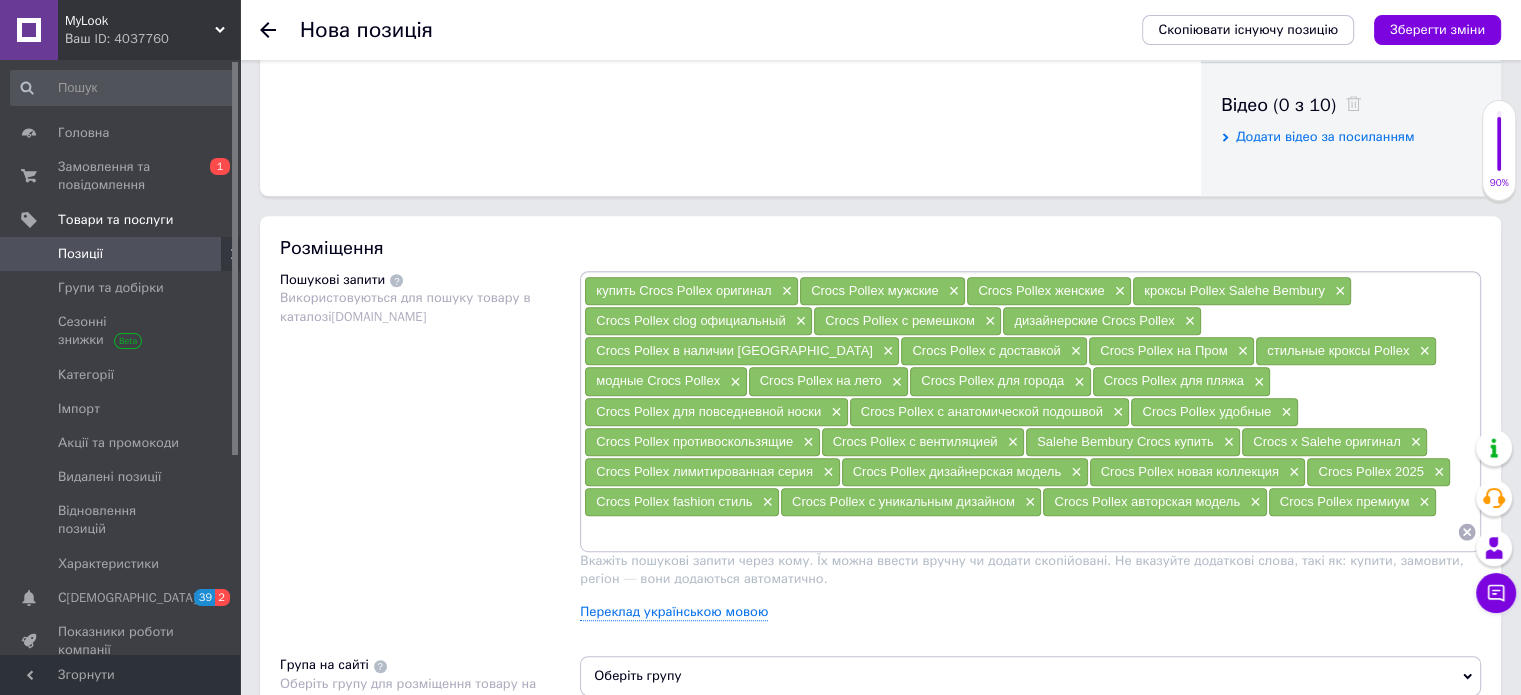 click at bounding box center [1020, 532] 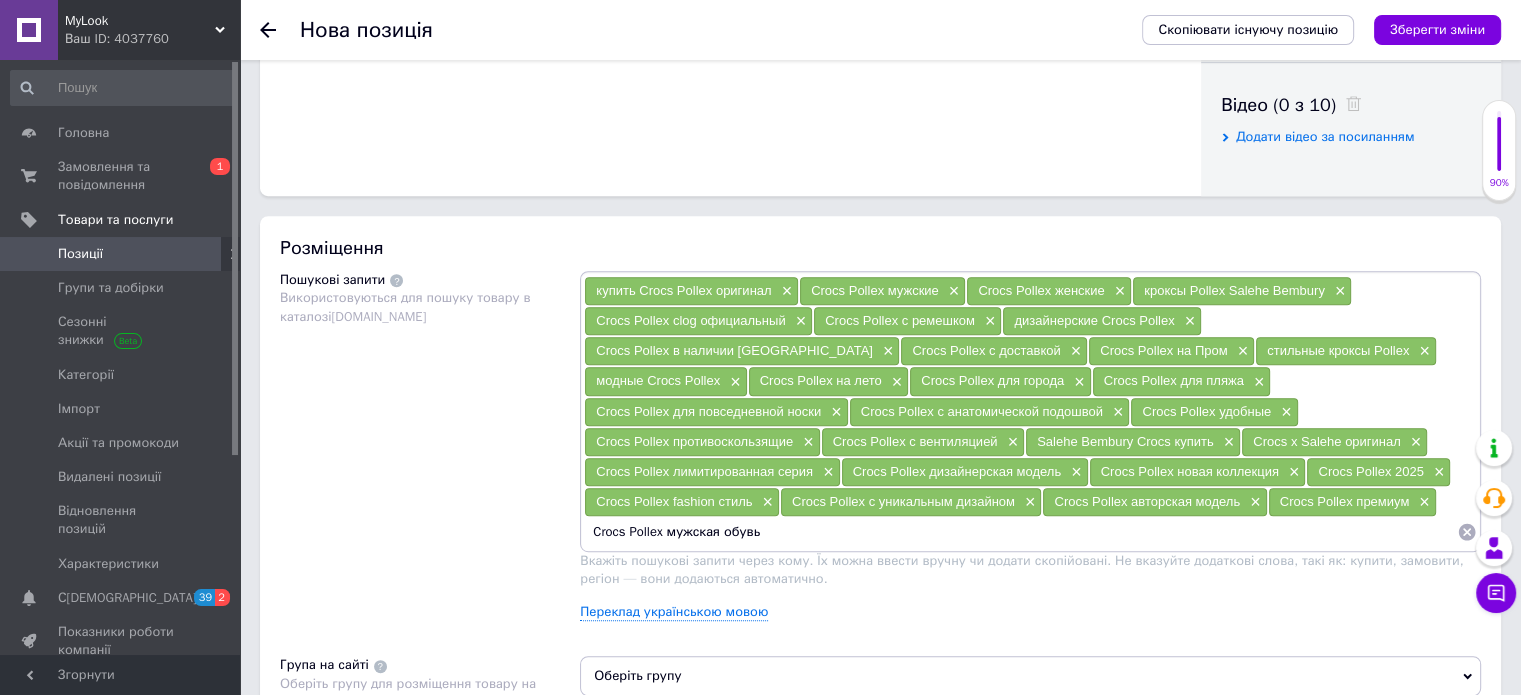 type 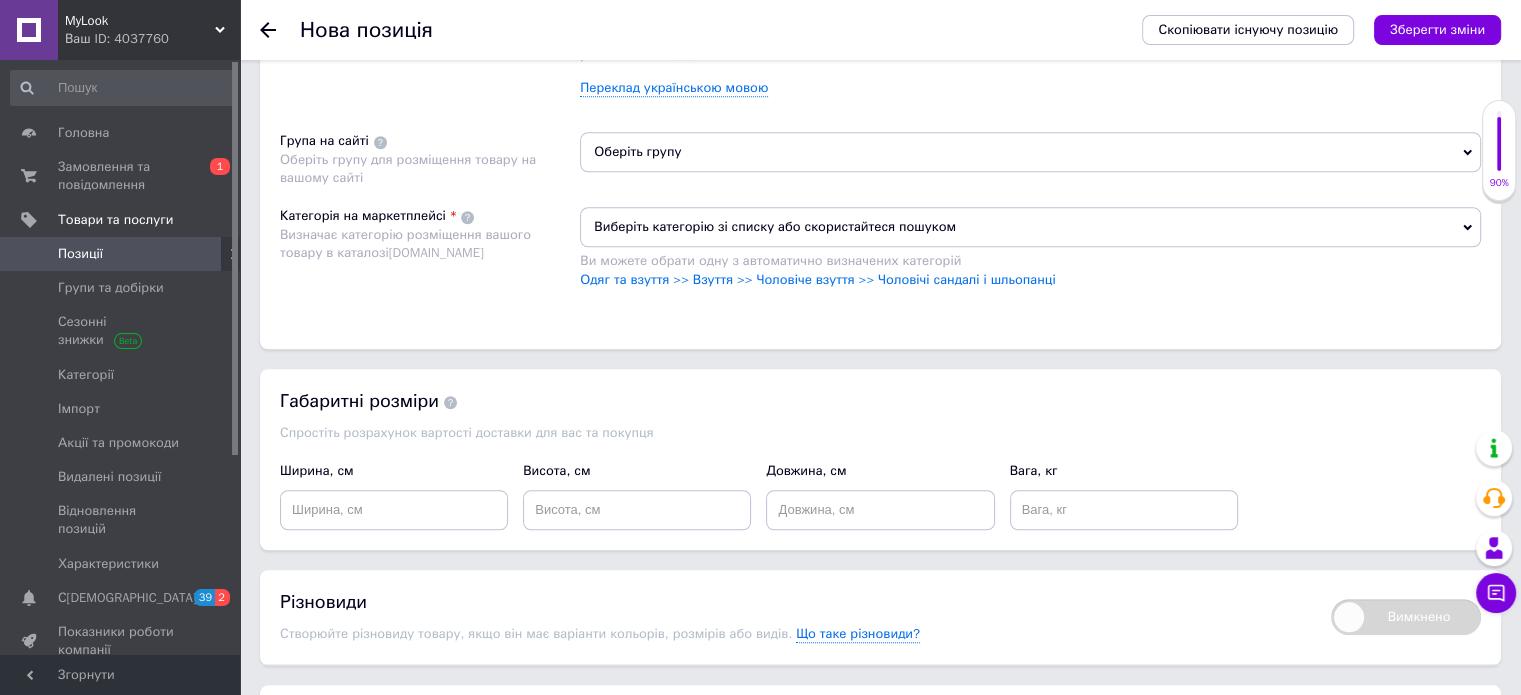 scroll, scrollTop: 1677, scrollLeft: 0, axis: vertical 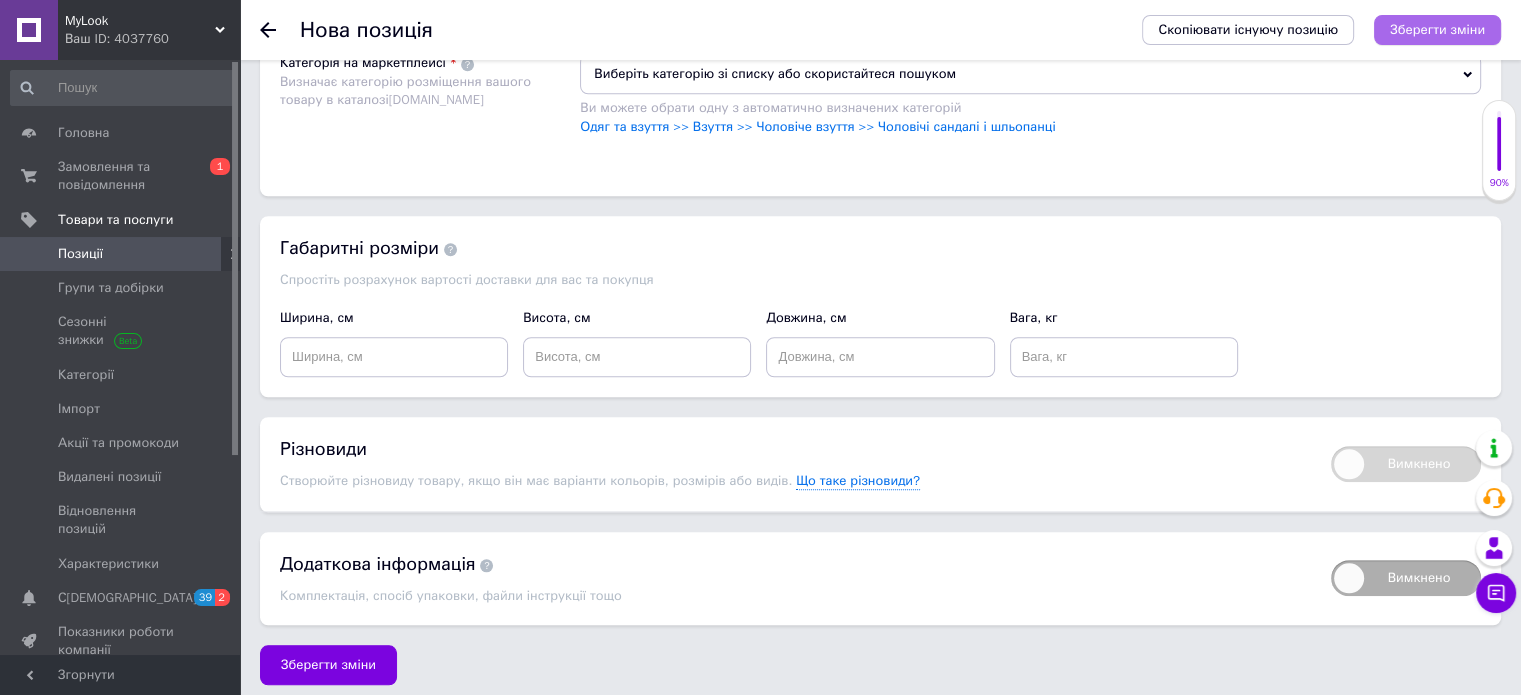 click on "Зберегти зміни" at bounding box center (1437, 29) 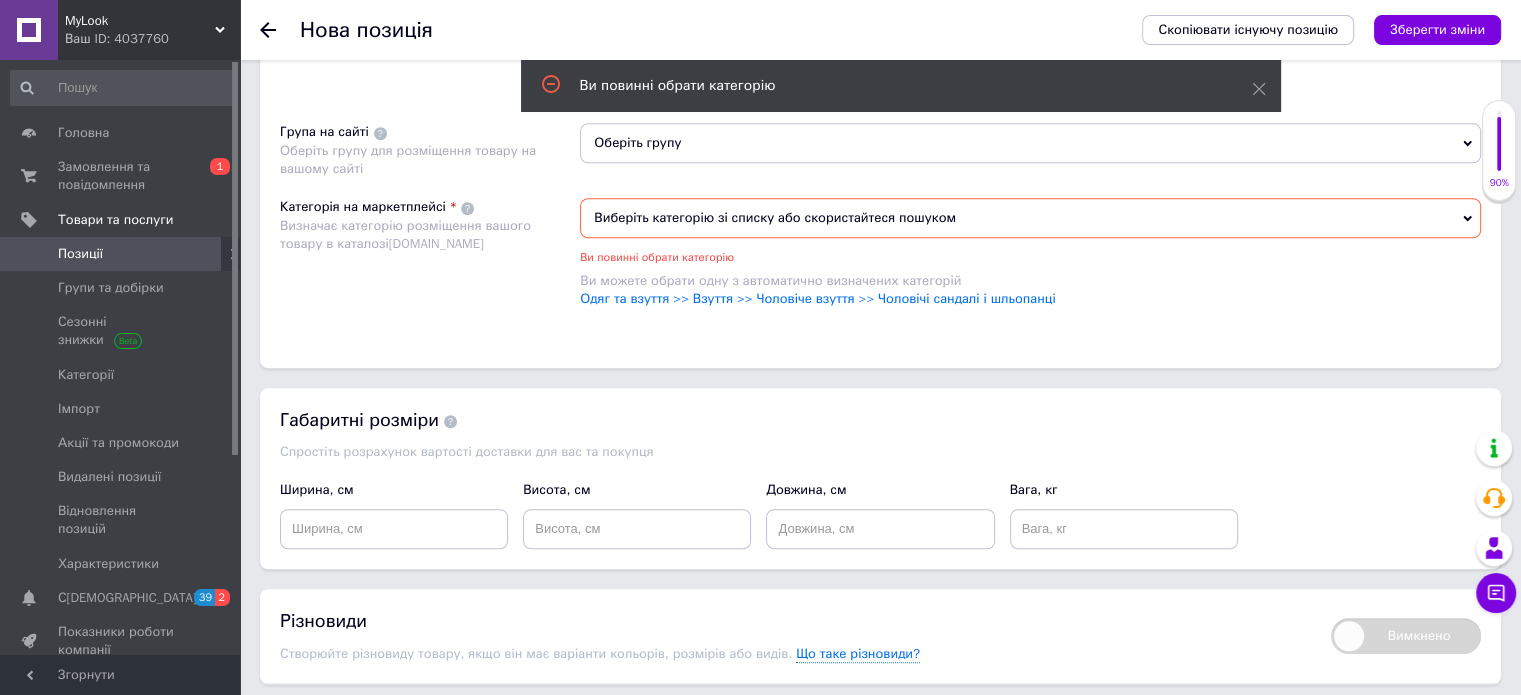 scroll, scrollTop: 1536, scrollLeft: 0, axis: vertical 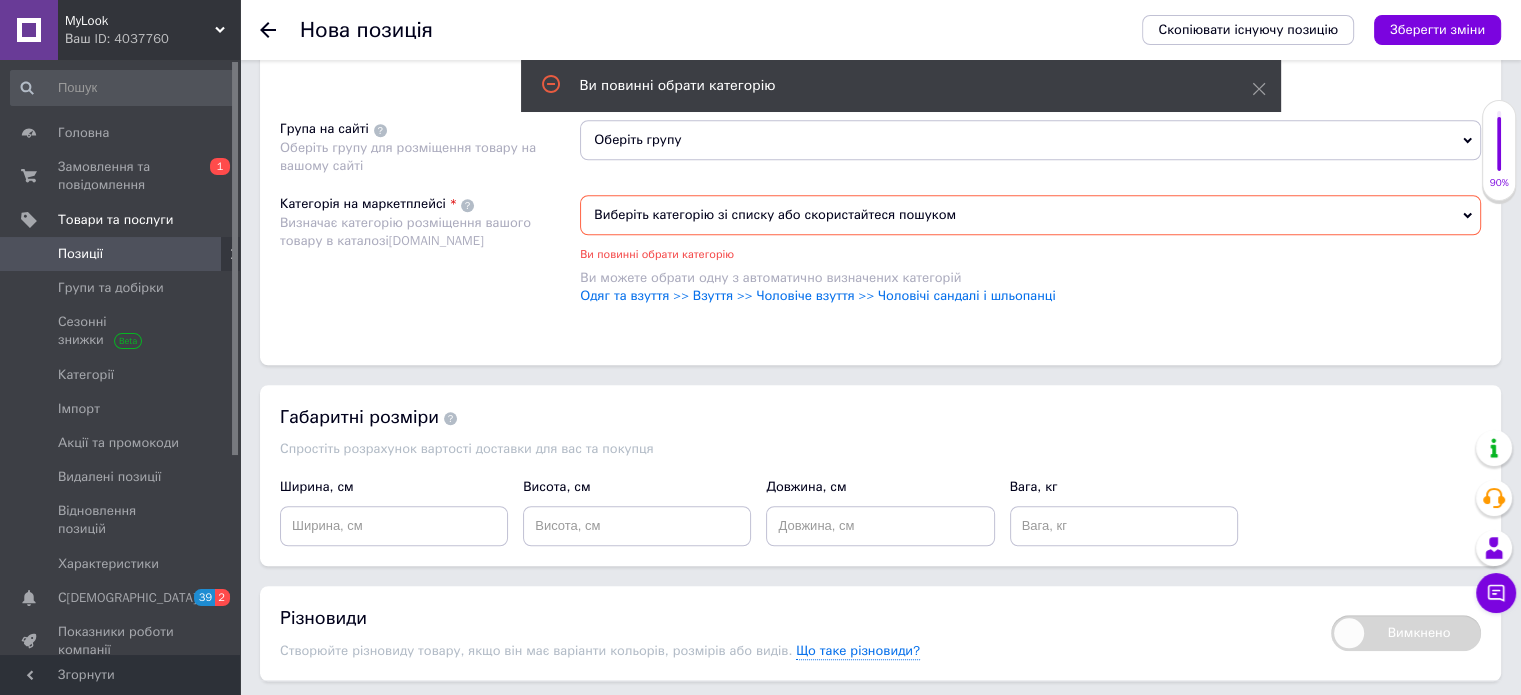 click on "Виберіть категорію зі списку або скористайтеся пошуком" at bounding box center (1030, 215) 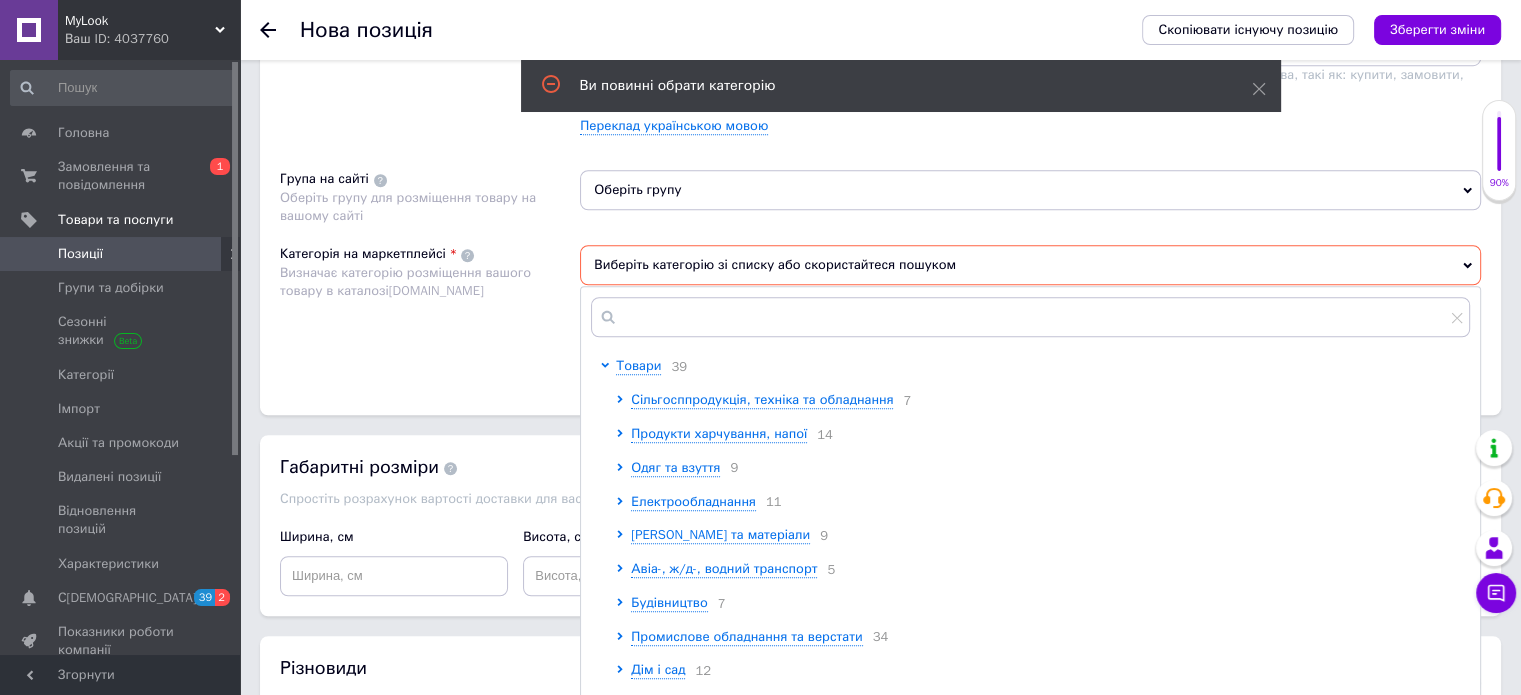 scroll, scrollTop: 1336, scrollLeft: 0, axis: vertical 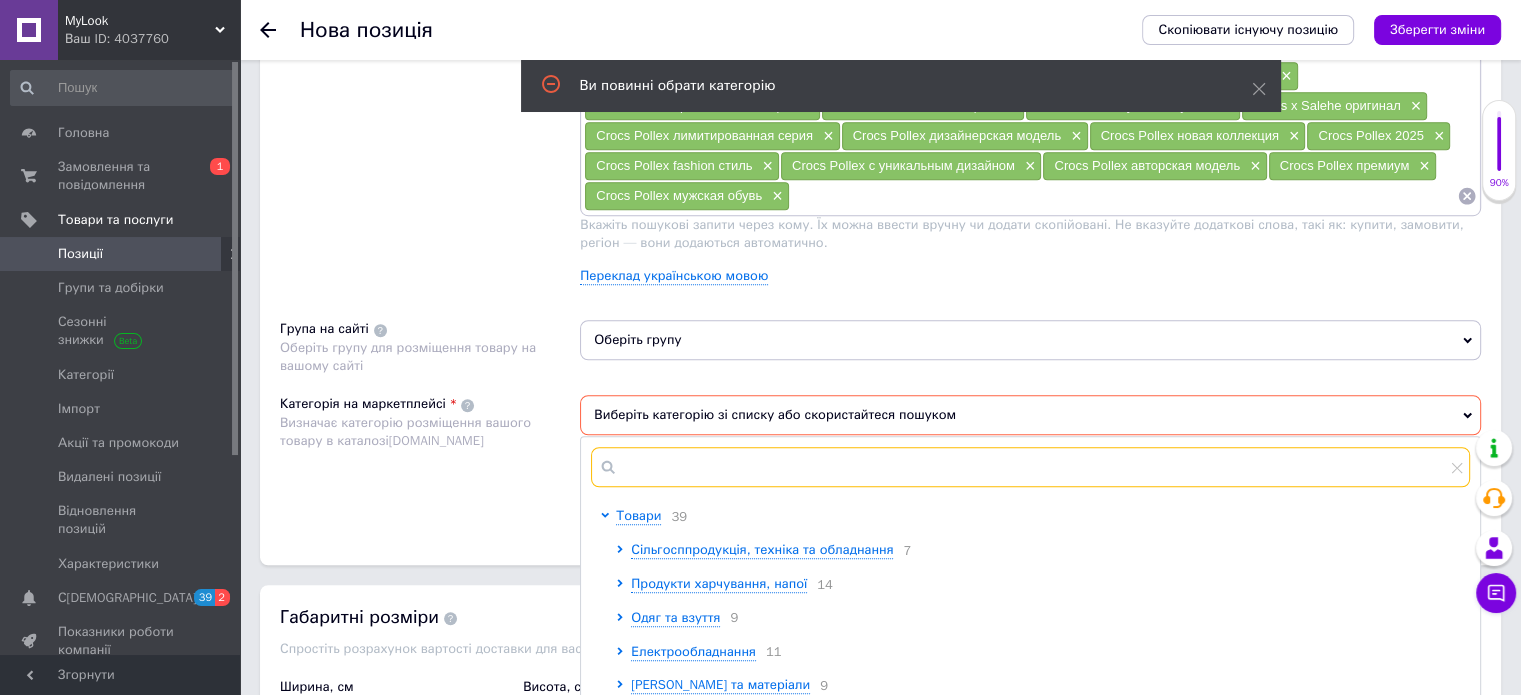 click at bounding box center (1030, 467) 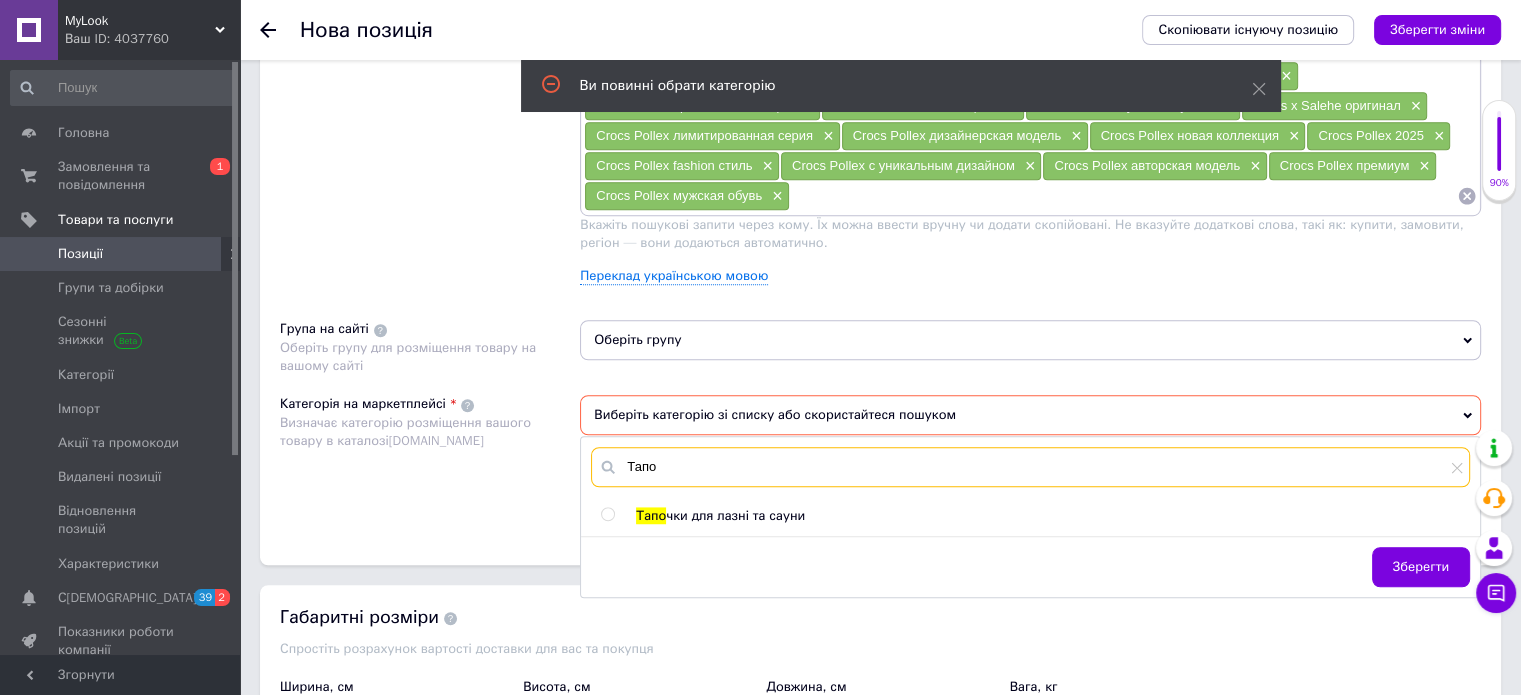 type on "Тапо" 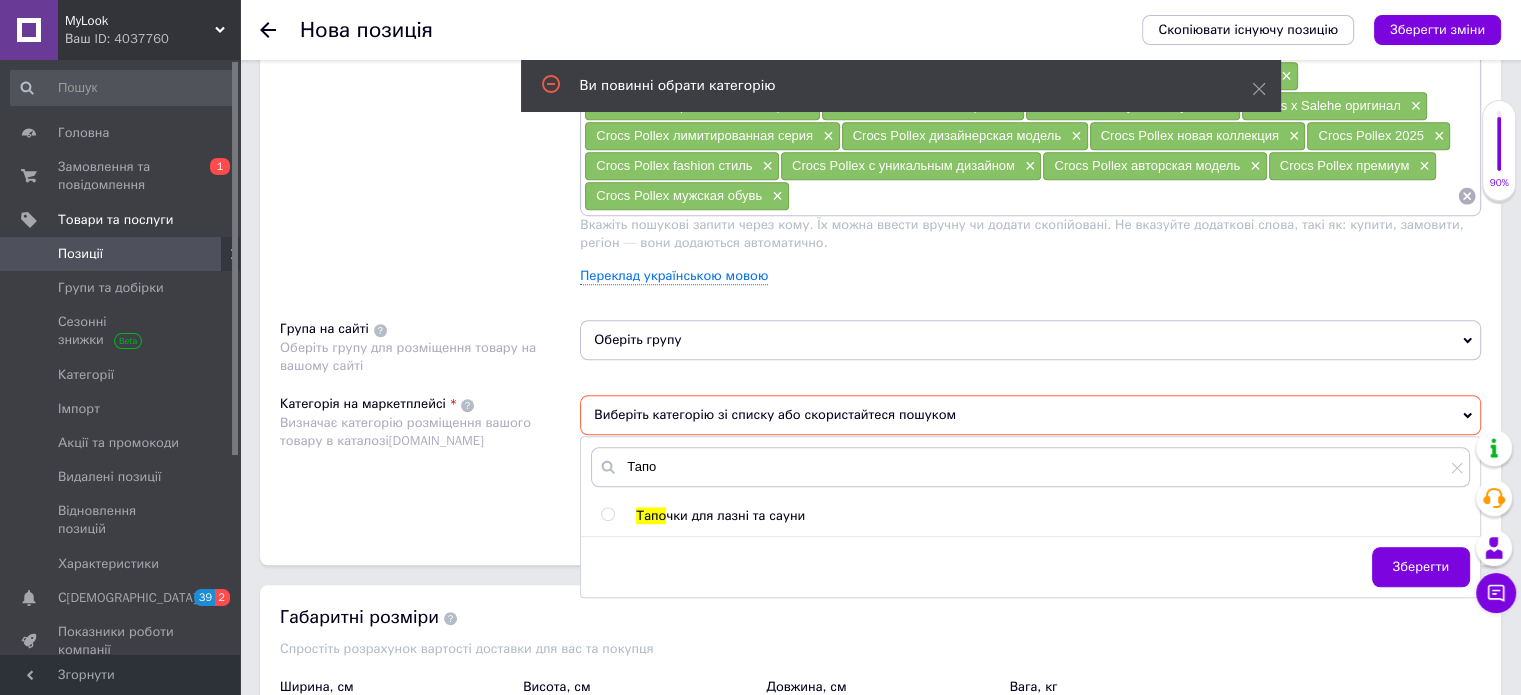 click at bounding box center (607, 514) 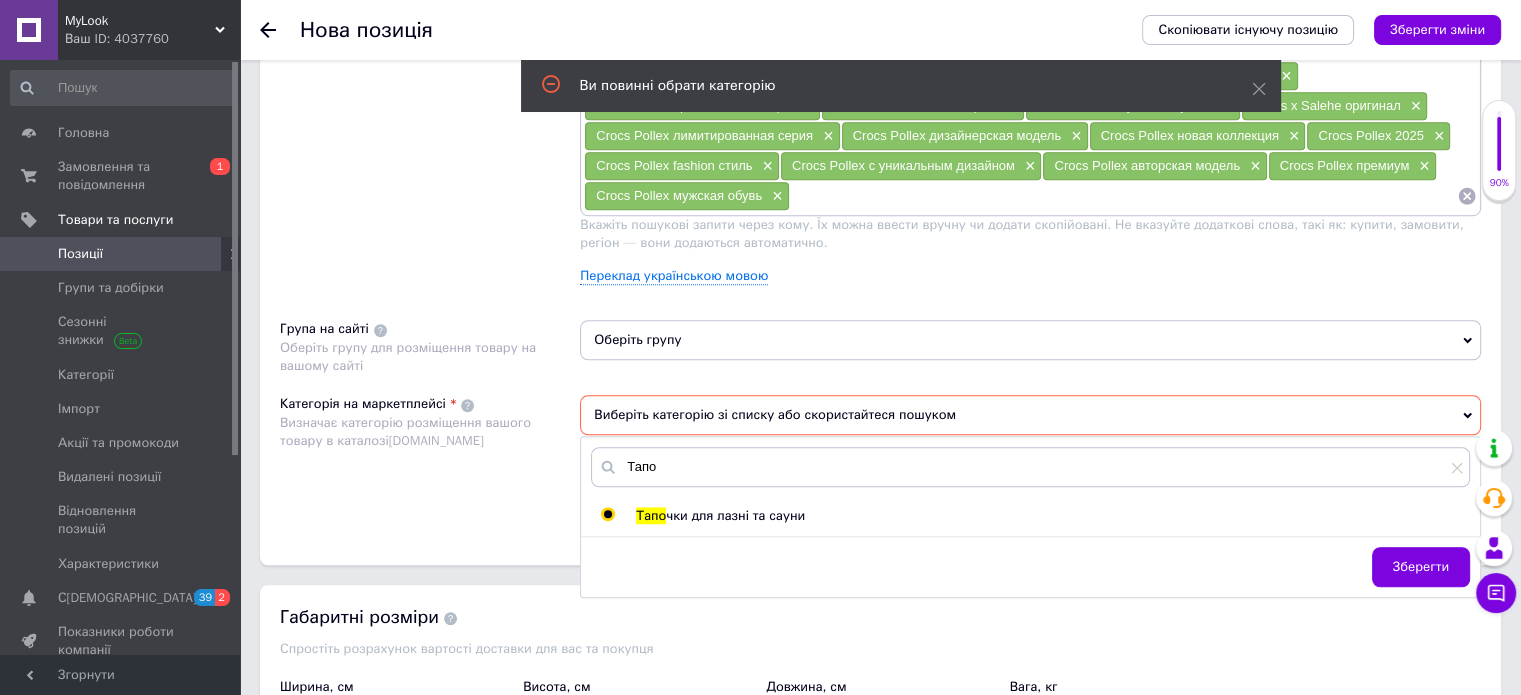 radio on "true" 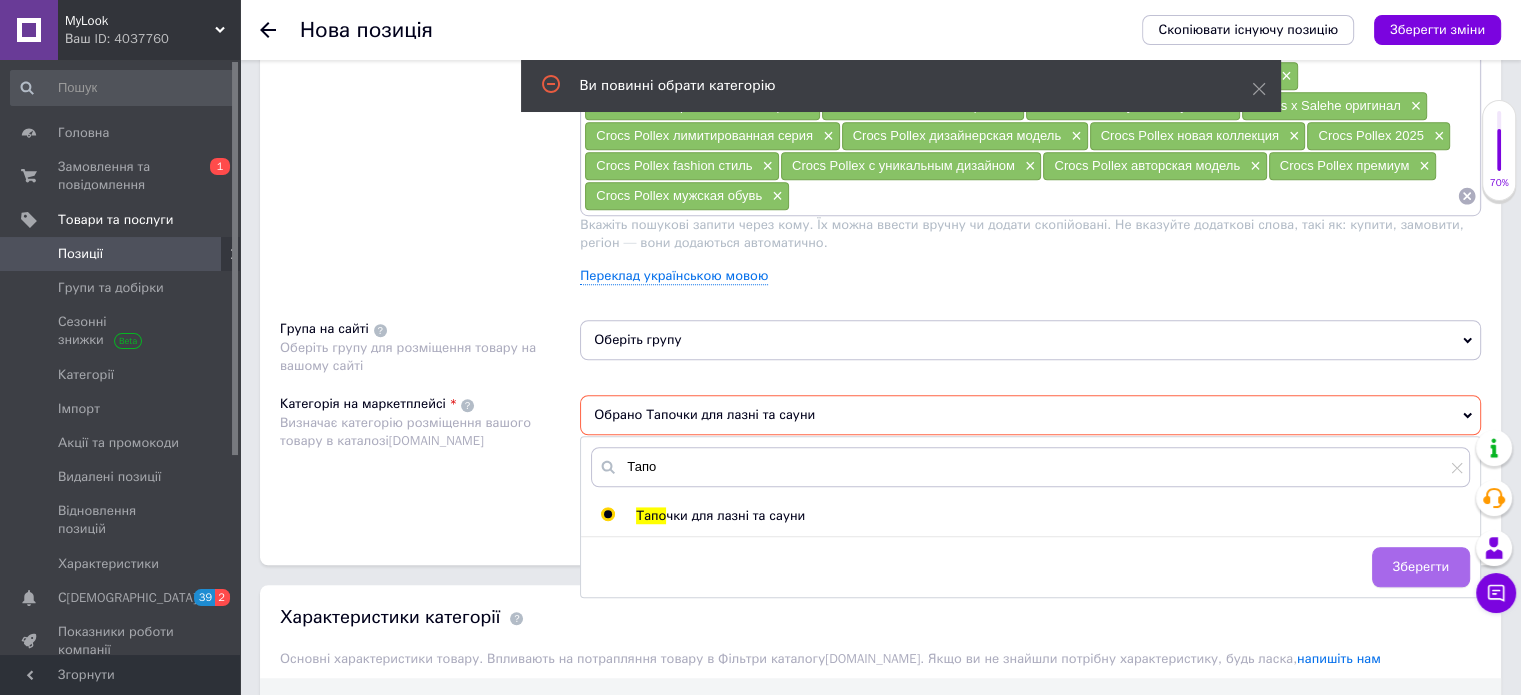 click on "Зберегти" at bounding box center (1421, 567) 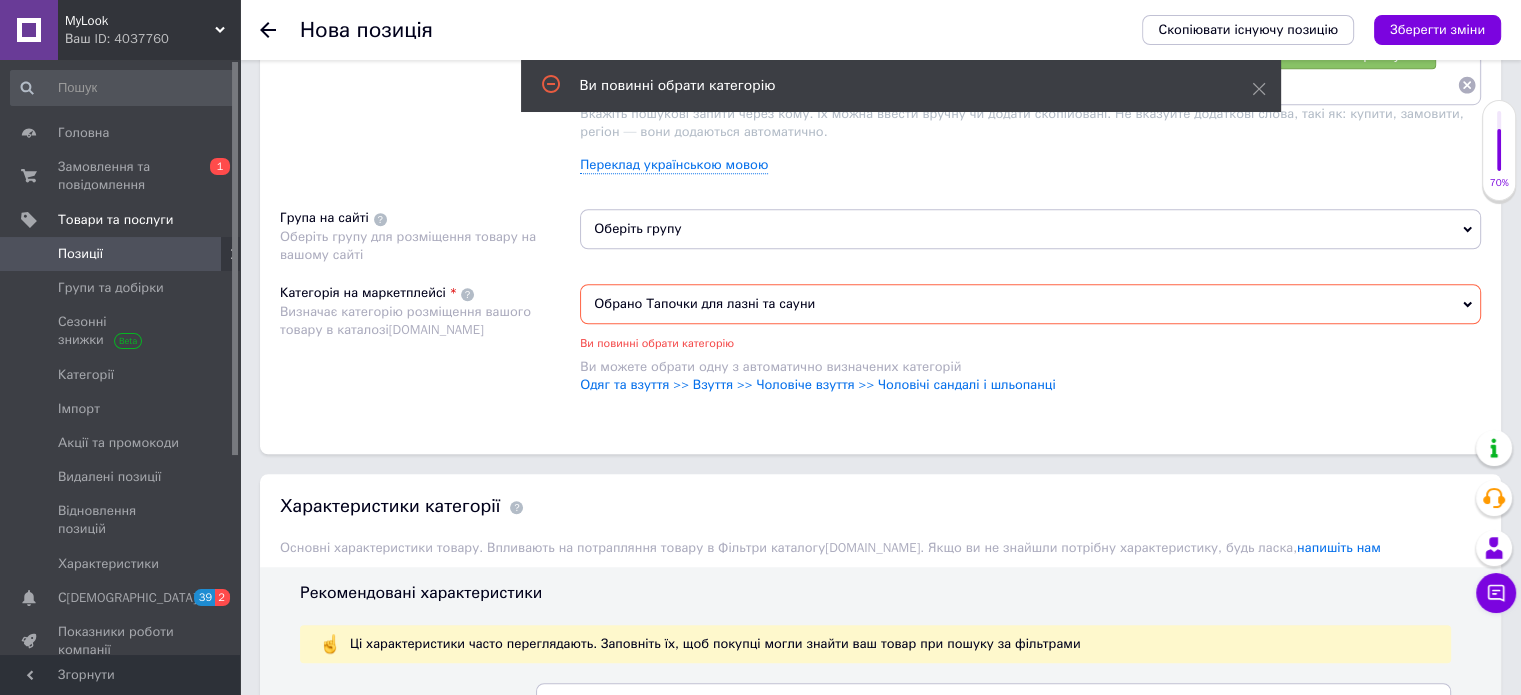 scroll, scrollTop: 1436, scrollLeft: 0, axis: vertical 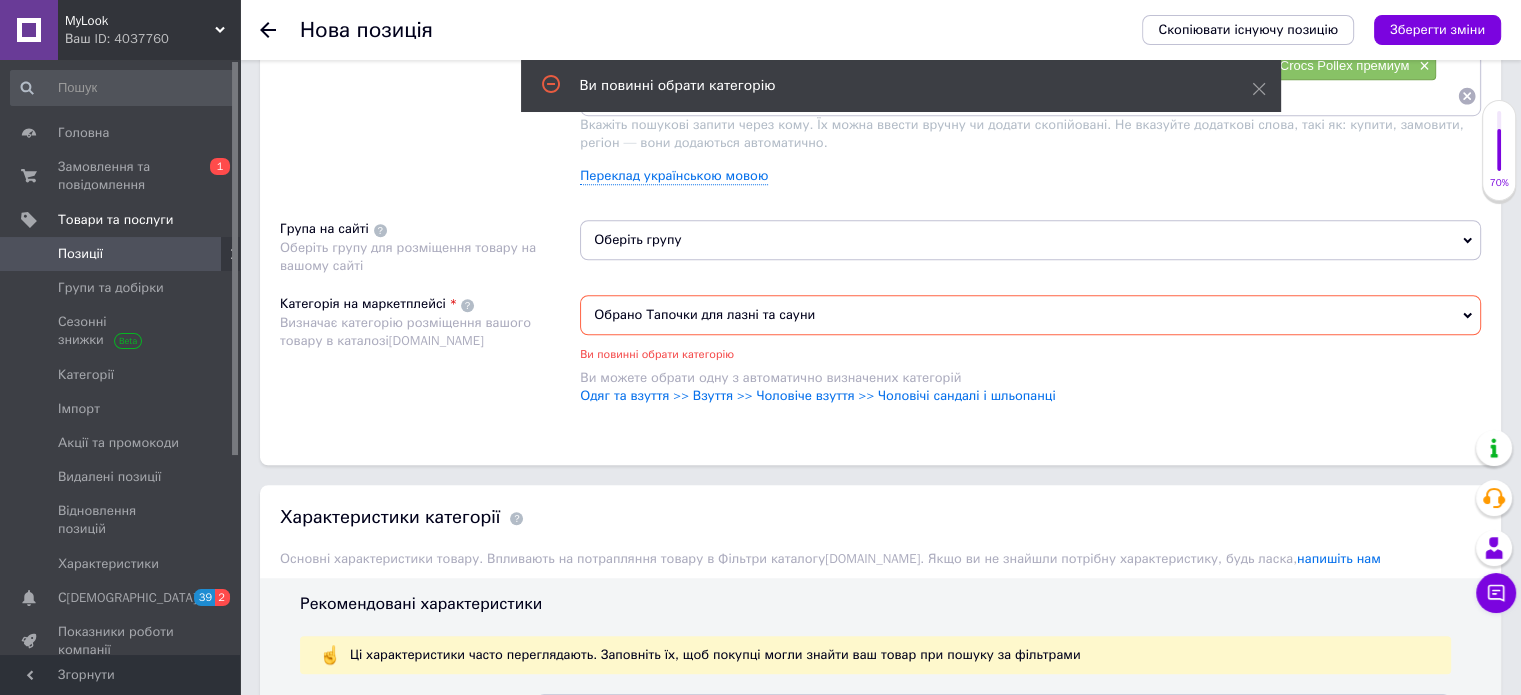 click on "Обрано Тапочки для лазні та сауни" at bounding box center [1030, 315] 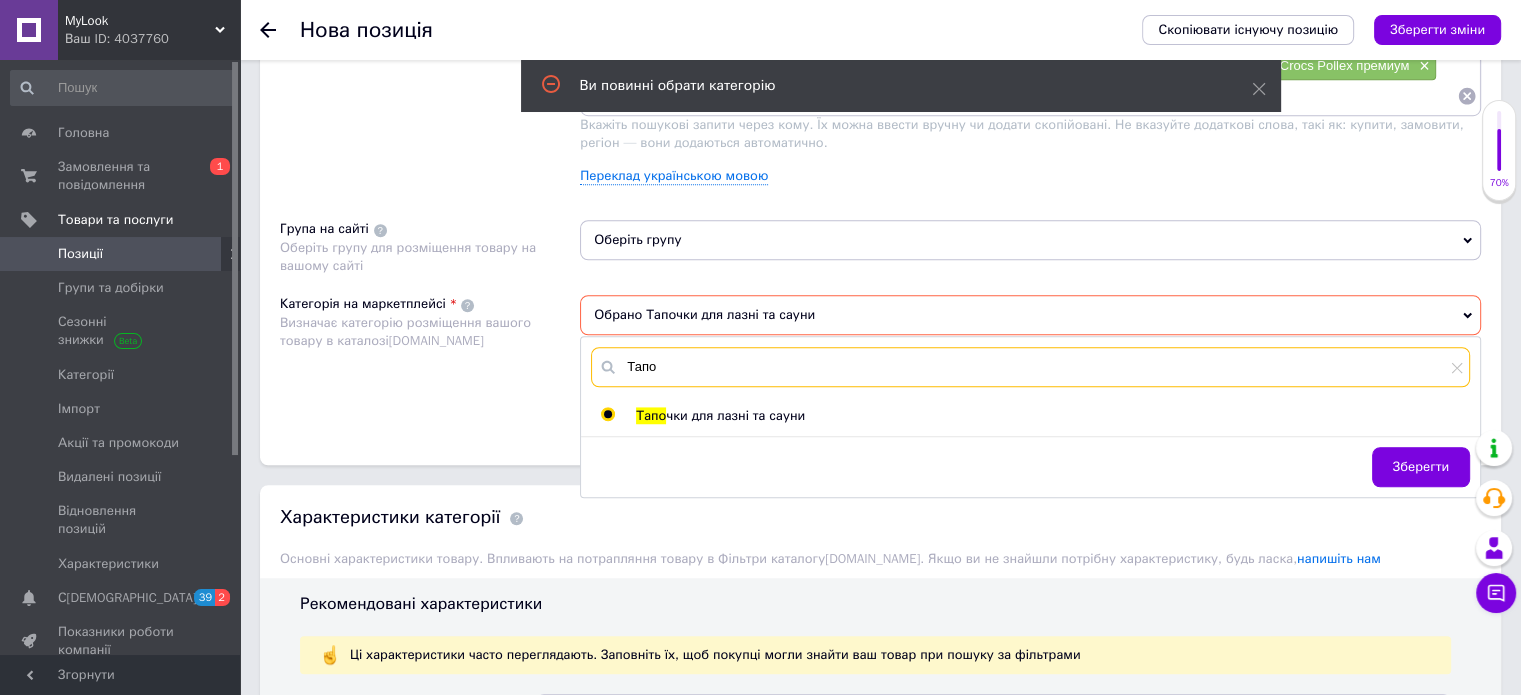 drag, startPoint x: 679, startPoint y: 347, endPoint x: 608, endPoint y: 354, distance: 71.34424 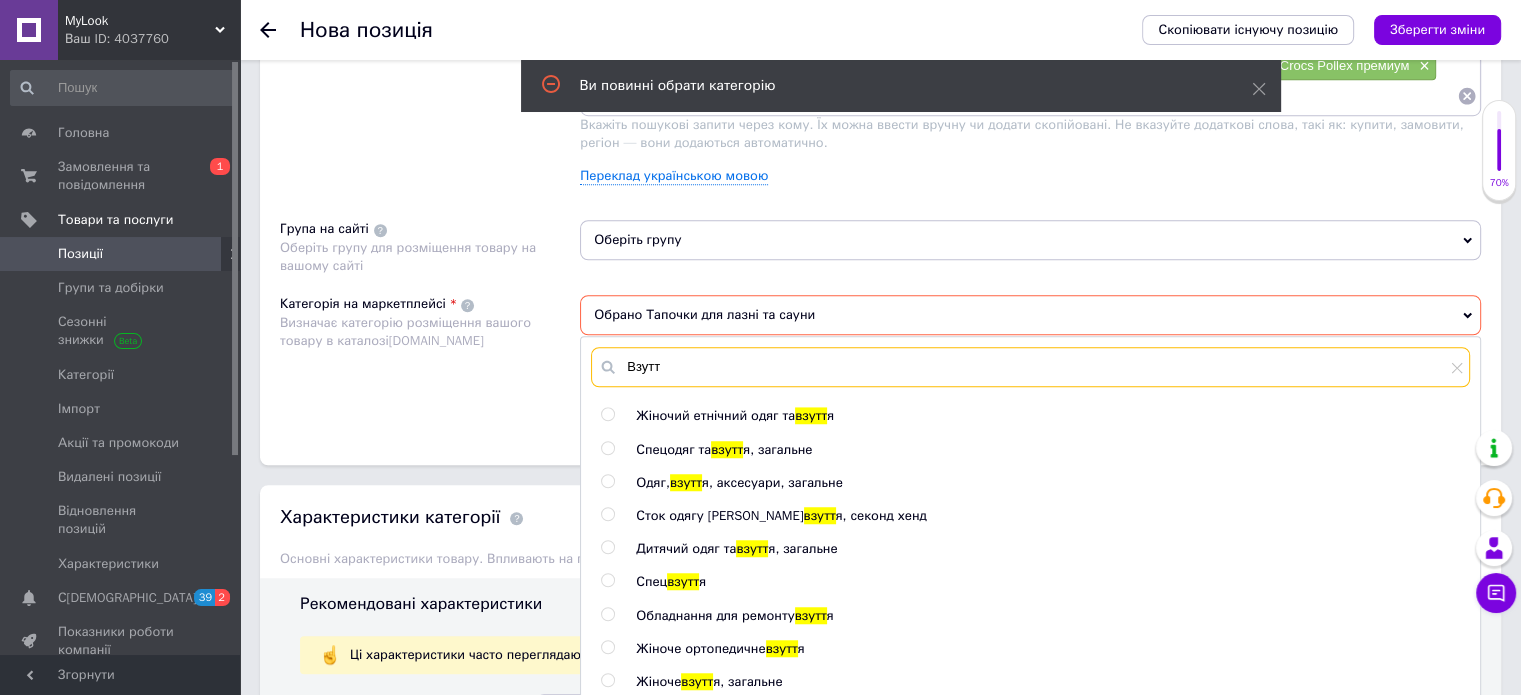 type on "Взутт" 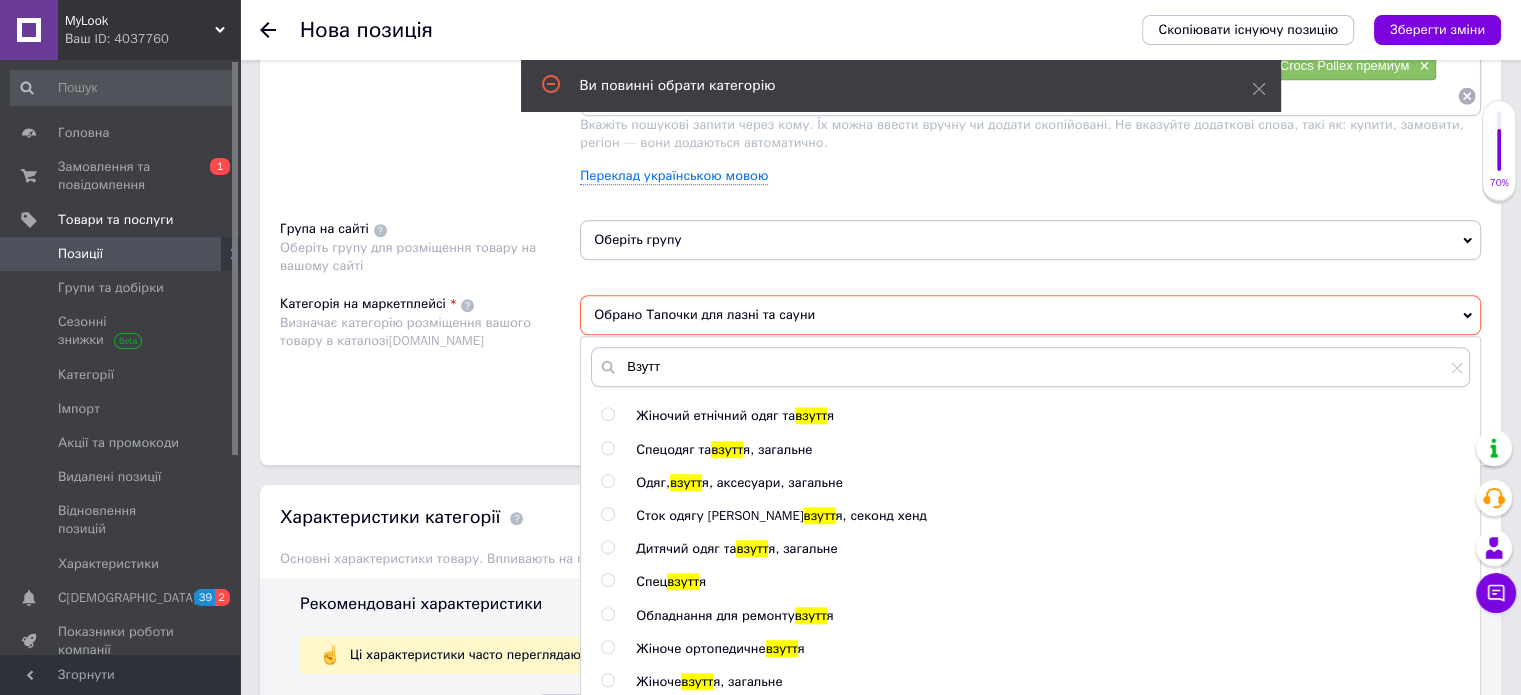 click at bounding box center (607, 481) 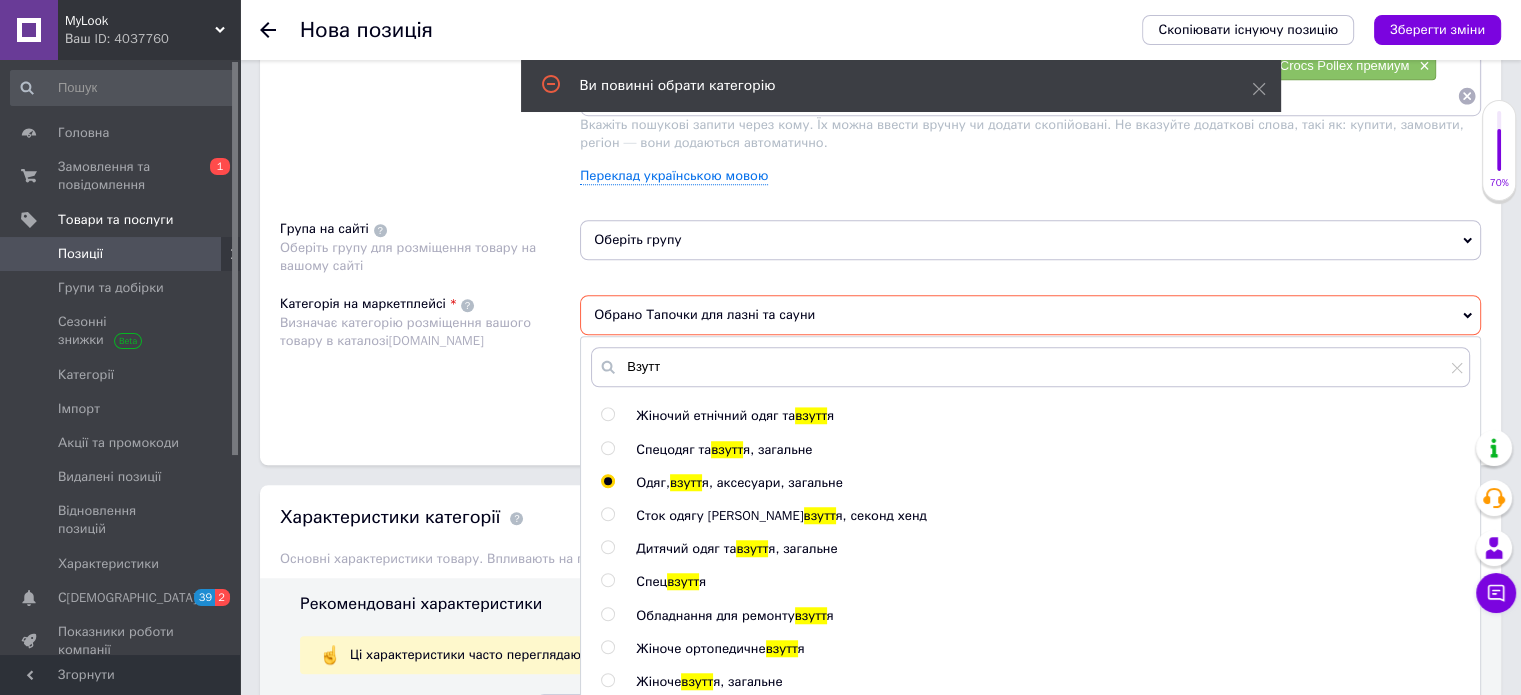radio on "true" 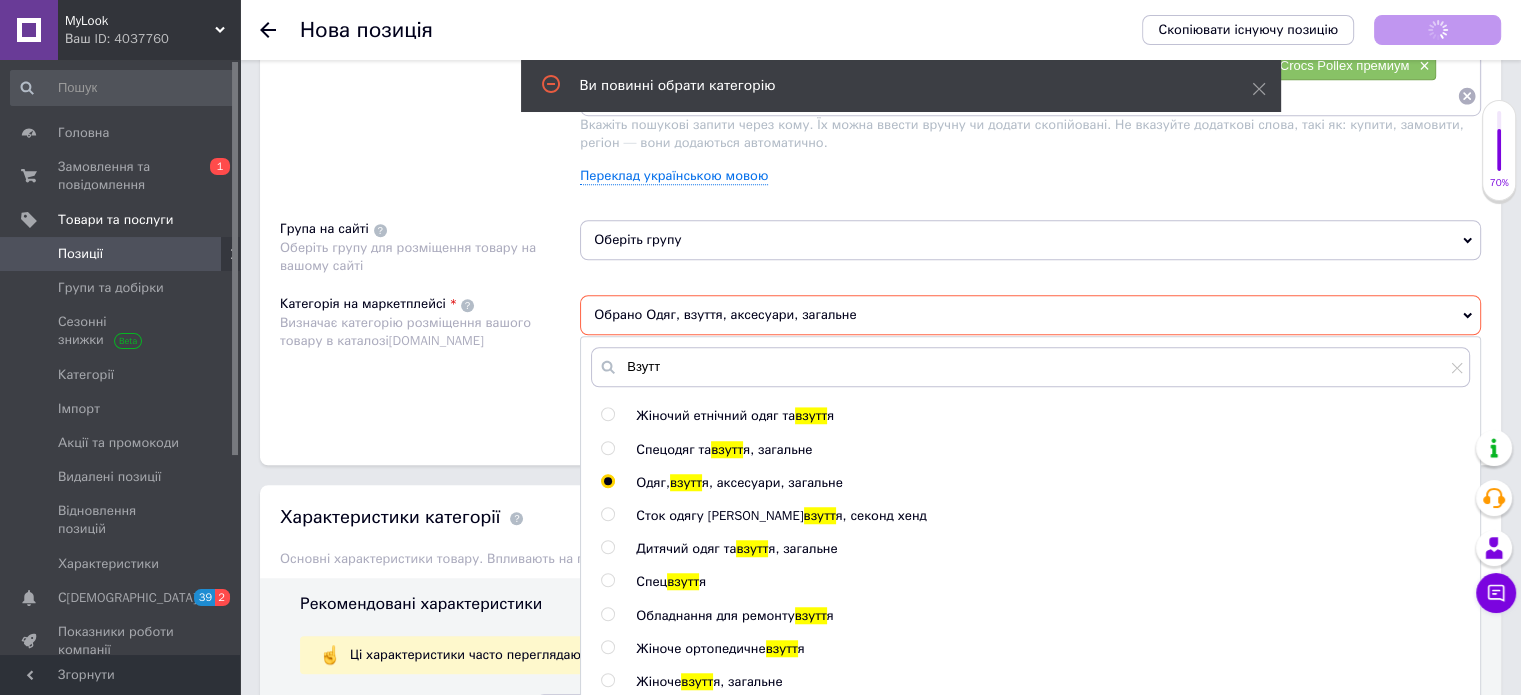 click on "Розміщення Пошукові запити Використовуються для пошуку товару в каталозі  [DOMAIN_NAME] купить Crocs Pollex оригинал × Crocs Pollex мужские × Crocs Pollex женские × кроксы Pollex Salehe Bembury × Crocs Pollex clog официальный × Crocs Pollex с ремешком × дизайнерские Crocs Pollex × Crocs Pollex в наличии Украина × Crocs Pollex с доставкой × Crocs Pollex на Пром × стильные кроксы Pollex × модные Crocs Pollex × Crocs Pollex на лето × Crocs Pollex для города × Crocs Pollex для пляжа × Crocs Pollex для повседневной носки × Crocs Pollex с анатомической подошвой × Crocs Pollex удобные × Crocs Pollex противоскользящие × Crocs Pollex с вентиляцией × Salehe Bembury Crocs купить × Crocs x Salehe оригинал × × ×" at bounding box center [880, 122] 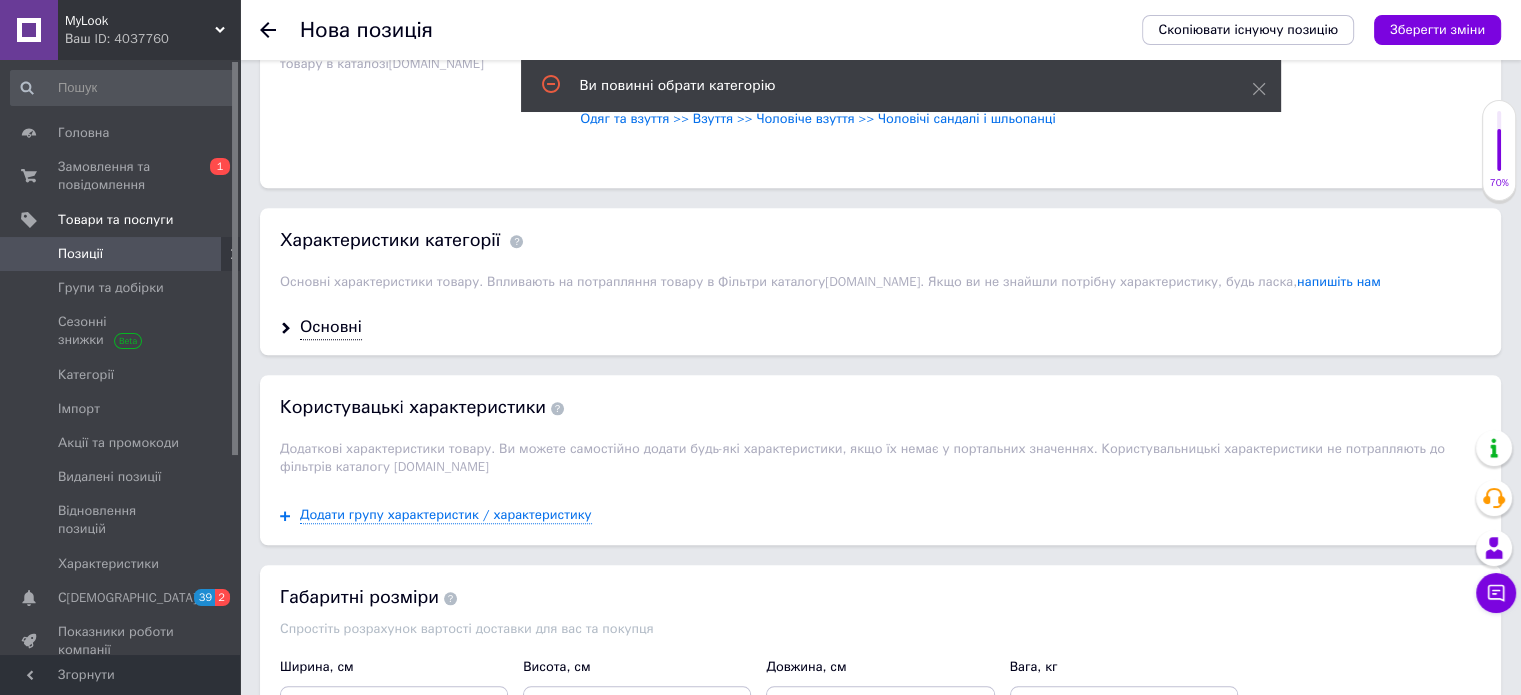 scroll, scrollTop: 1736, scrollLeft: 0, axis: vertical 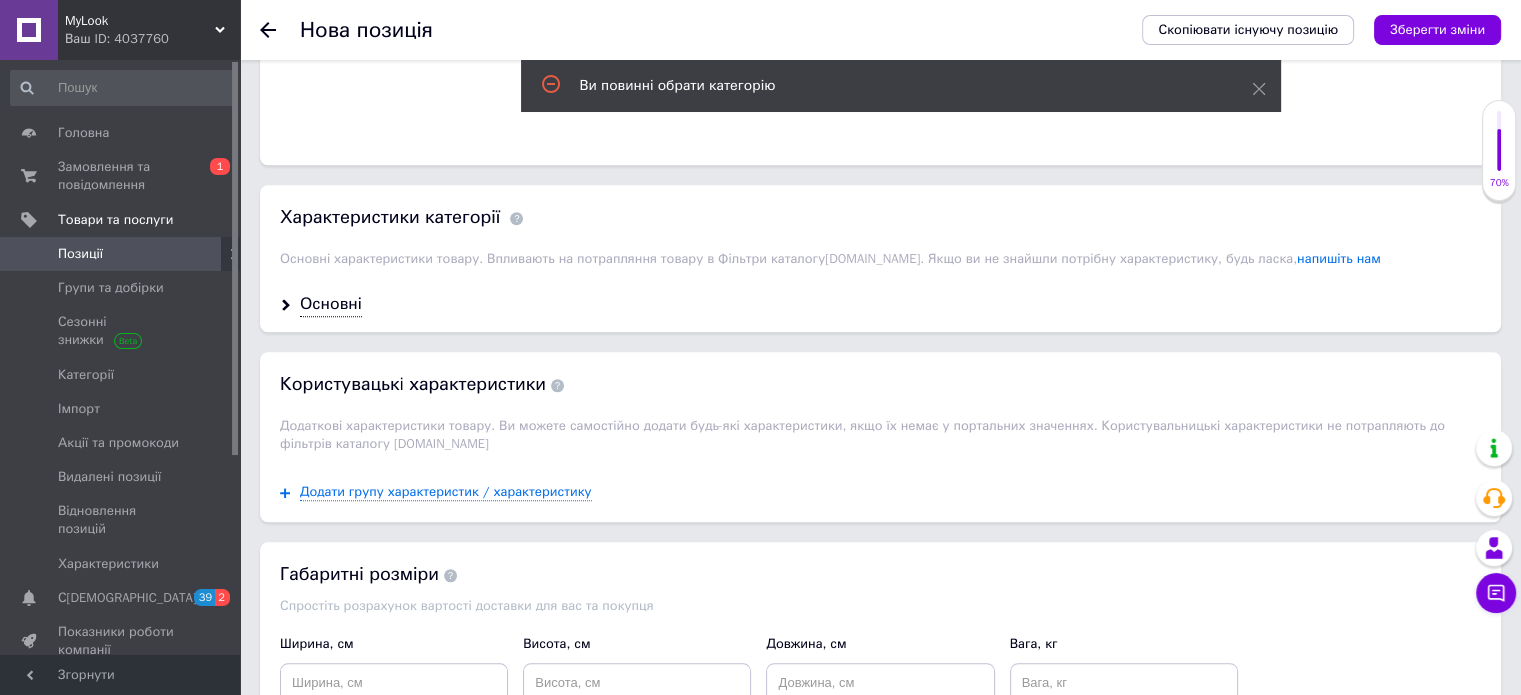 click on "Основні" at bounding box center [880, 304] 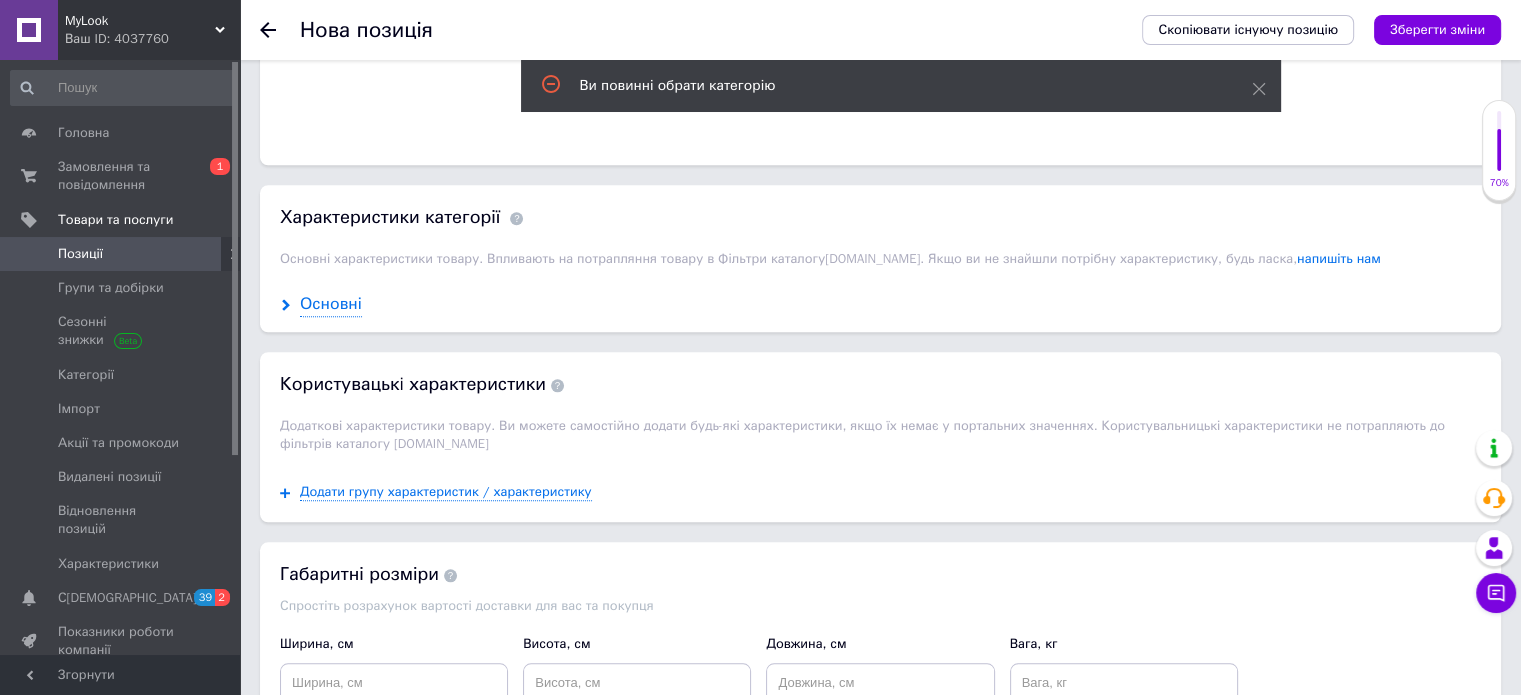 click on "Основні" at bounding box center [331, 304] 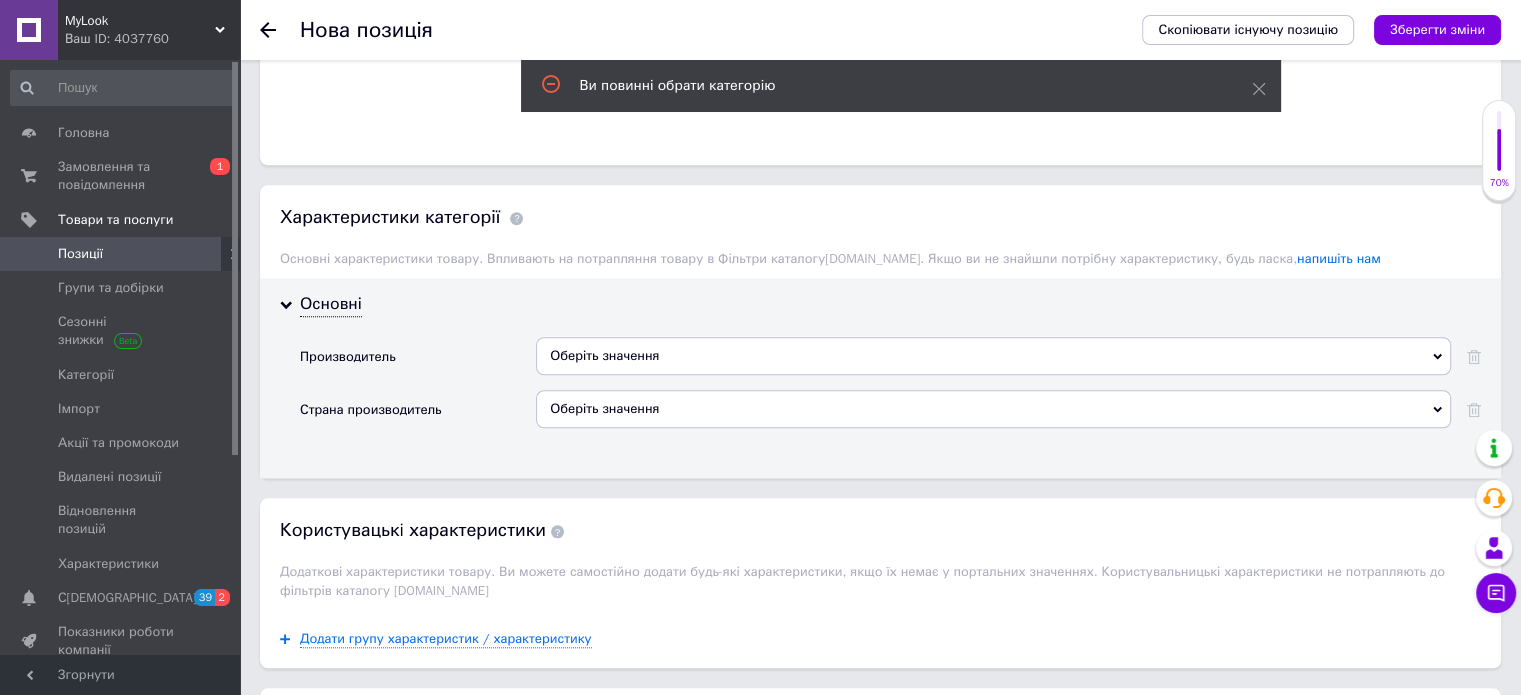 click on "Оберіть значення" at bounding box center (993, 356) 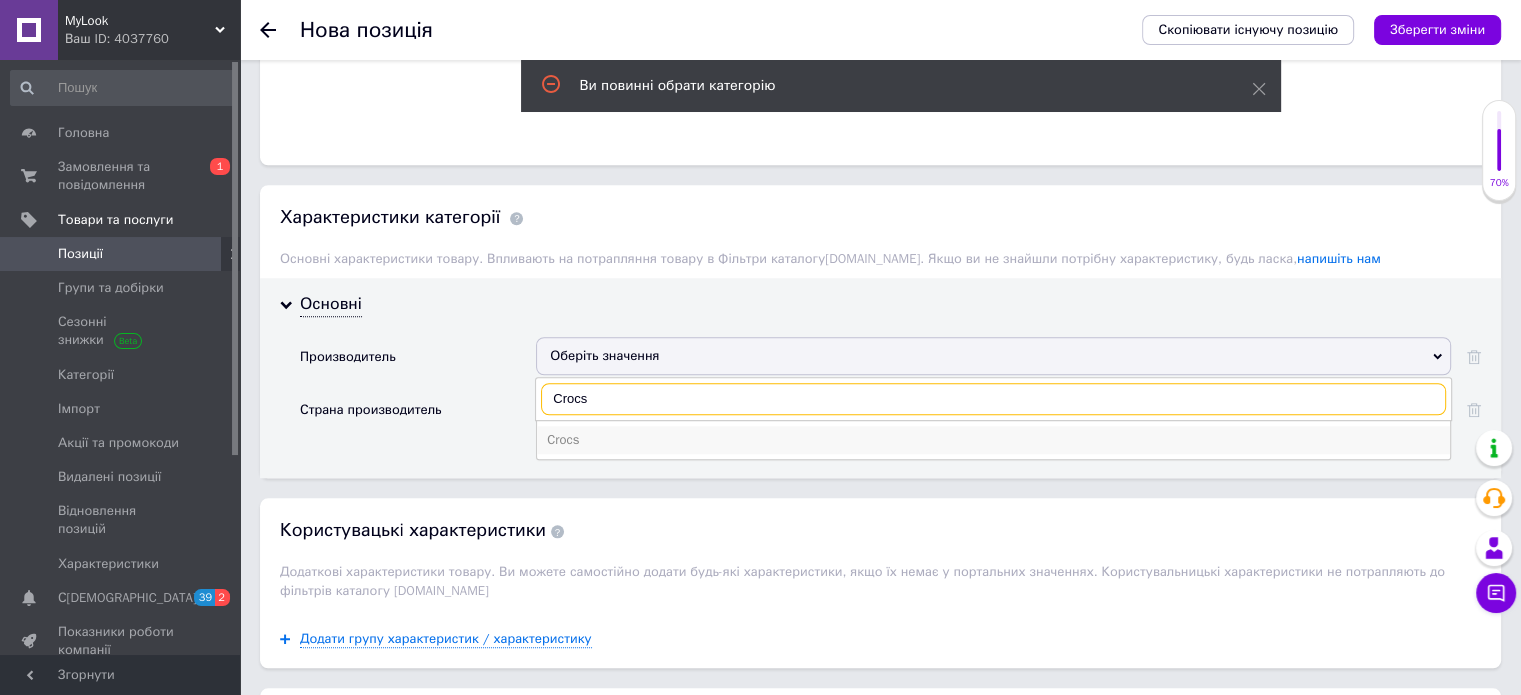 type on "Crocs" 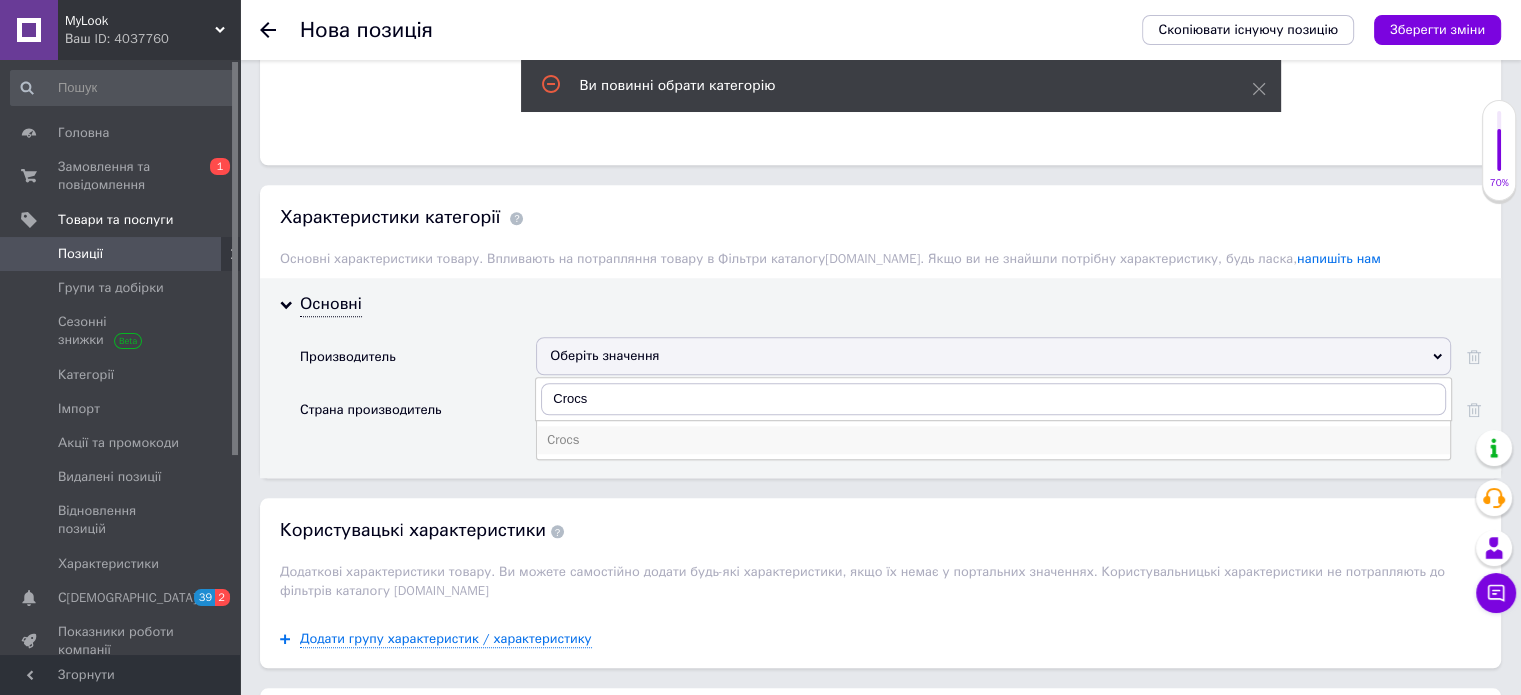 click on "Crocs" at bounding box center (993, 440) 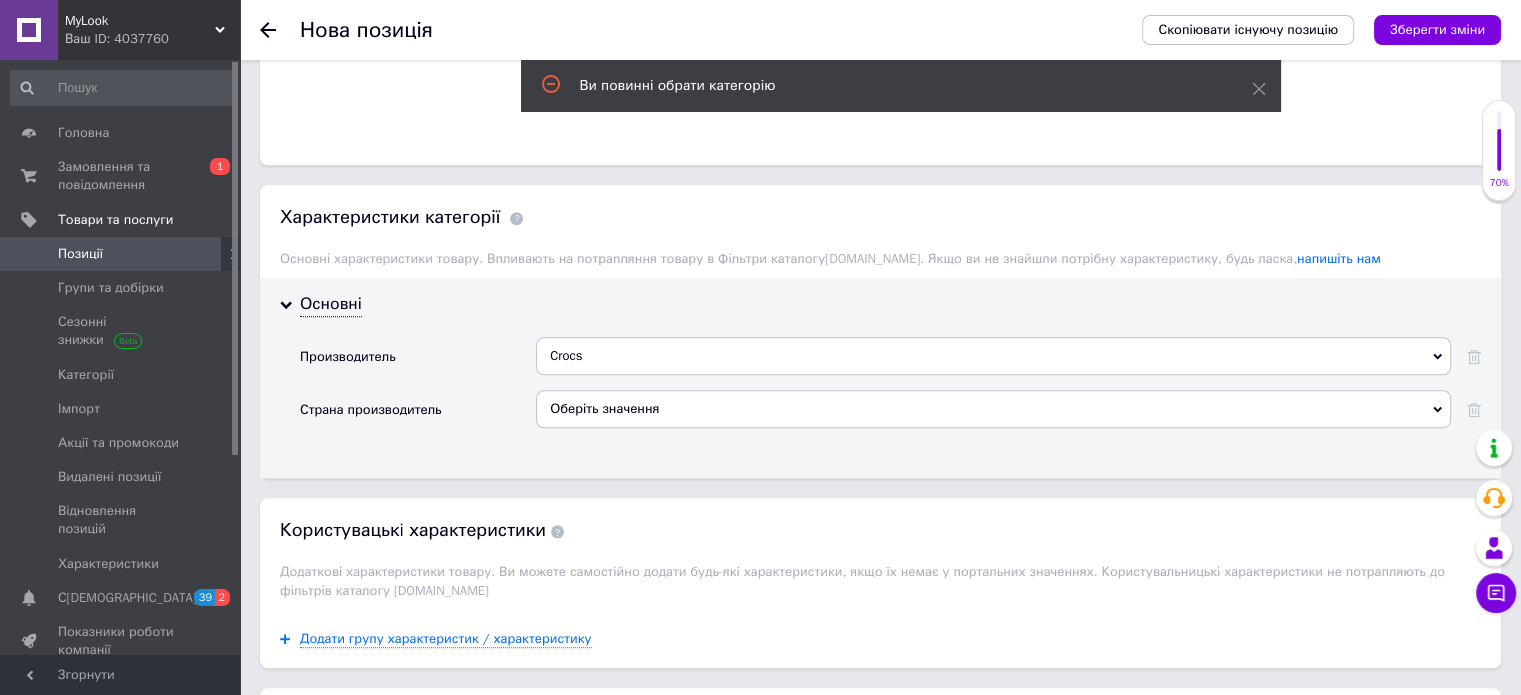 click on "Оберіть значення" at bounding box center [993, 409] 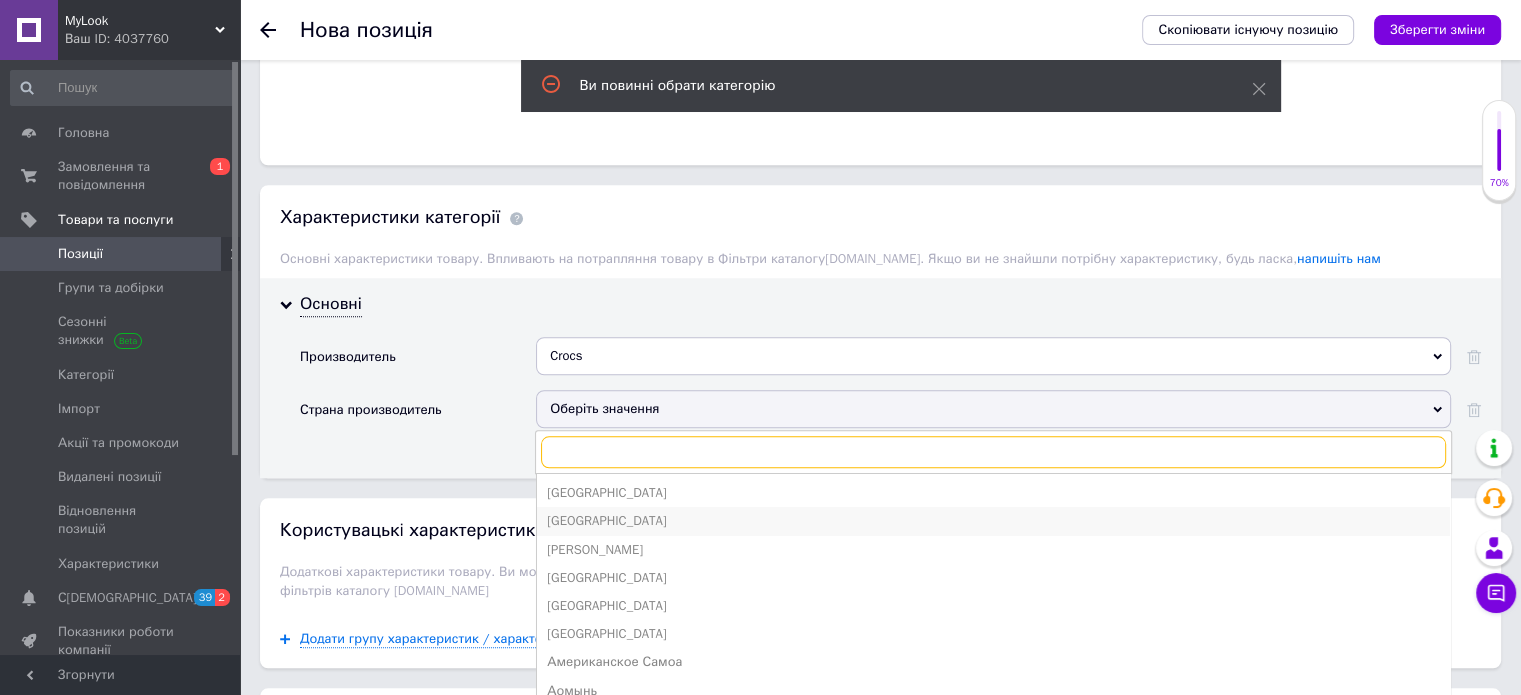 type on "d" 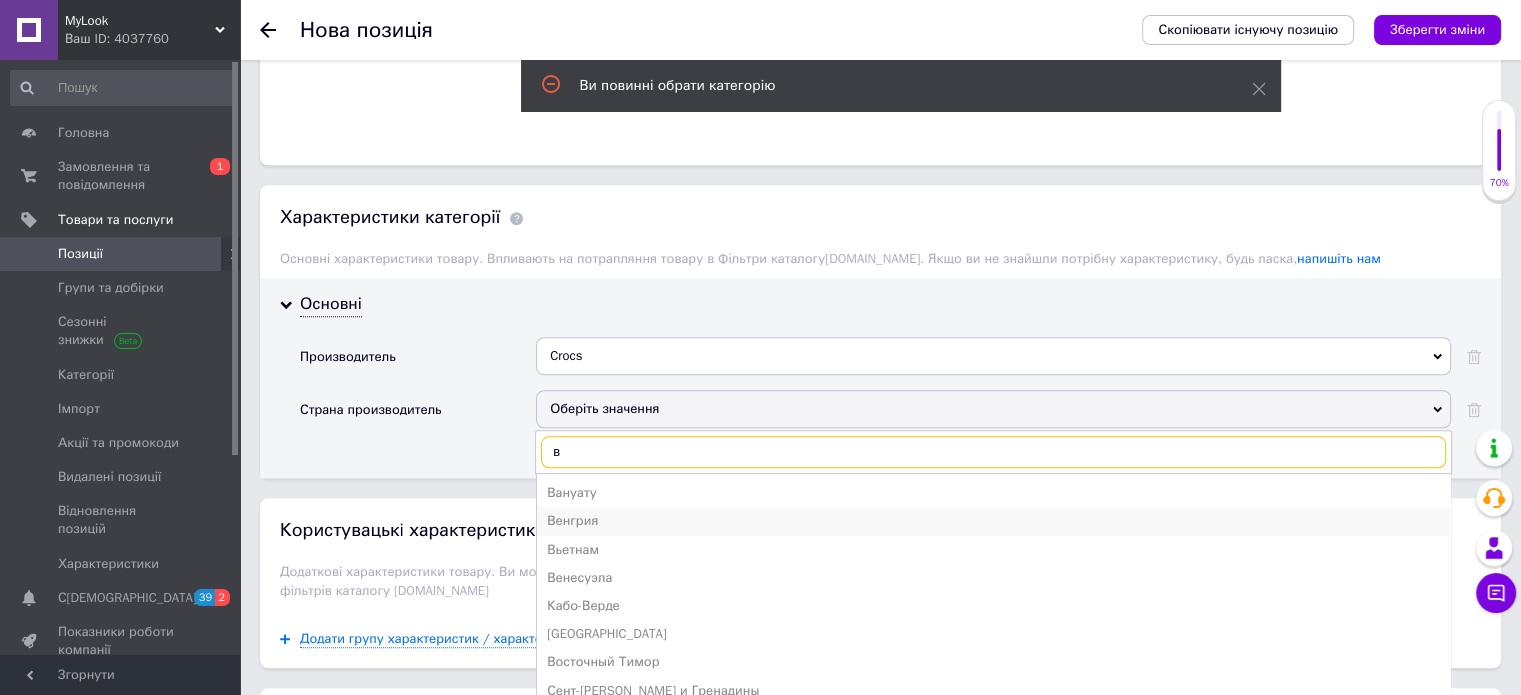 type on "в" 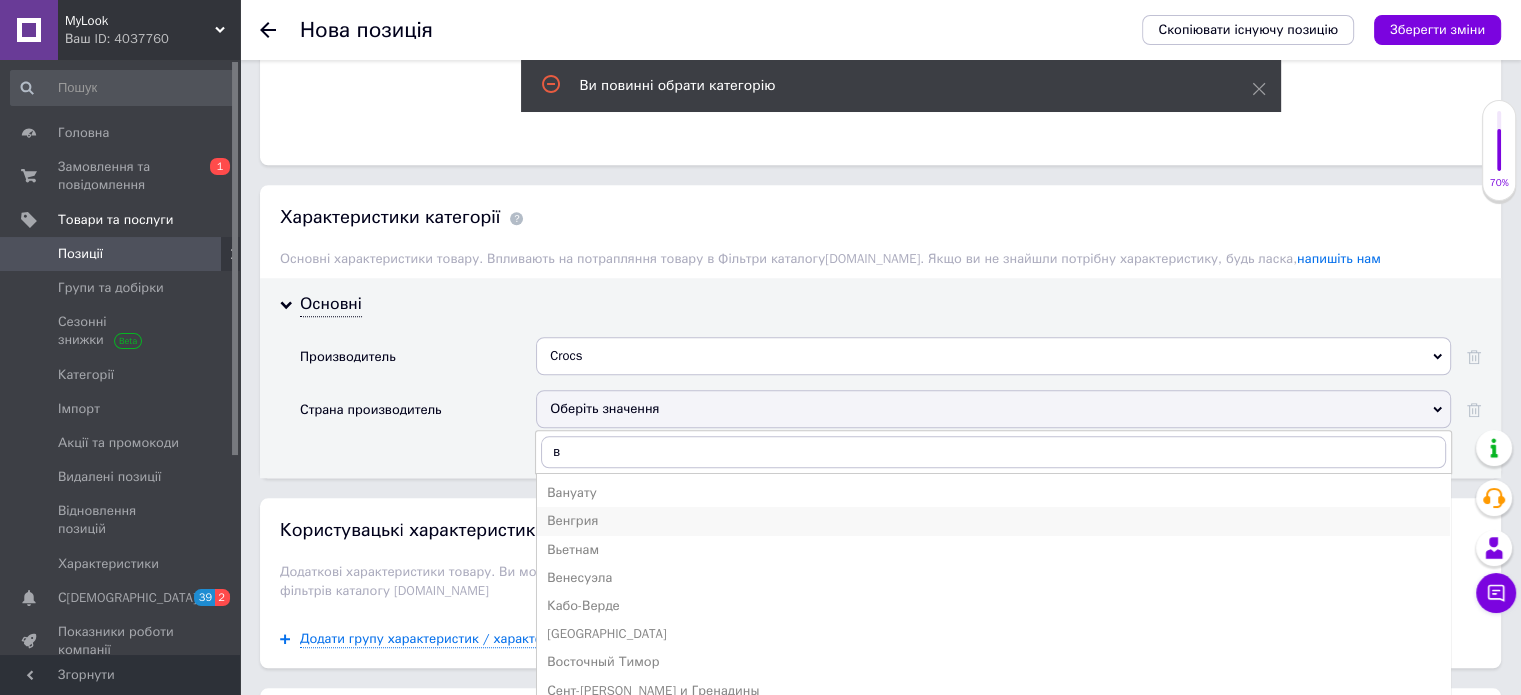 click on "Венгрия" at bounding box center [993, 521] 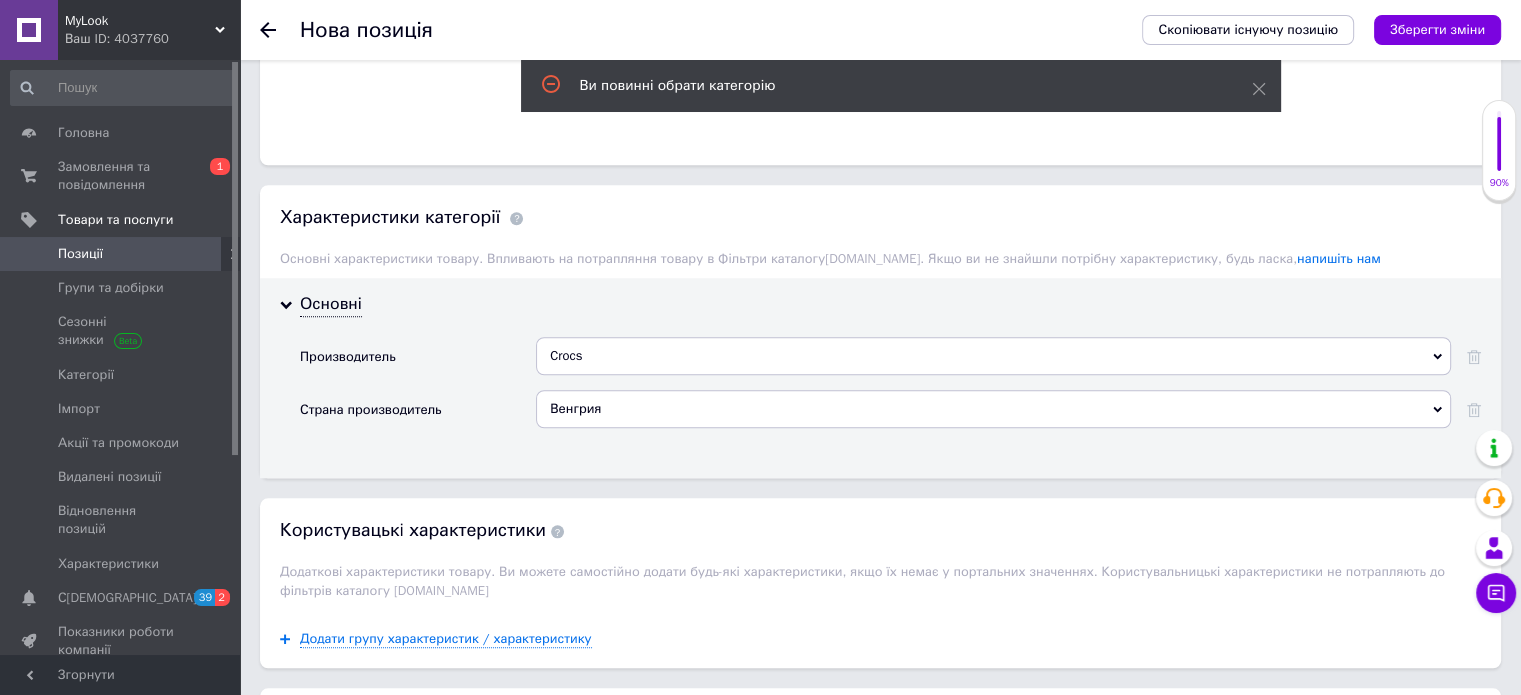 click on "Венгрия" at bounding box center [993, 409] 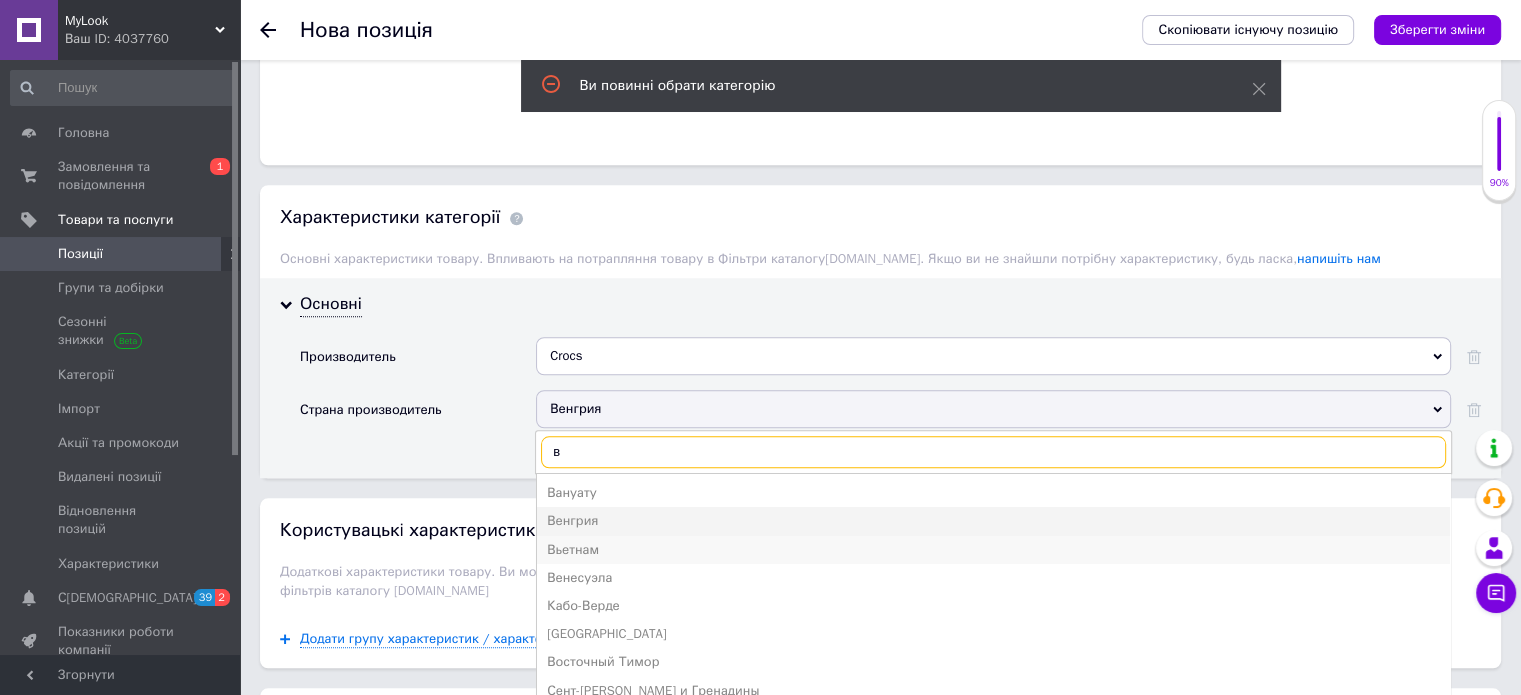 type on "в" 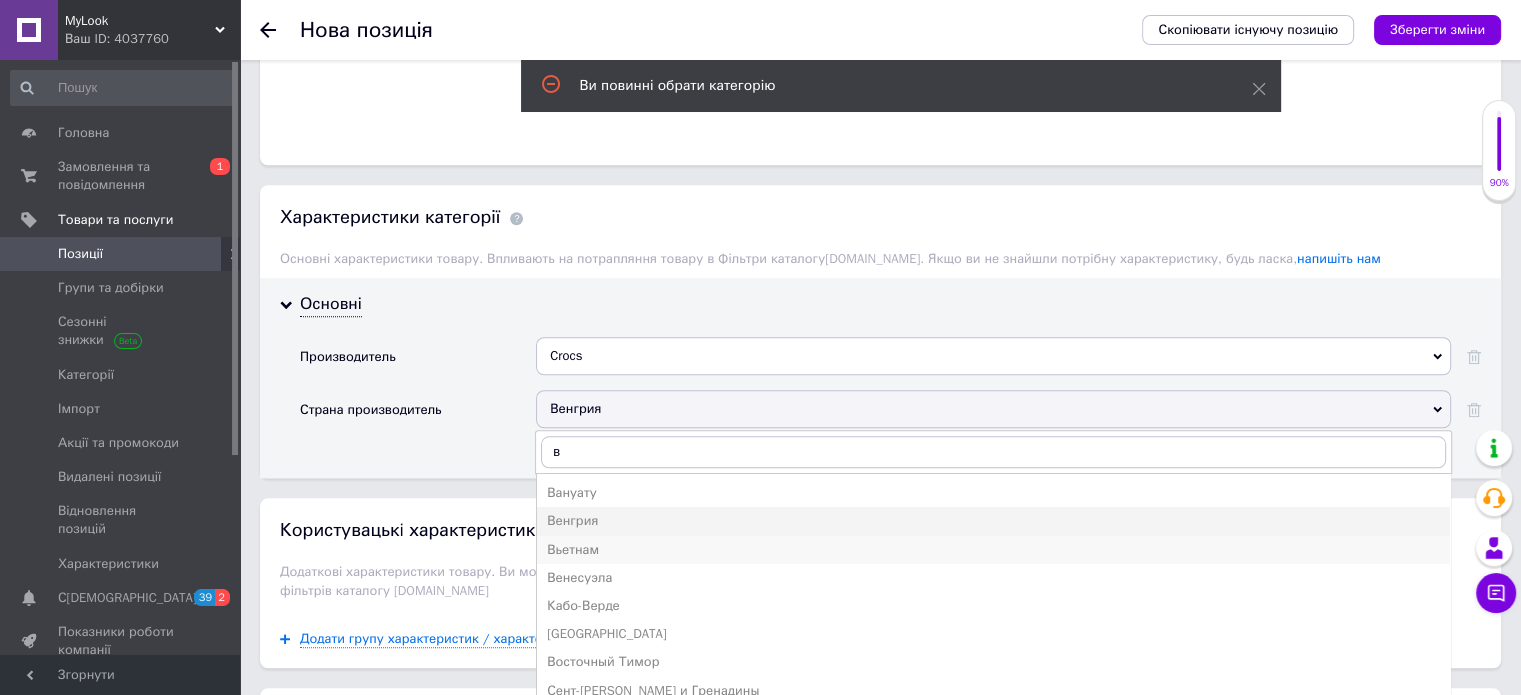 click on "Вьетнам" at bounding box center (993, 550) 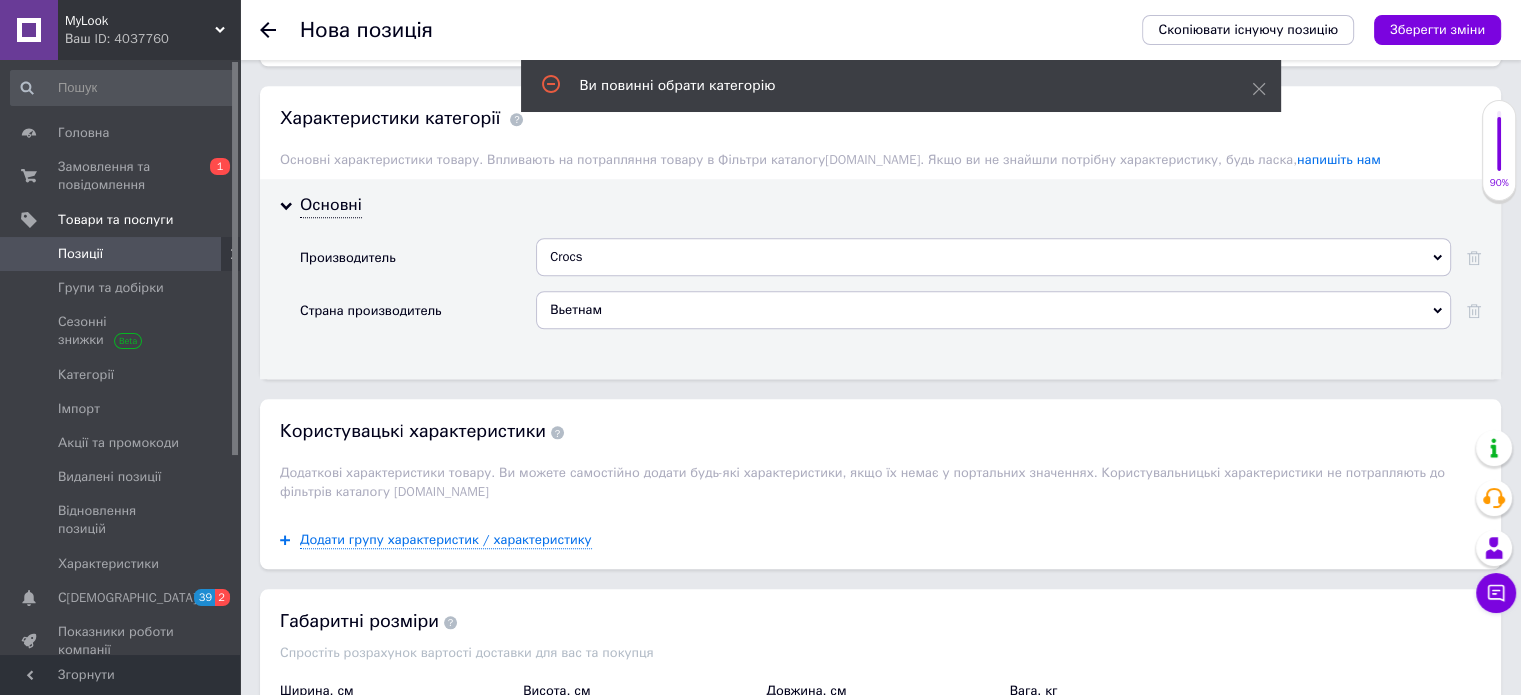 scroll, scrollTop: 1836, scrollLeft: 0, axis: vertical 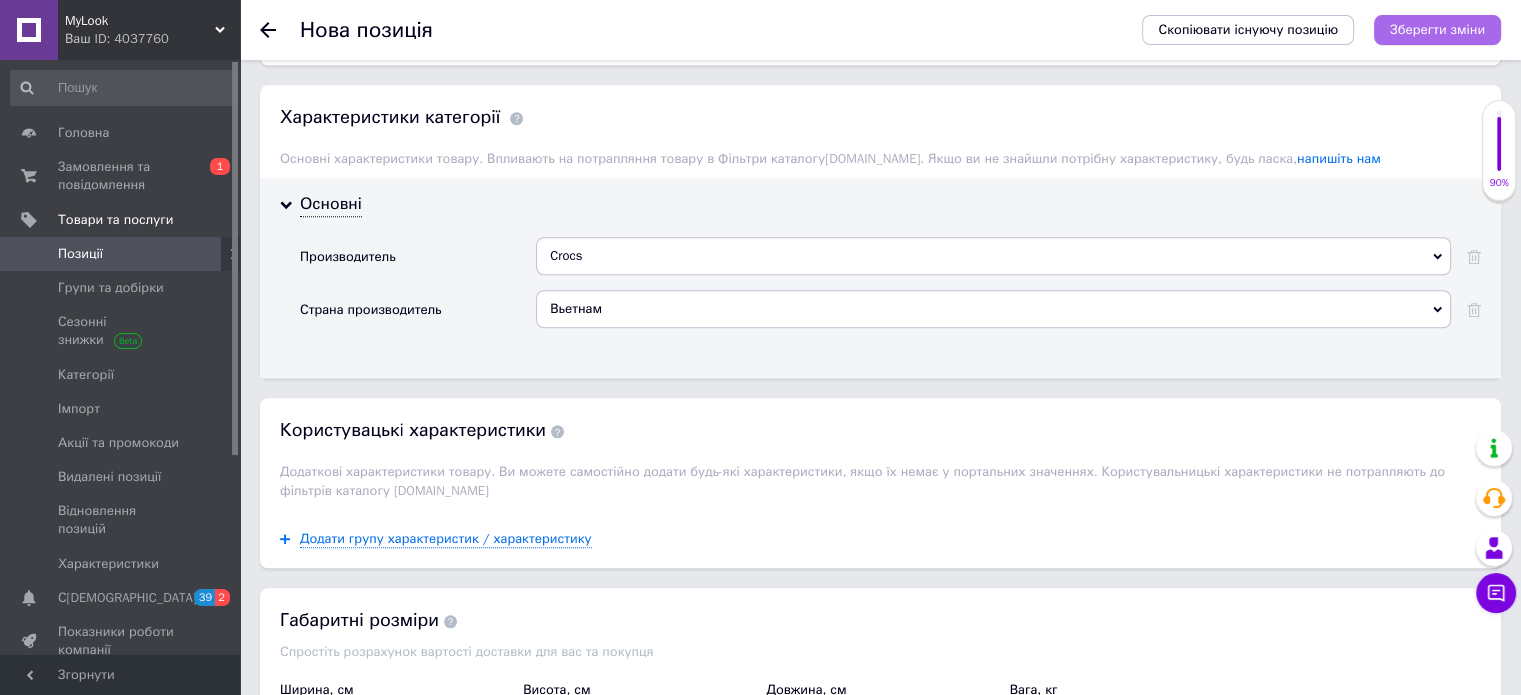 click on "Зберегти зміни" at bounding box center (1437, 29) 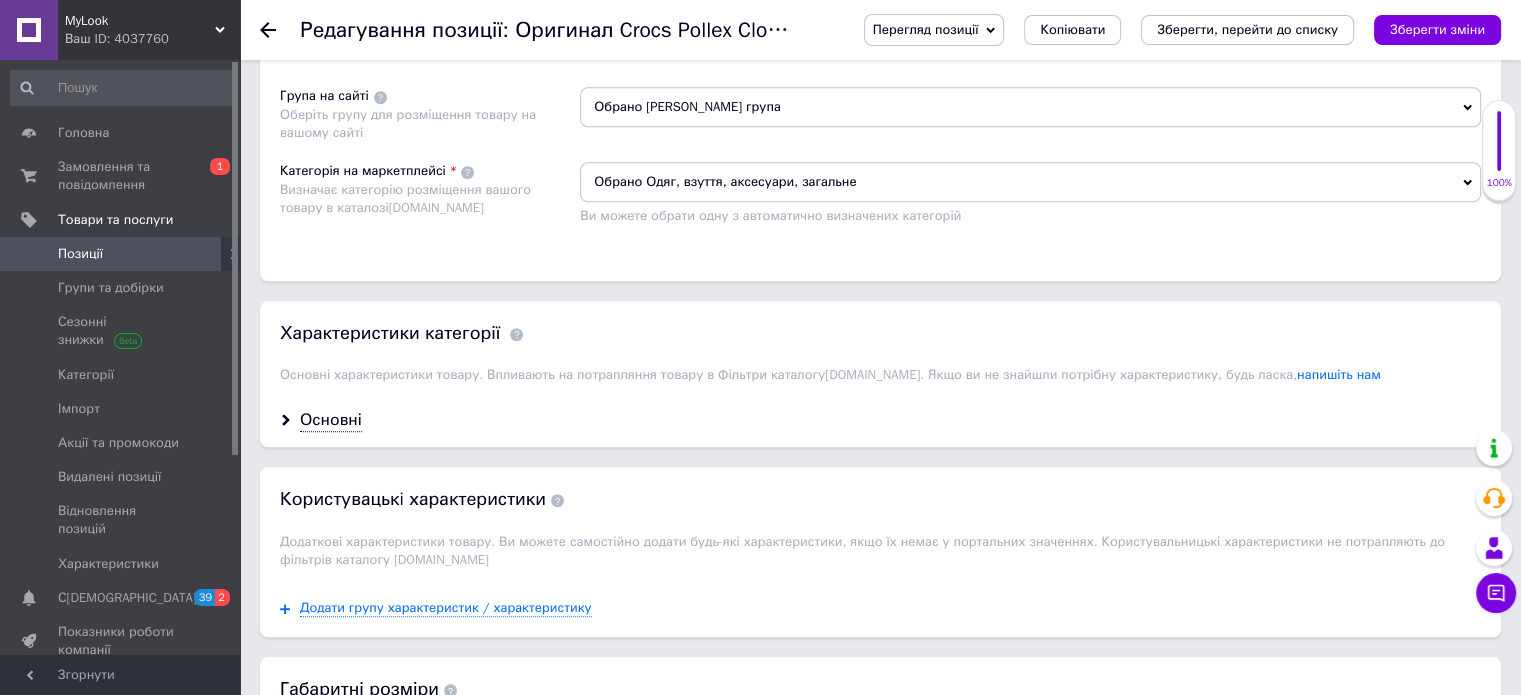 scroll, scrollTop: 1520, scrollLeft: 0, axis: vertical 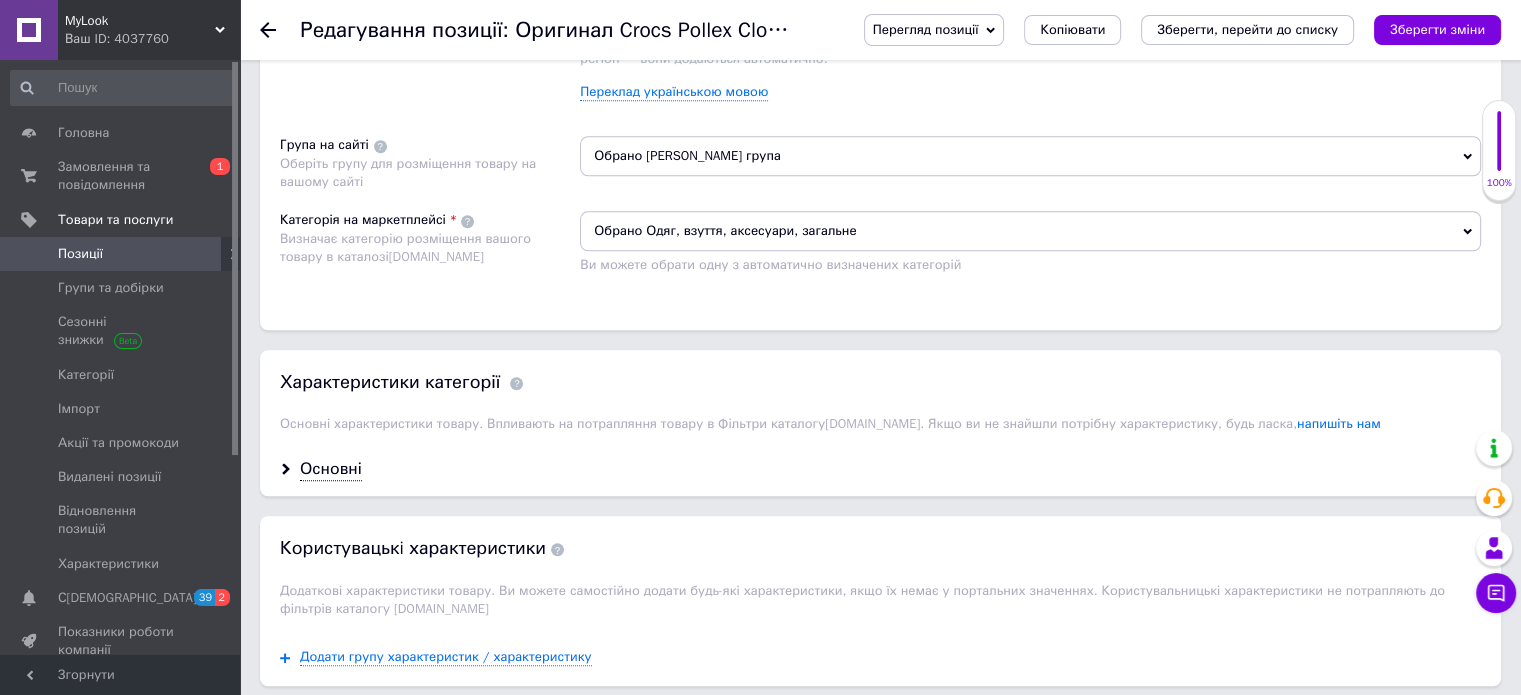 click on "Обрано Одяг, взуття, аксесуари, загальне" at bounding box center [1030, 231] 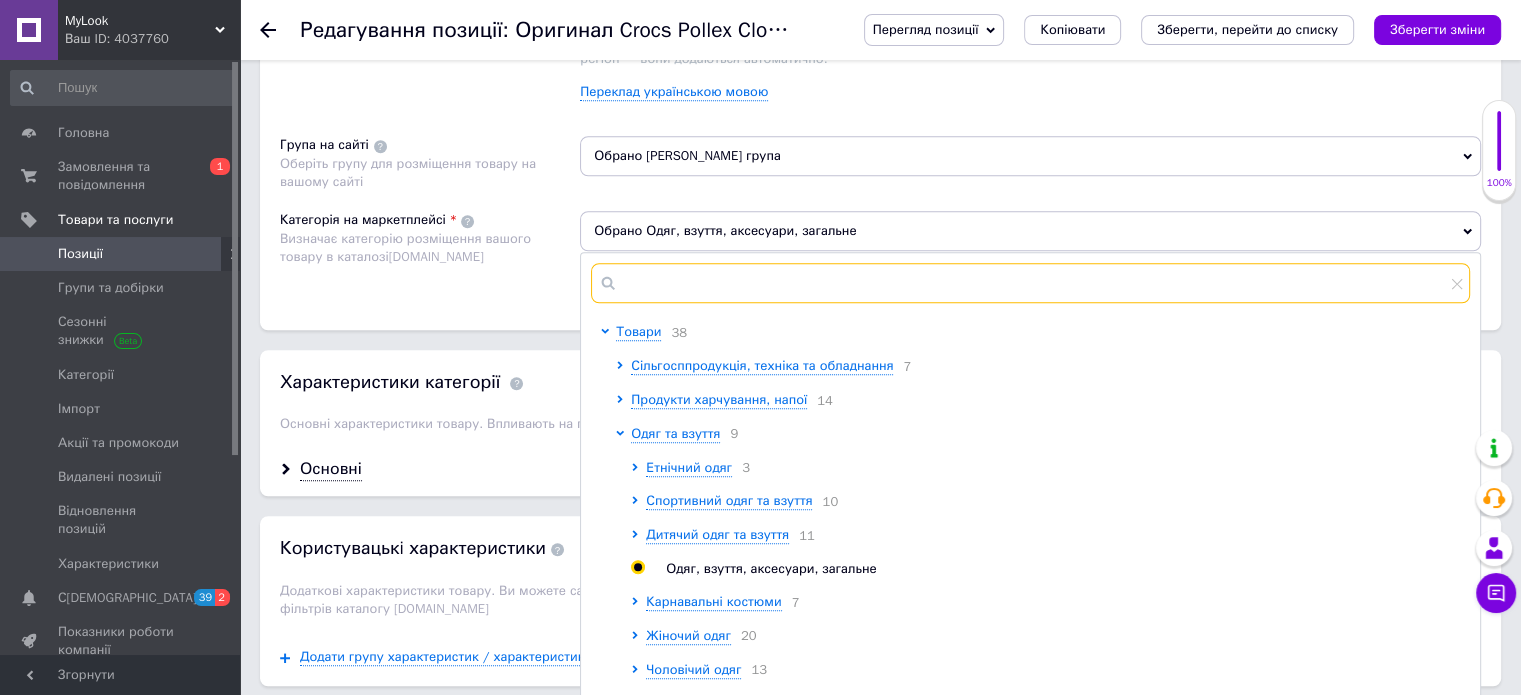 click at bounding box center (1030, 283) 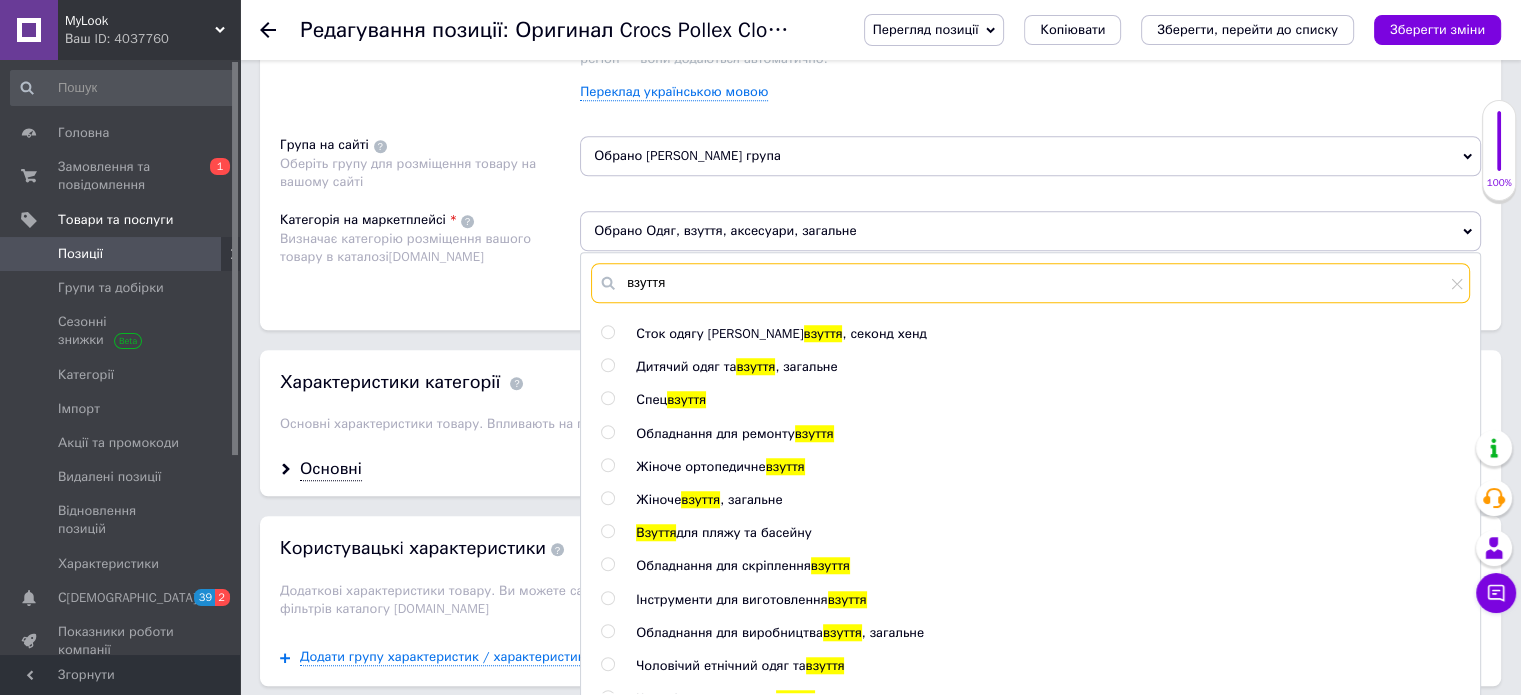 scroll, scrollTop: 100, scrollLeft: 0, axis: vertical 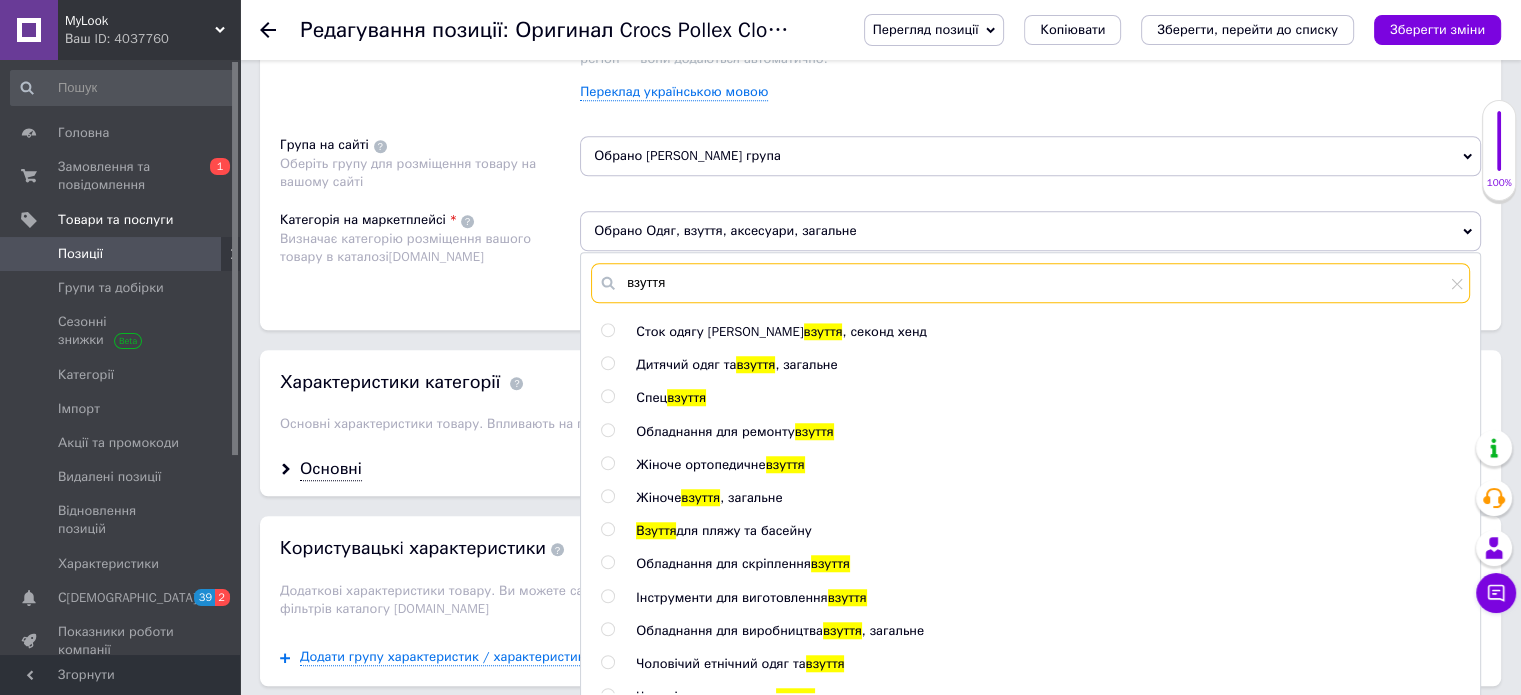 type on "взуття" 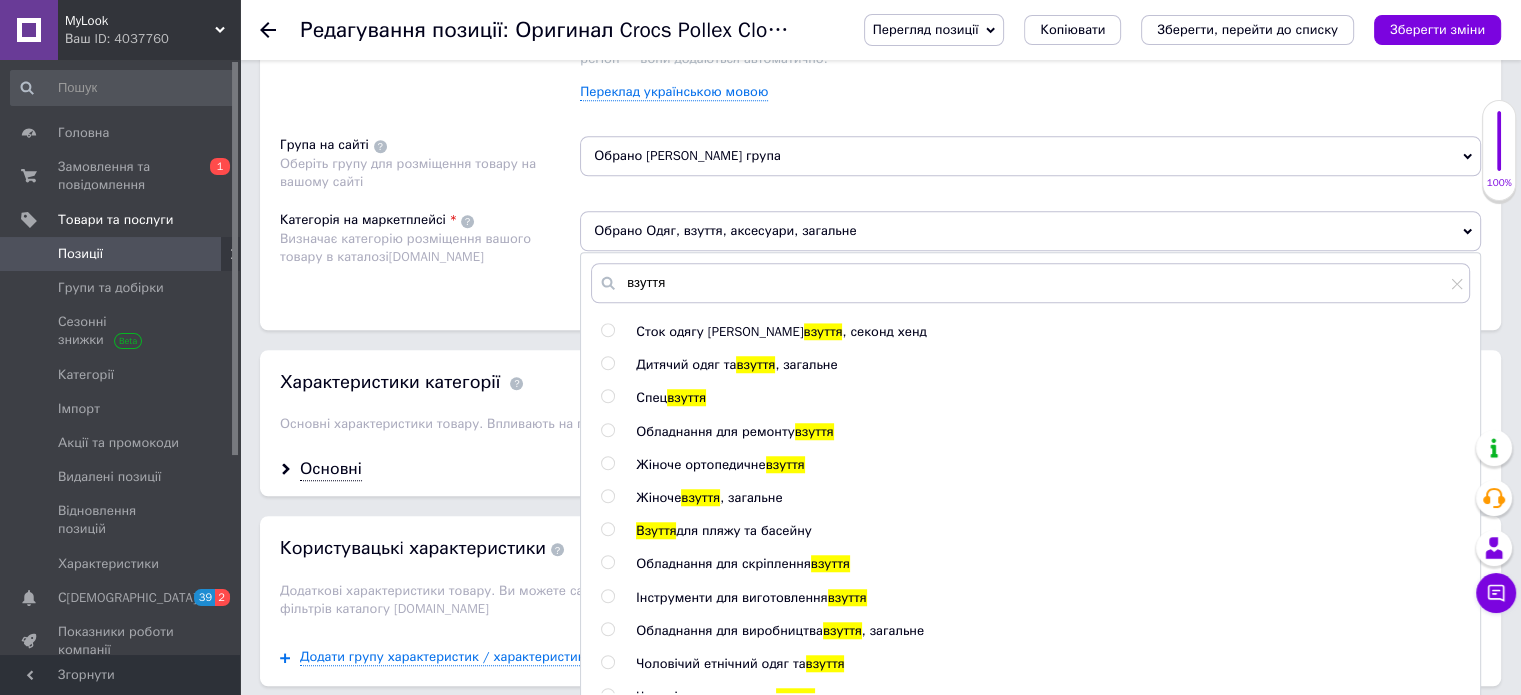 click at bounding box center [607, 529] 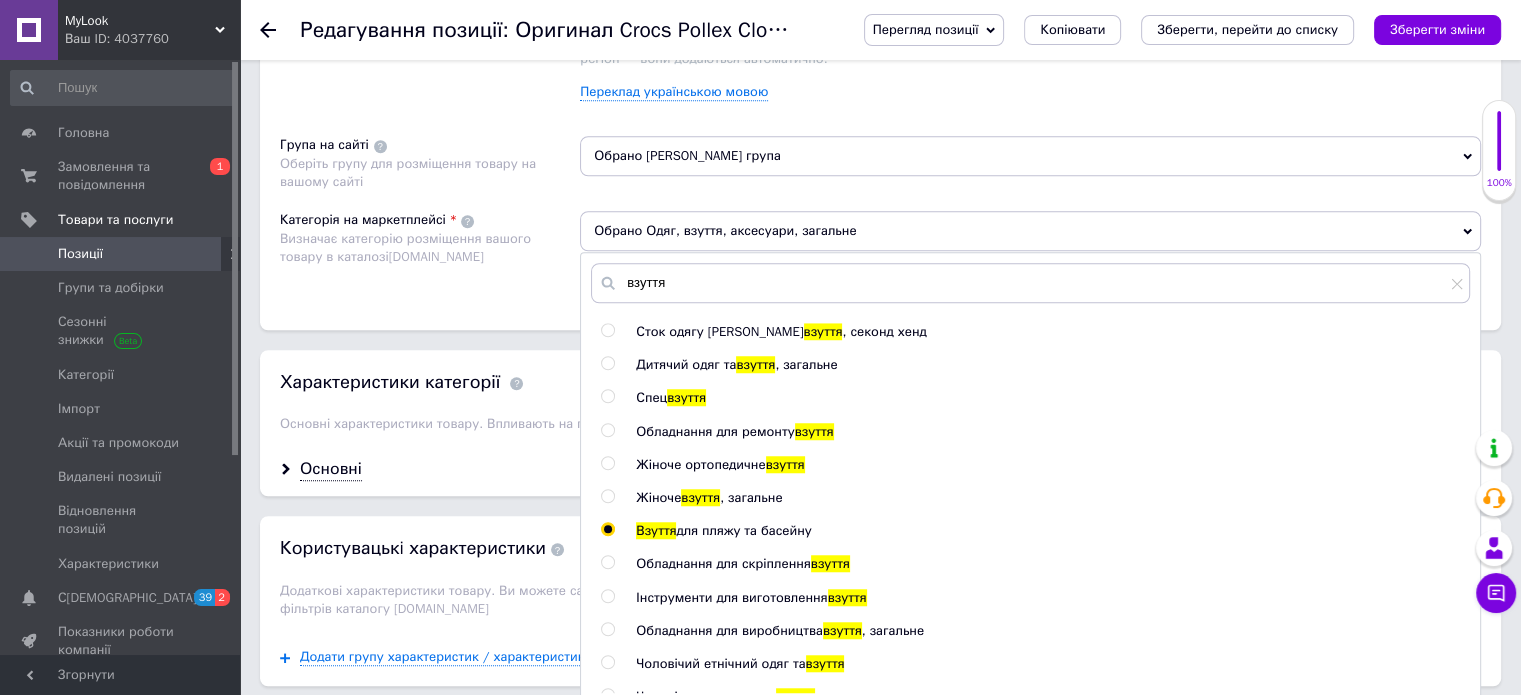 radio on "true" 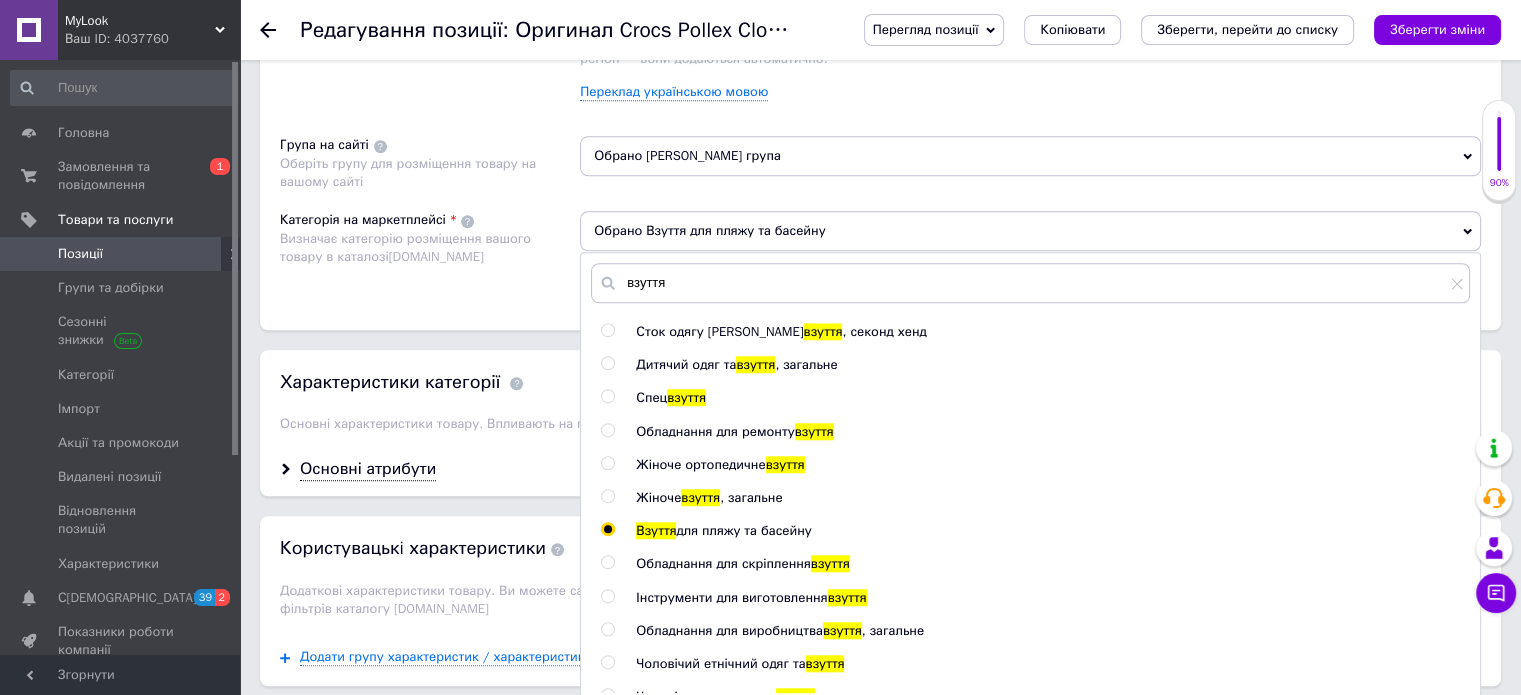 click on "Характеристики категорії Основні характеристики товару. Впливають на потрапляння товару в Фільтри
каталогу  [DOMAIN_NAME] . Якщо ви не знайшли потрібну характеристику,
будь ласка,  напишіть нам" at bounding box center (880, 396) 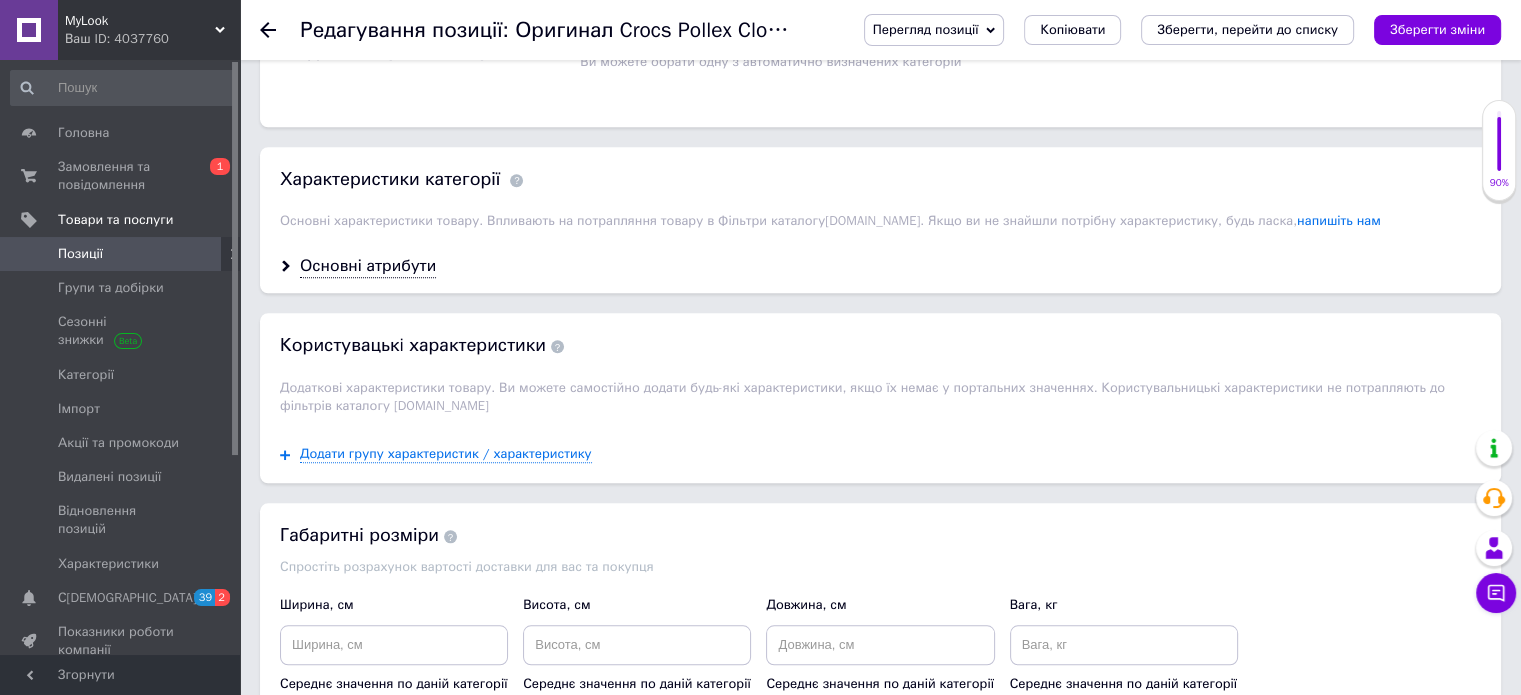 scroll, scrollTop: 1720, scrollLeft: 0, axis: vertical 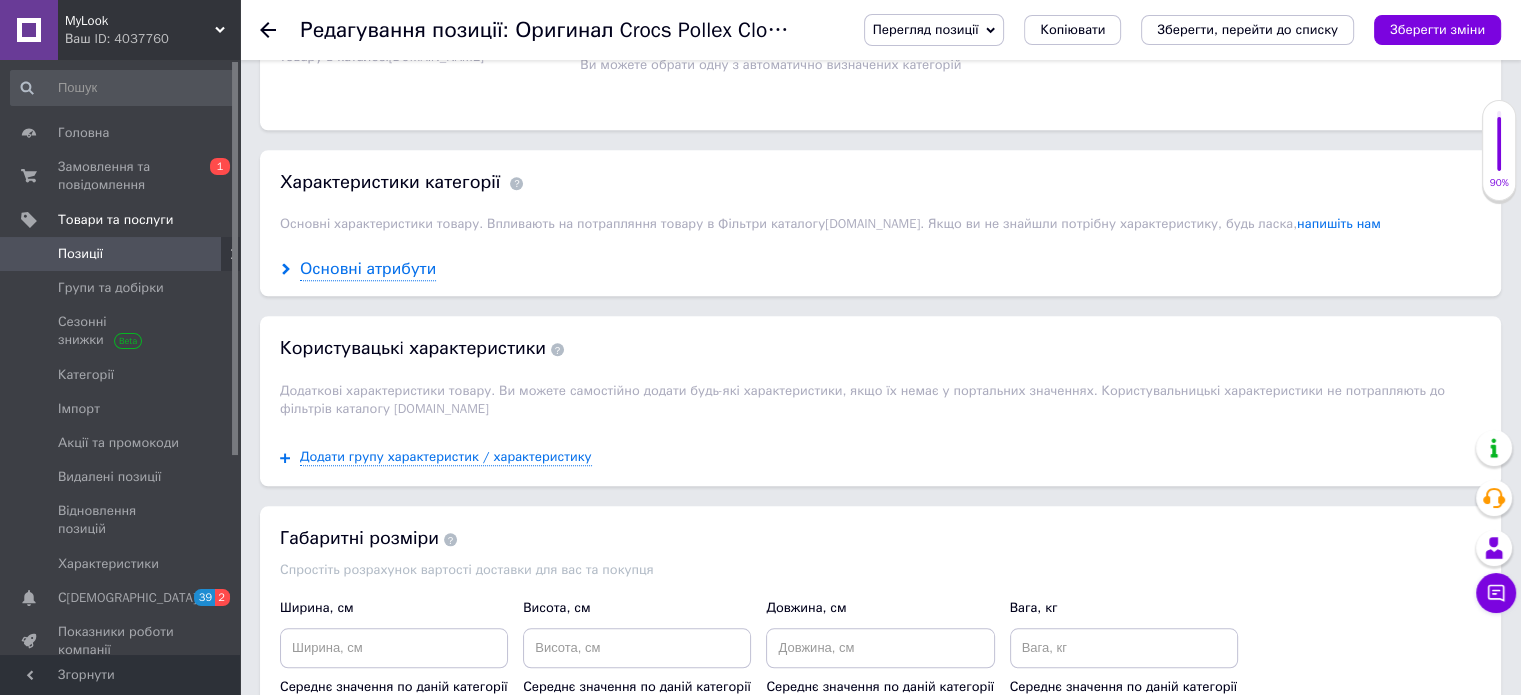 click on "Основні атрибути" at bounding box center [368, 269] 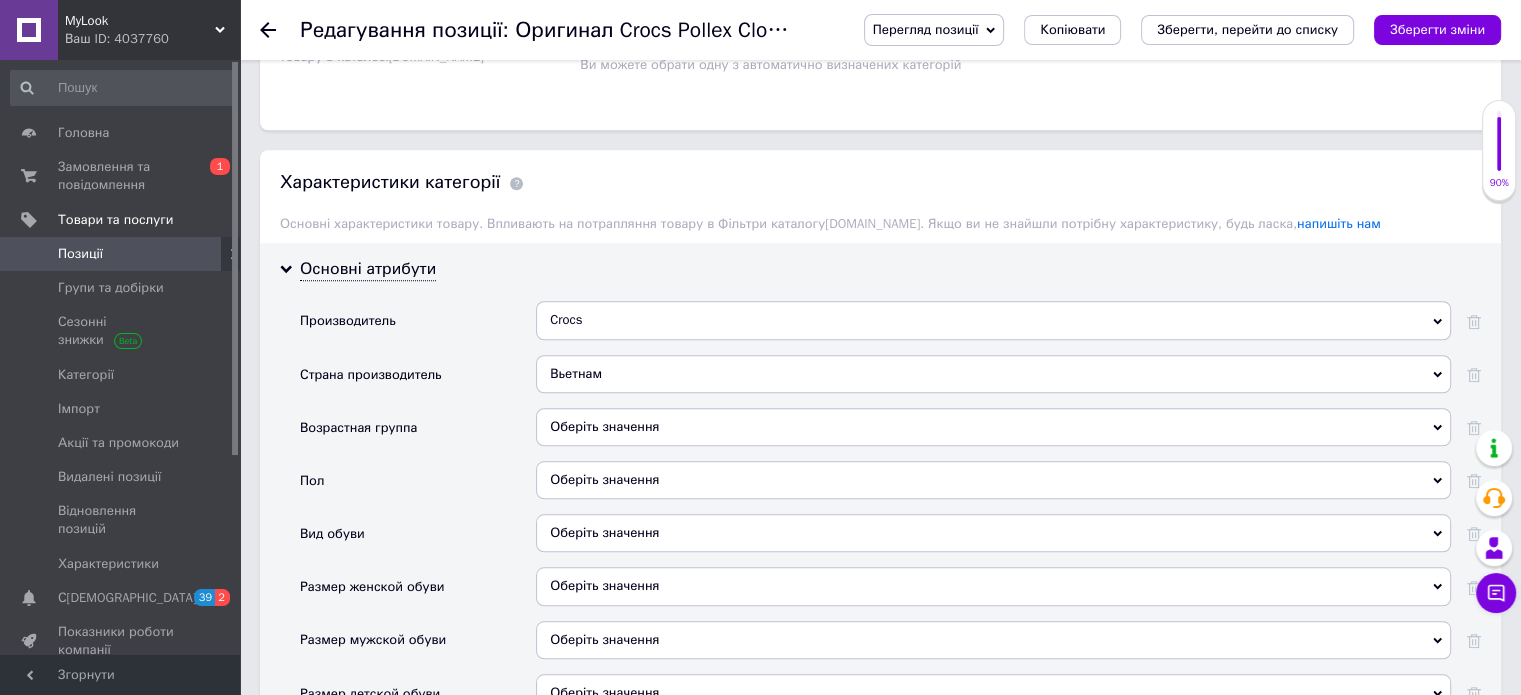 click on "Оберіть значення" at bounding box center (993, 427) 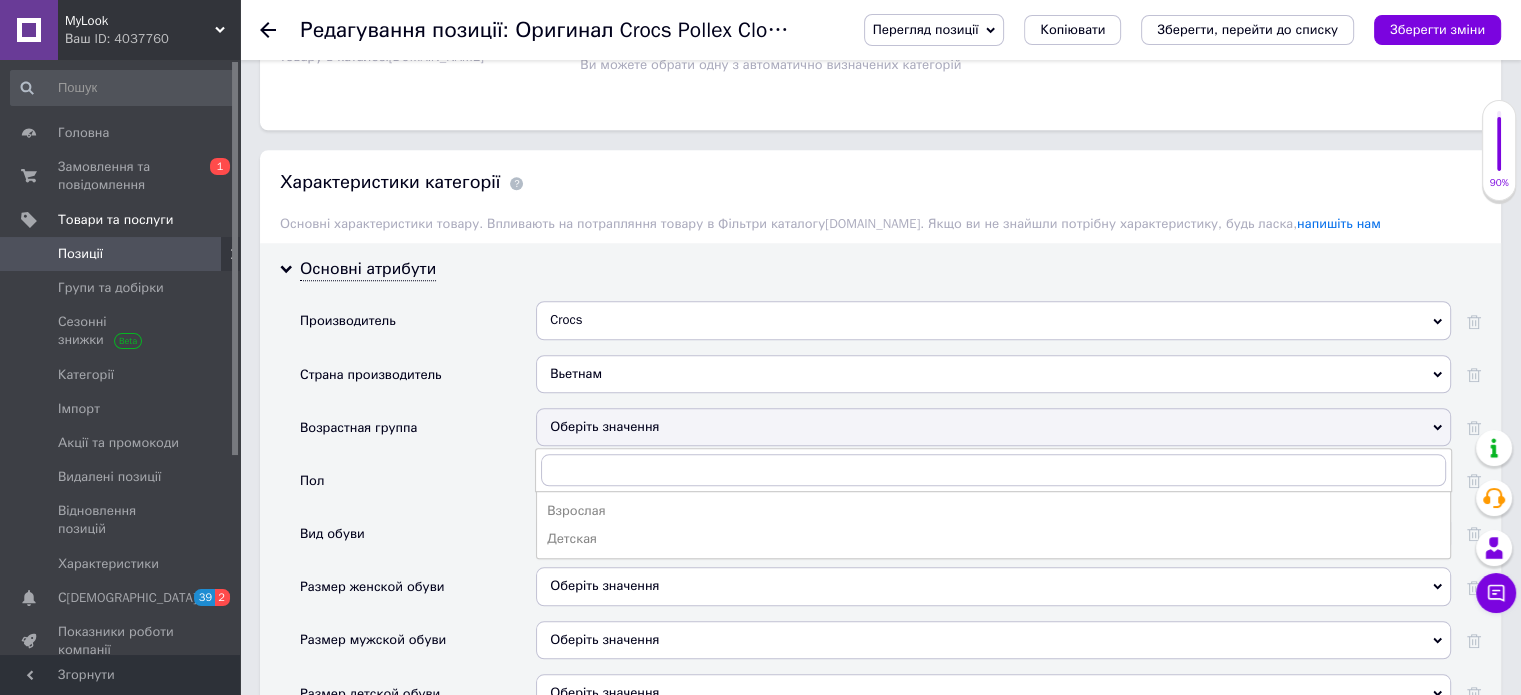 click on "Оберіть значення" at bounding box center [993, 427] 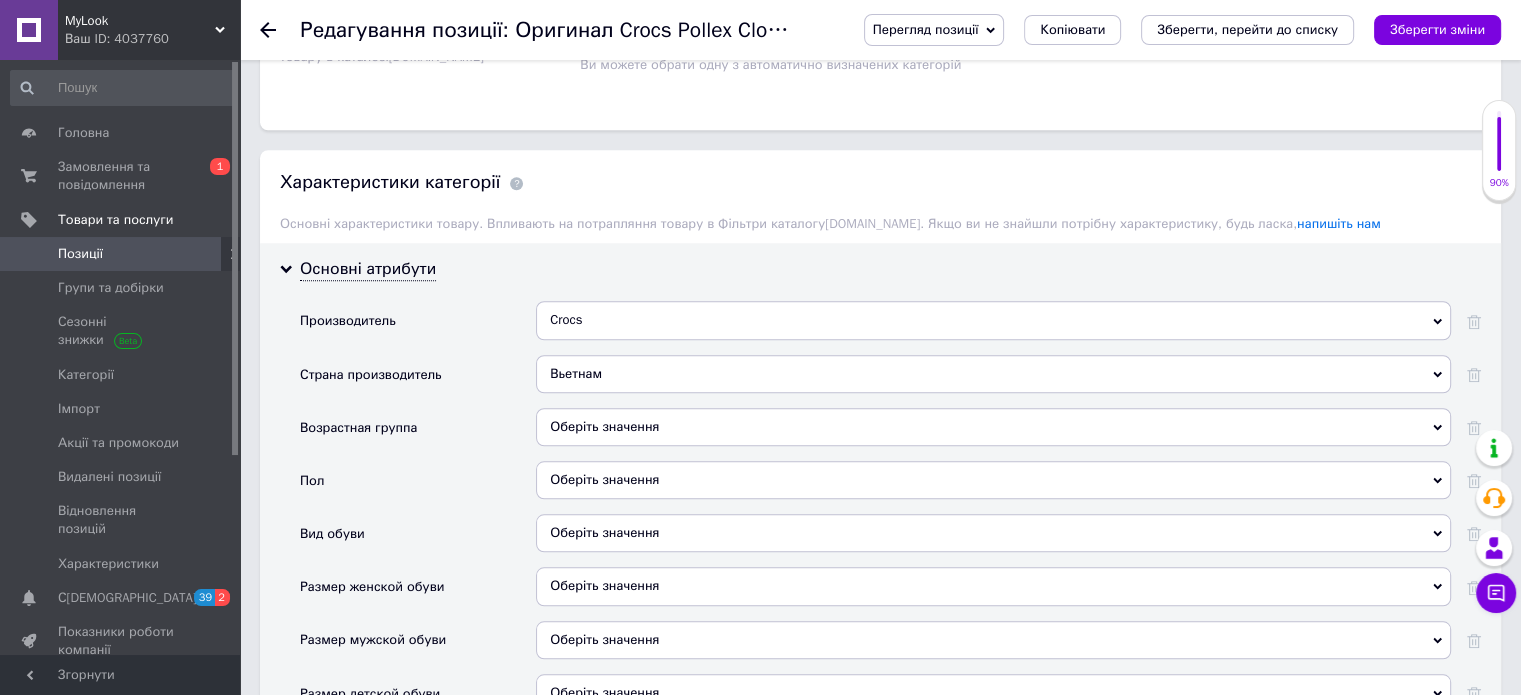 click on "Оберіть значення" at bounding box center (993, 480) 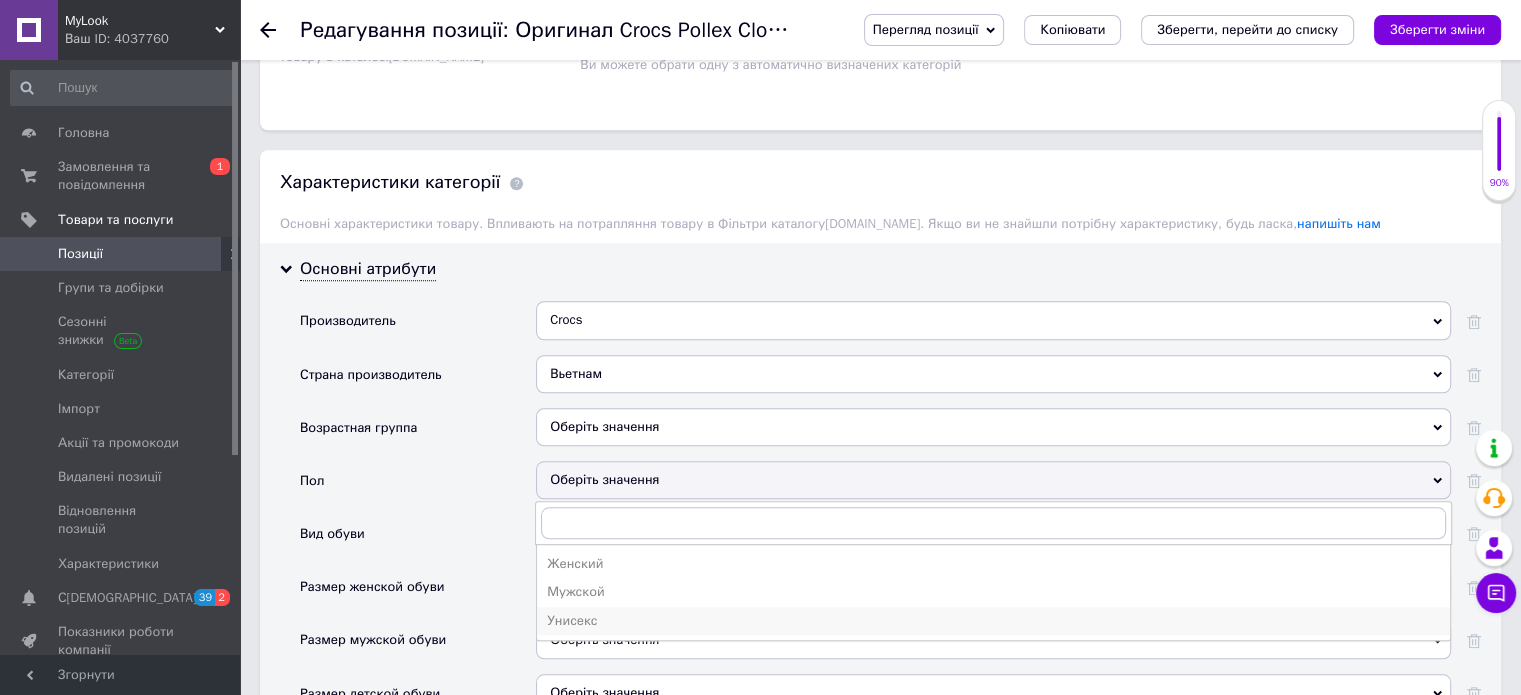 drag, startPoint x: 607, startPoint y: 610, endPoint x: 637, endPoint y: 553, distance: 64.412735 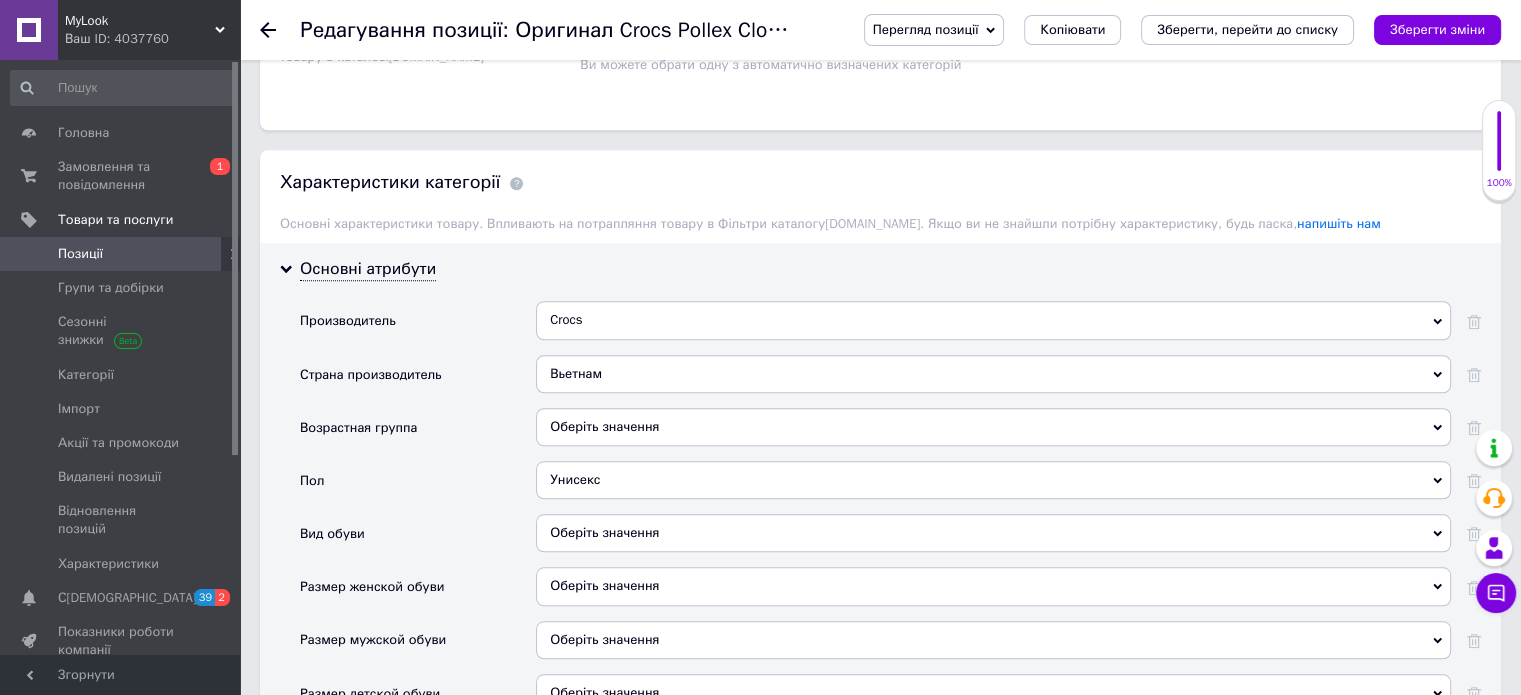click on "Оберіть значення" at bounding box center (993, 533) 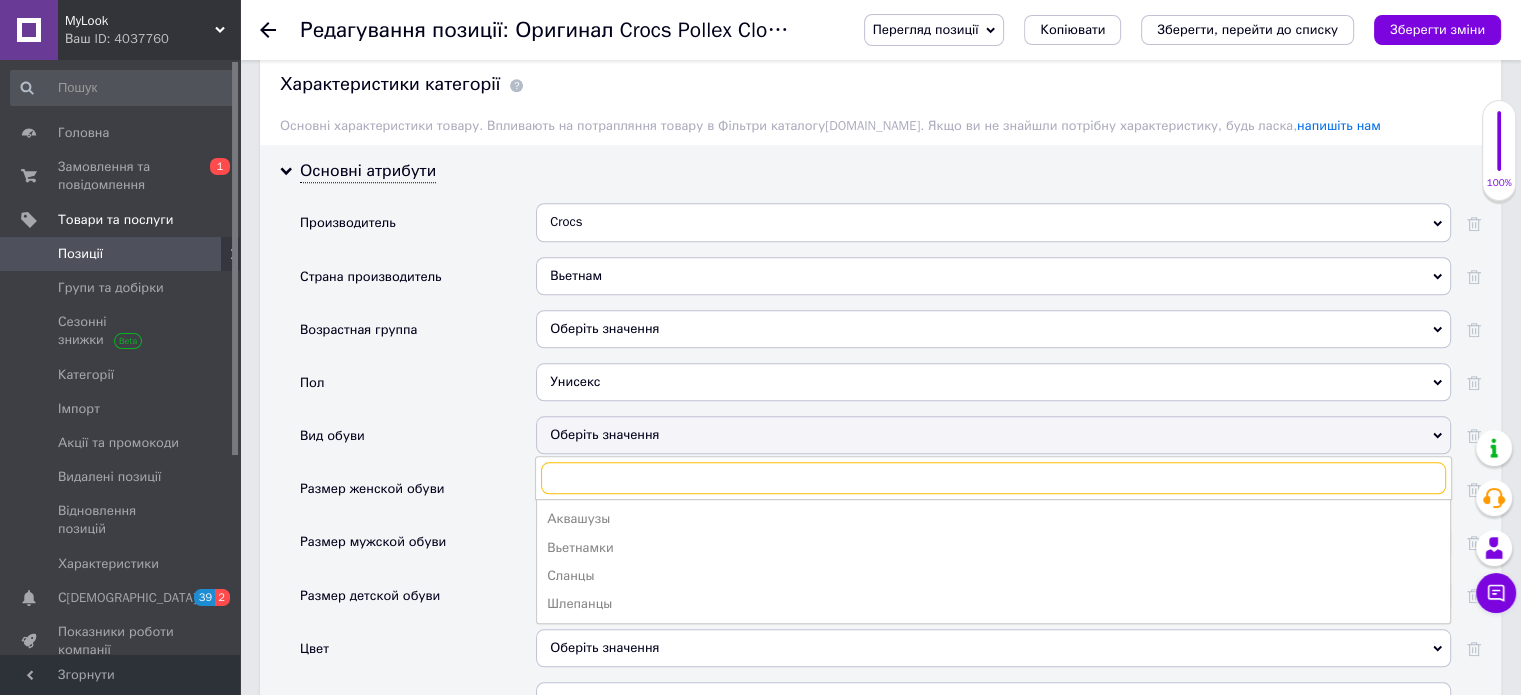 scroll, scrollTop: 1820, scrollLeft: 0, axis: vertical 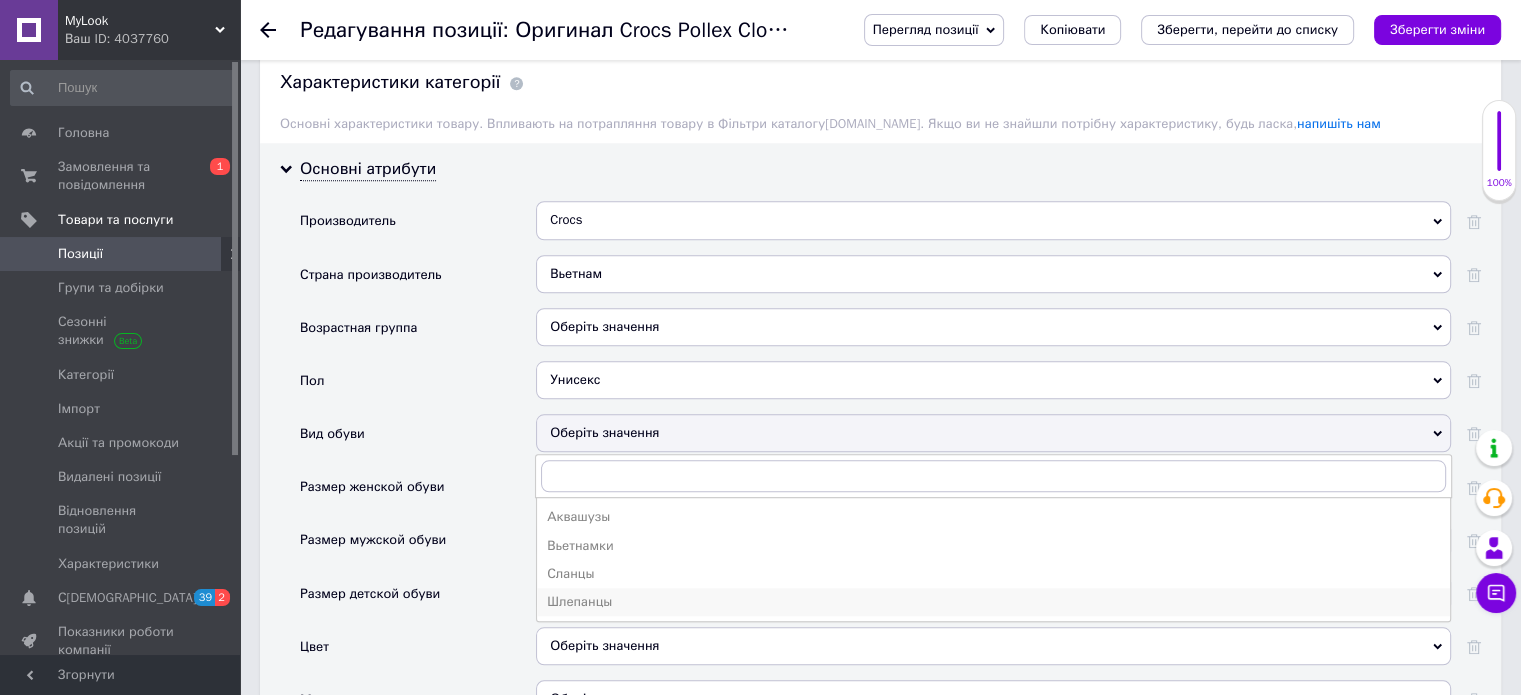 click on "Шлепанцы" at bounding box center [993, 602] 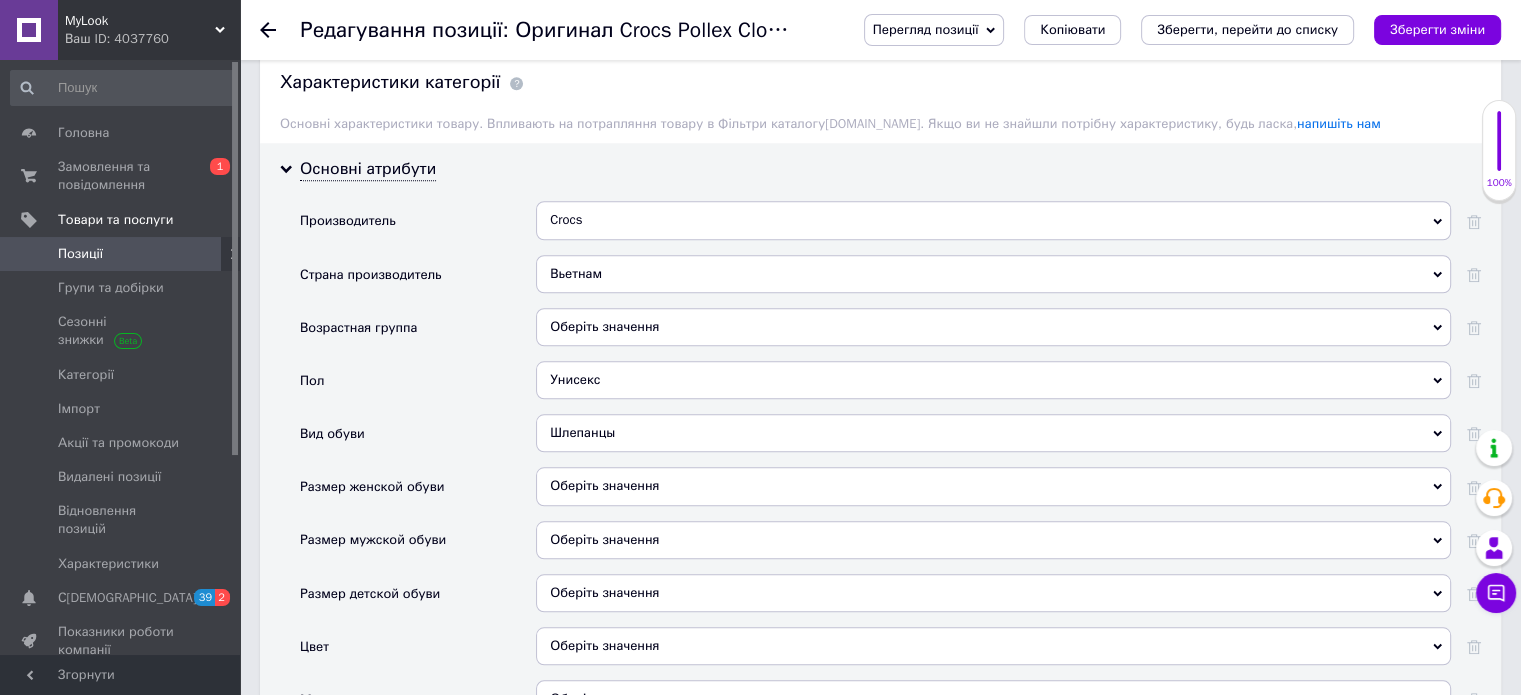 click on "Оберіть значення" at bounding box center [993, 486] 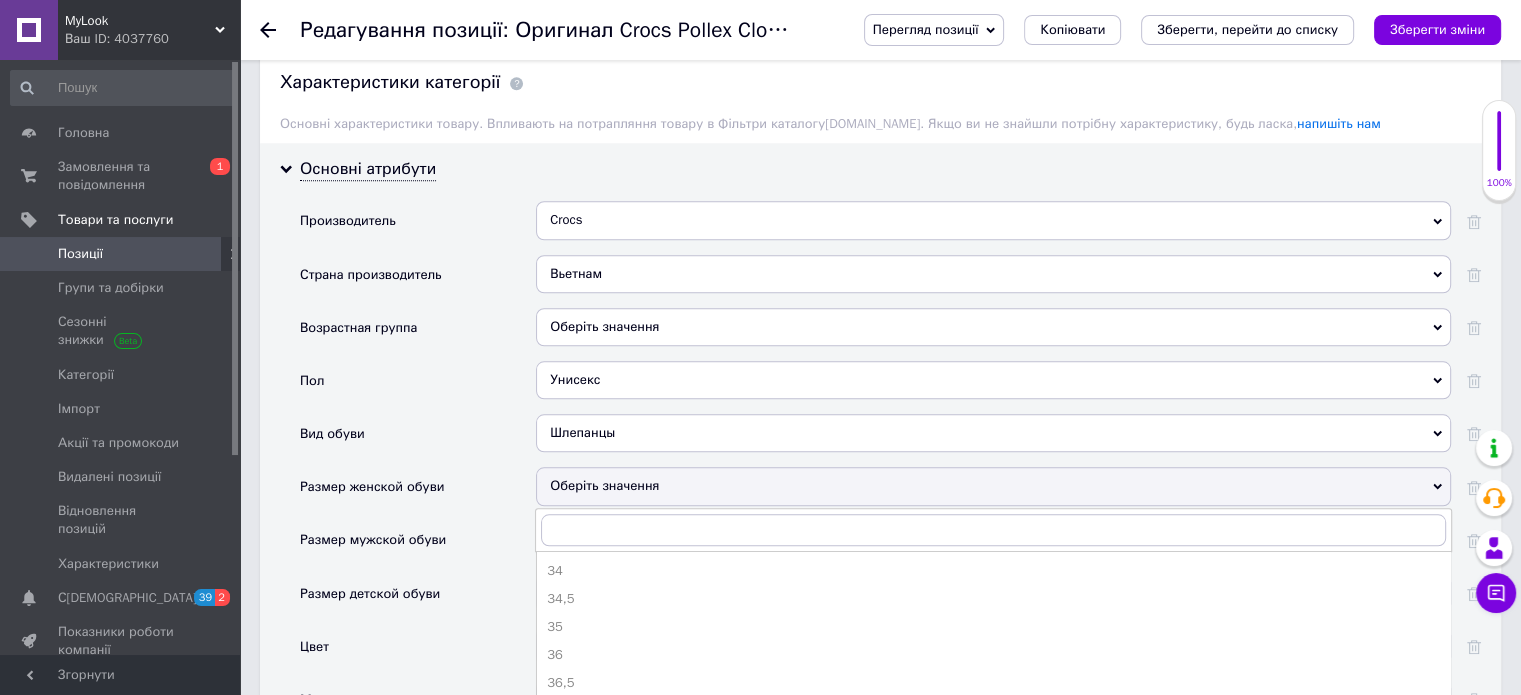 click on "Оберіть значення" at bounding box center [993, 486] 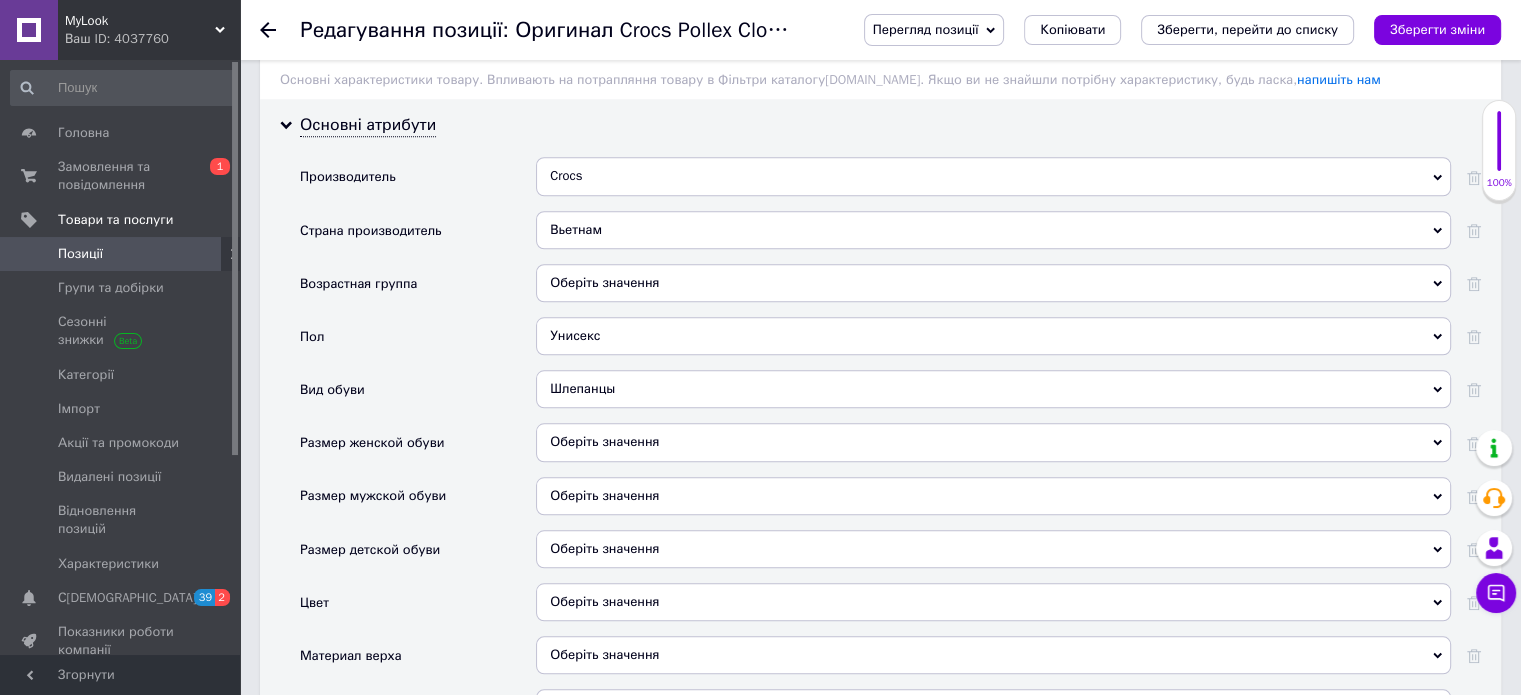 scroll, scrollTop: 1920, scrollLeft: 0, axis: vertical 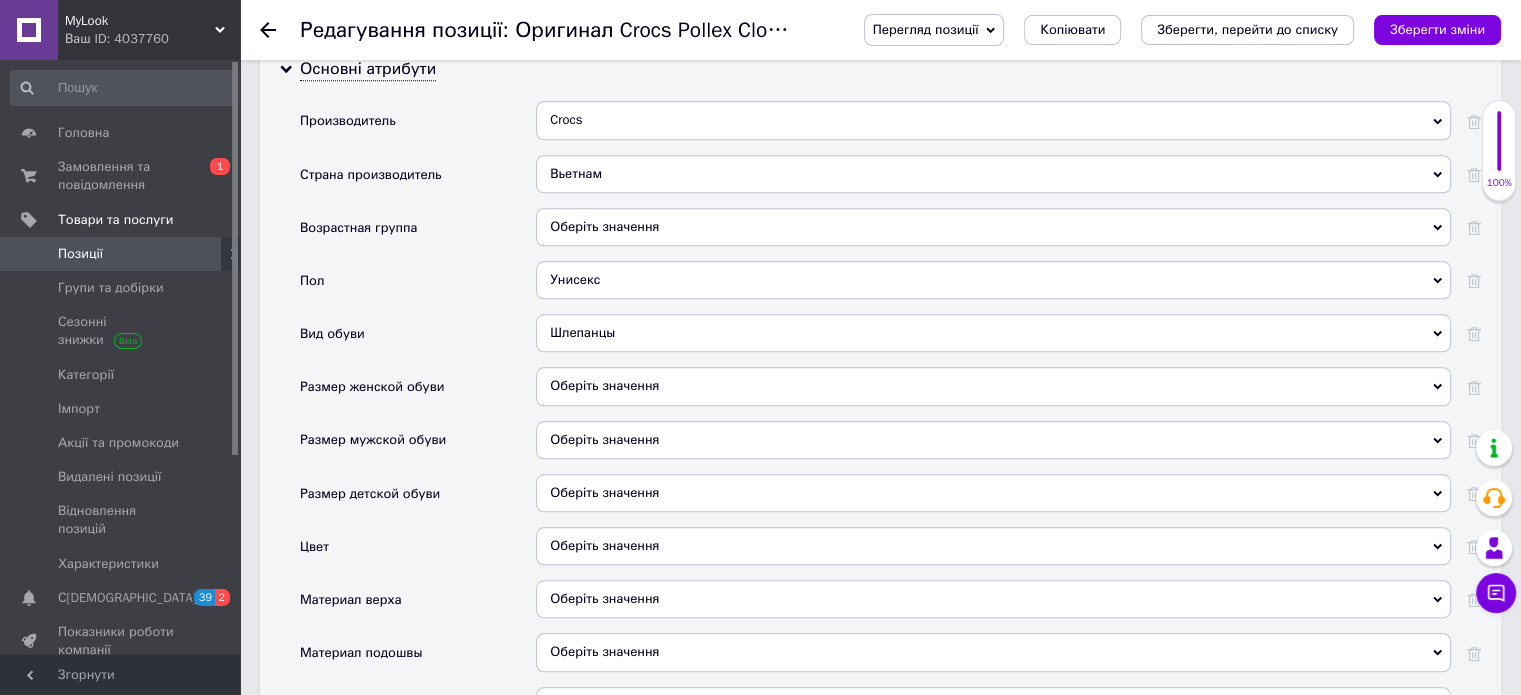 click on "Оберіть значення" at bounding box center [993, 440] 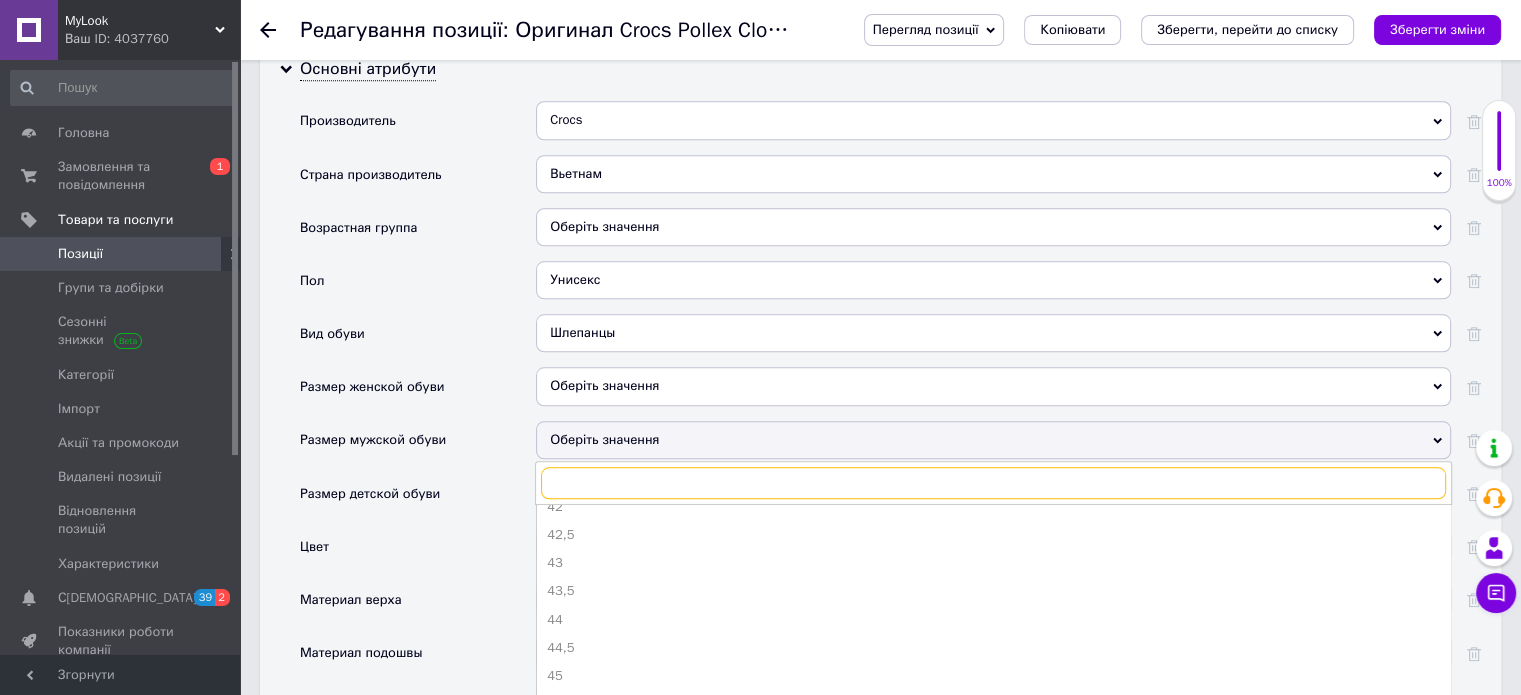 scroll, scrollTop: 191, scrollLeft: 0, axis: vertical 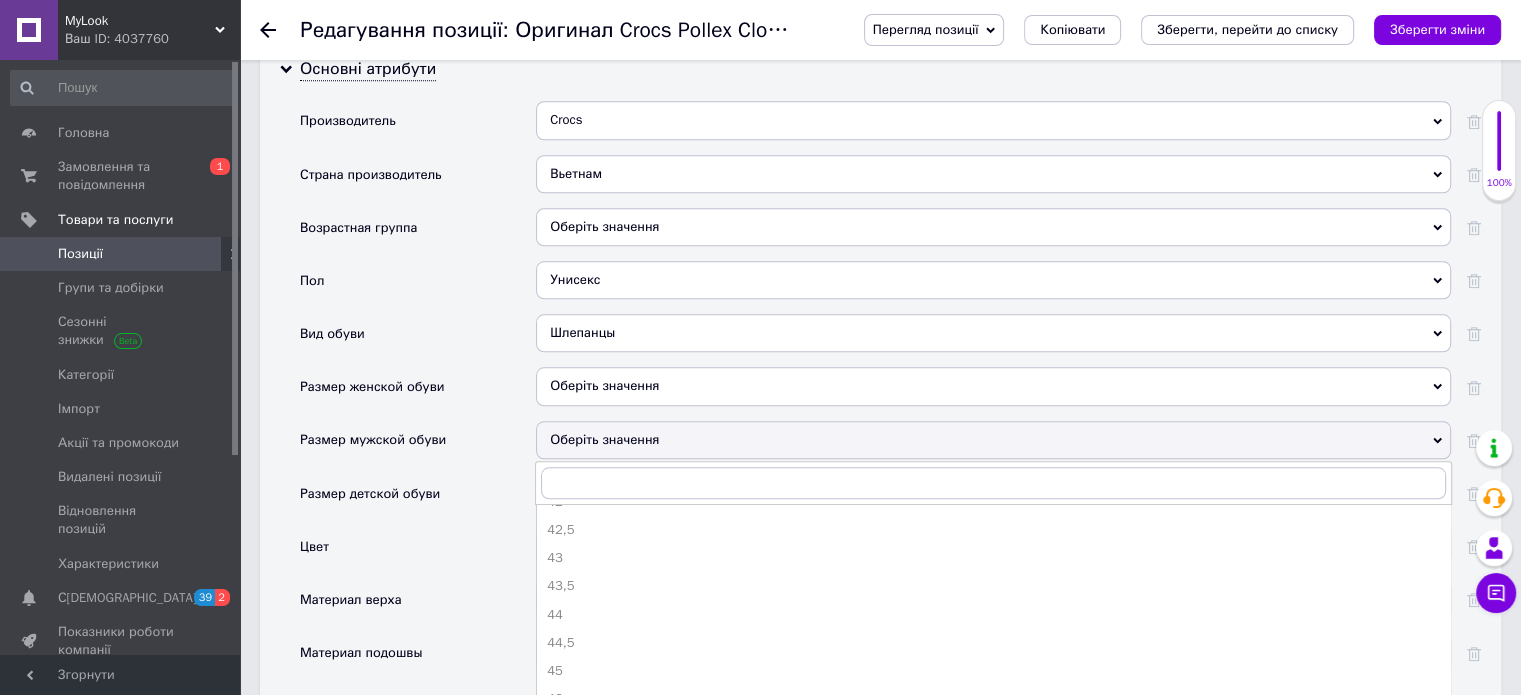 click on "Оберіть значення" at bounding box center (993, 440) 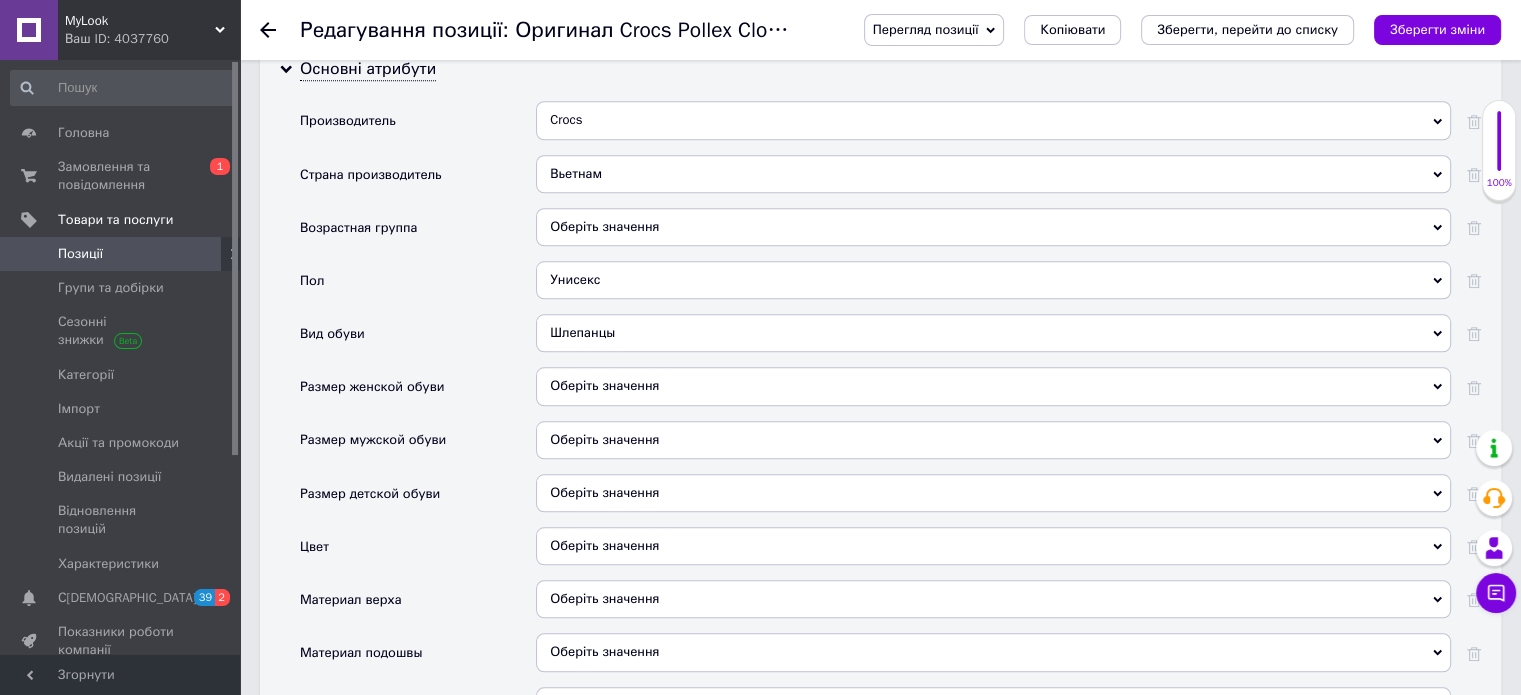 click on "Оберіть значення" at bounding box center [993, 440] 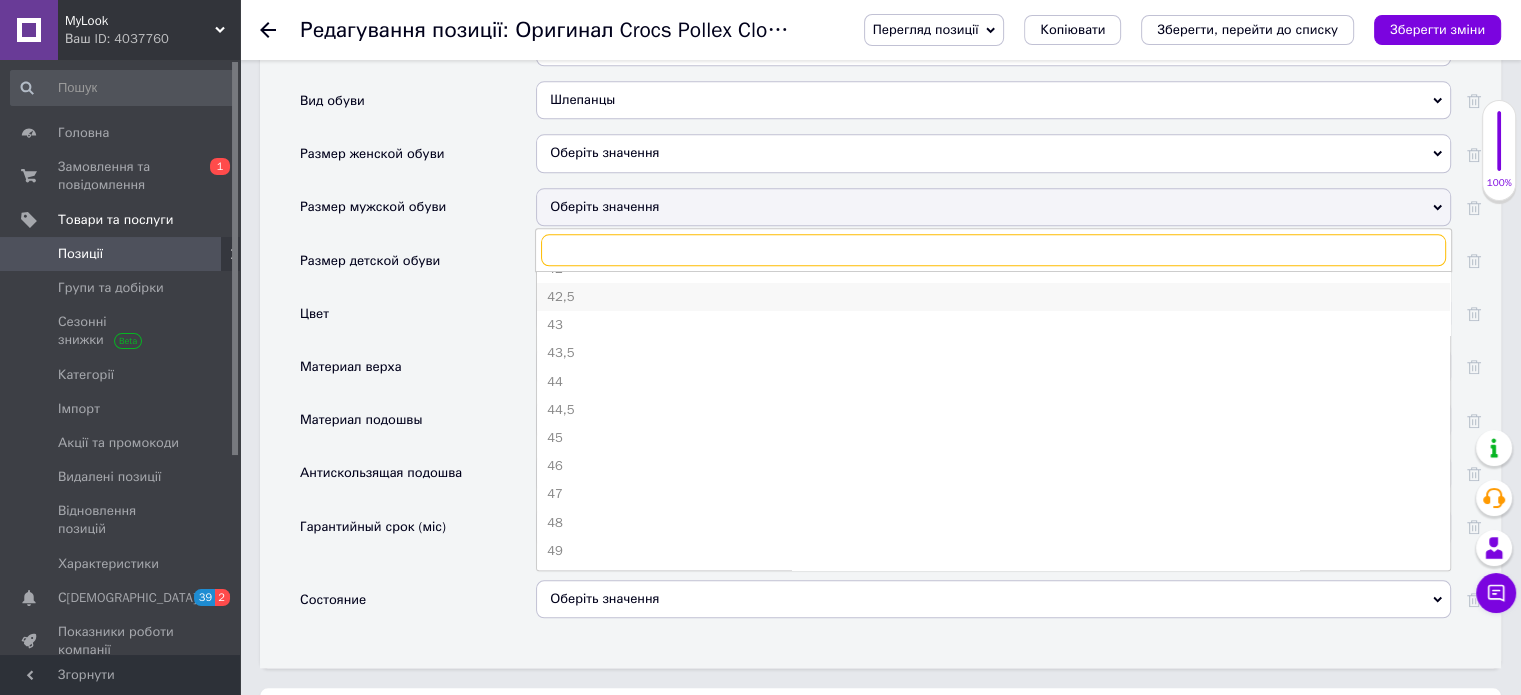 scroll, scrollTop: 2220, scrollLeft: 0, axis: vertical 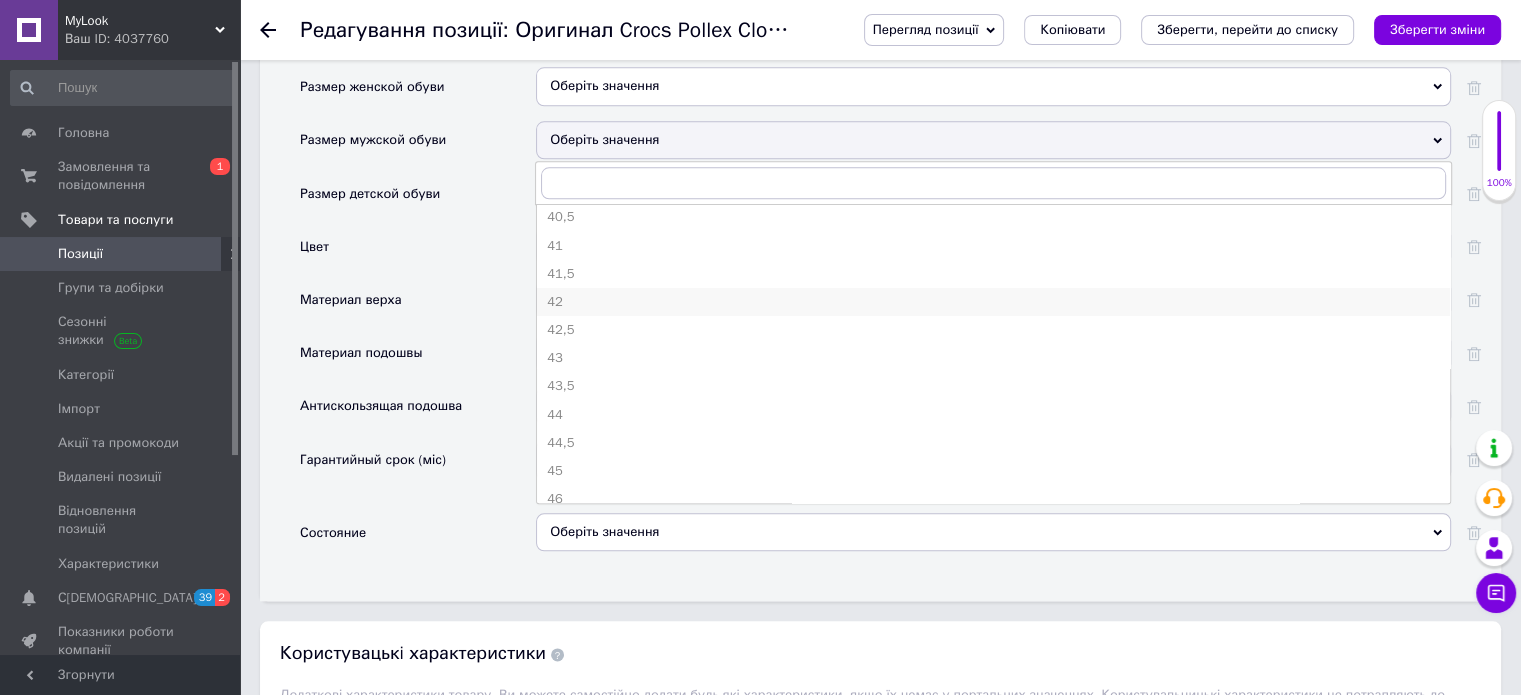 click on "42" at bounding box center [993, 302] 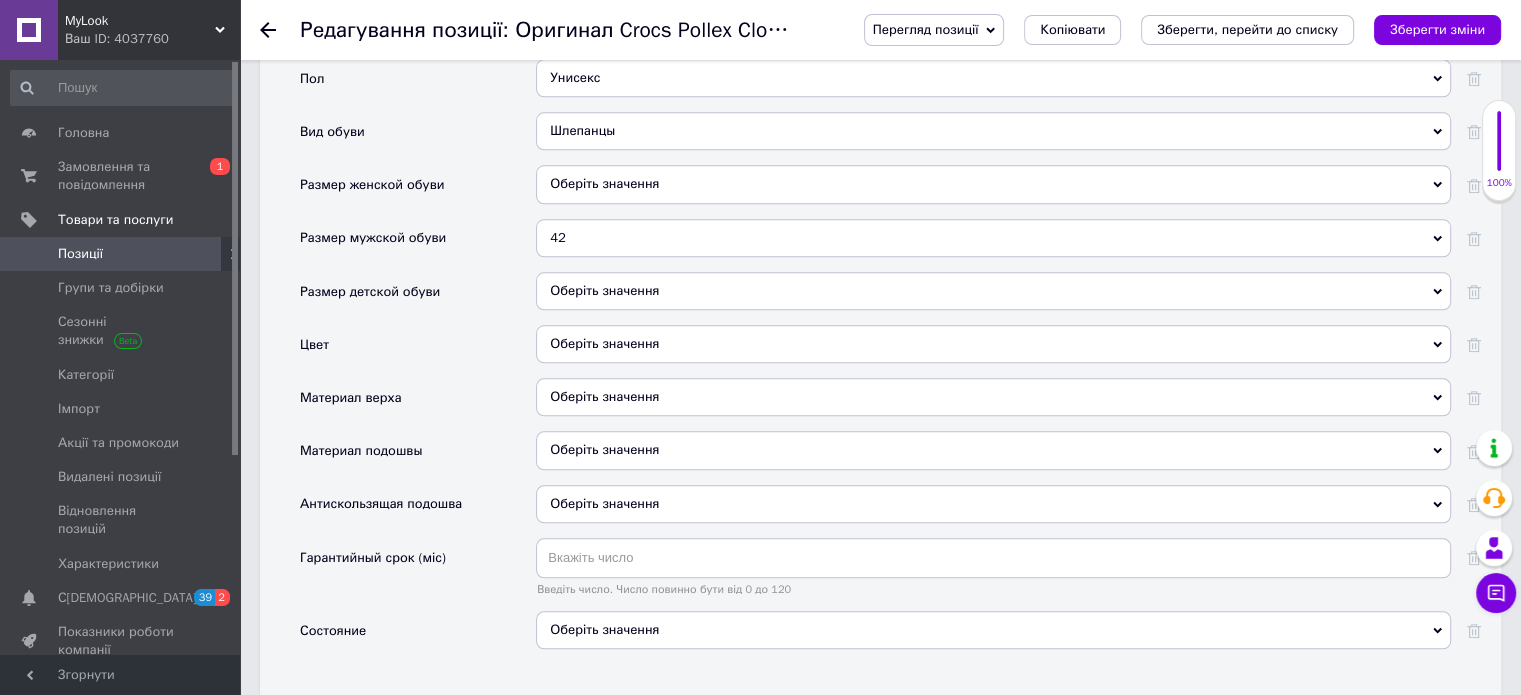 scroll, scrollTop: 2120, scrollLeft: 0, axis: vertical 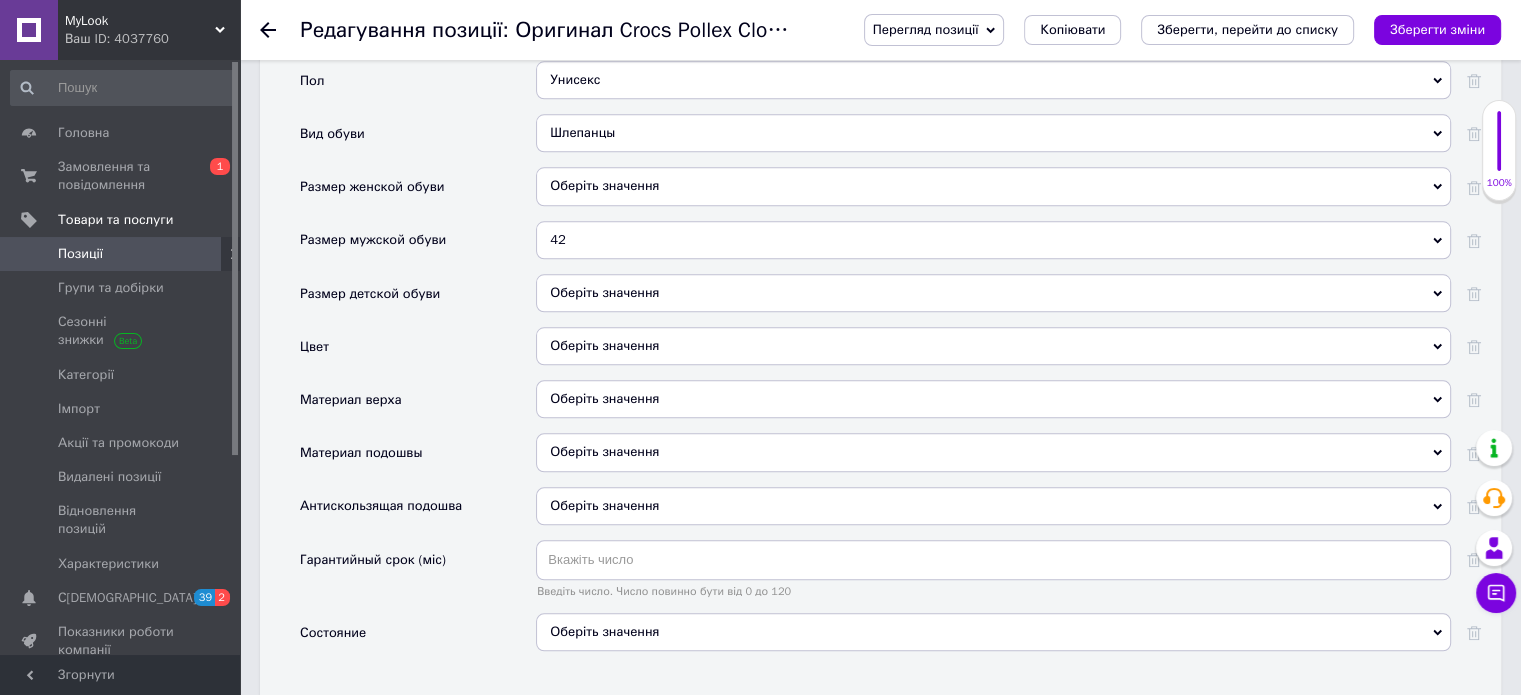 click on "Оберіть значення" at bounding box center (993, 293) 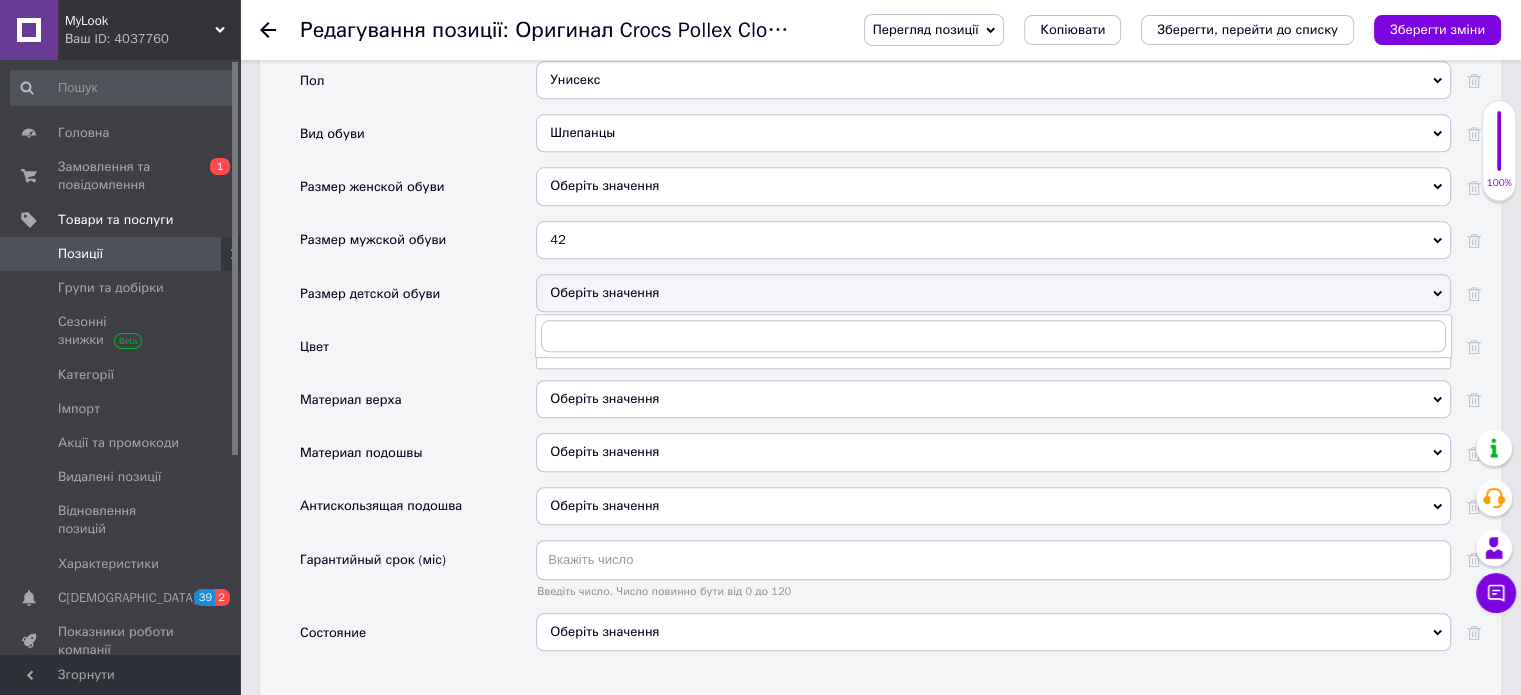 click on "Оберіть значення" at bounding box center [993, 293] 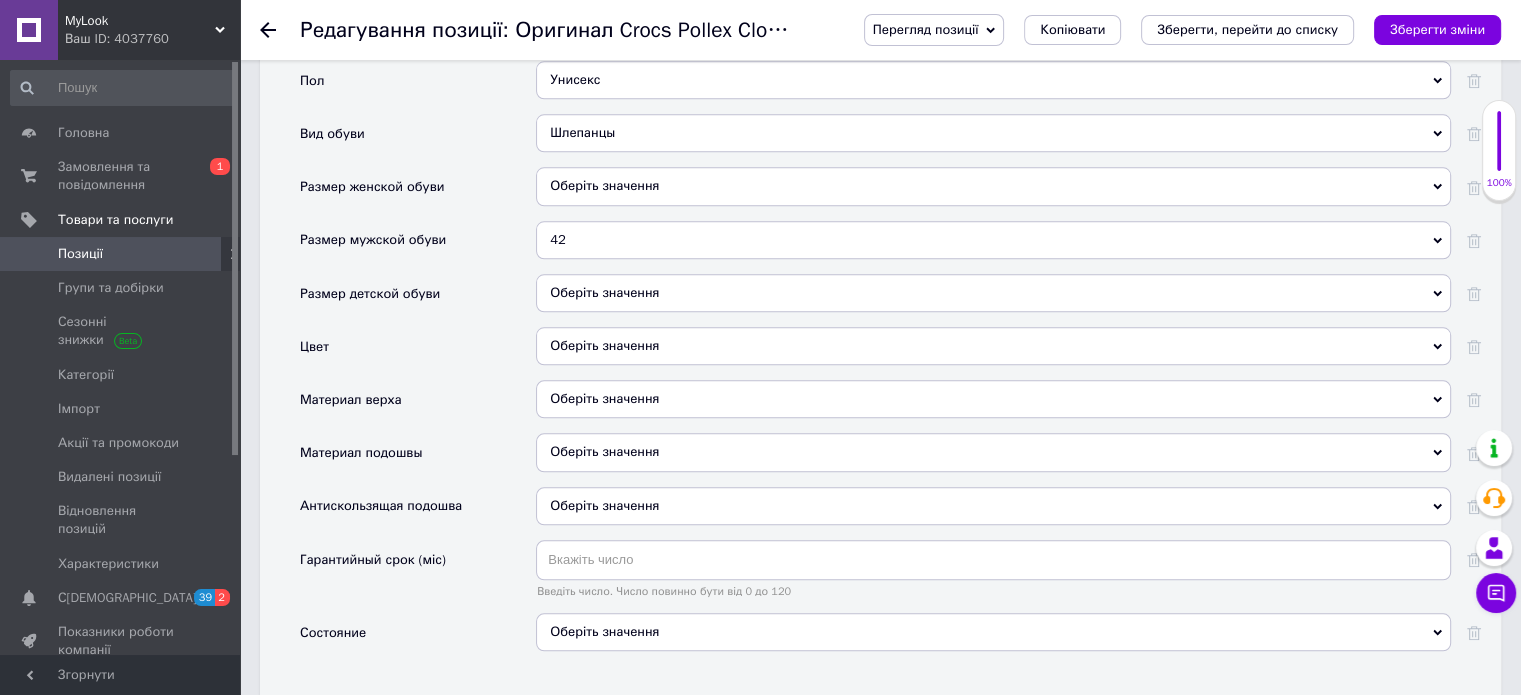 click on "Оберіть значення" at bounding box center (993, 346) 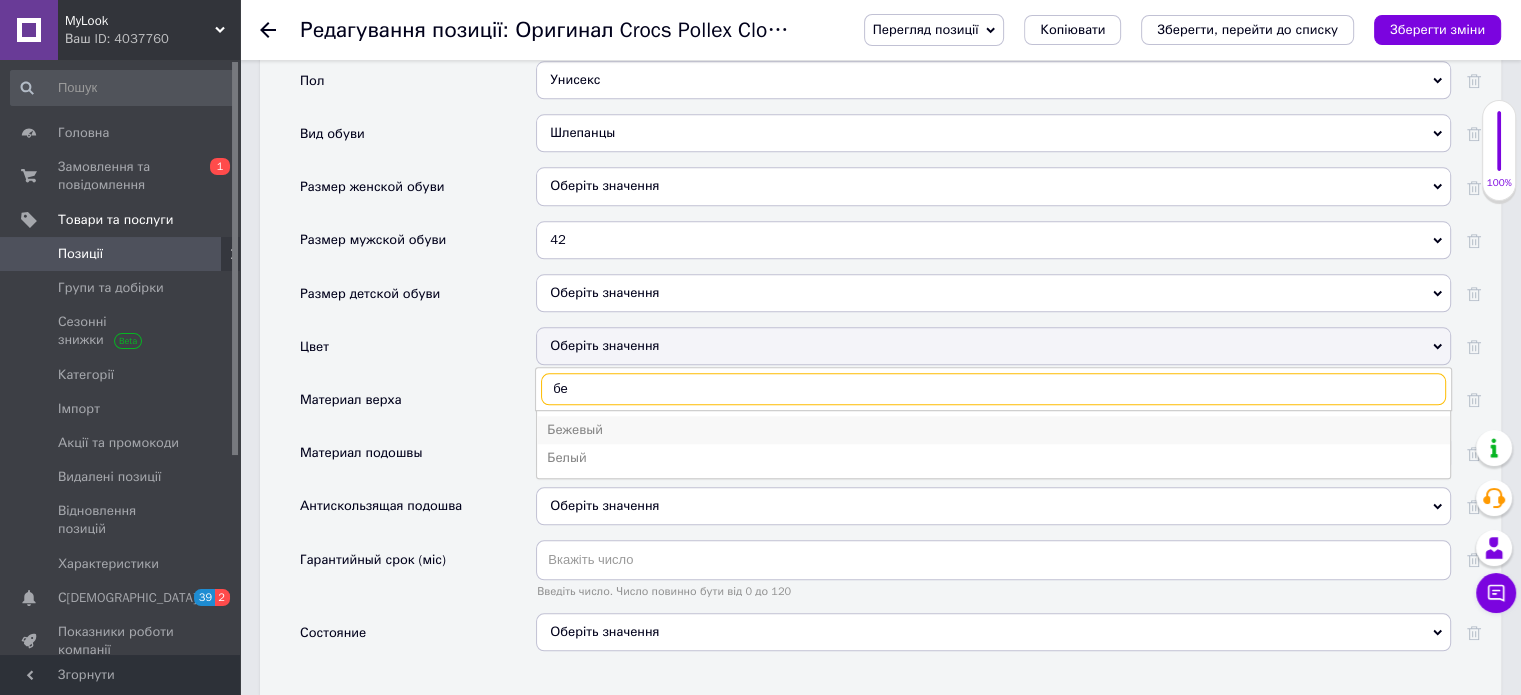type on "бе" 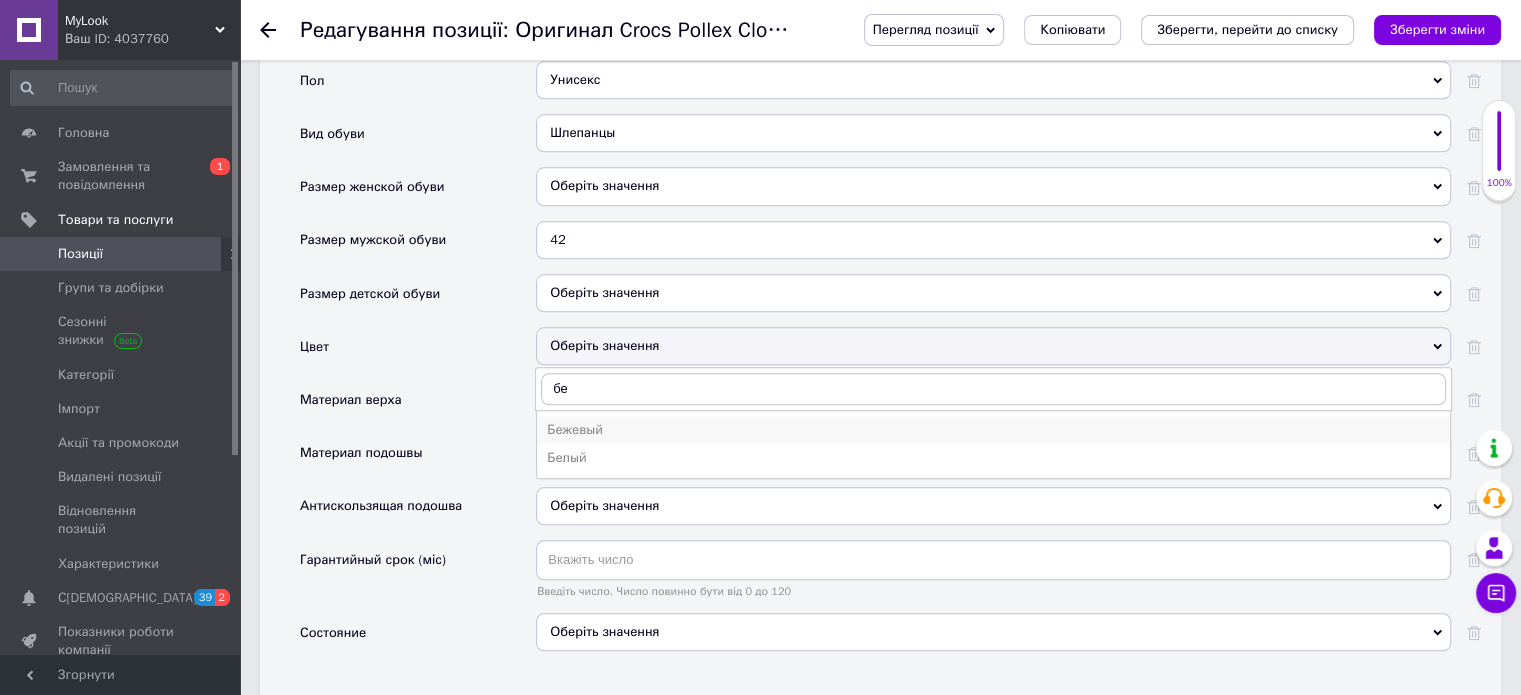 click on "Бежевый" at bounding box center (993, 430) 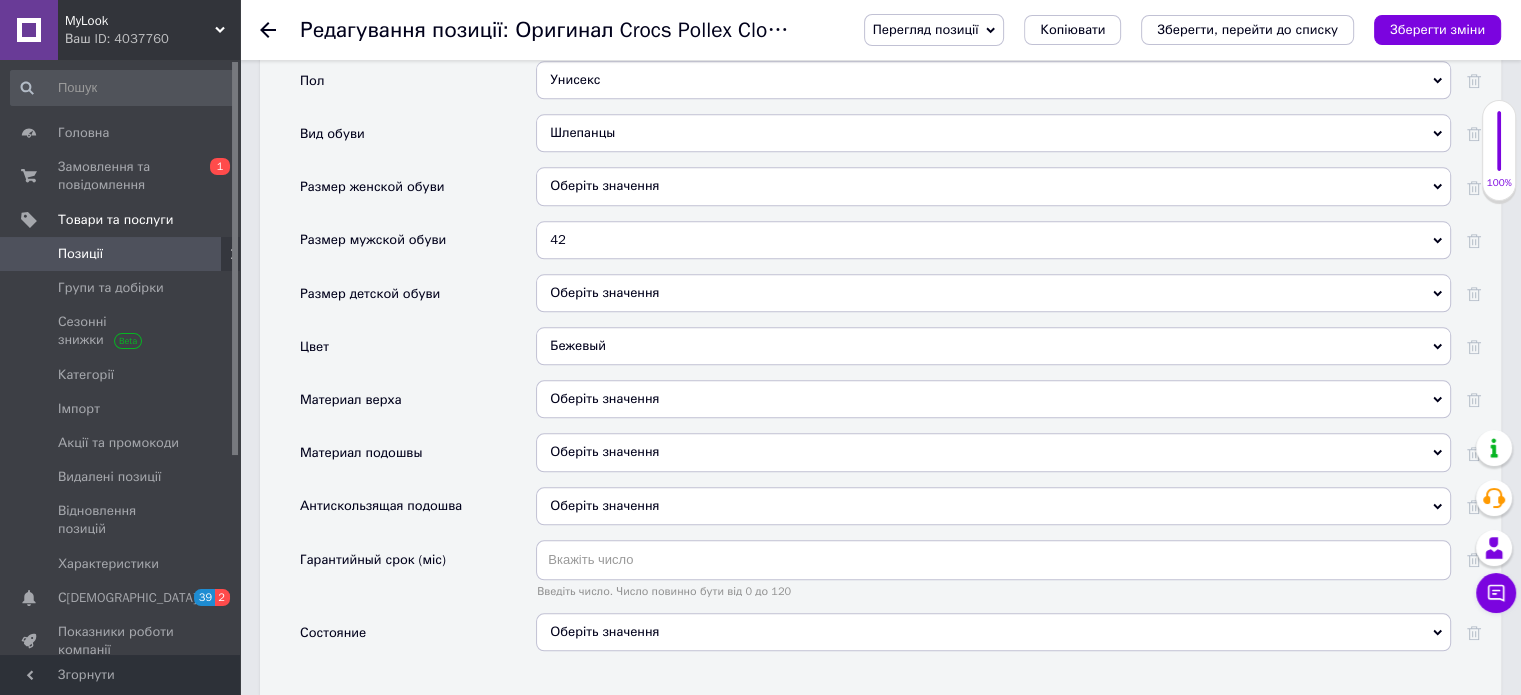 click on "Оберіть значення" at bounding box center [993, 399] 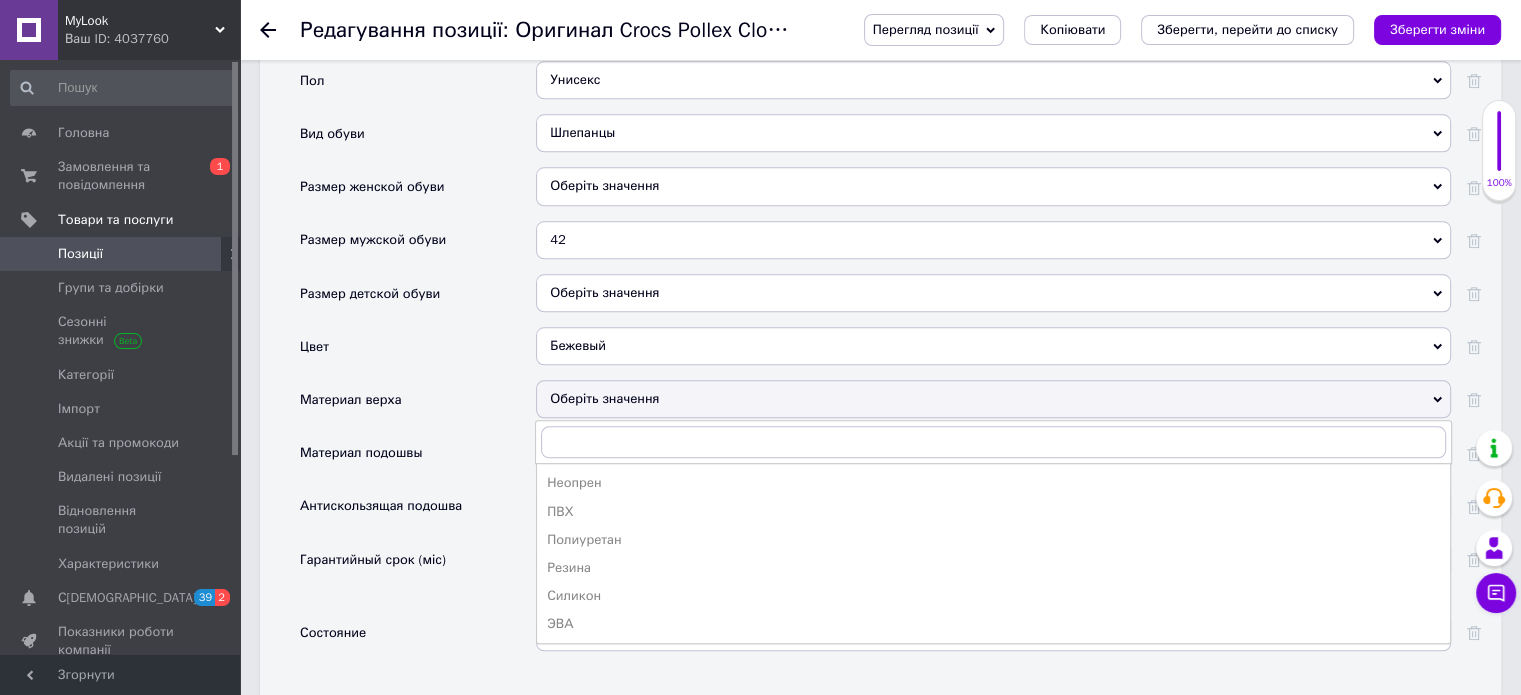 click on "Оберіть значення" at bounding box center (993, 399) 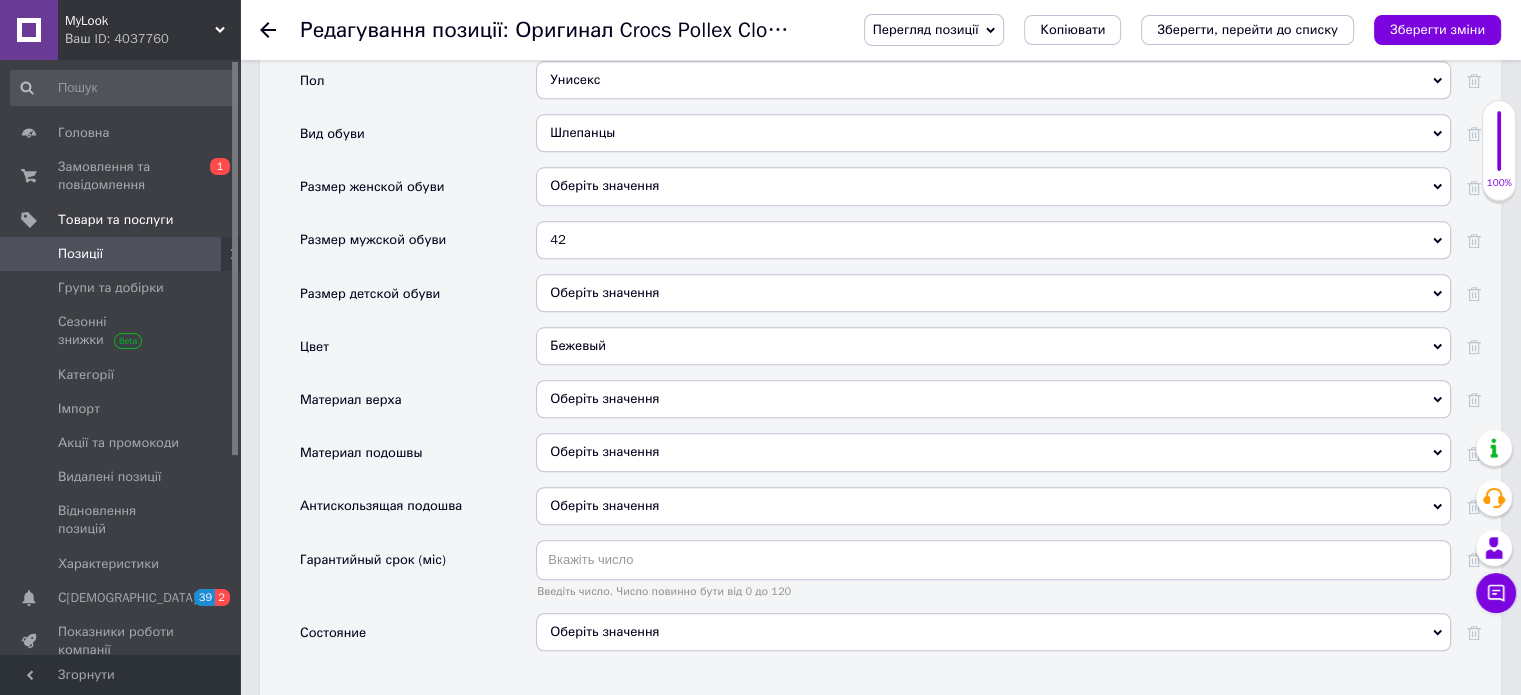 click on "Оберіть значення" at bounding box center [993, 452] 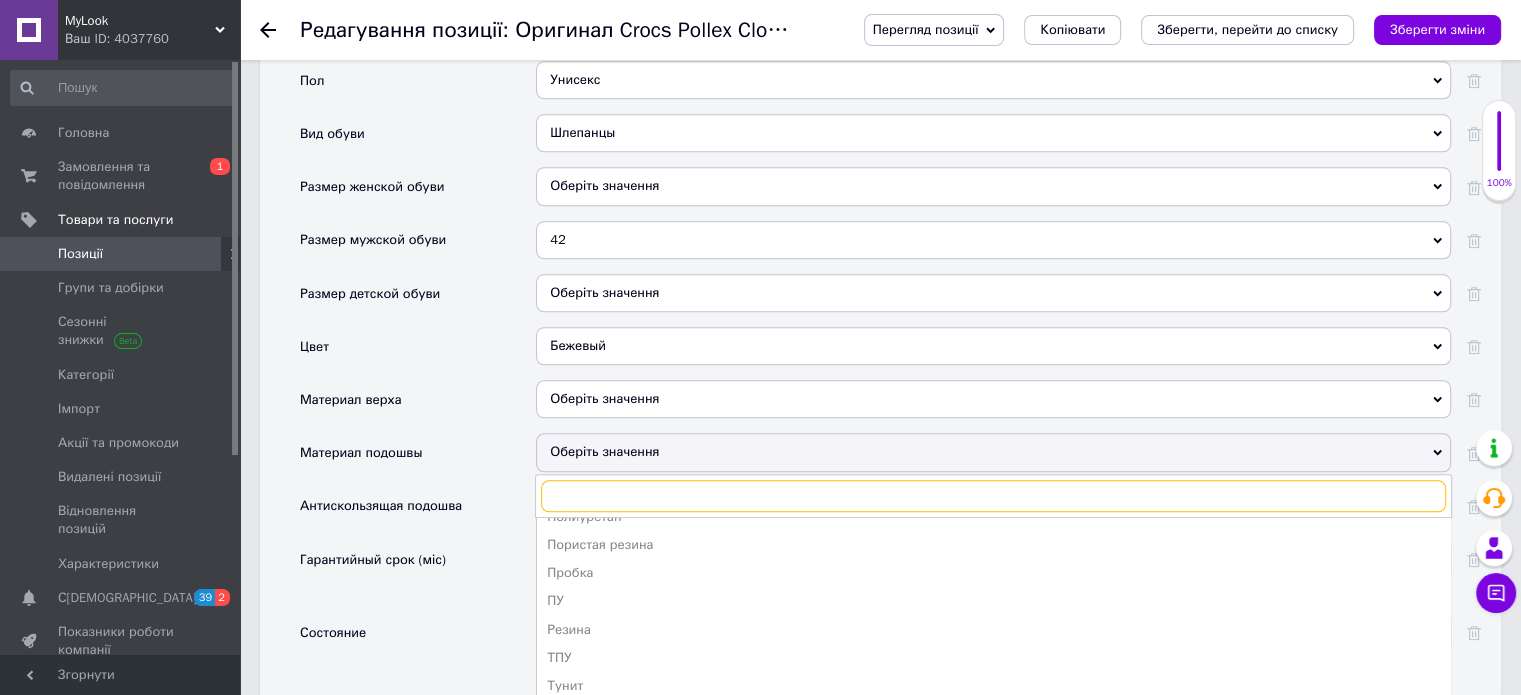 scroll, scrollTop: 78, scrollLeft: 0, axis: vertical 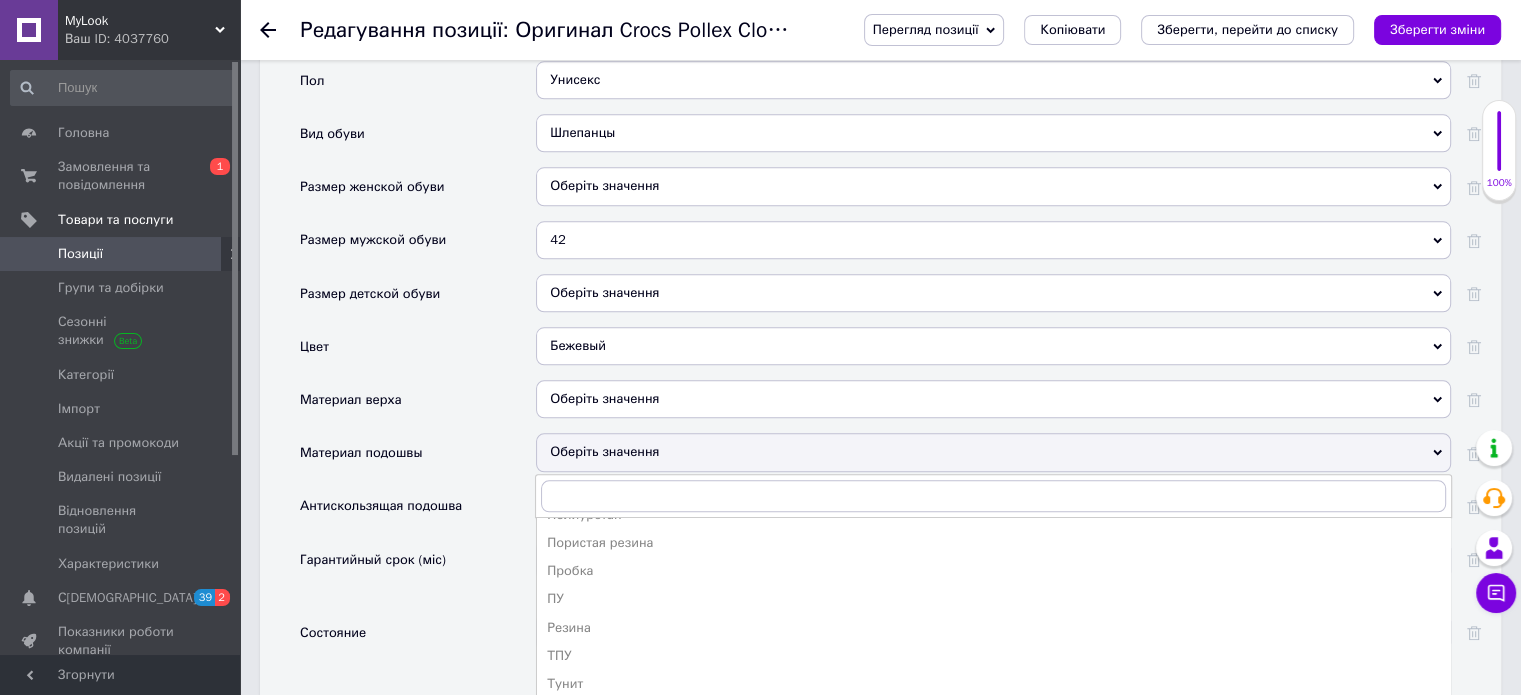 click on "Оберіть значення" at bounding box center [993, 452] 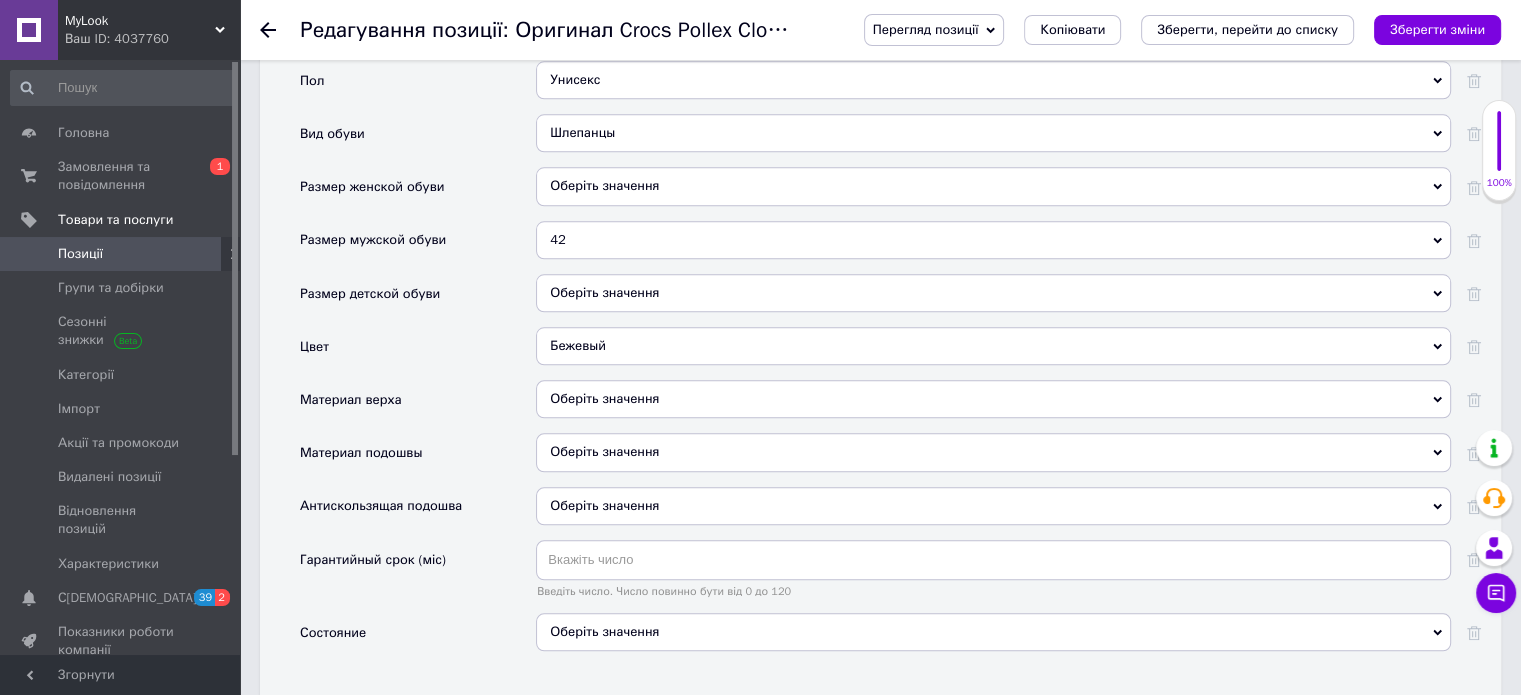 click on "Оберіть значення" at bounding box center [604, 505] 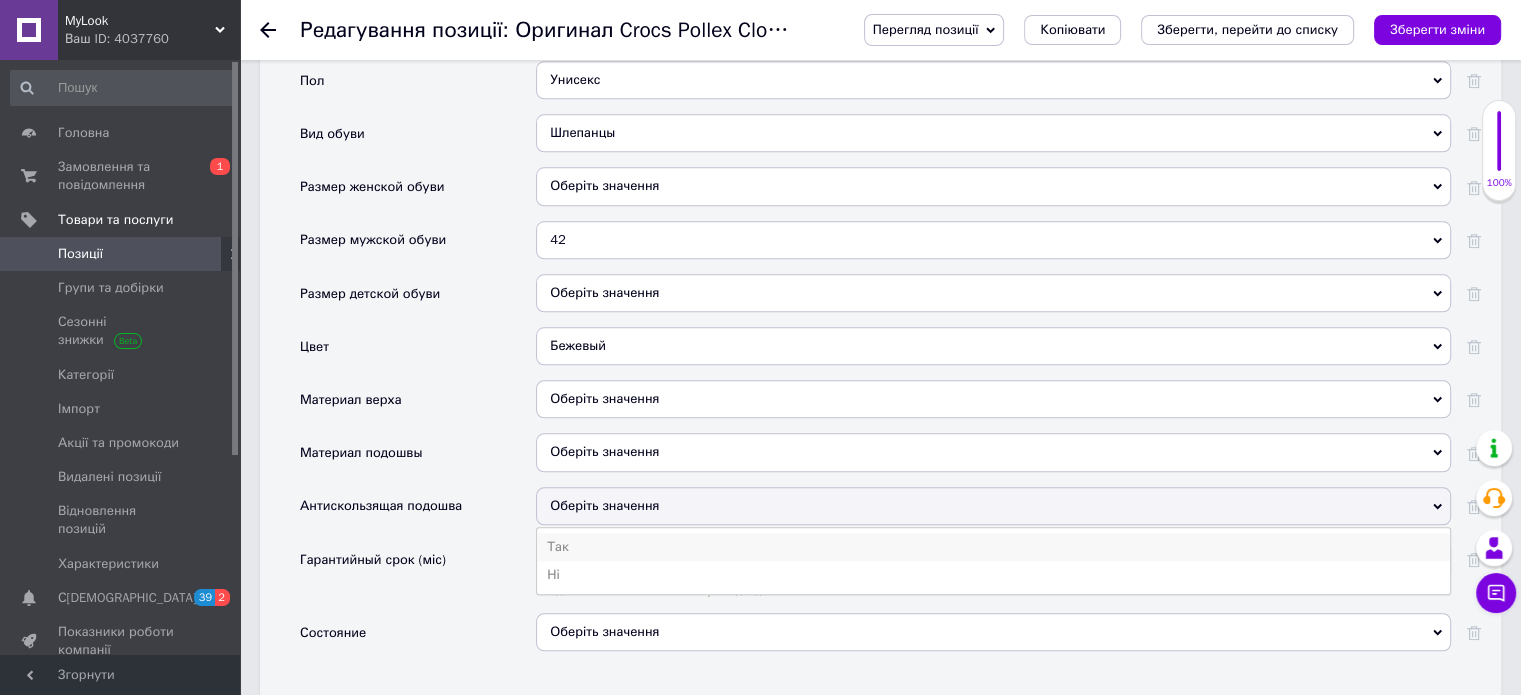 click on "Так" at bounding box center [993, 547] 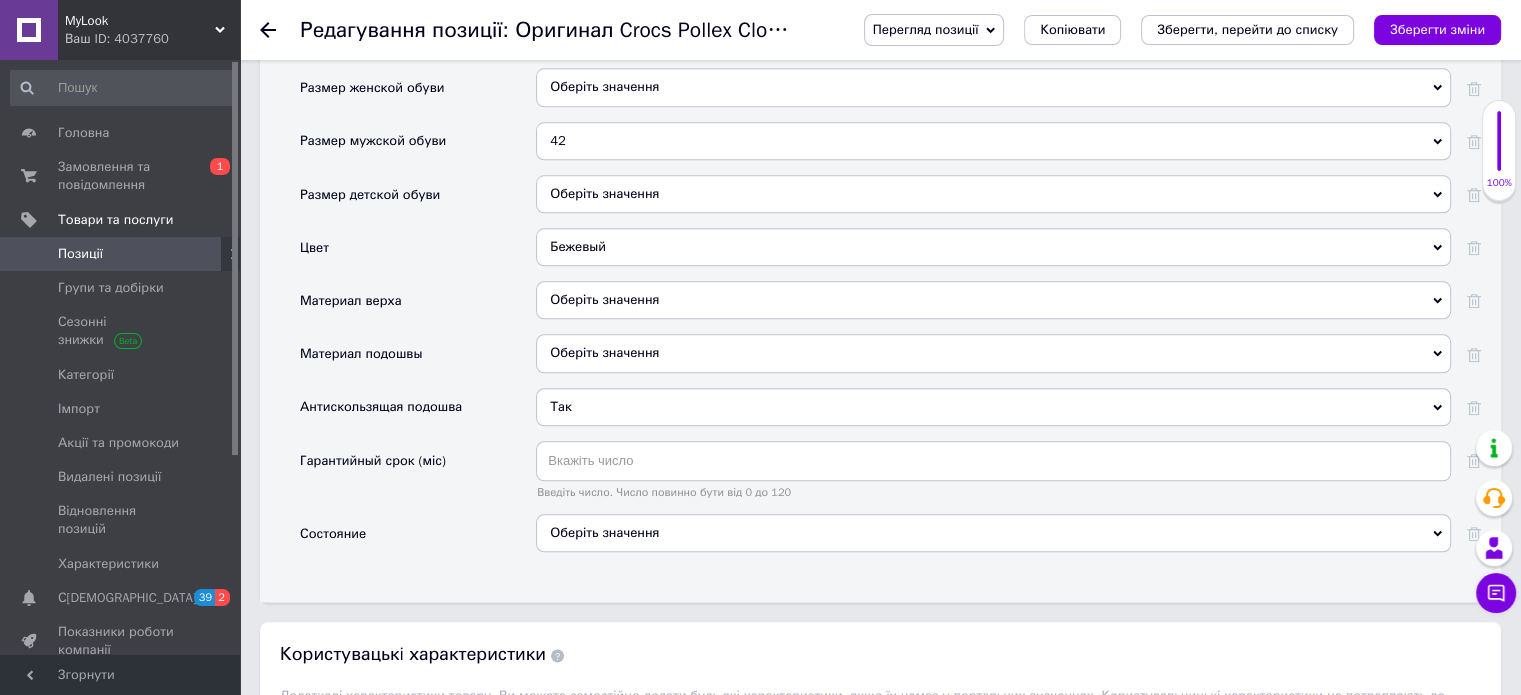 scroll, scrollTop: 2220, scrollLeft: 0, axis: vertical 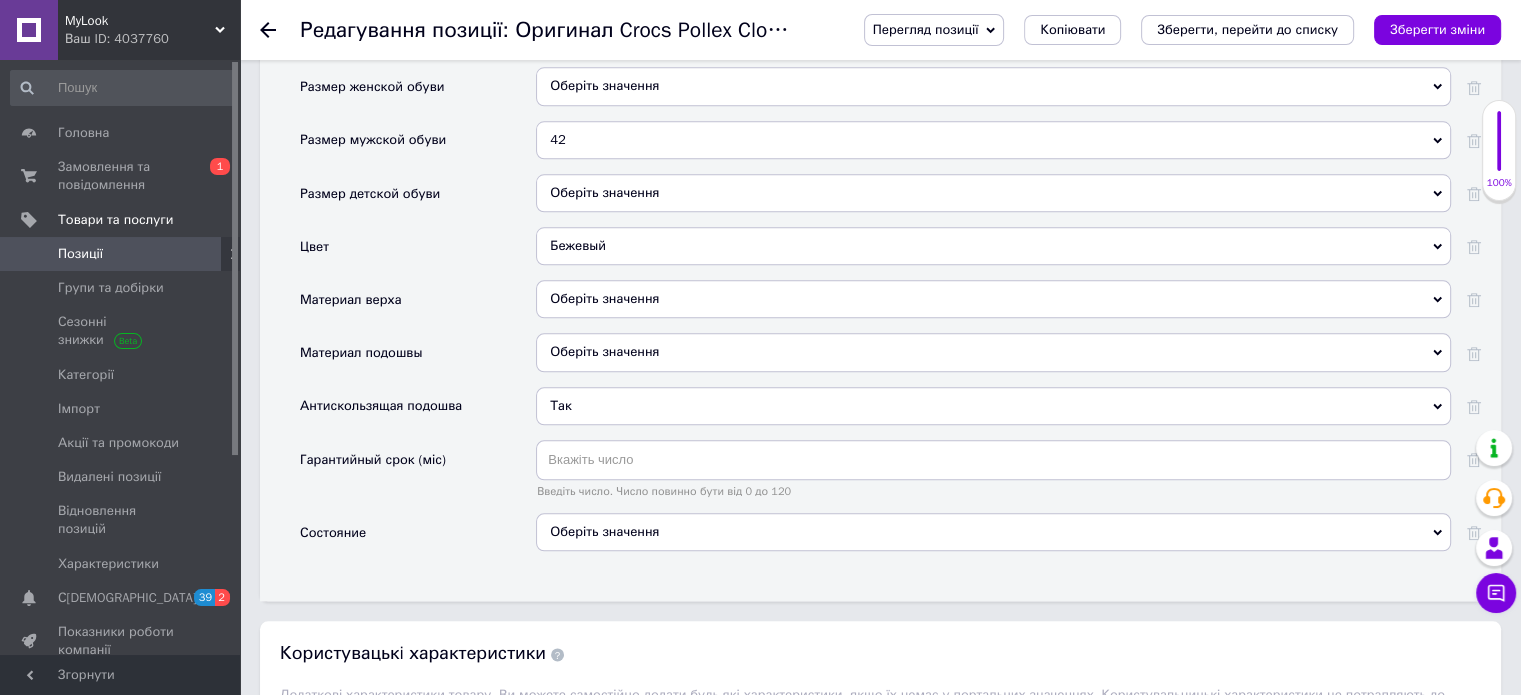 click on "Оберіть значення" at bounding box center [993, 532] 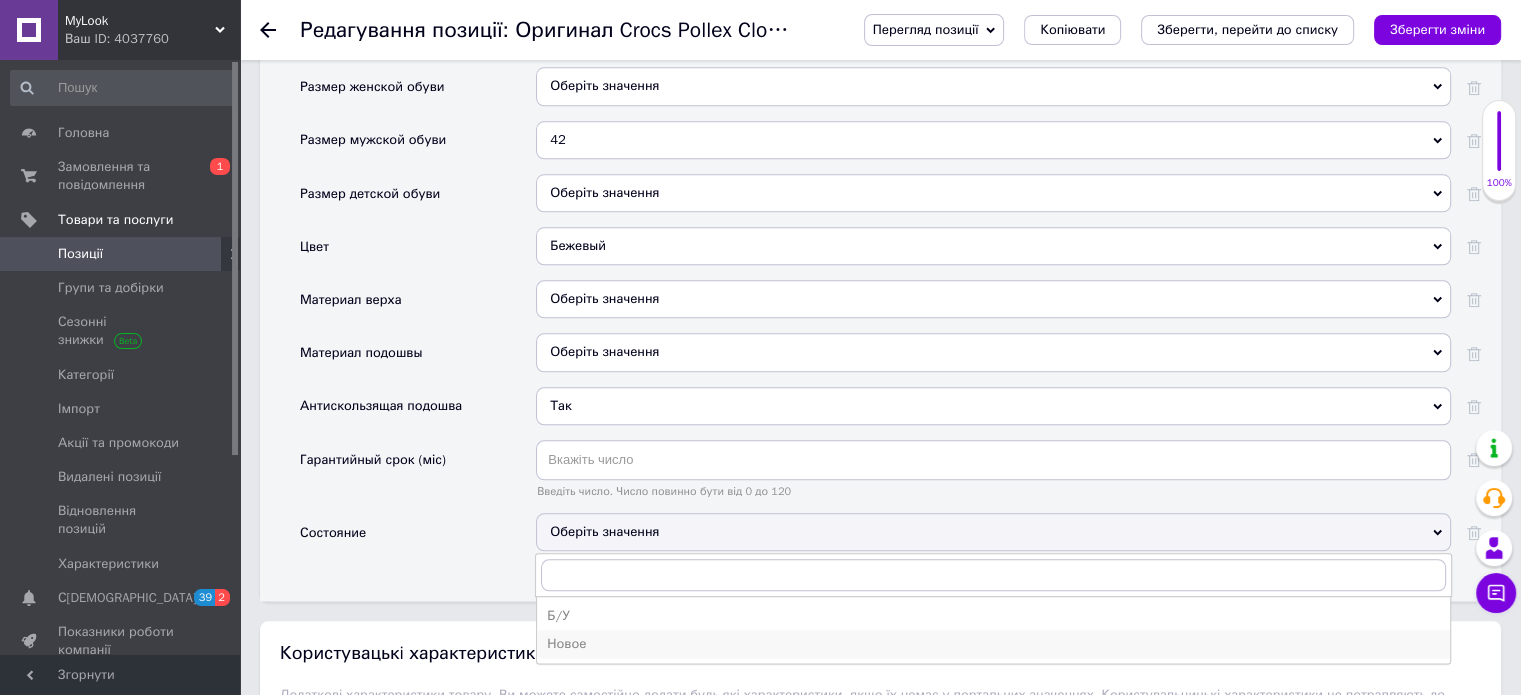 click on "Новое" at bounding box center (993, 644) 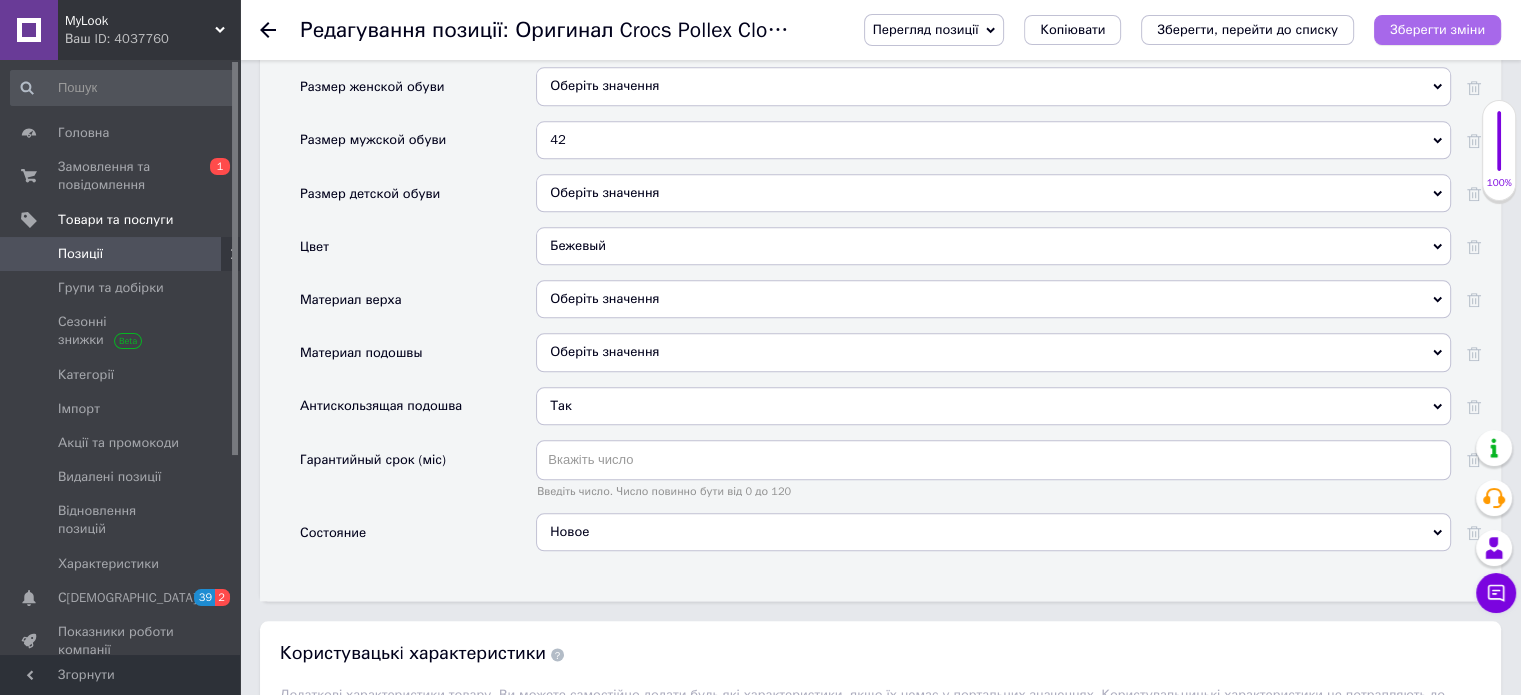 click on "Зберегти зміни" at bounding box center [1437, 30] 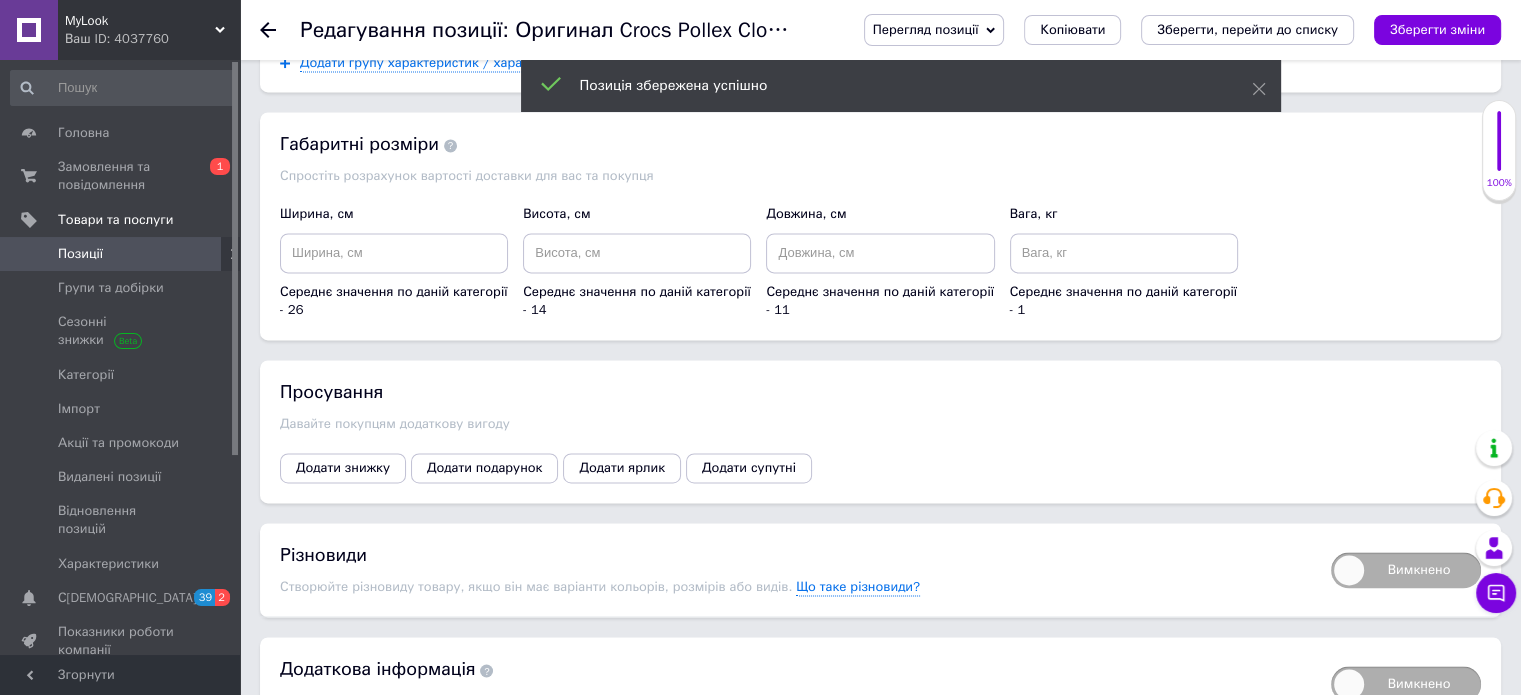 scroll, scrollTop: 2920, scrollLeft: 0, axis: vertical 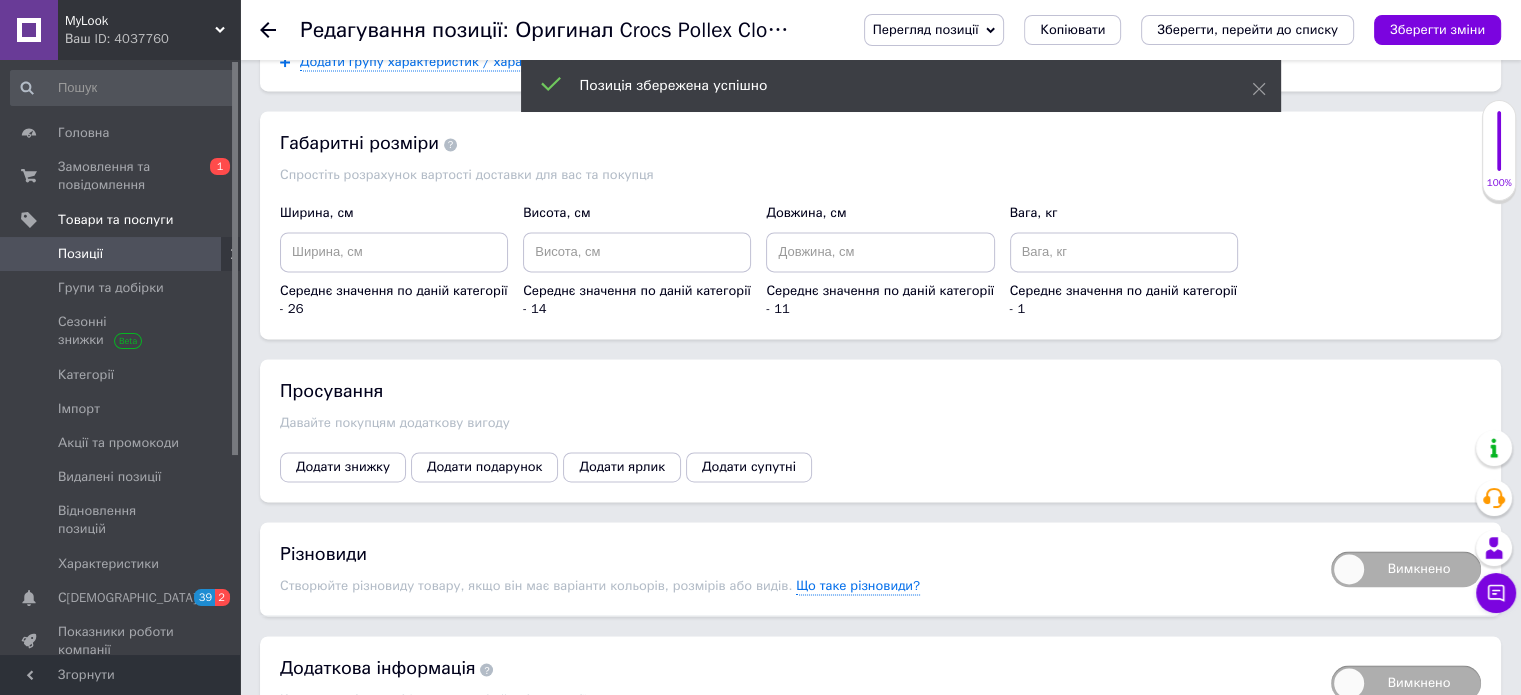 click on "Вимкнено" at bounding box center [1406, 569] 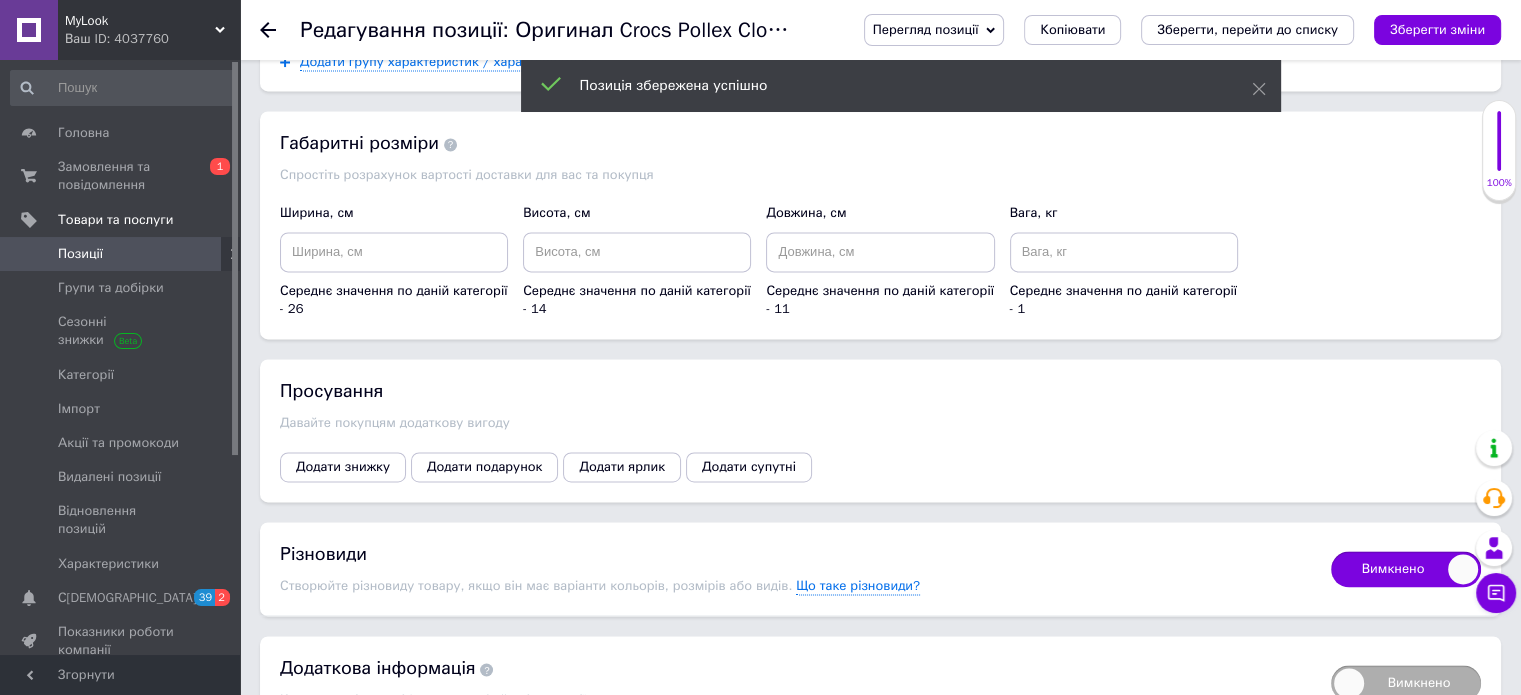 checkbox on "true" 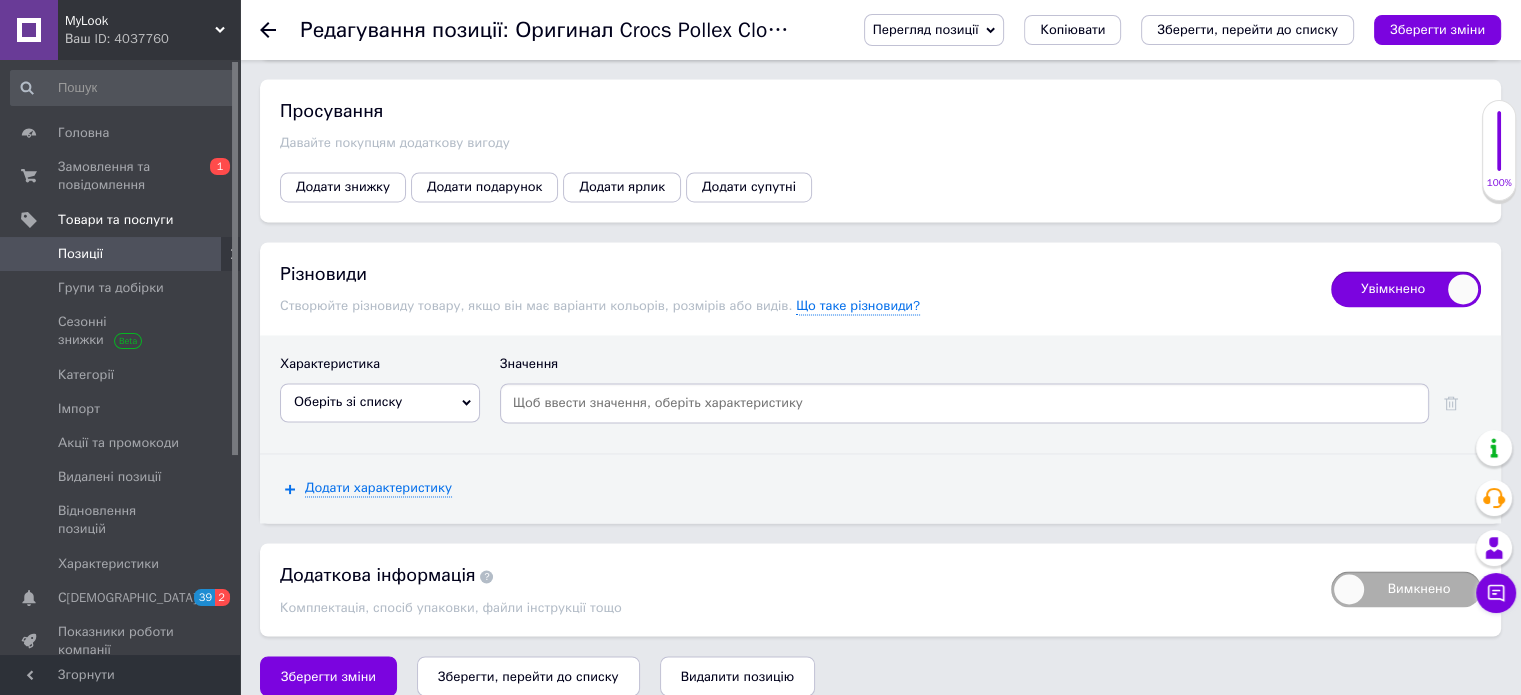 scroll, scrollTop: 3205, scrollLeft: 0, axis: vertical 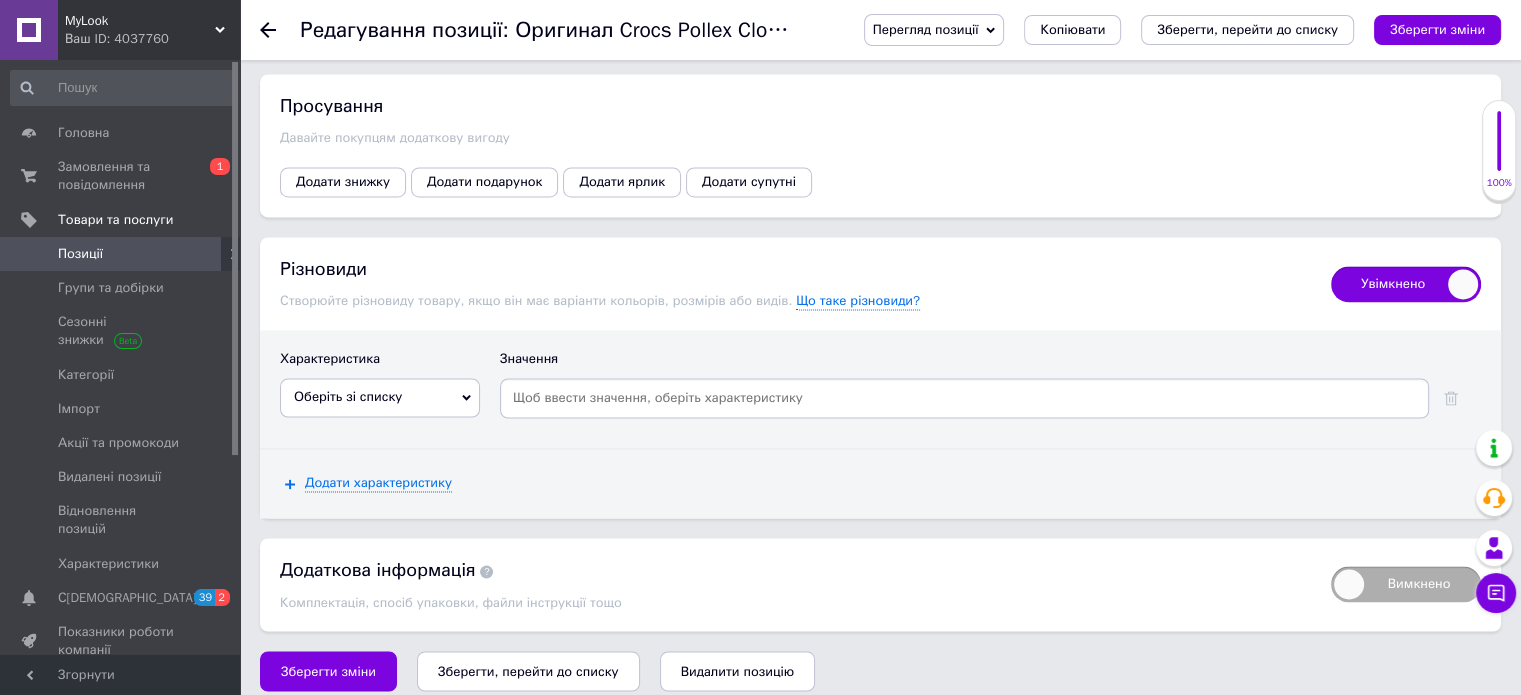 drag, startPoint x: 353, startPoint y: 354, endPoint x: 349, endPoint y: 378, distance: 24.33105 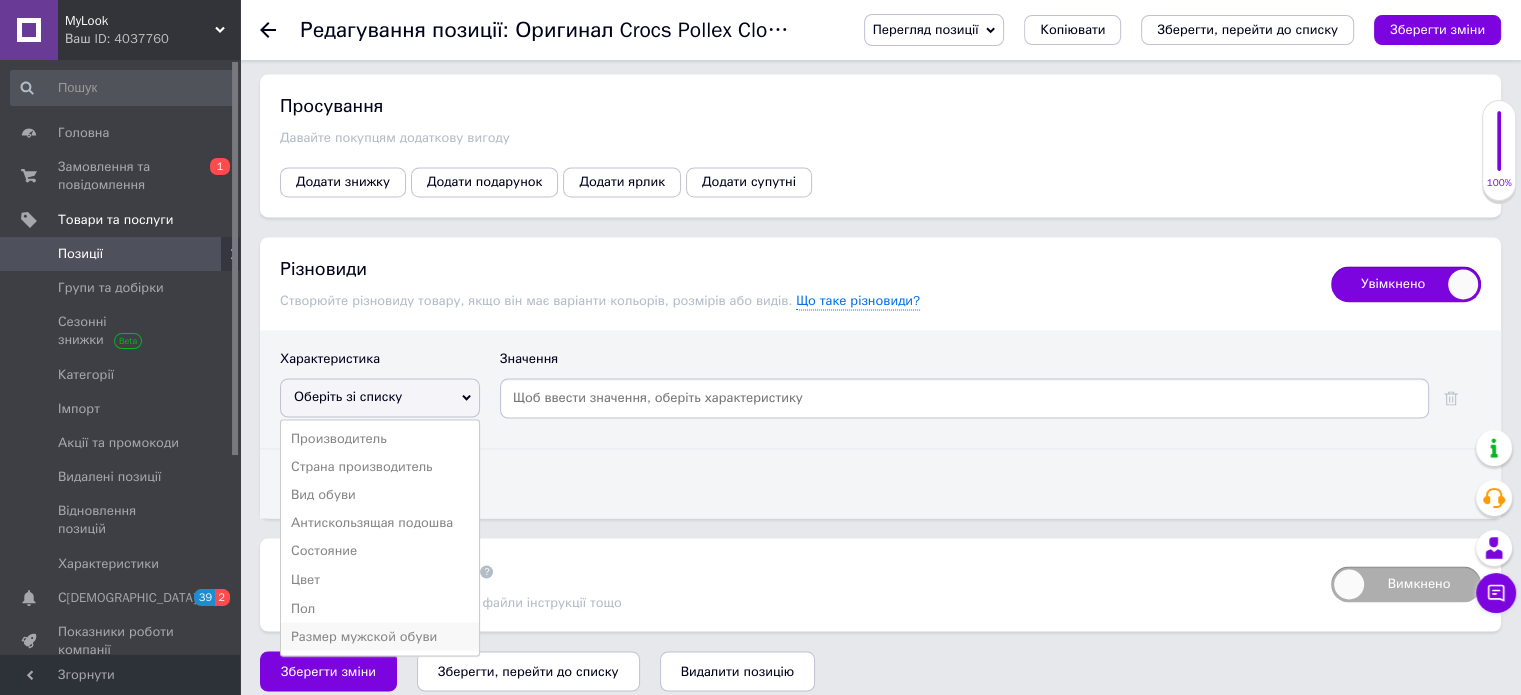 click on "Размер мужской обуви" at bounding box center [380, 636] 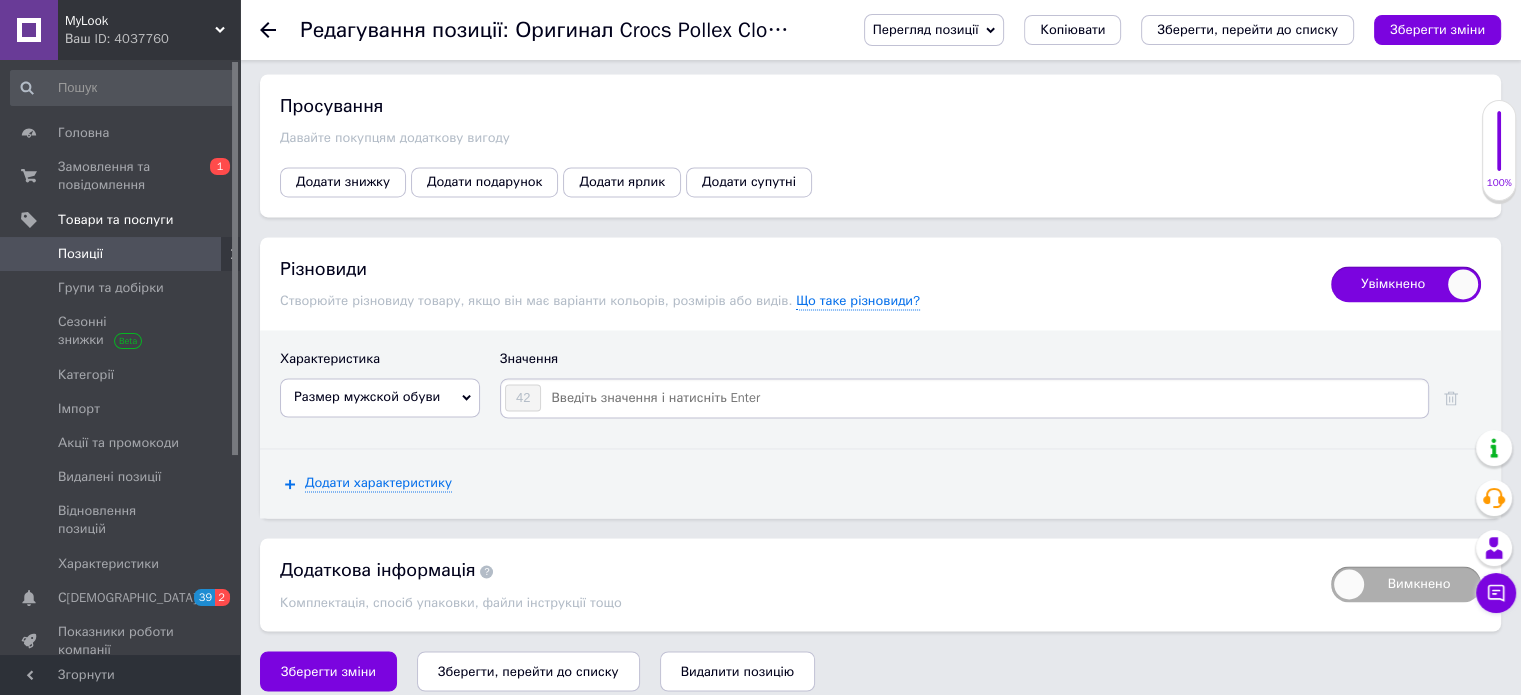 click at bounding box center (983, 398) 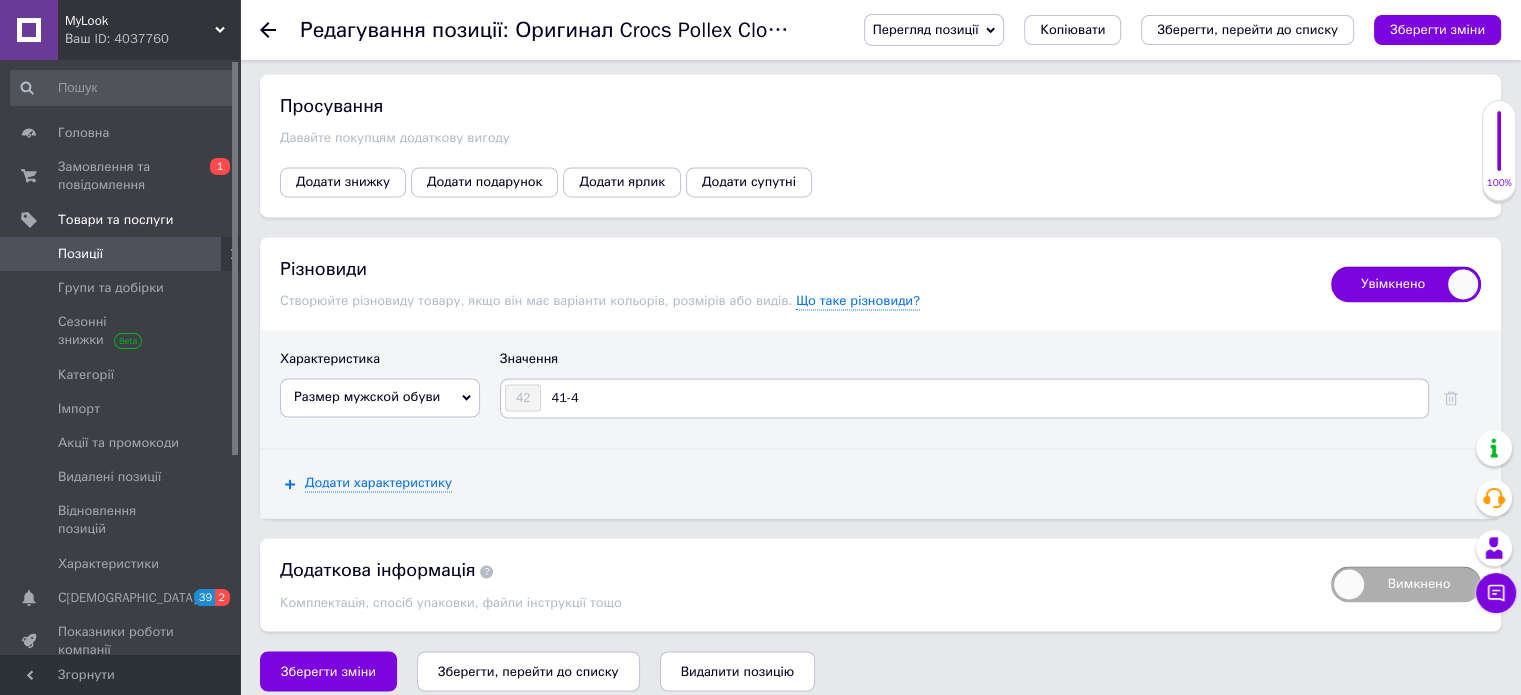 type on "41-42" 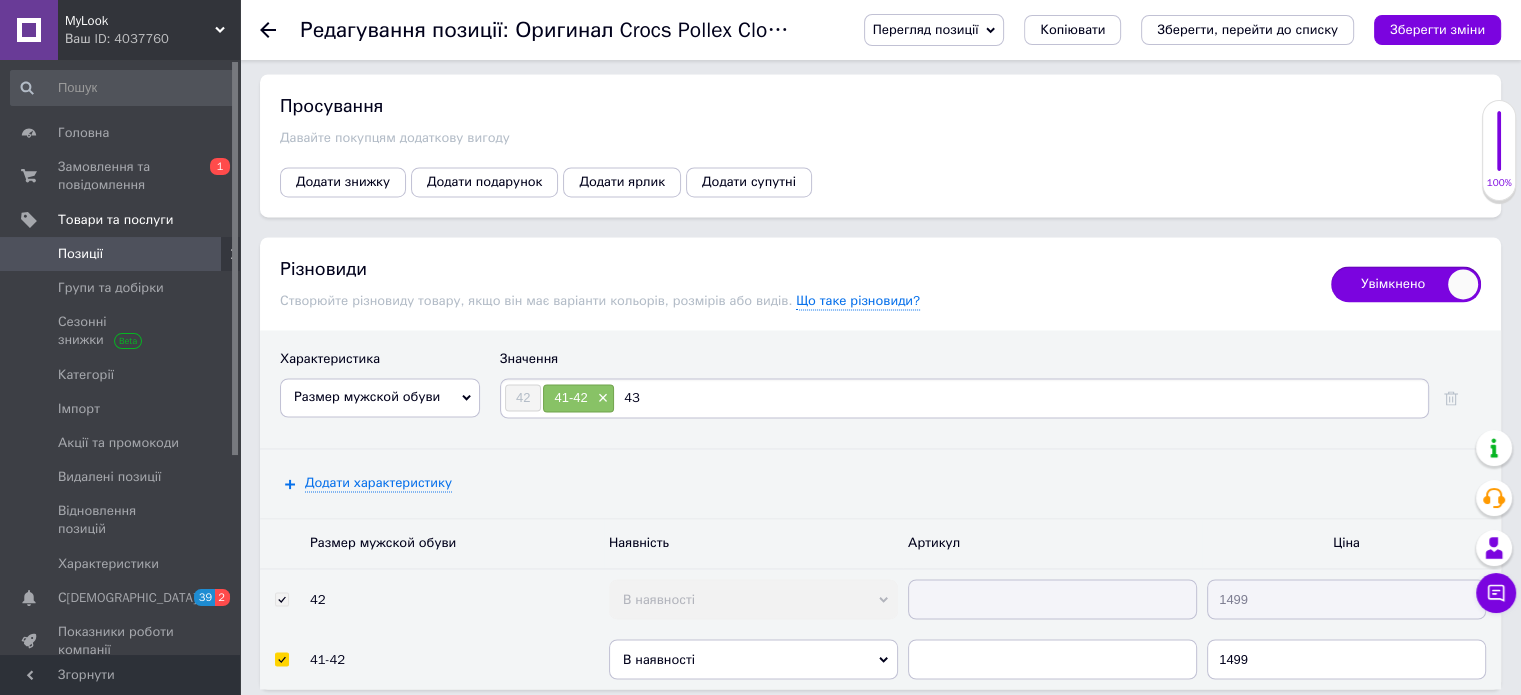 type on "4" 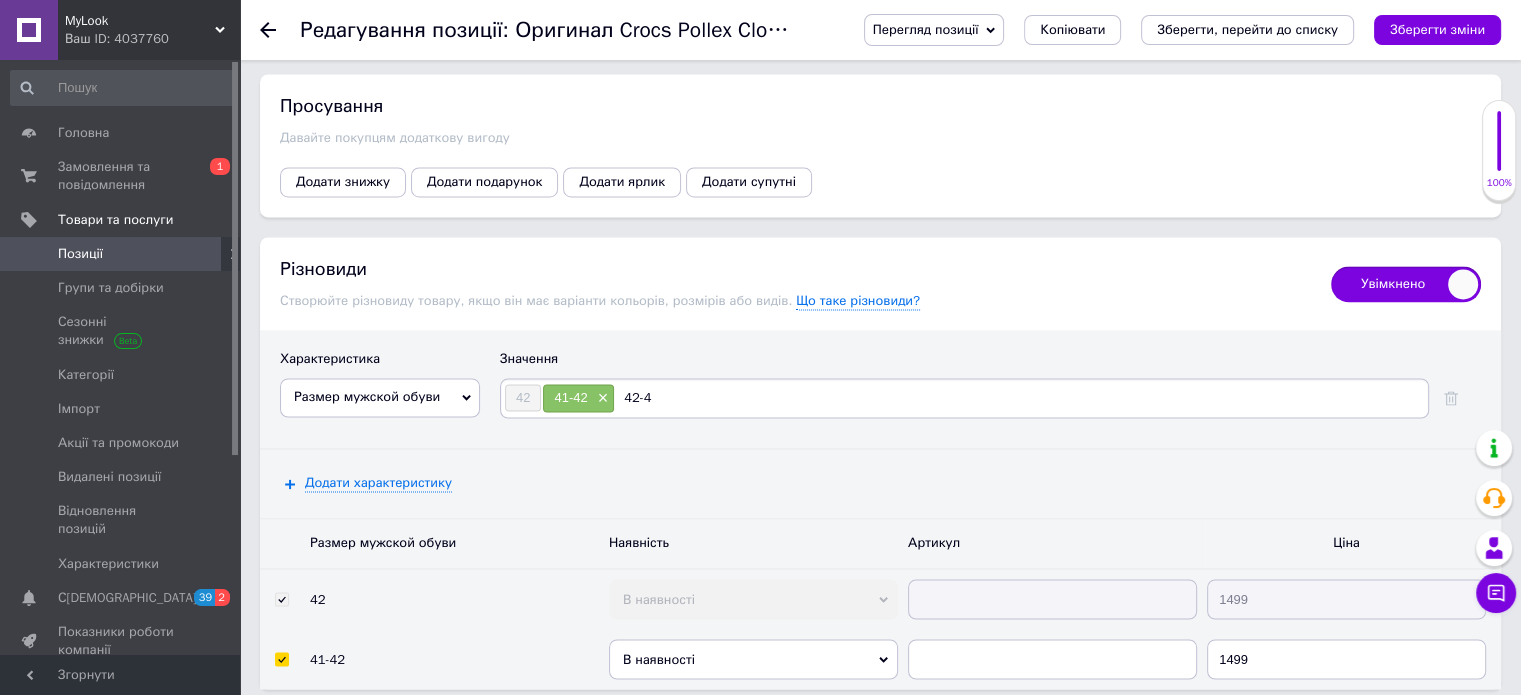 type on "42-43" 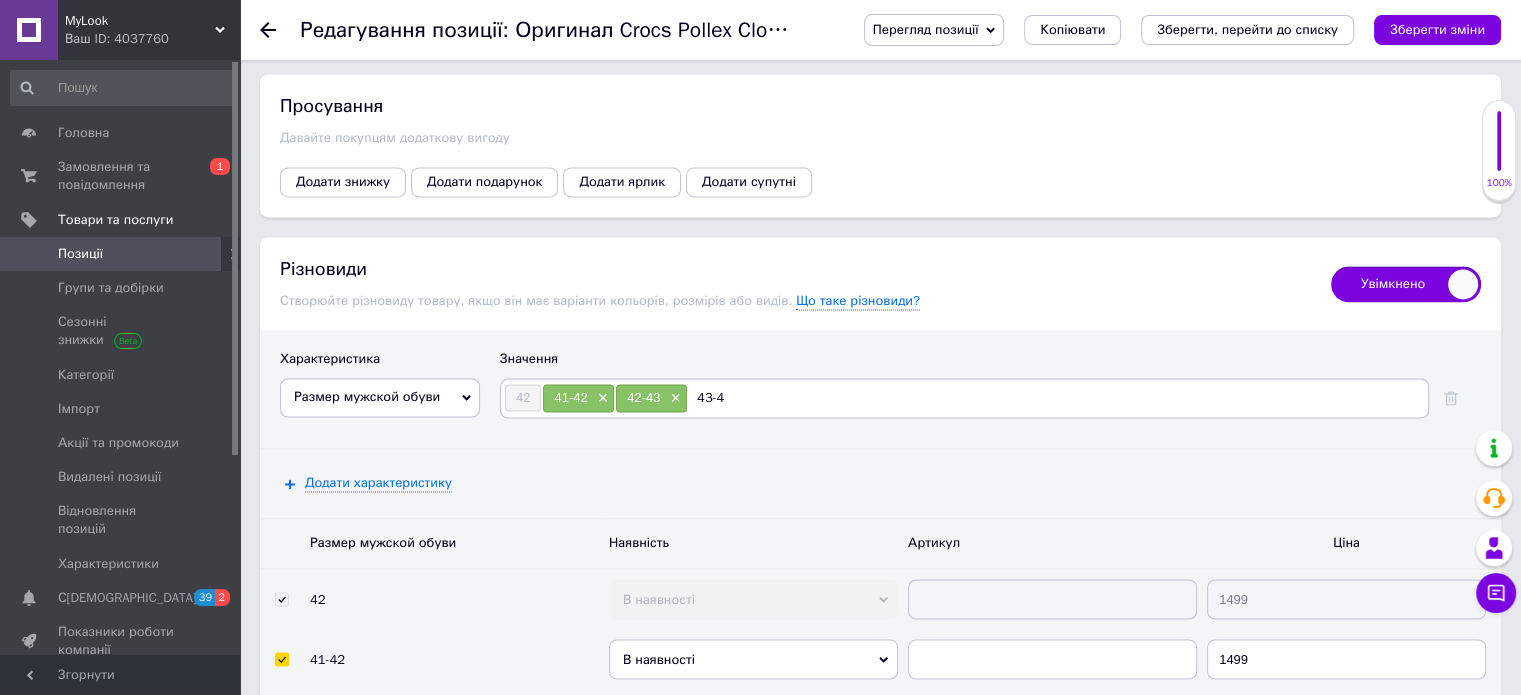 type on "43-44" 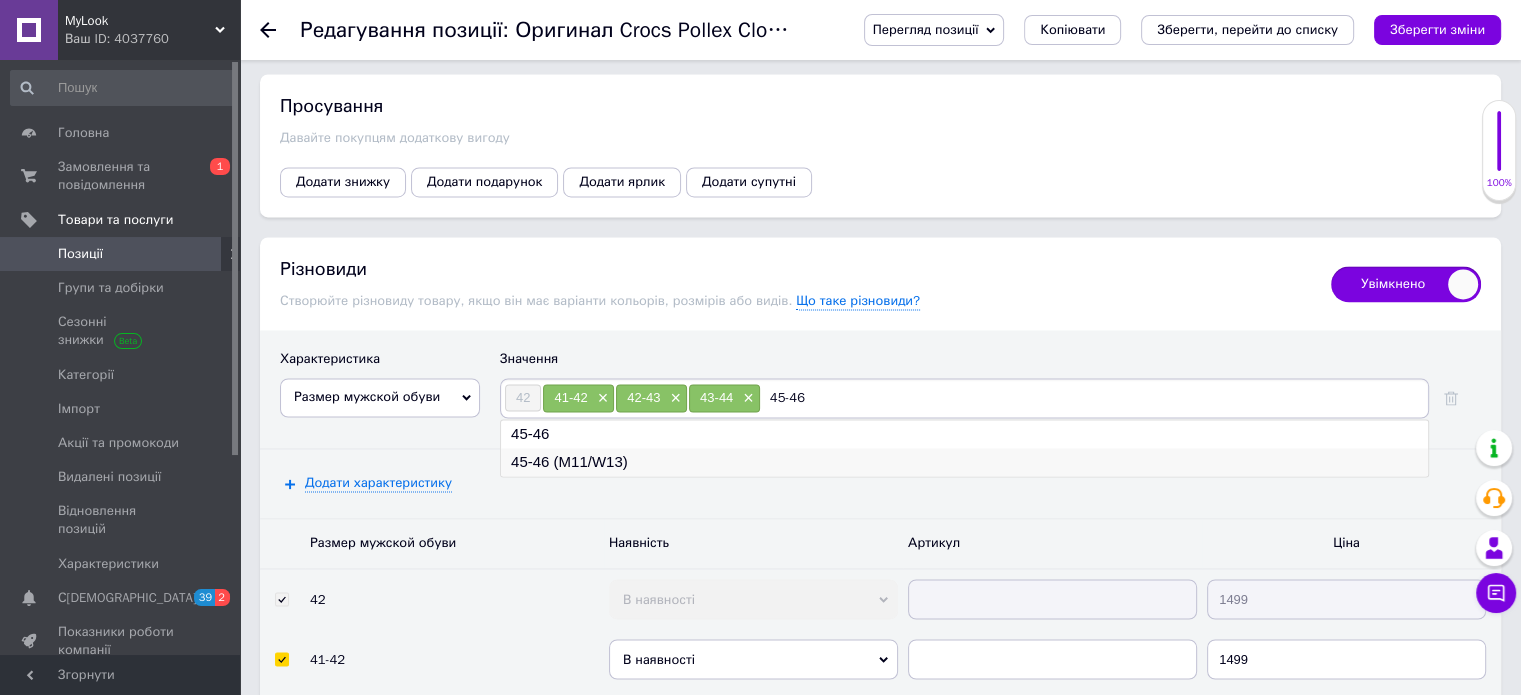 type on "45-46" 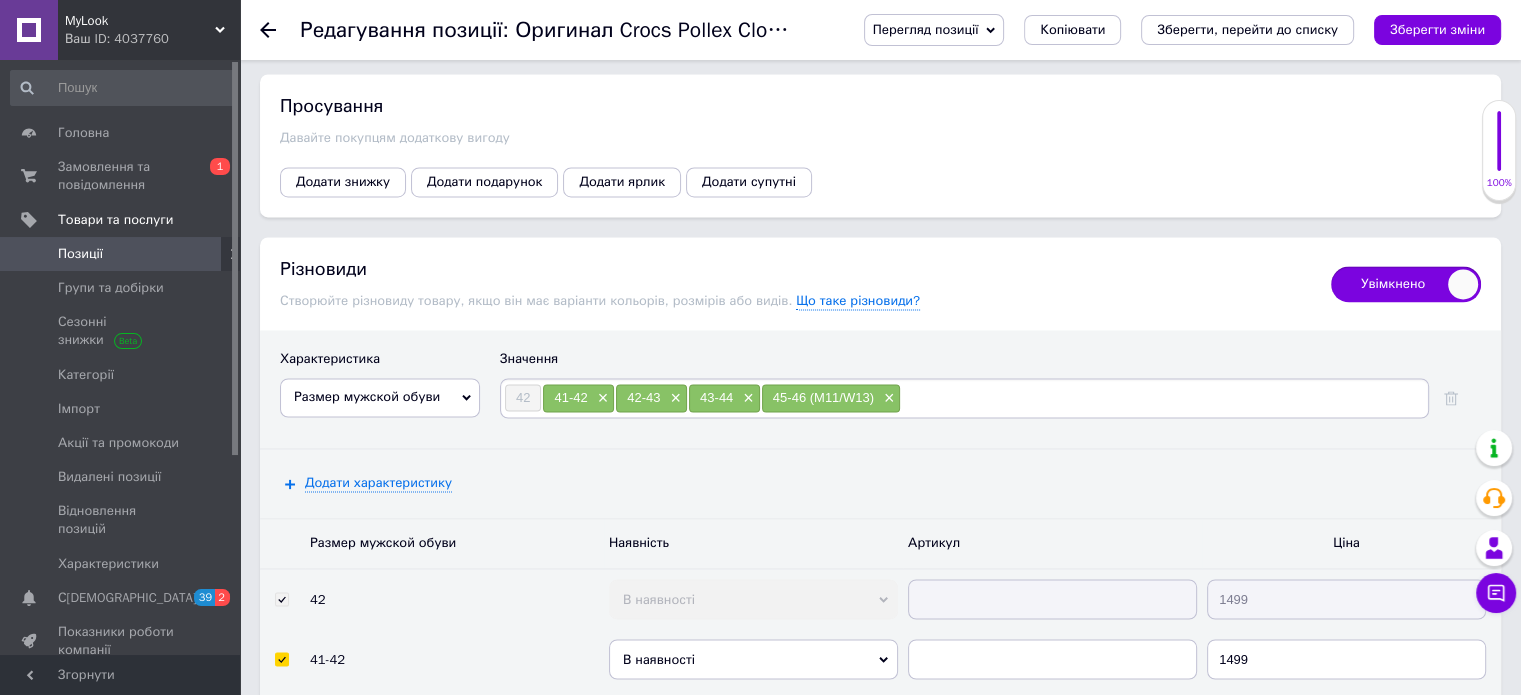 click on "×" at bounding box center (887, 398) 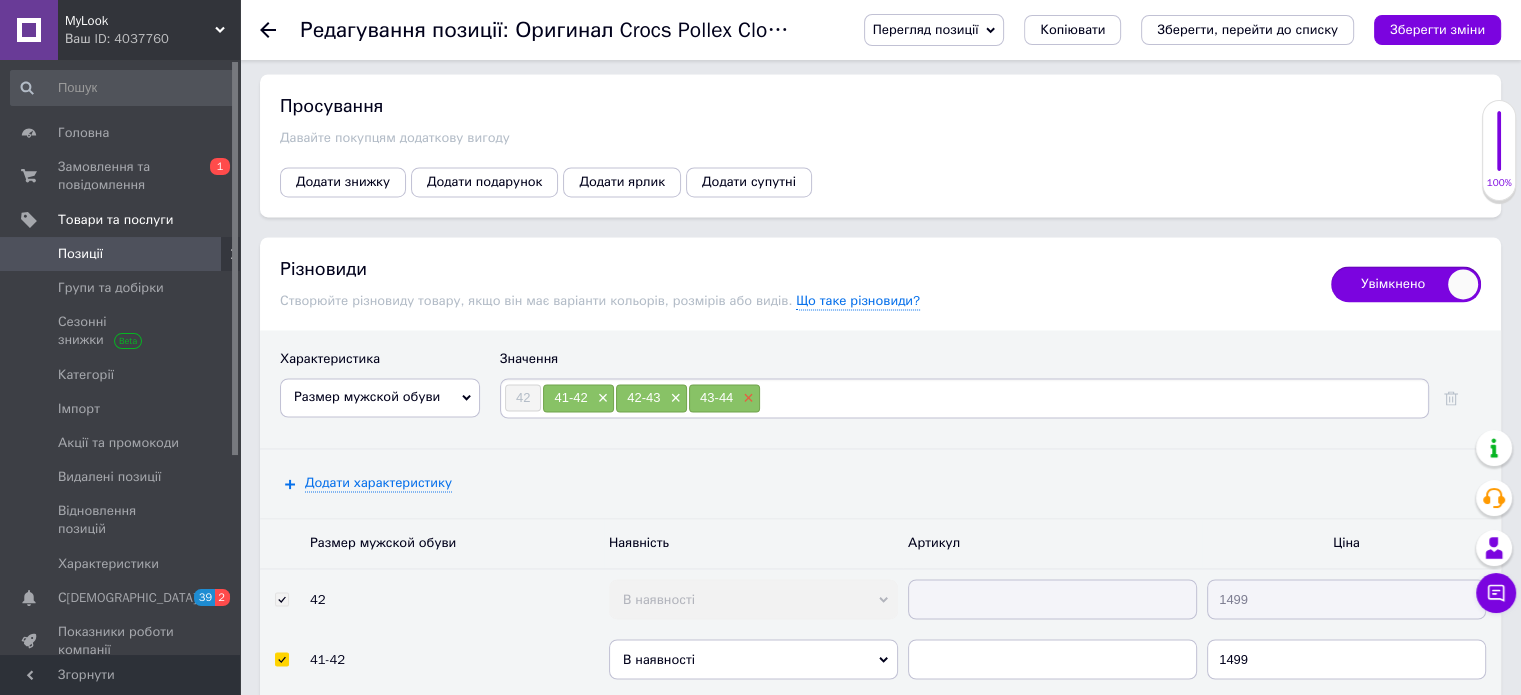 click on "×" at bounding box center (746, 398) 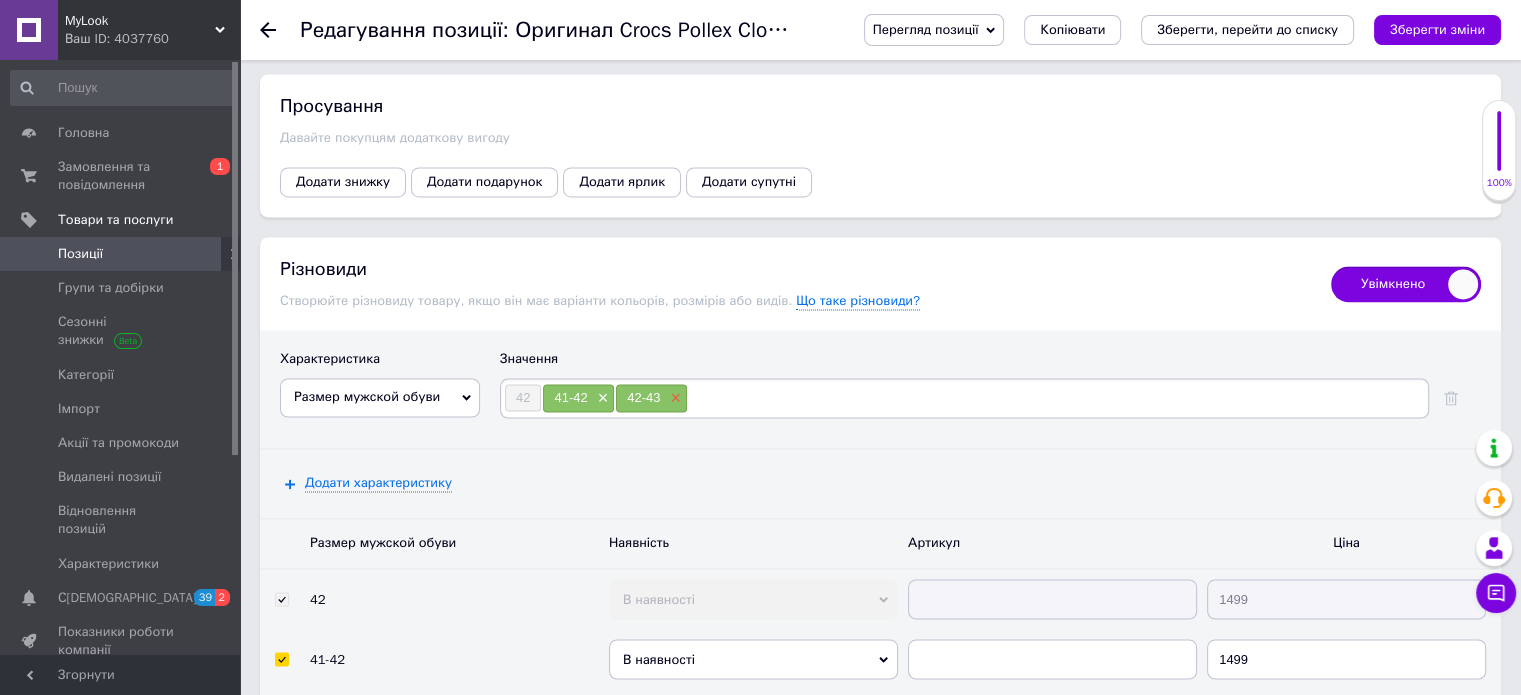 click on "×" at bounding box center [673, 398] 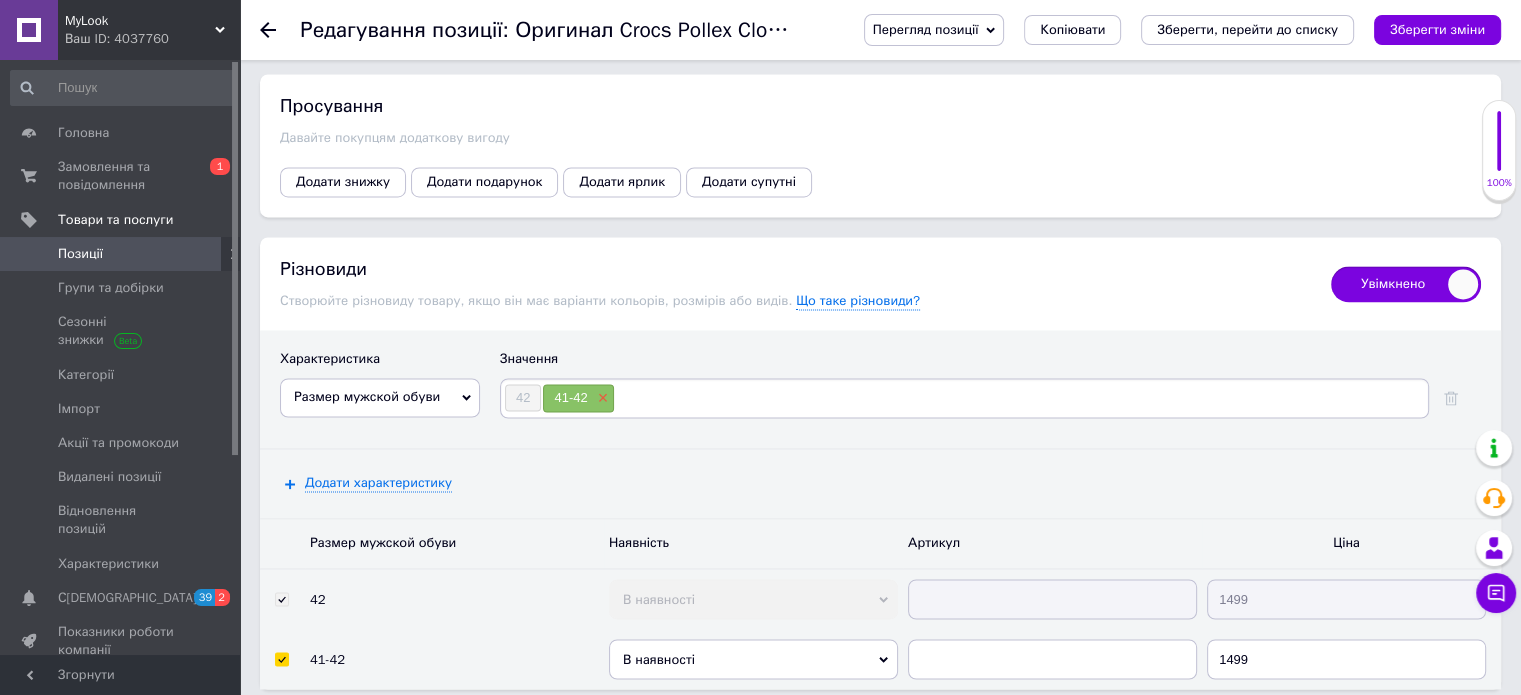 click on "×" at bounding box center (601, 398) 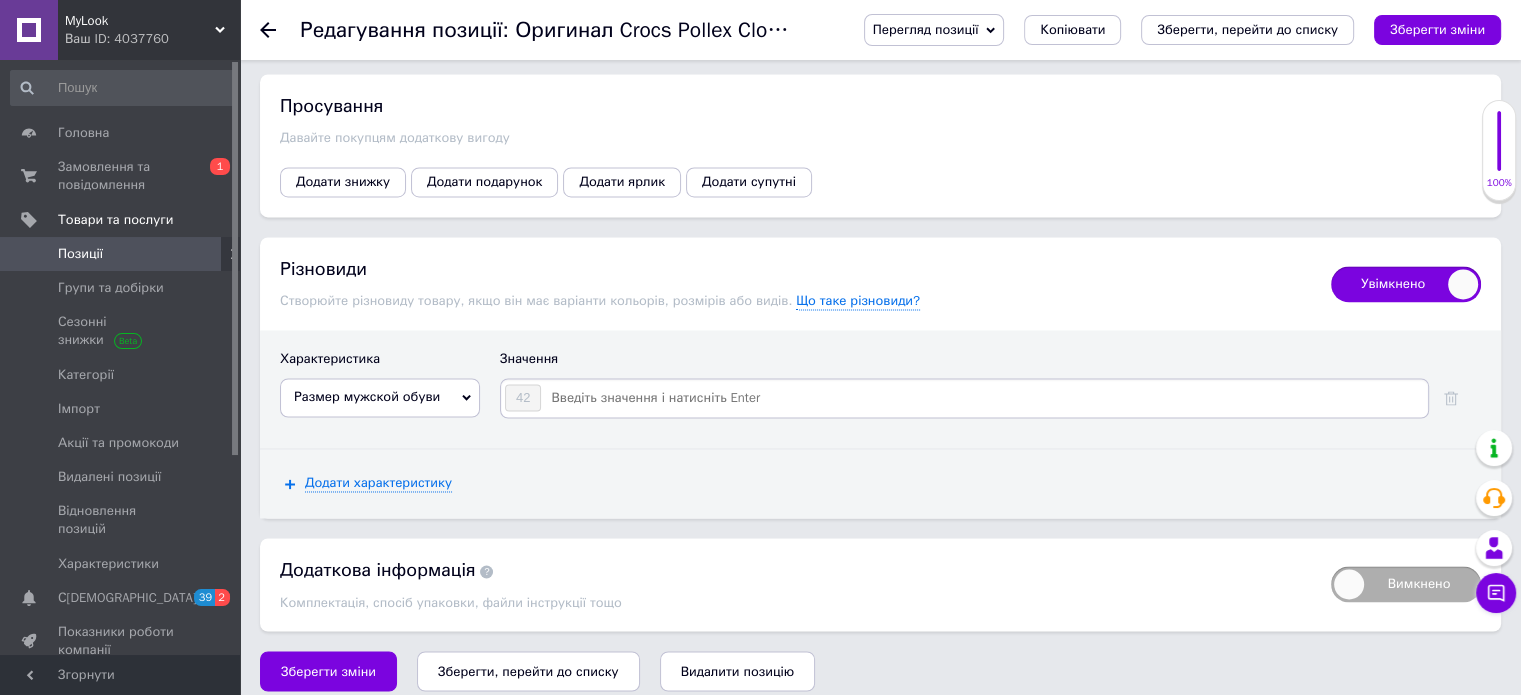 click at bounding box center [983, 398] 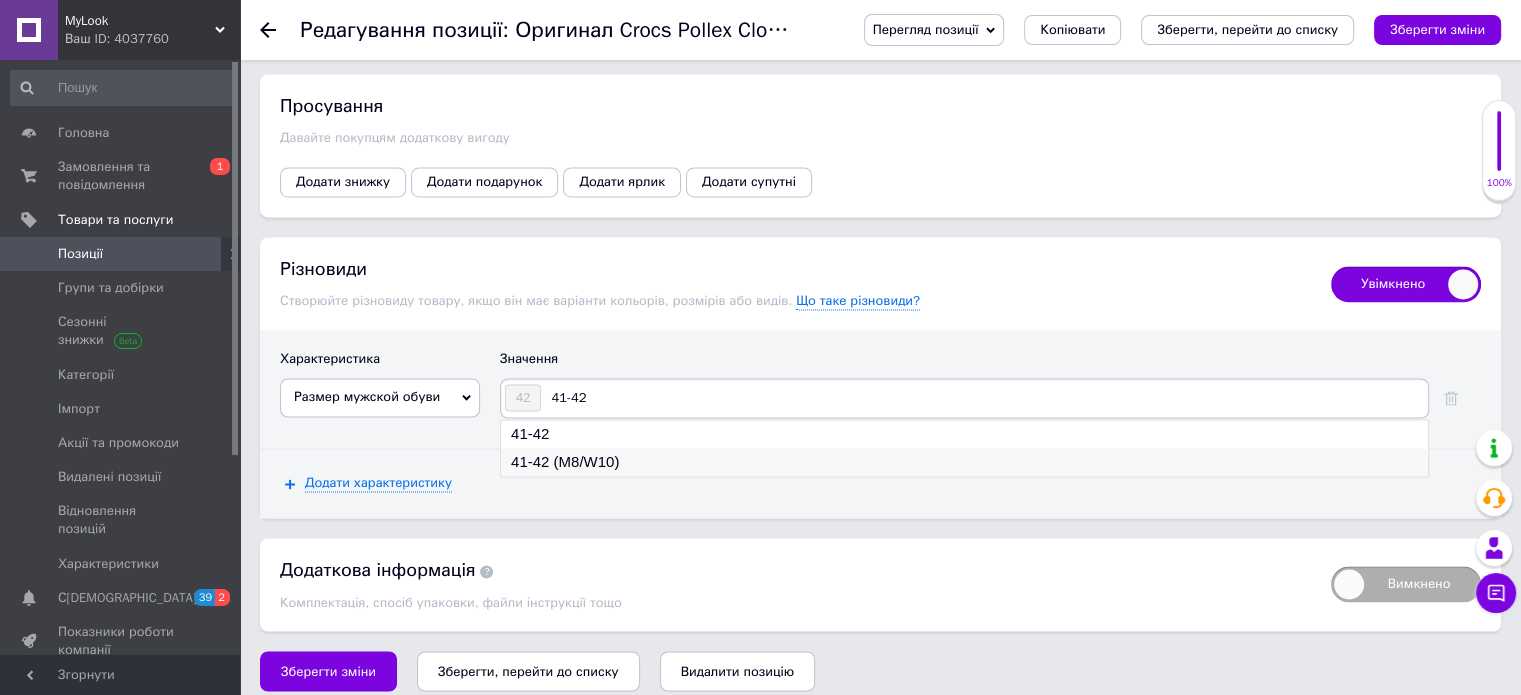 type on "41-42" 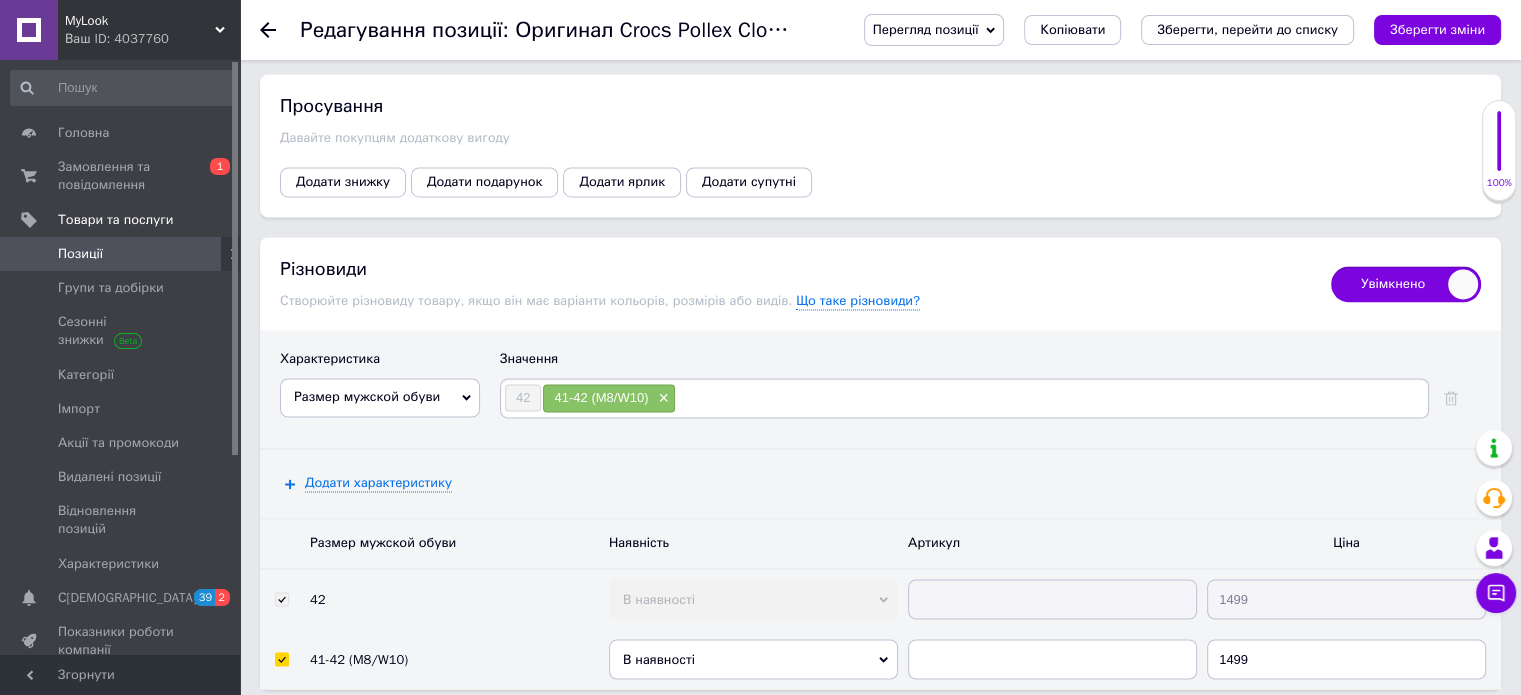 click at bounding box center [1050, 398] 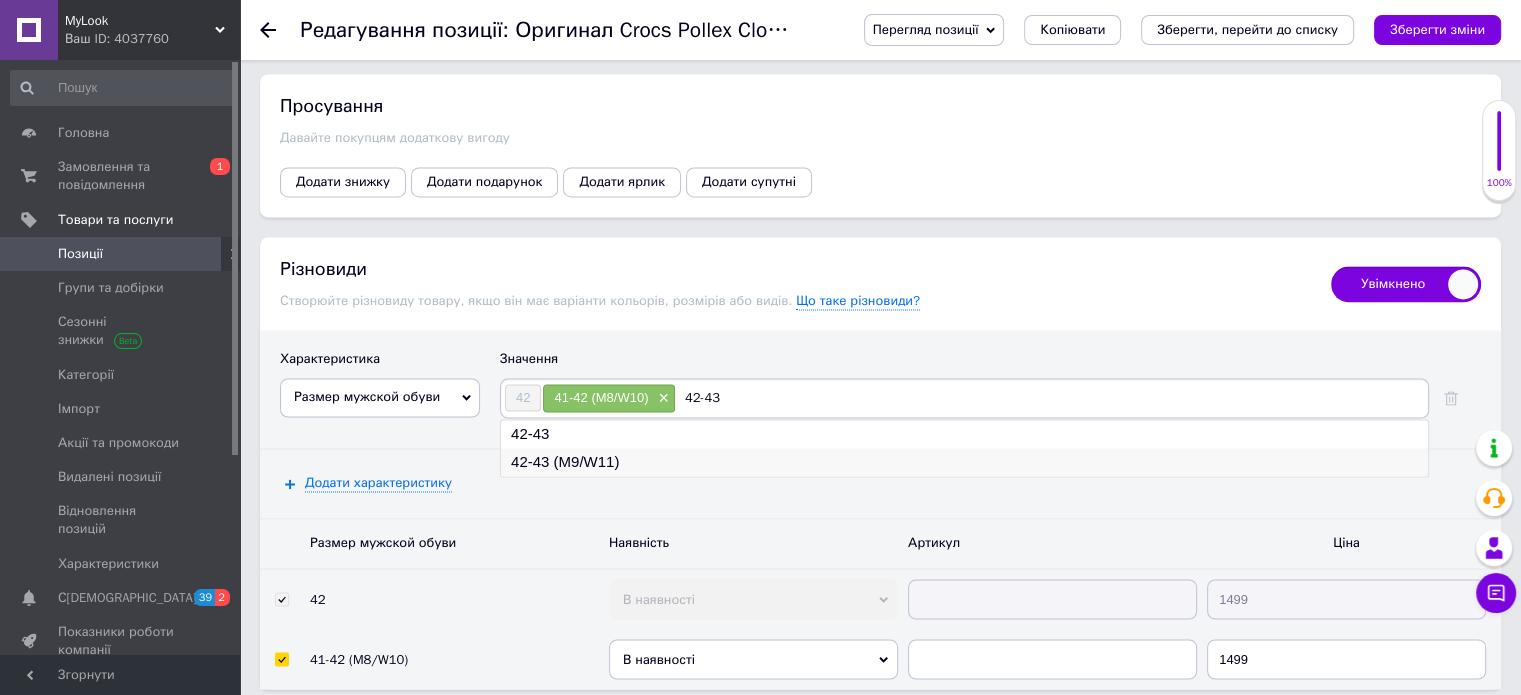 type on "42-43" 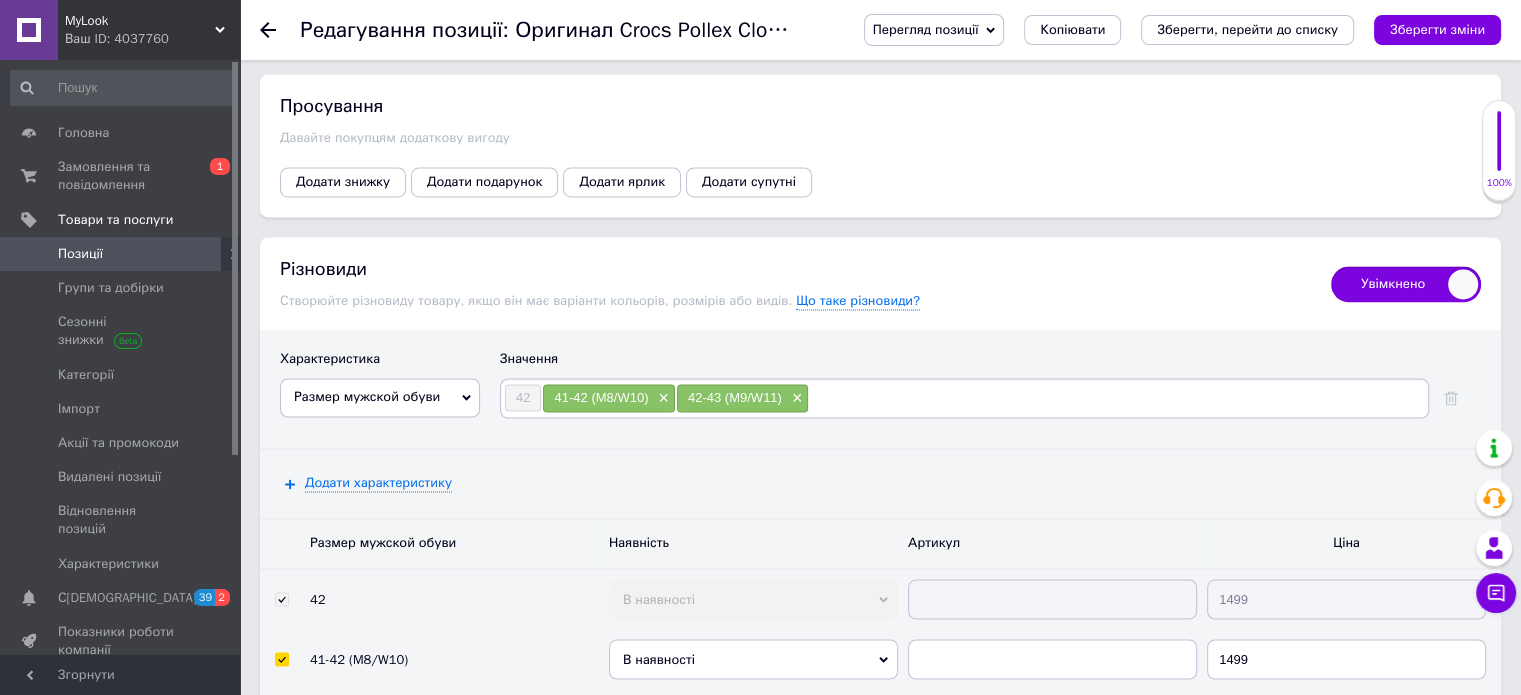 click at bounding box center (1117, 398) 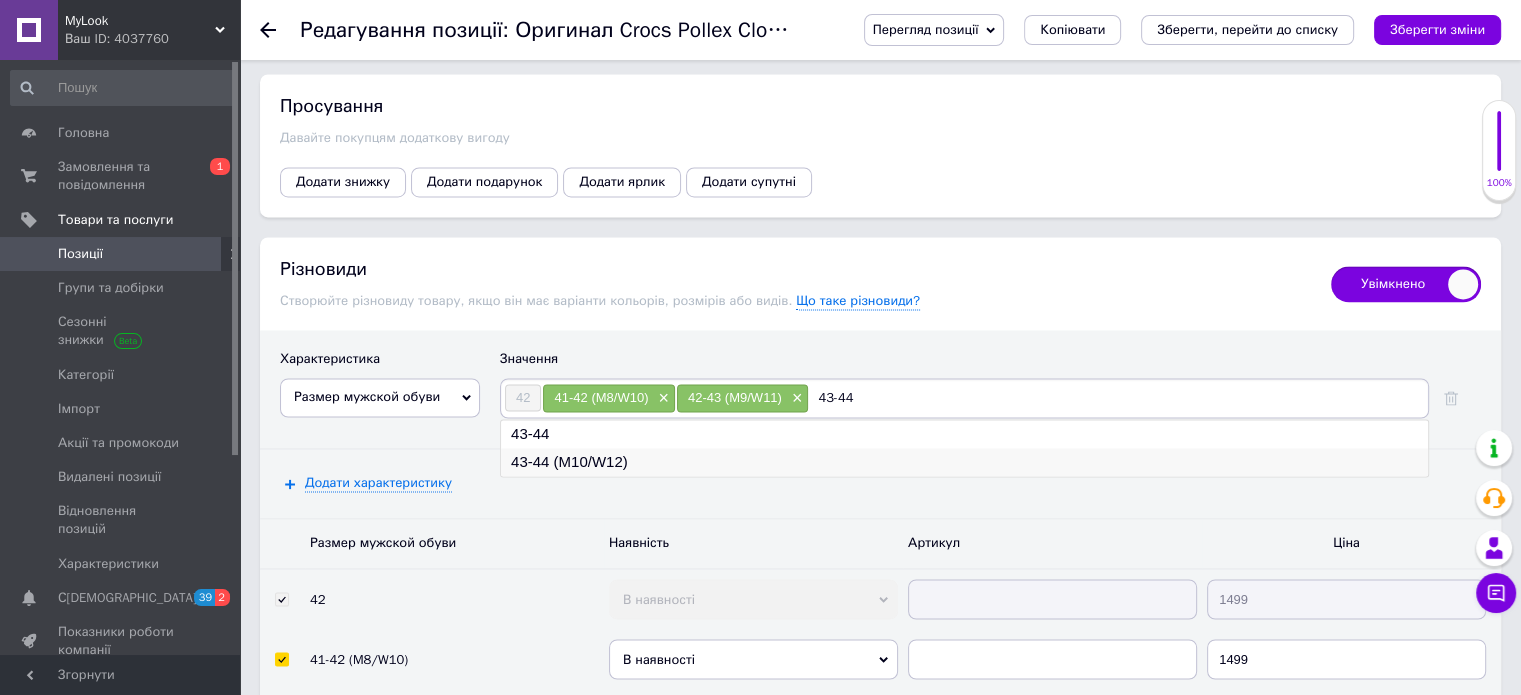 type on "43-44" 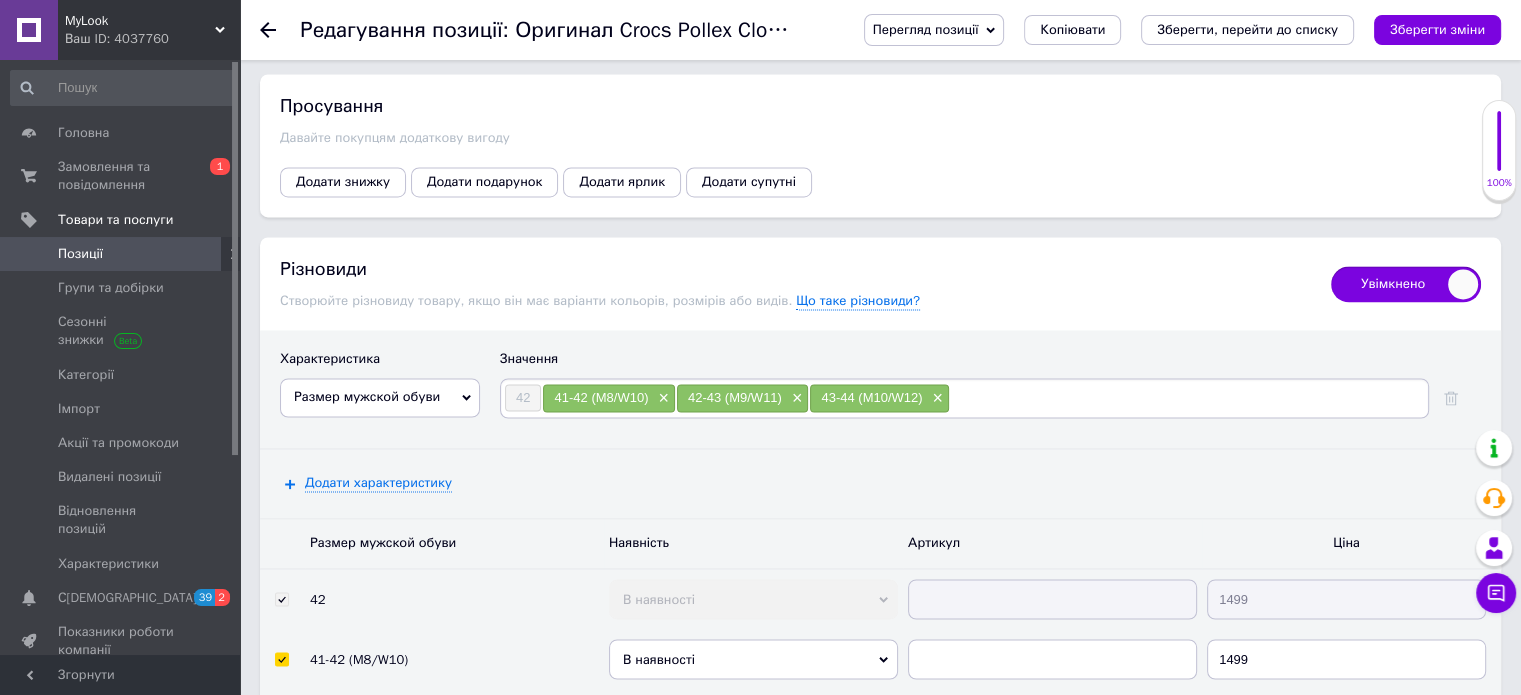 click at bounding box center [1187, 398] 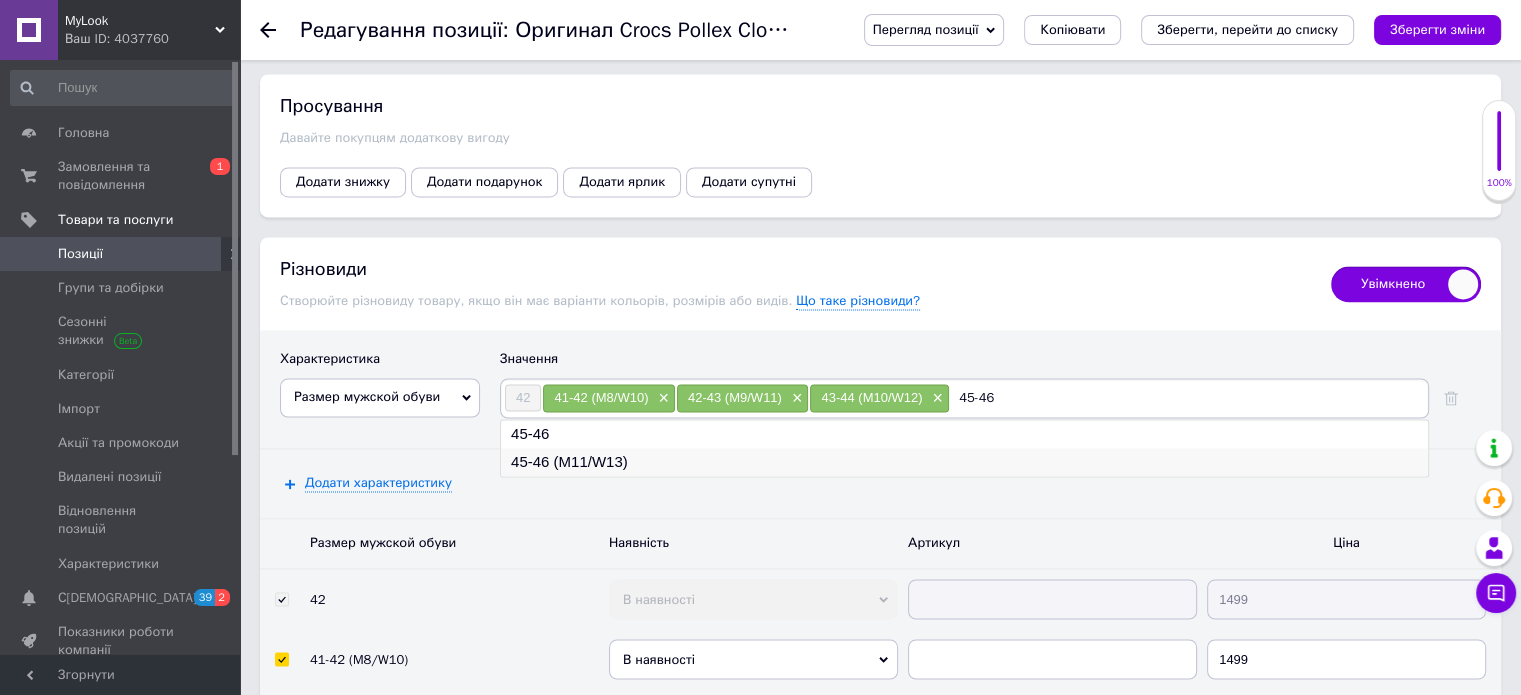 type on "45-46" 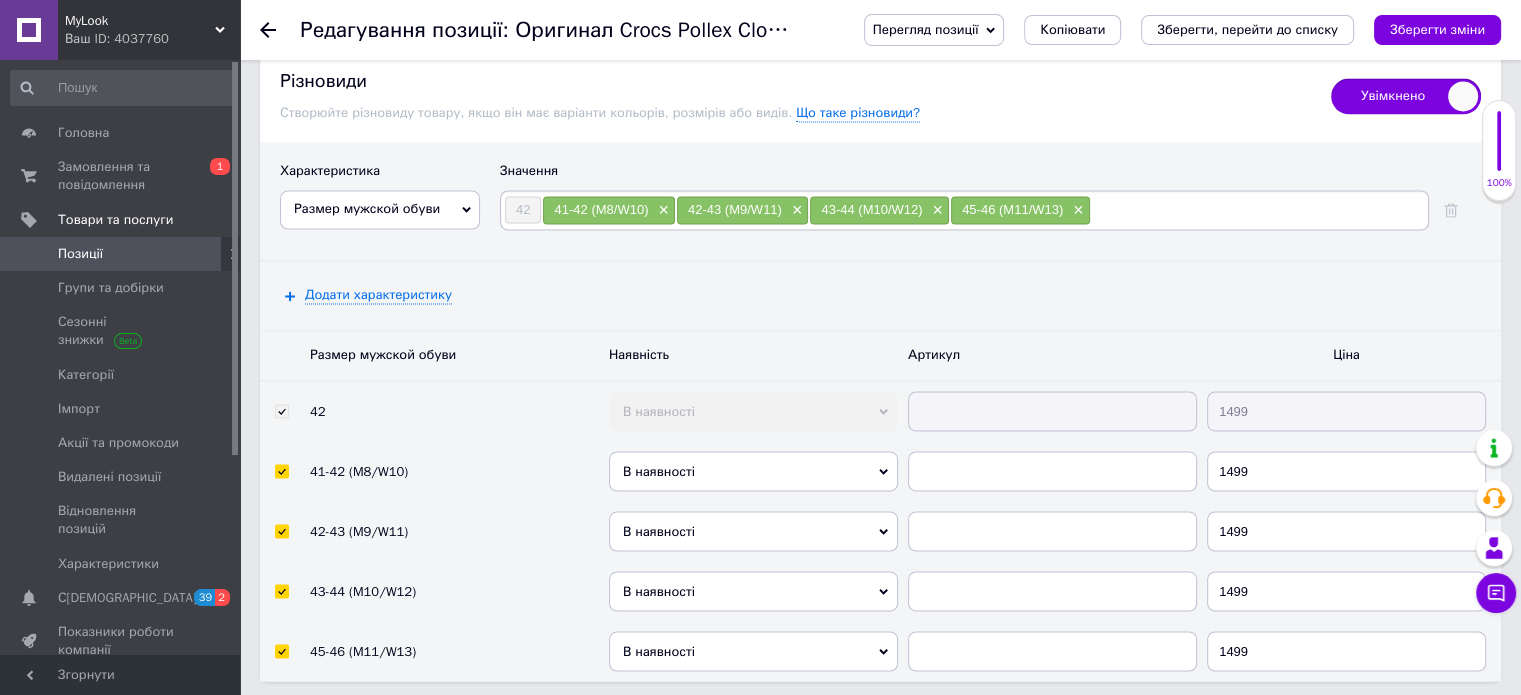 scroll, scrollTop: 3405, scrollLeft: 0, axis: vertical 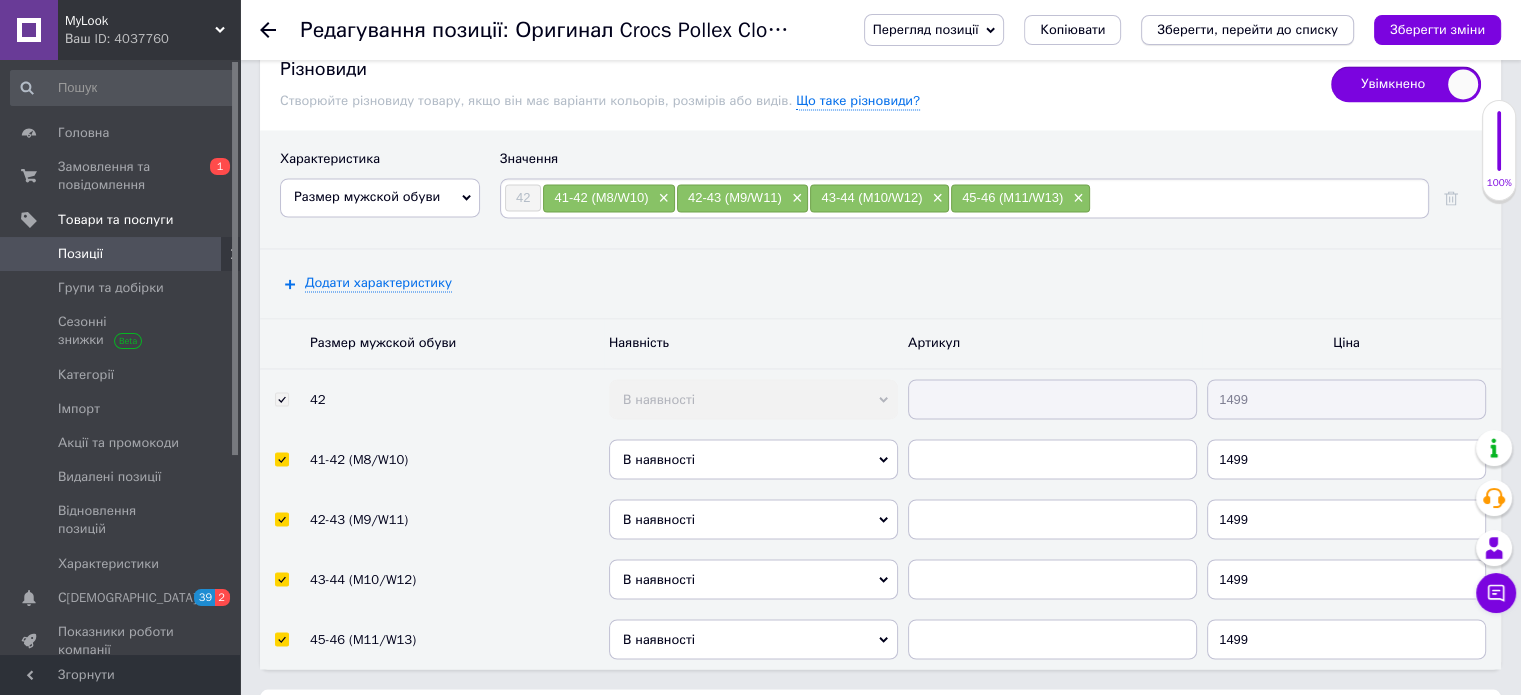 click on "Зберегти, перейти до списку" at bounding box center [1247, 30] 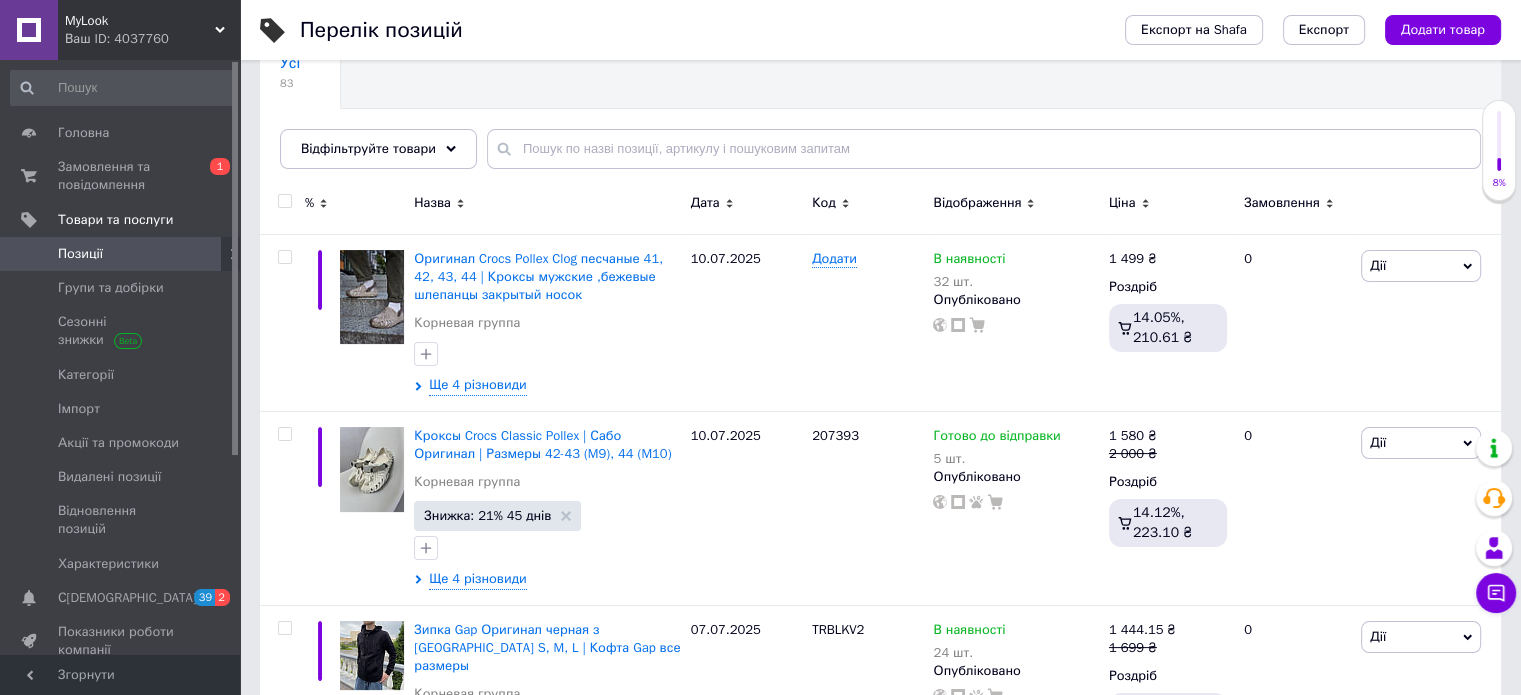 scroll, scrollTop: 200, scrollLeft: 0, axis: vertical 